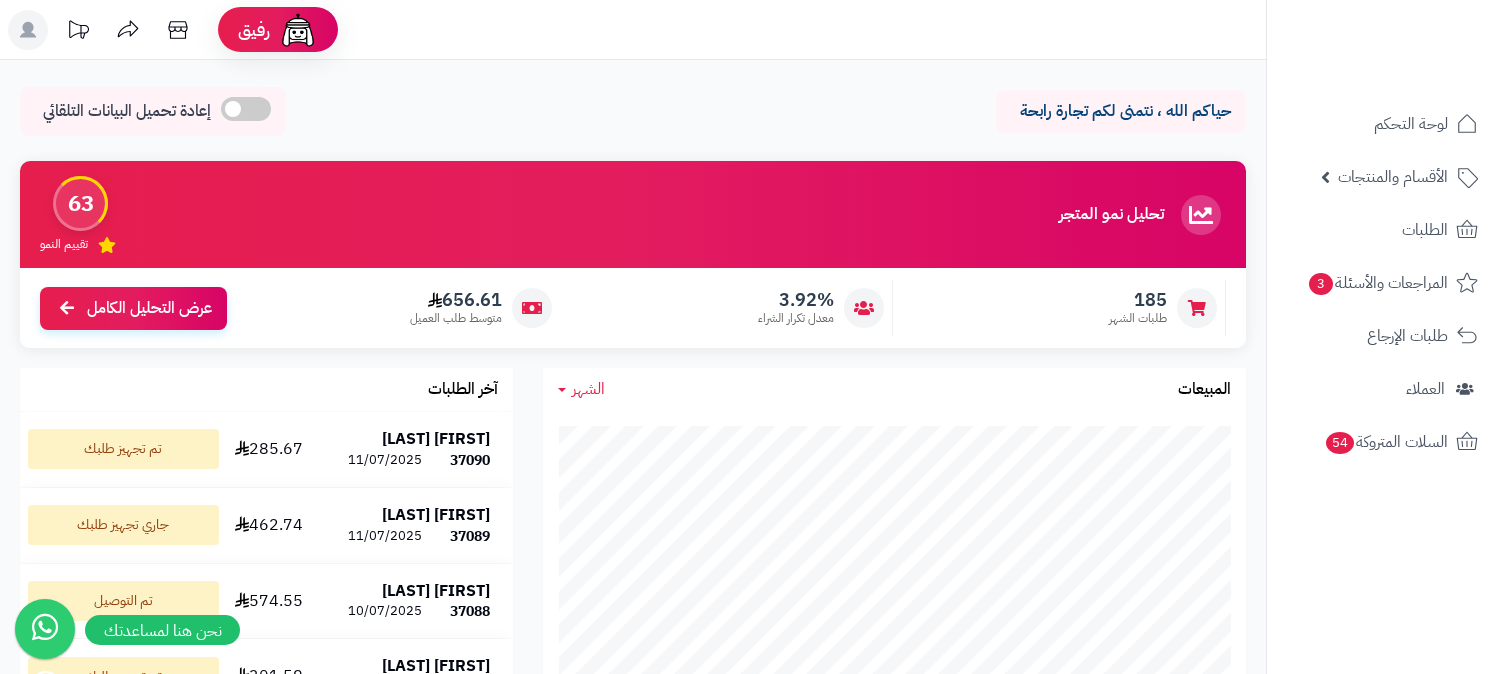 scroll, scrollTop: 0, scrollLeft: 0, axis: both 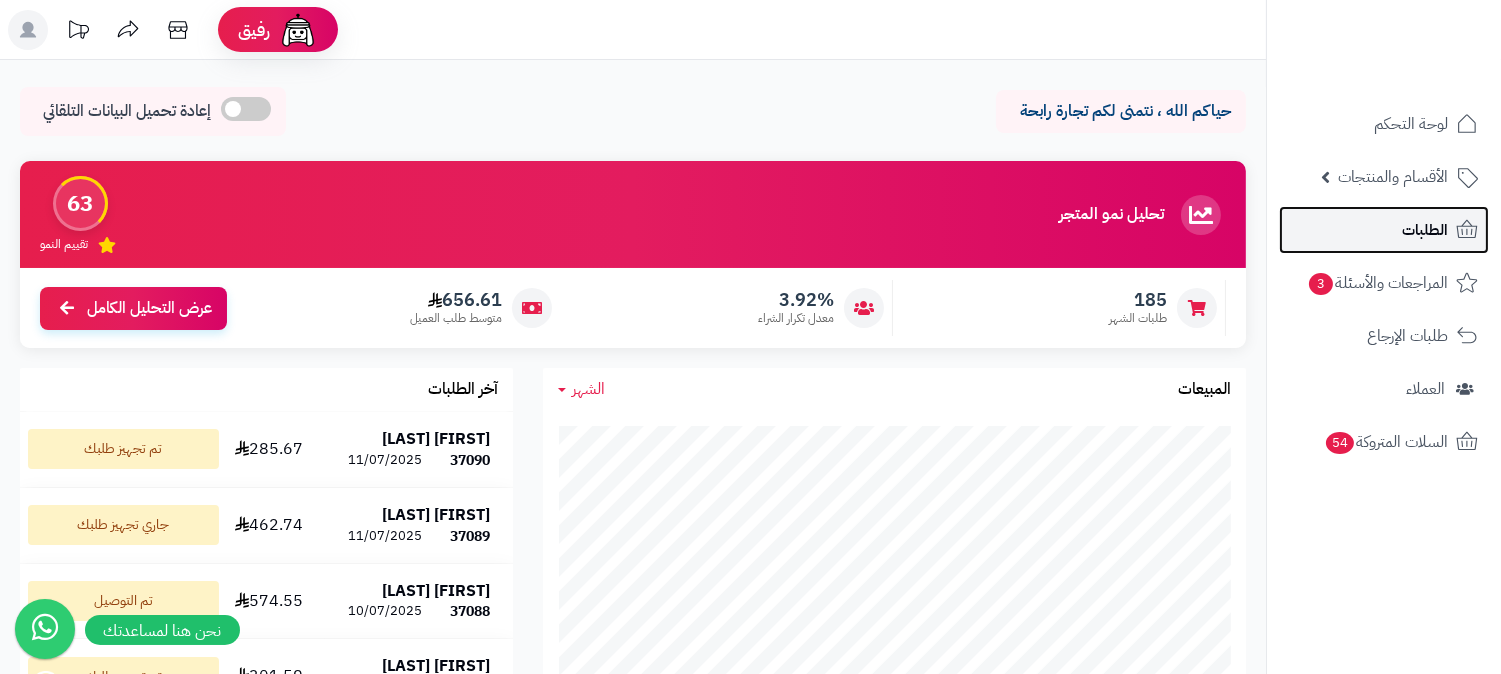 click on "الطلبات" at bounding box center [1384, 230] 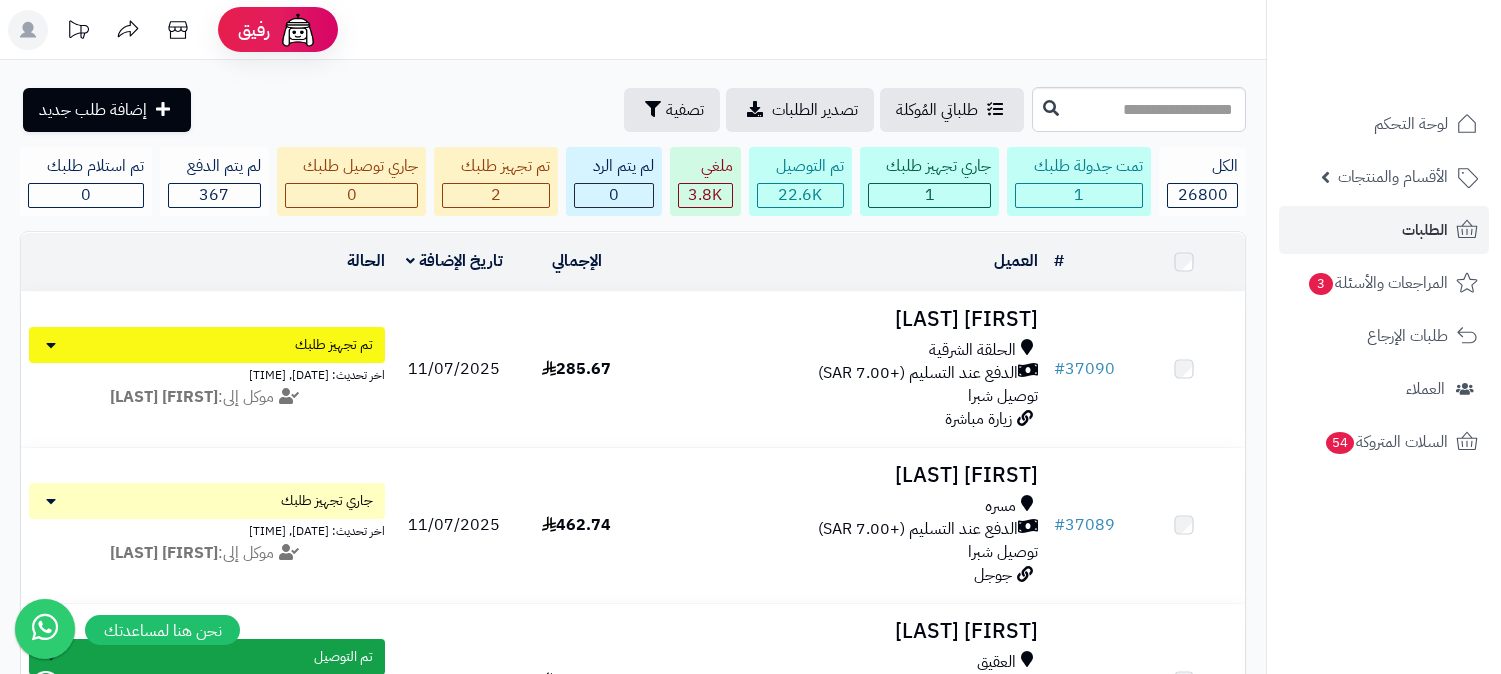 scroll, scrollTop: 0, scrollLeft: 0, axis: both 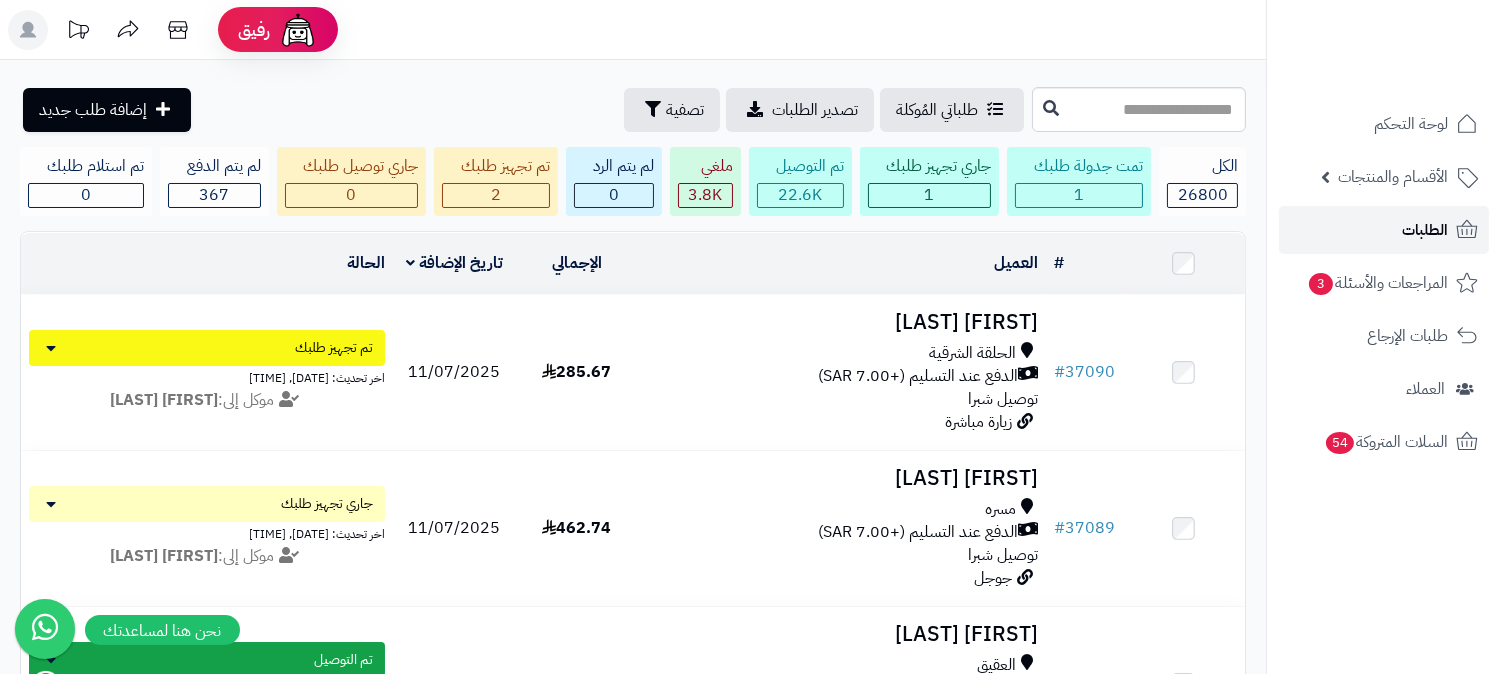 click on "الطلبات" at bounding box center (1384, 230) 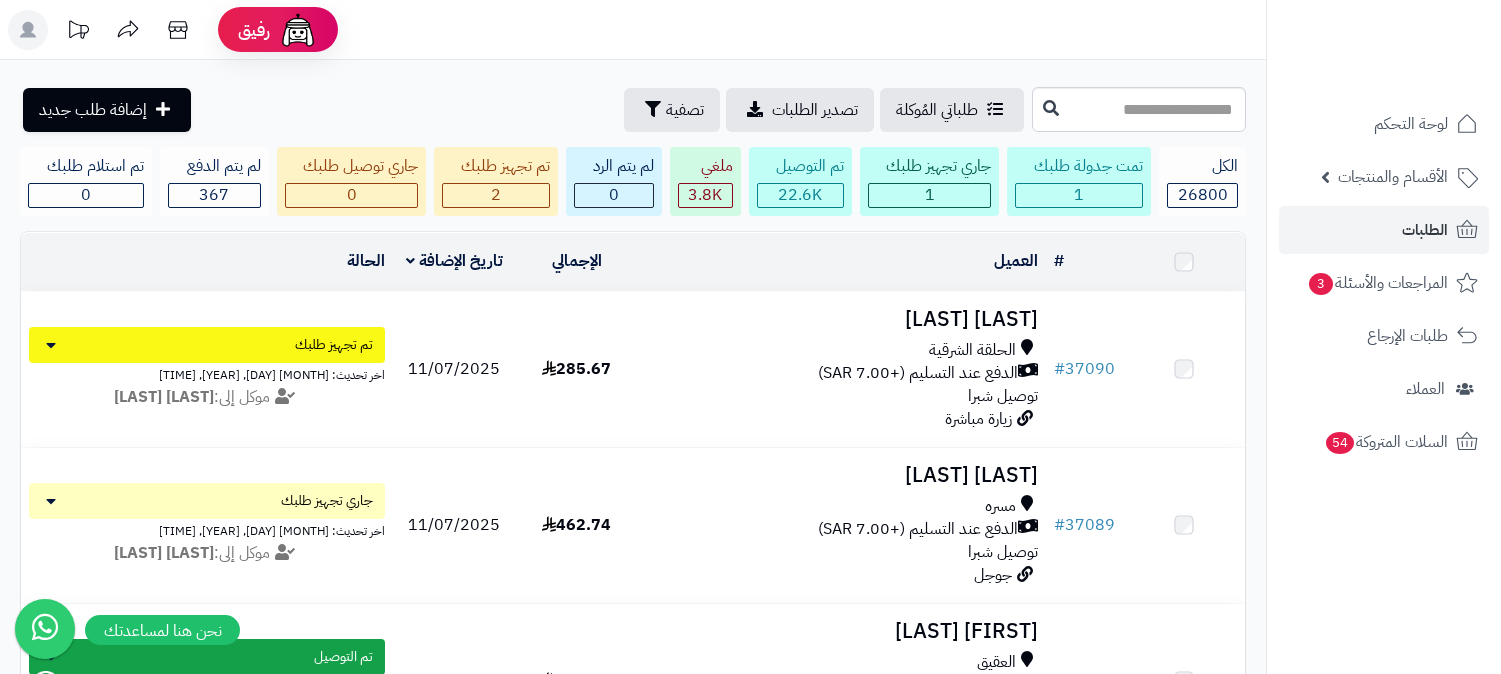 scroll, scrollTop: 0, scrollLeft: 0, axis: both 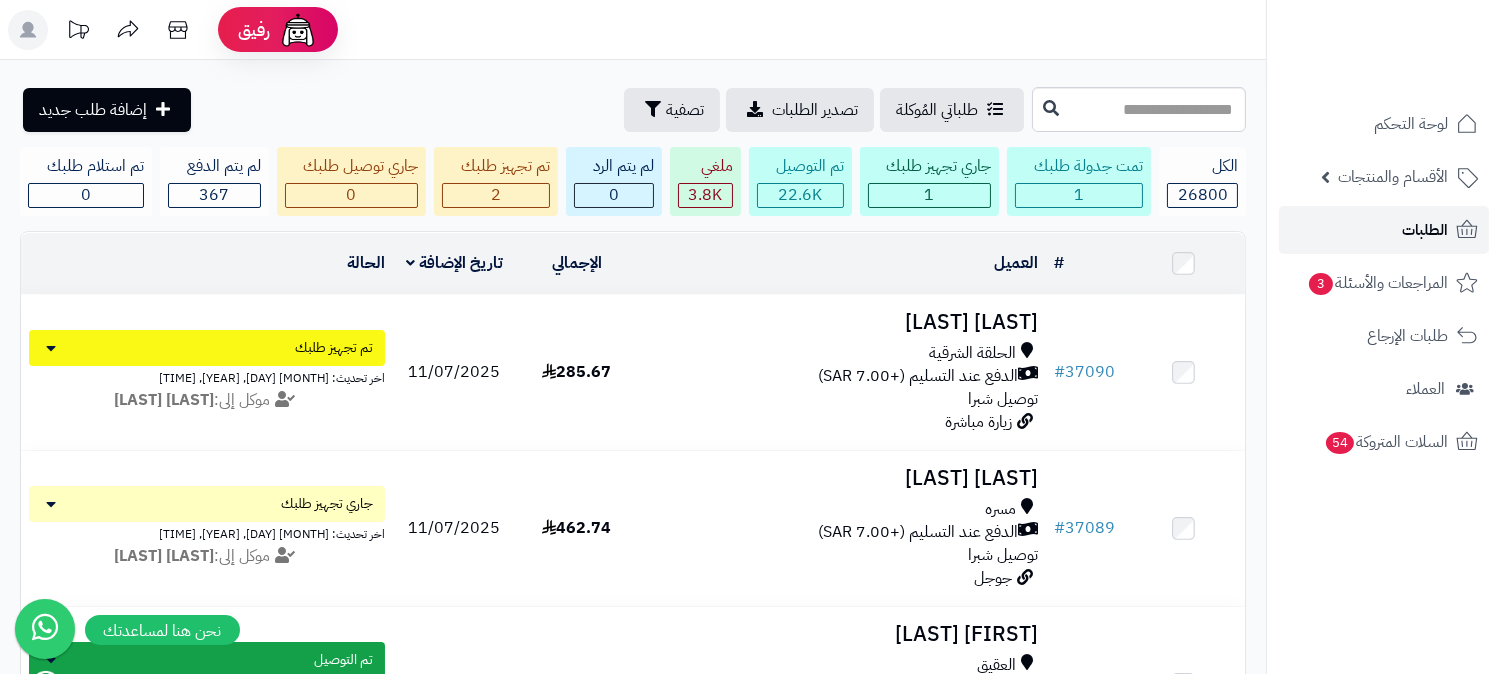 click on "الطلبات" at bounding box center [1425, 230] 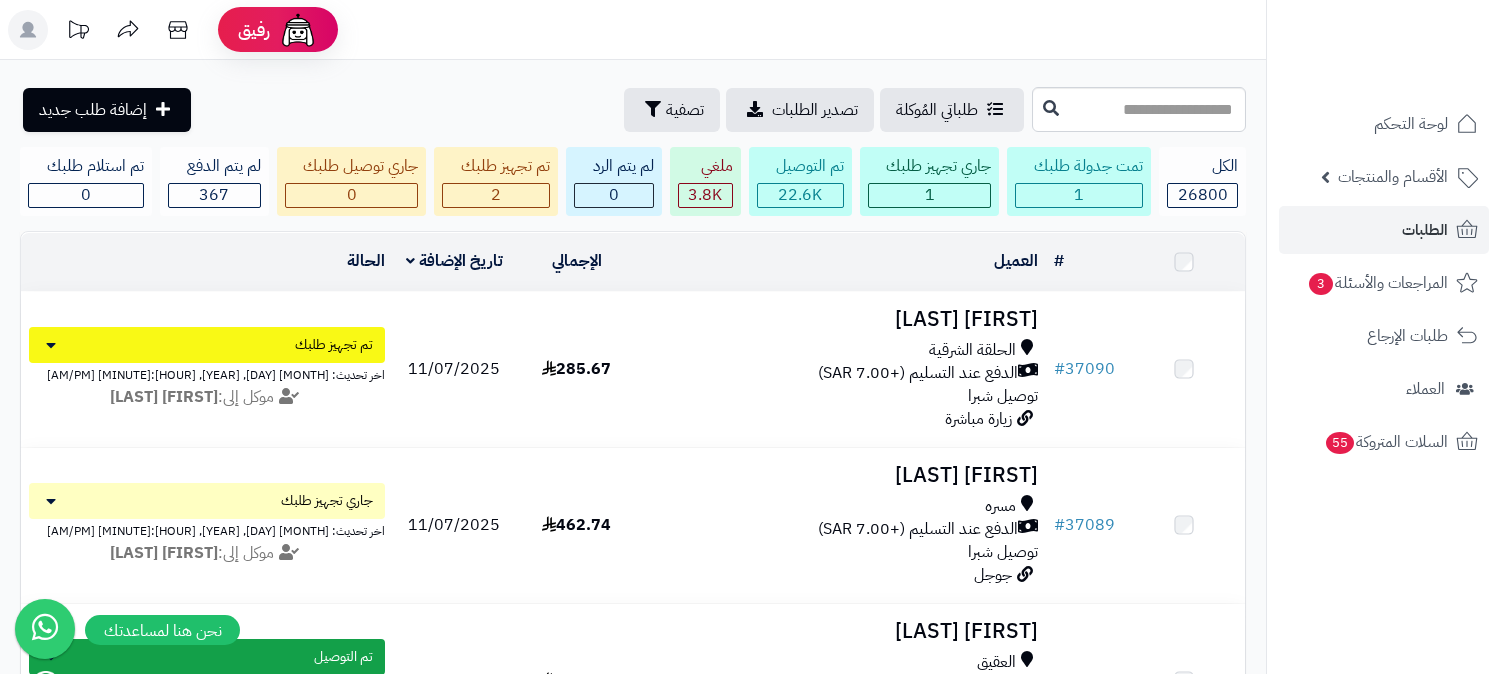 scroll, scrollTop: 0, scrollLeft: 0, axis: both 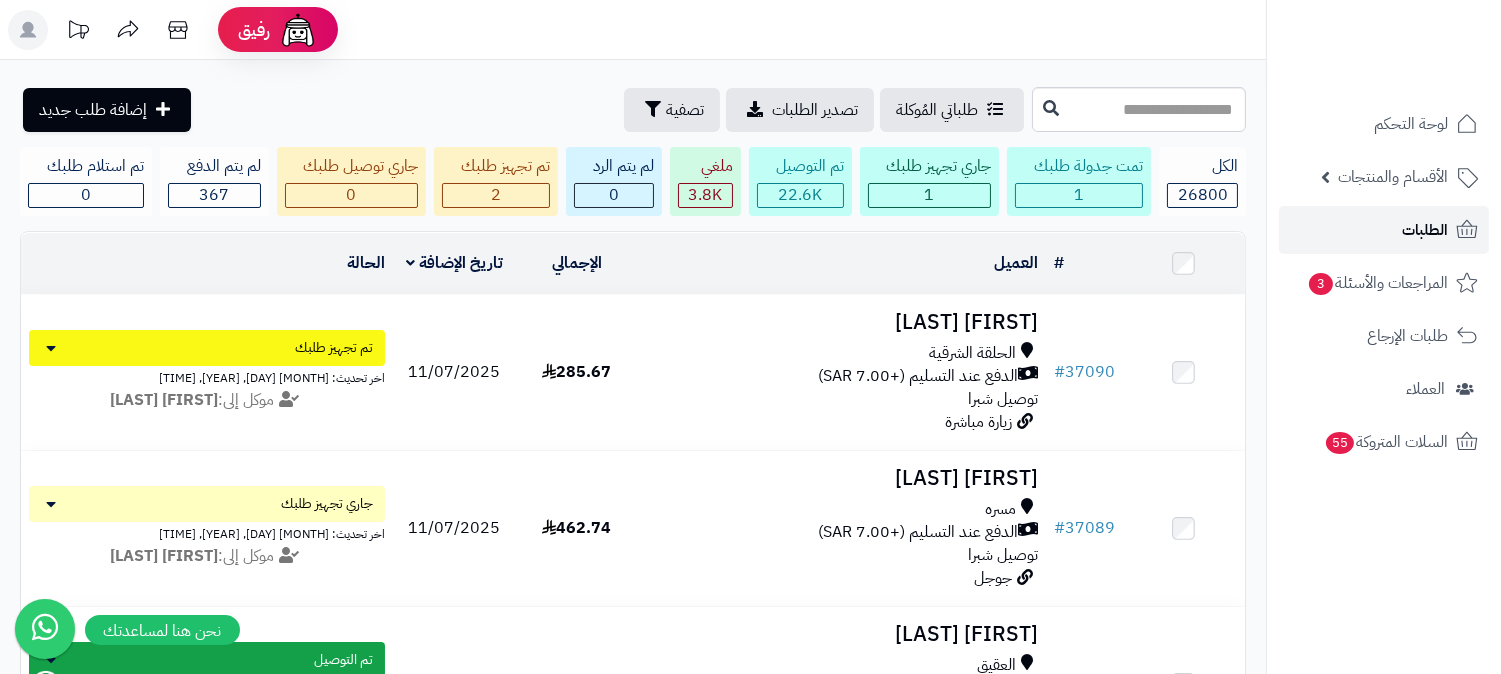 click on "الطلبات" at bounding box center [1425, 230] 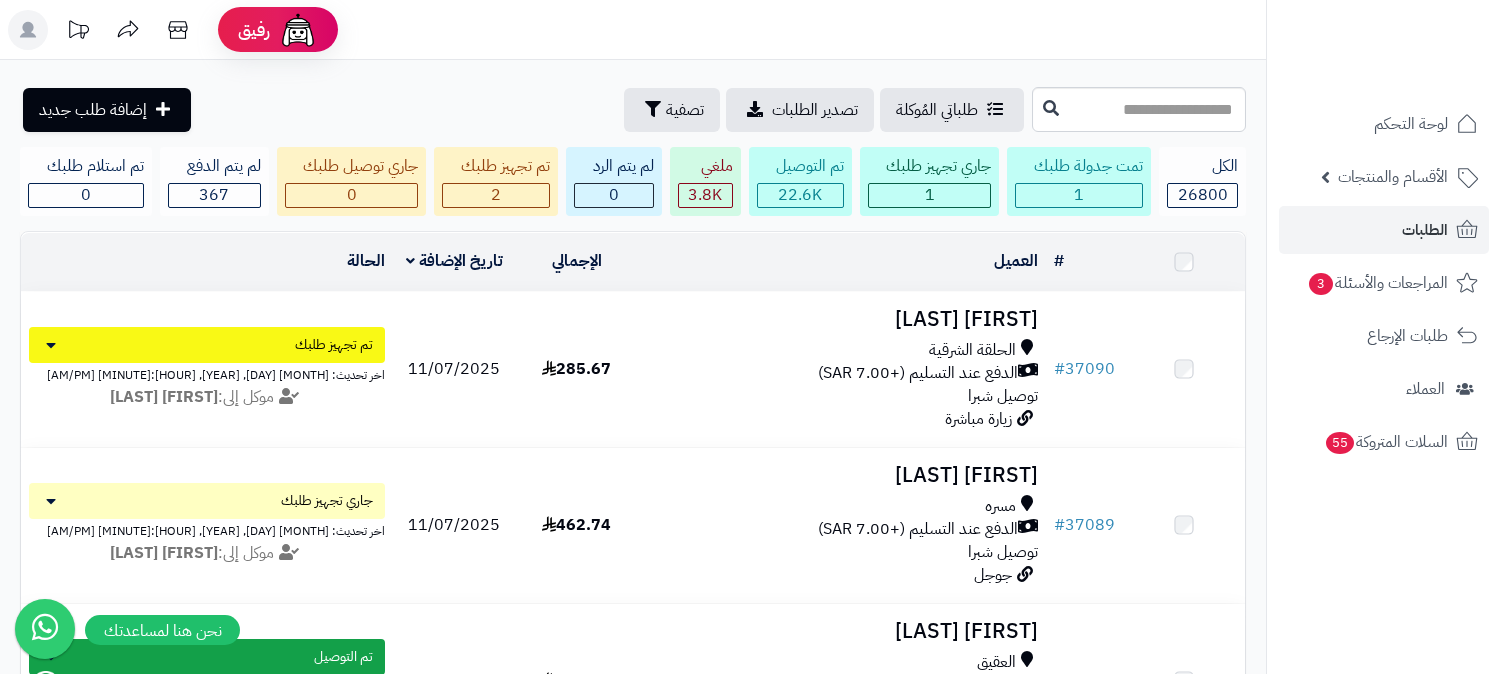 scroll, scrollTop: 0, scrollLeft: 0, axis: both 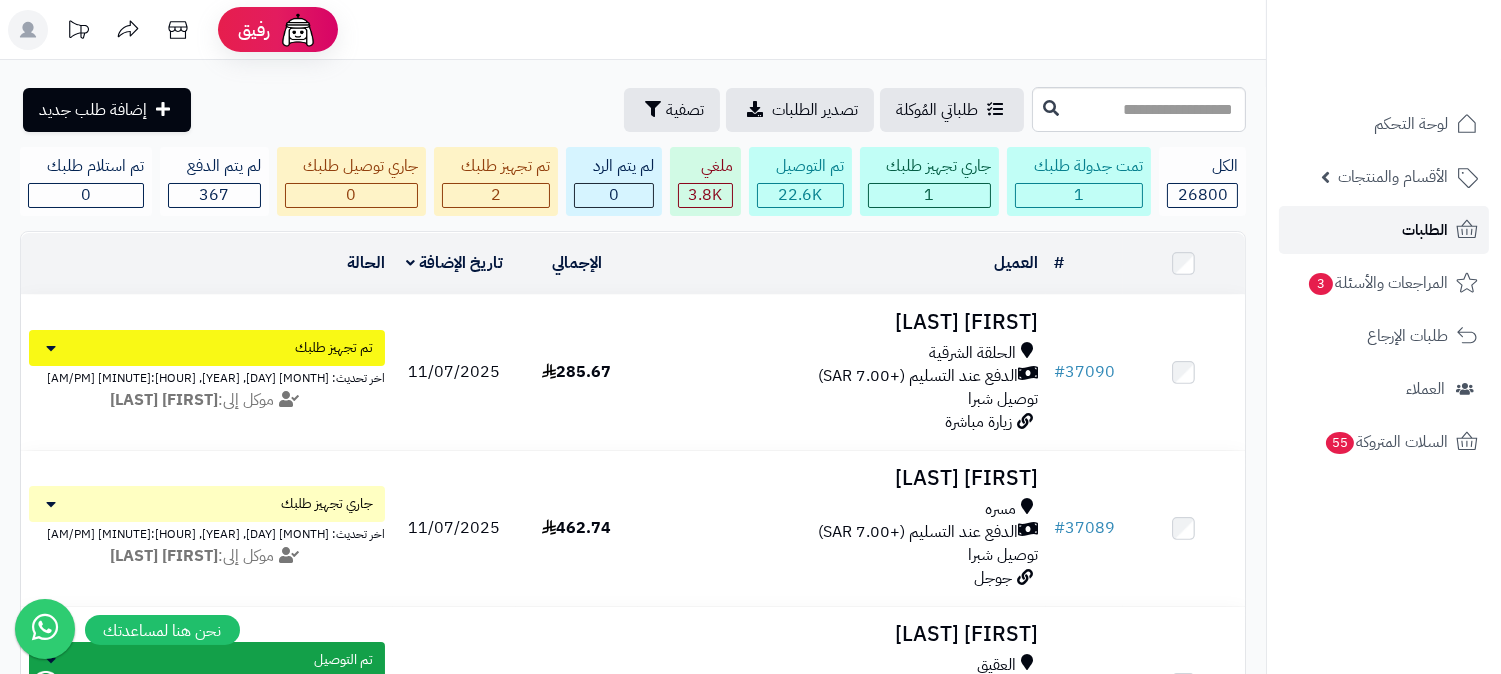 click on "الطلبات" at bounding box center [1425, 230] 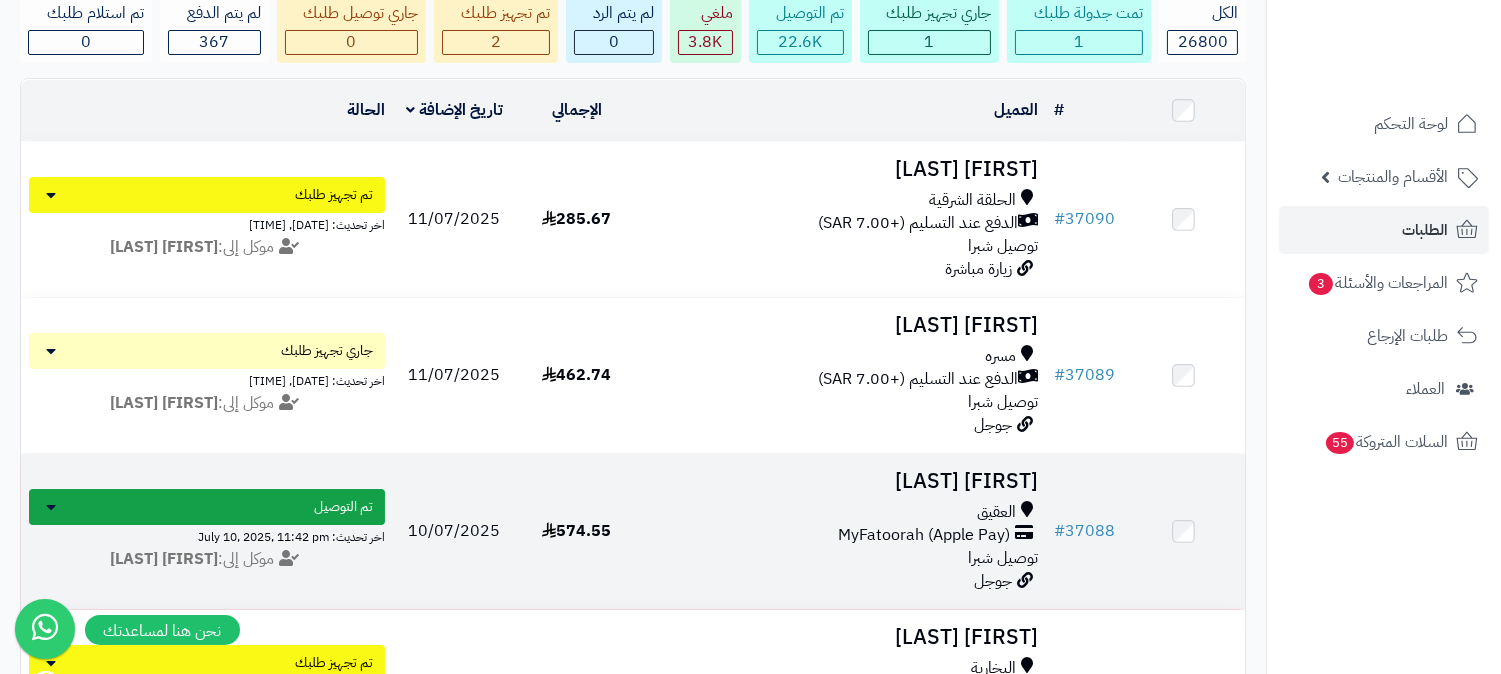 scroll, scrollTop: 0, scrollLeft: 0, axis: both 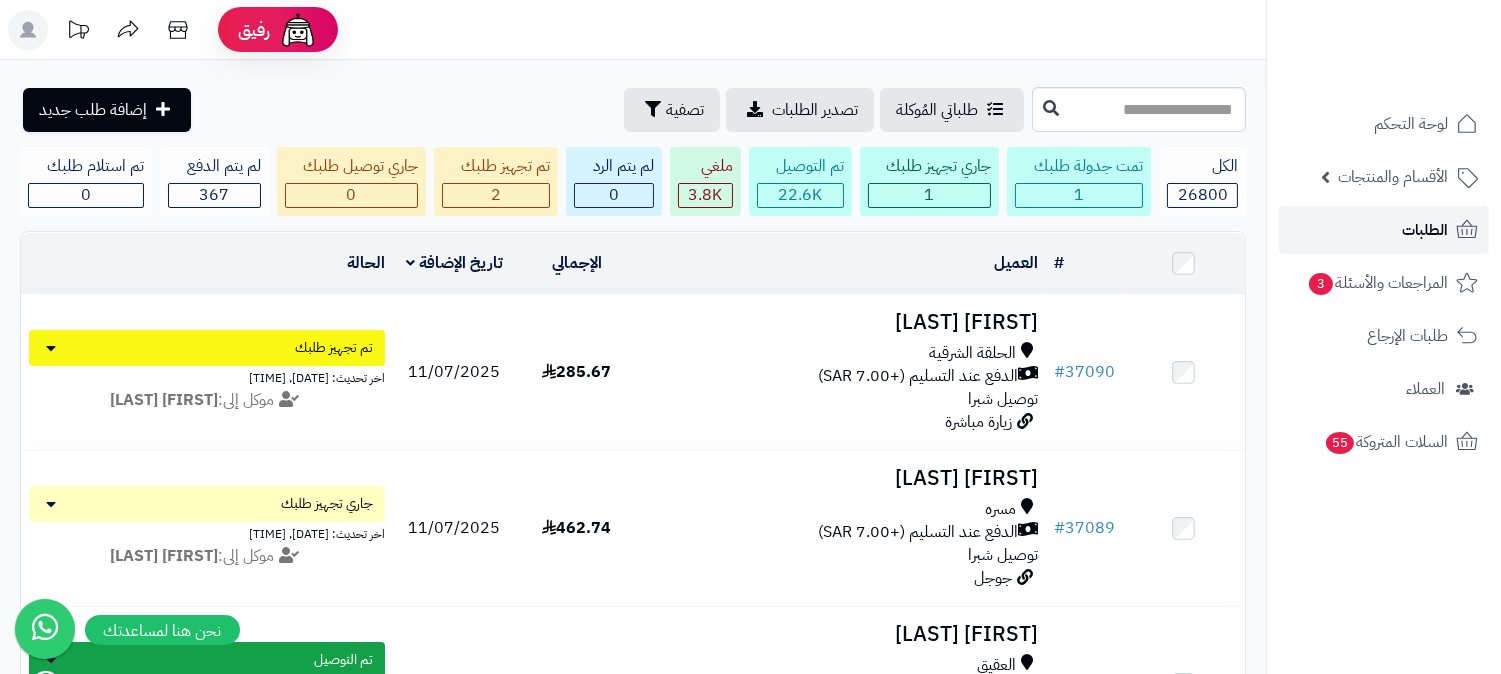 click on "الطلبات" at bounding box center [1425, 230] 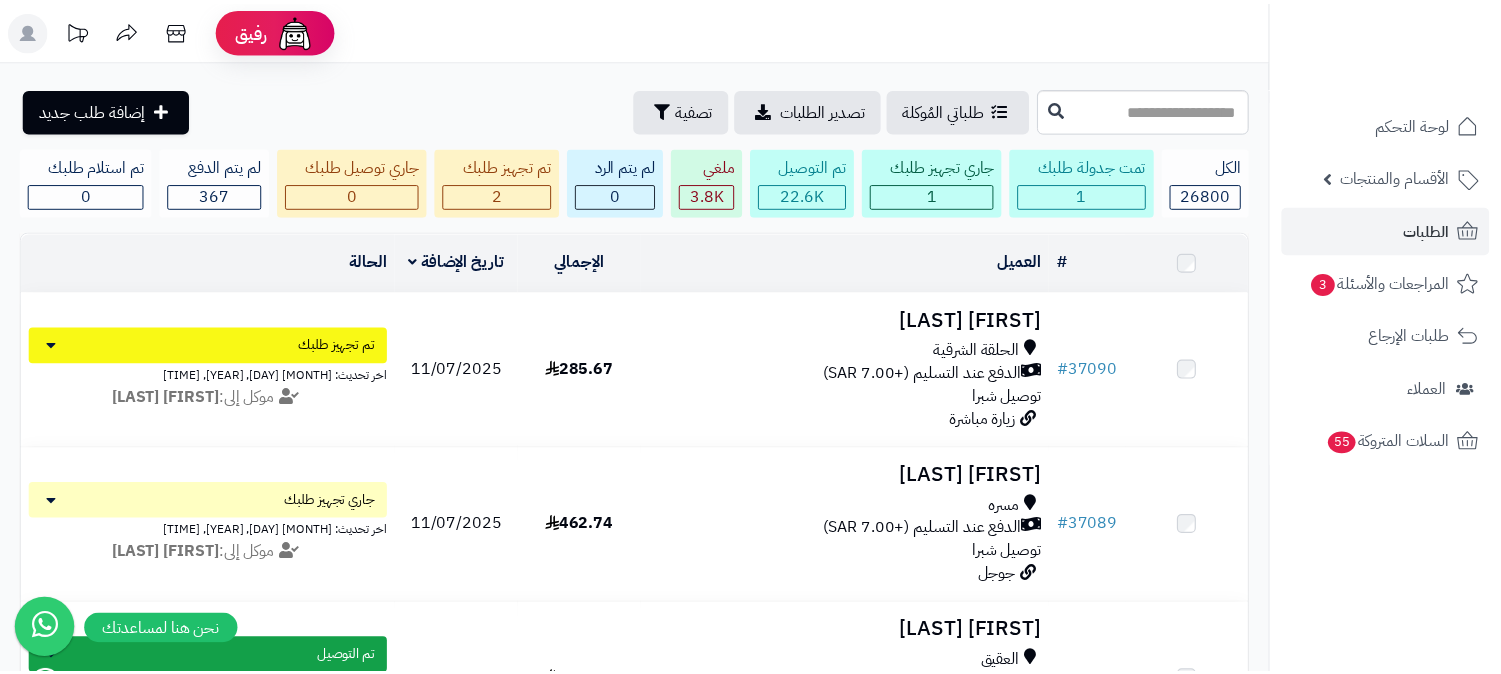 scroll, scrollTop: 0, scrollLeft: 0, axis: both 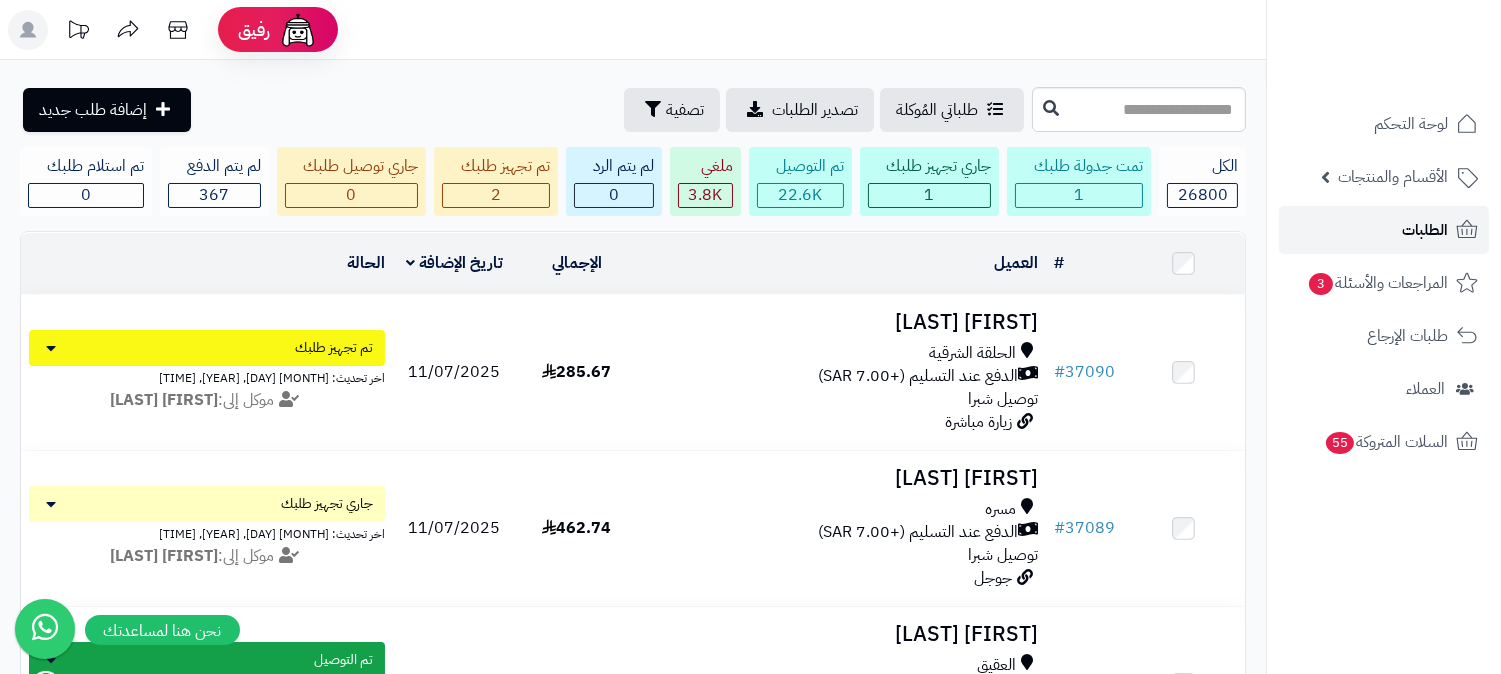 click on "الطلبات" at bounding box center [1384, 230] 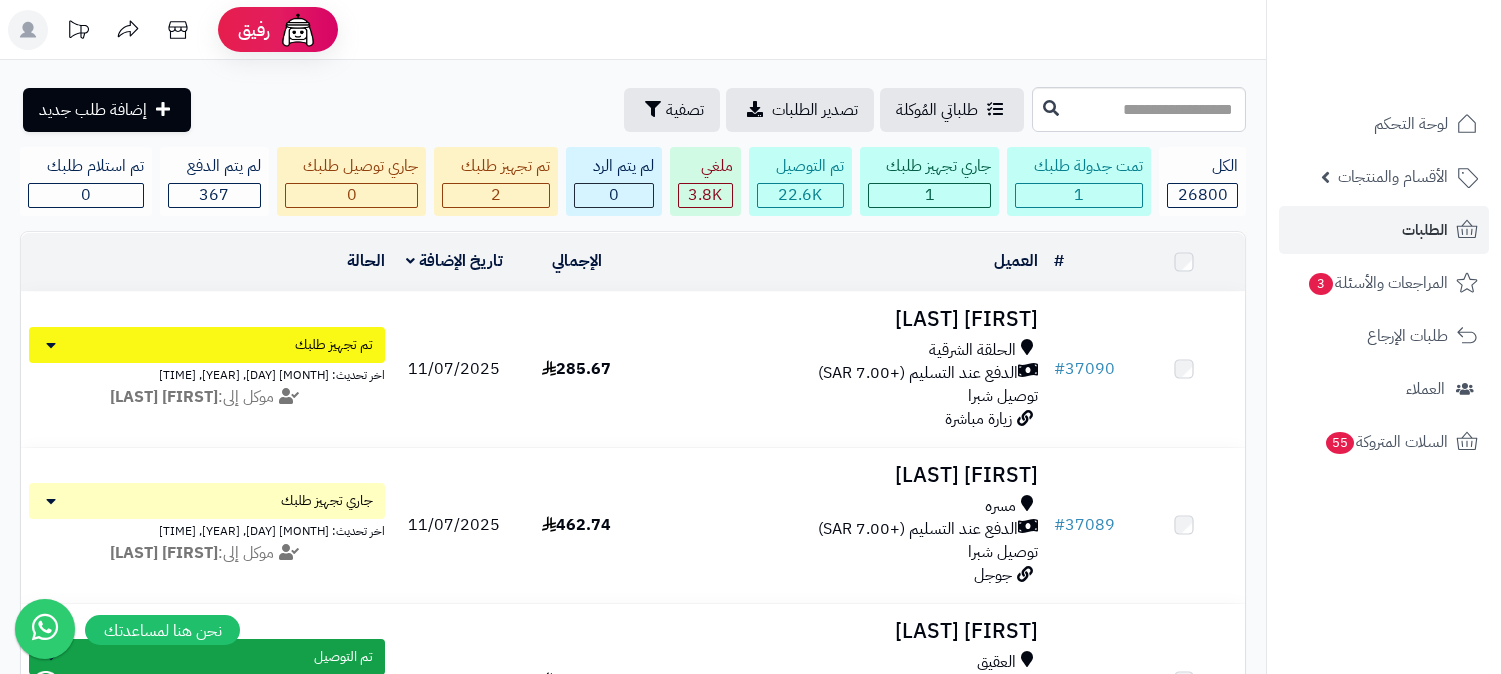 scroll, scrollTop: 0, scrollLeft: 0, axis: both 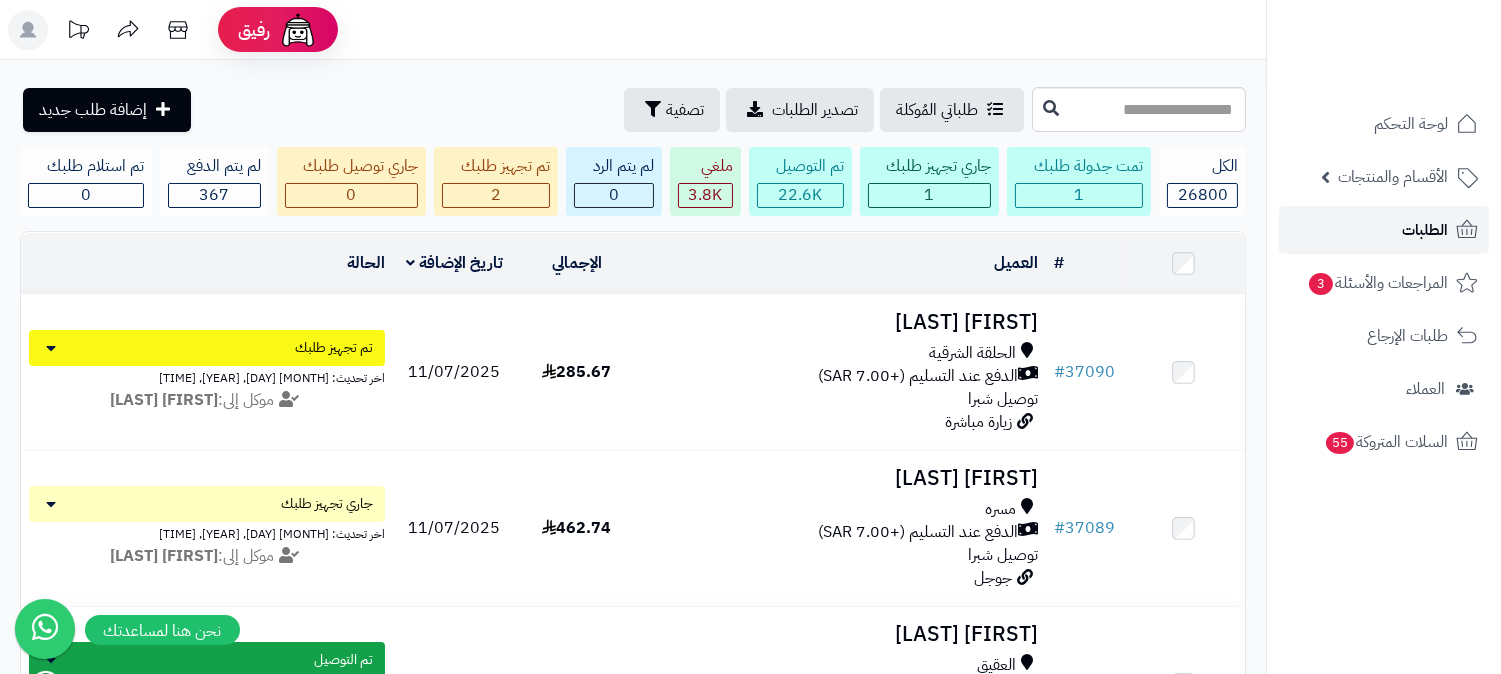 click on "الطلبات" at bounding box center (1384, 230) 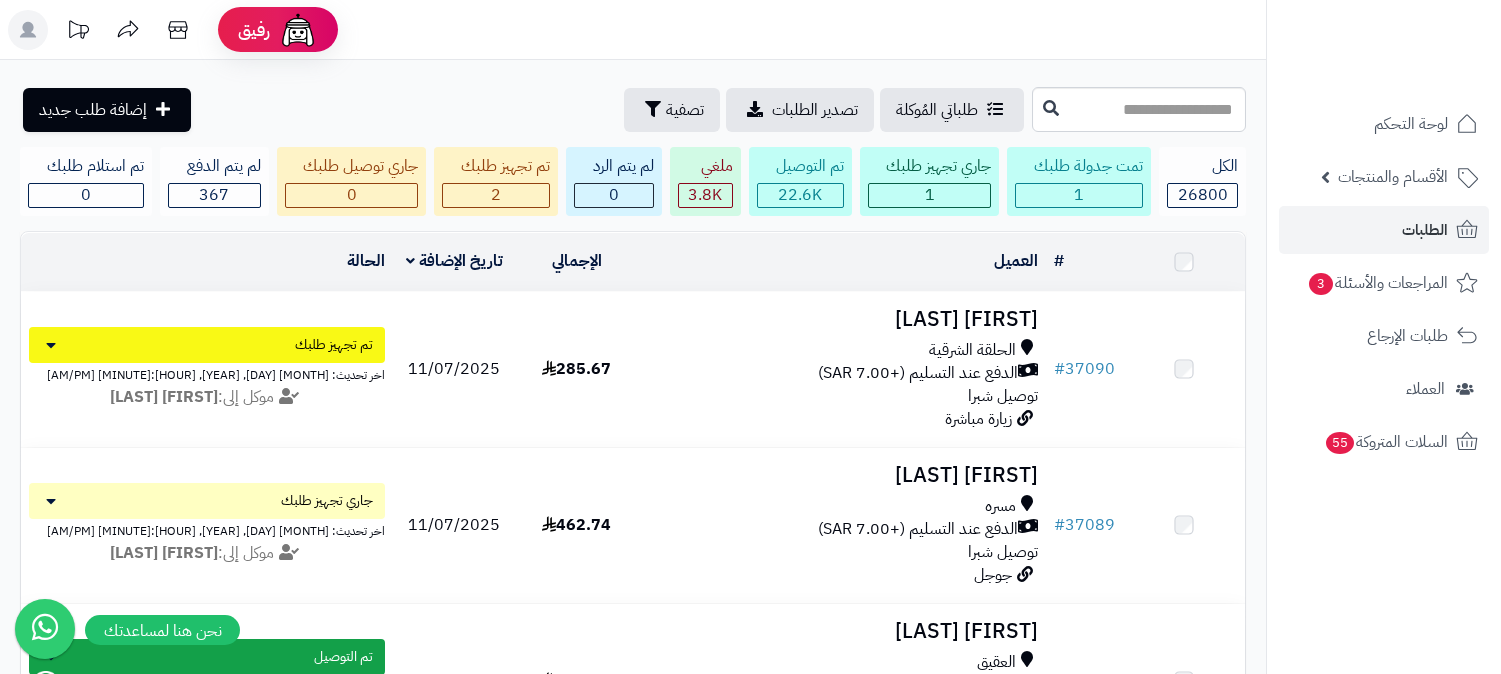 scroll, scrollTop: 0, scrollLeft: 0, axis: both 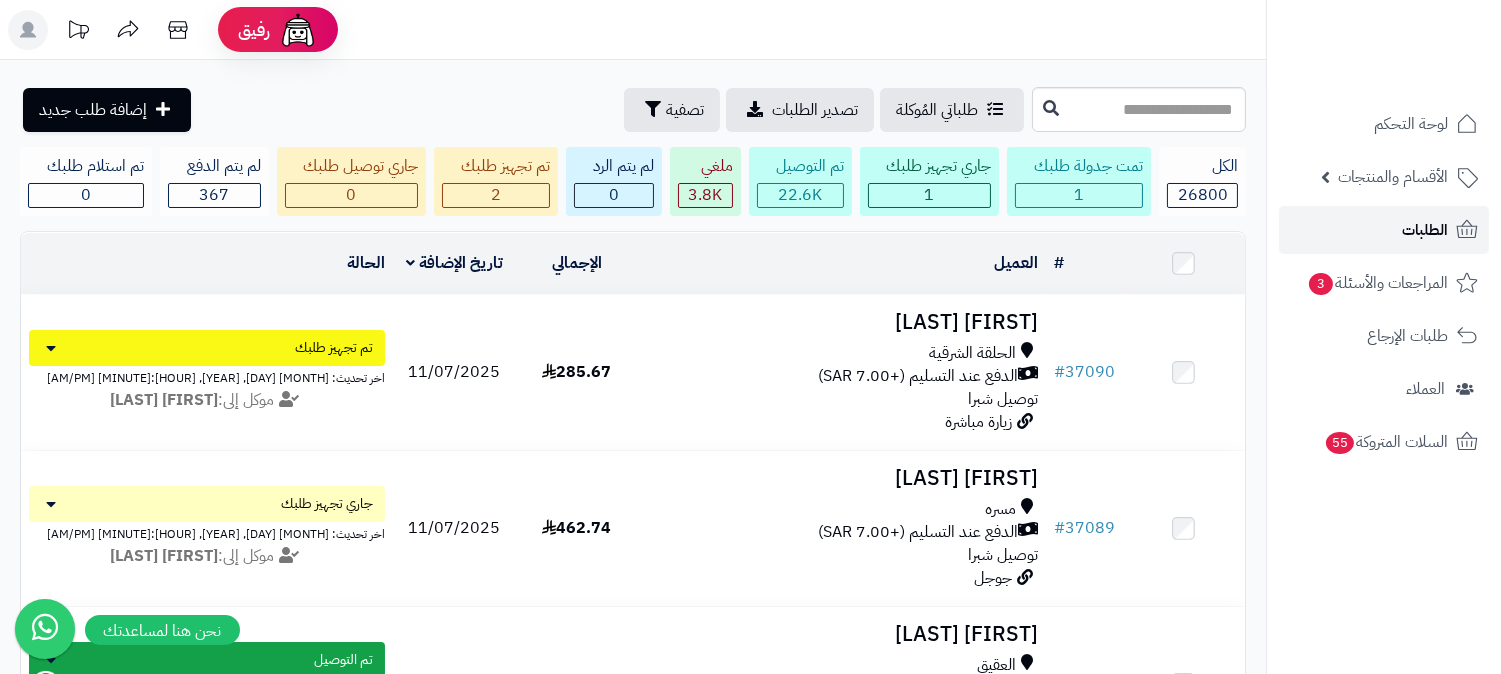 click on "الطلبات" at bounding box center [1384, 230] 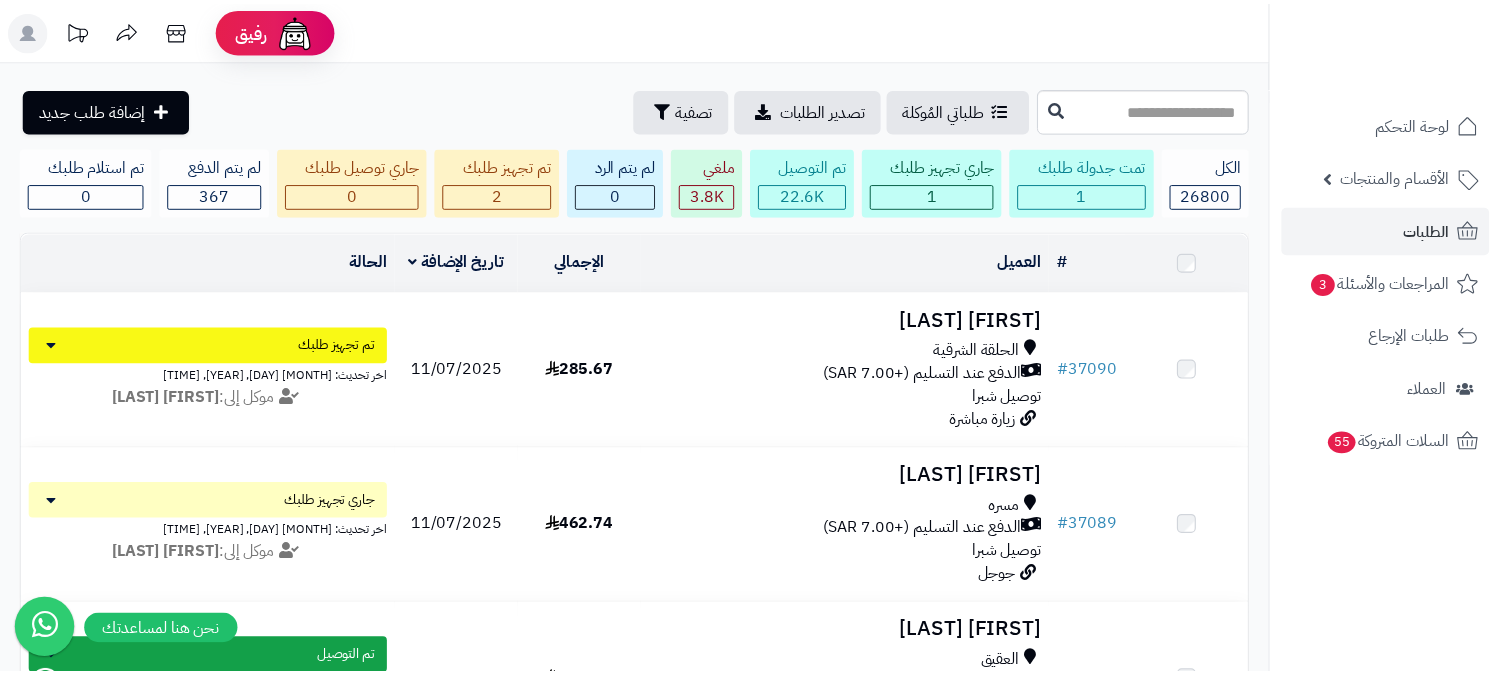 scroll, scrollTop: 0, scrollLeft: 0, axis: both 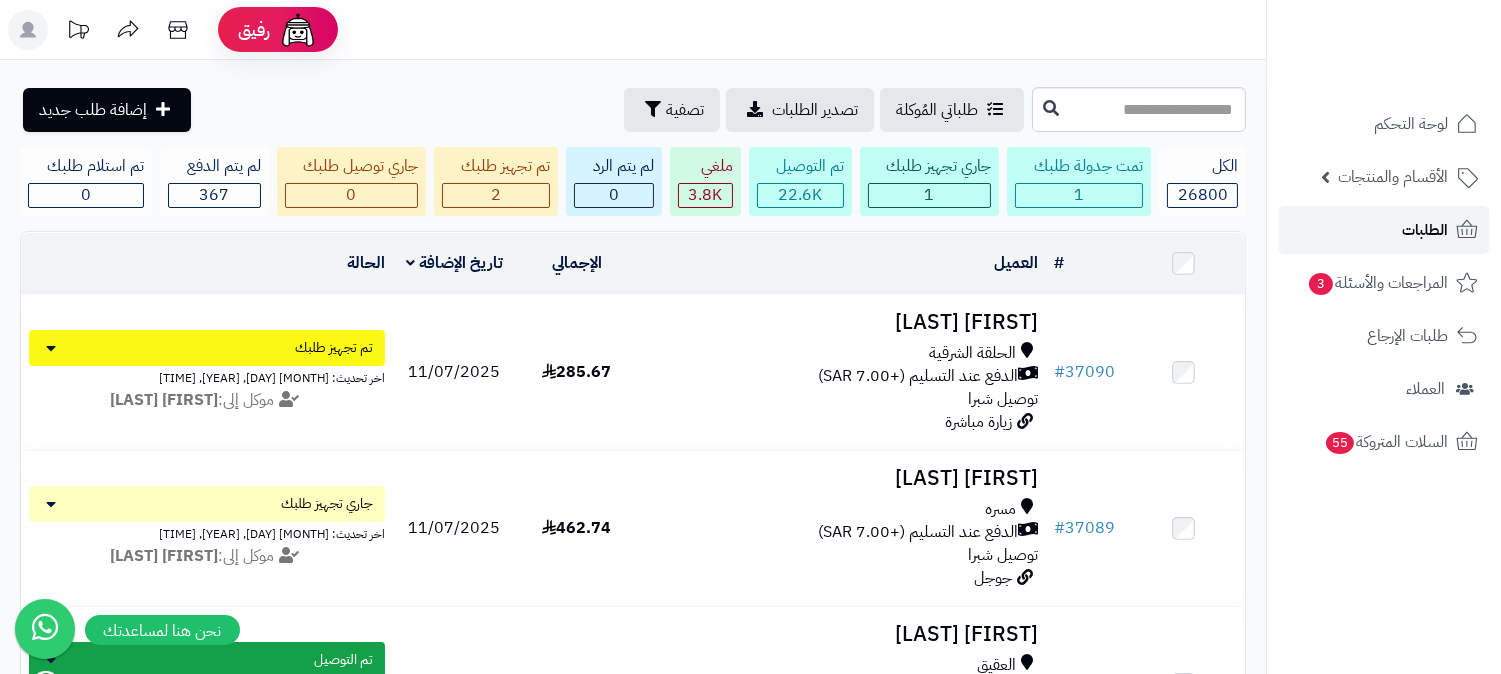 click on "الطلبات" at bounding box center [1384, 230] 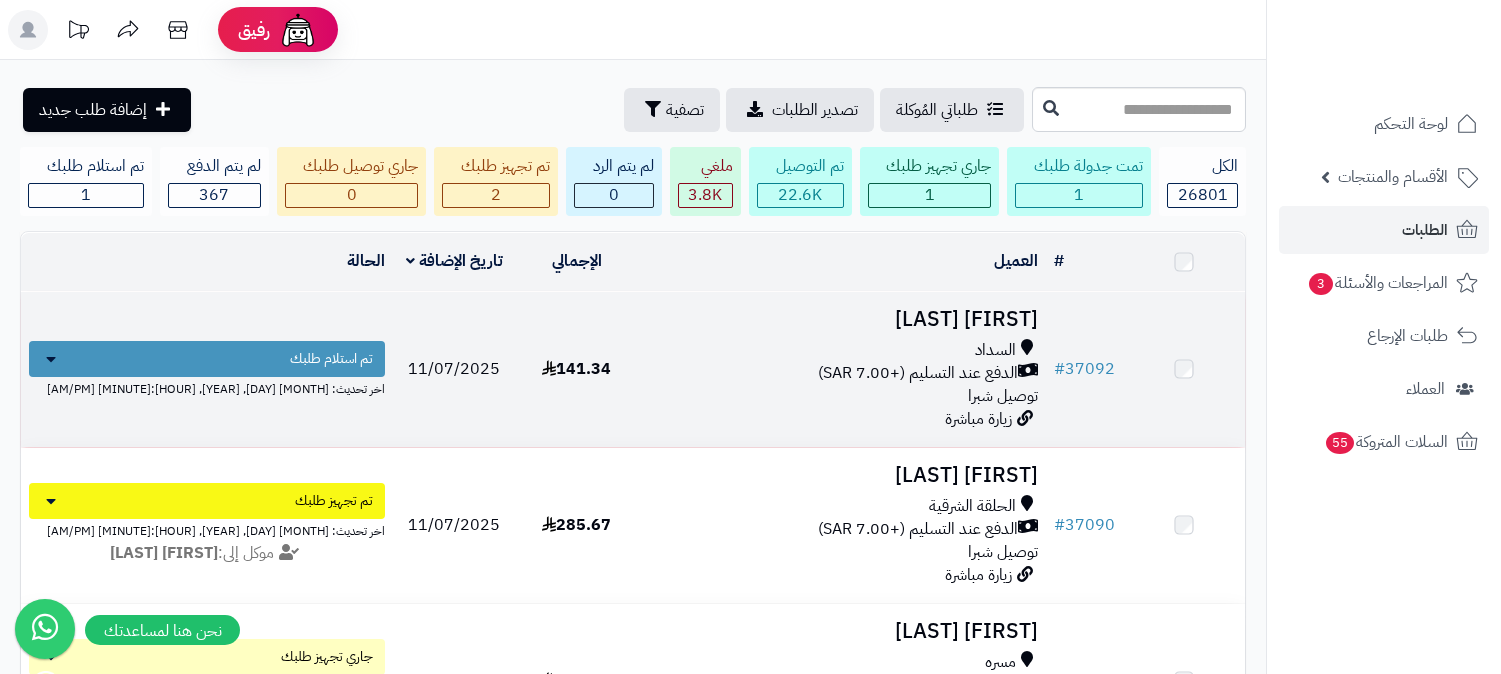 scroll, scrollTop: 0, scrollLeft: 0, axis: both 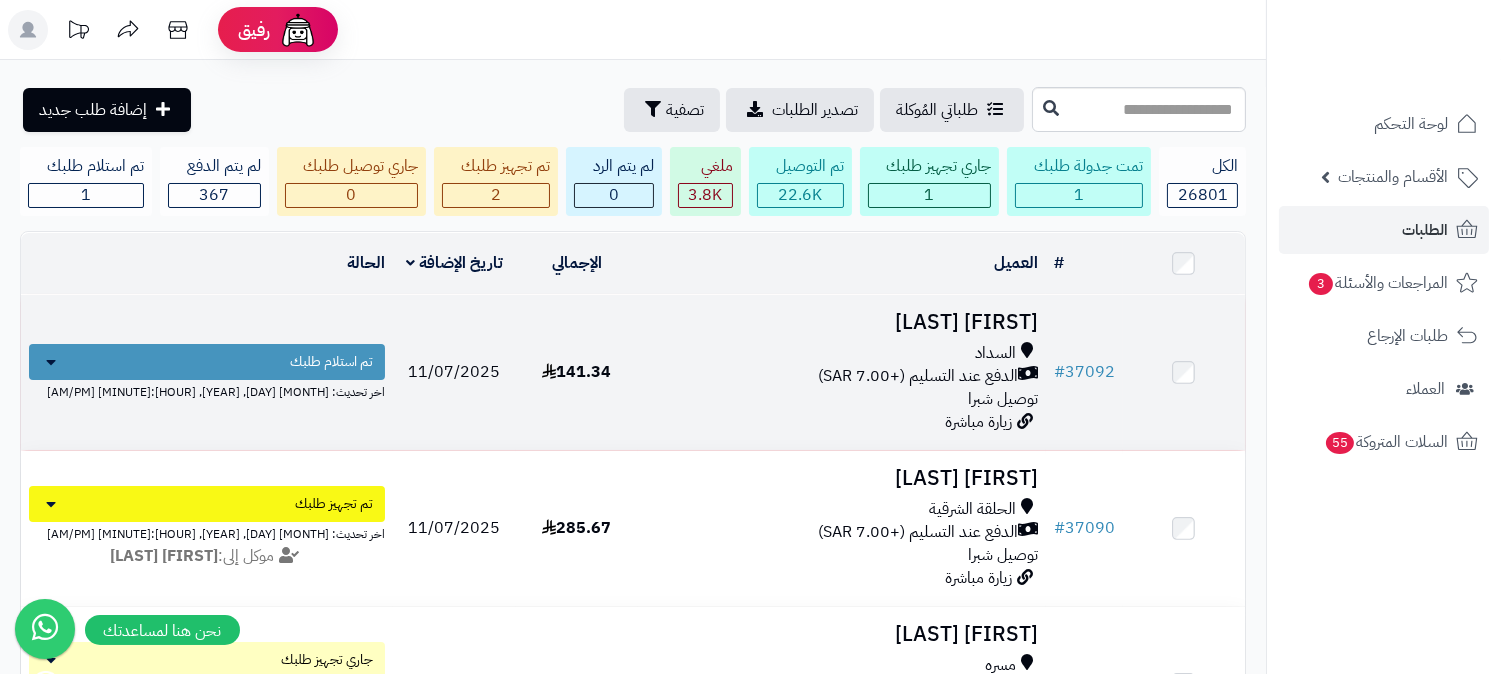 click on "الدفع عند التسليم (+7.00 SAR)" at bounding box center [918, 376] 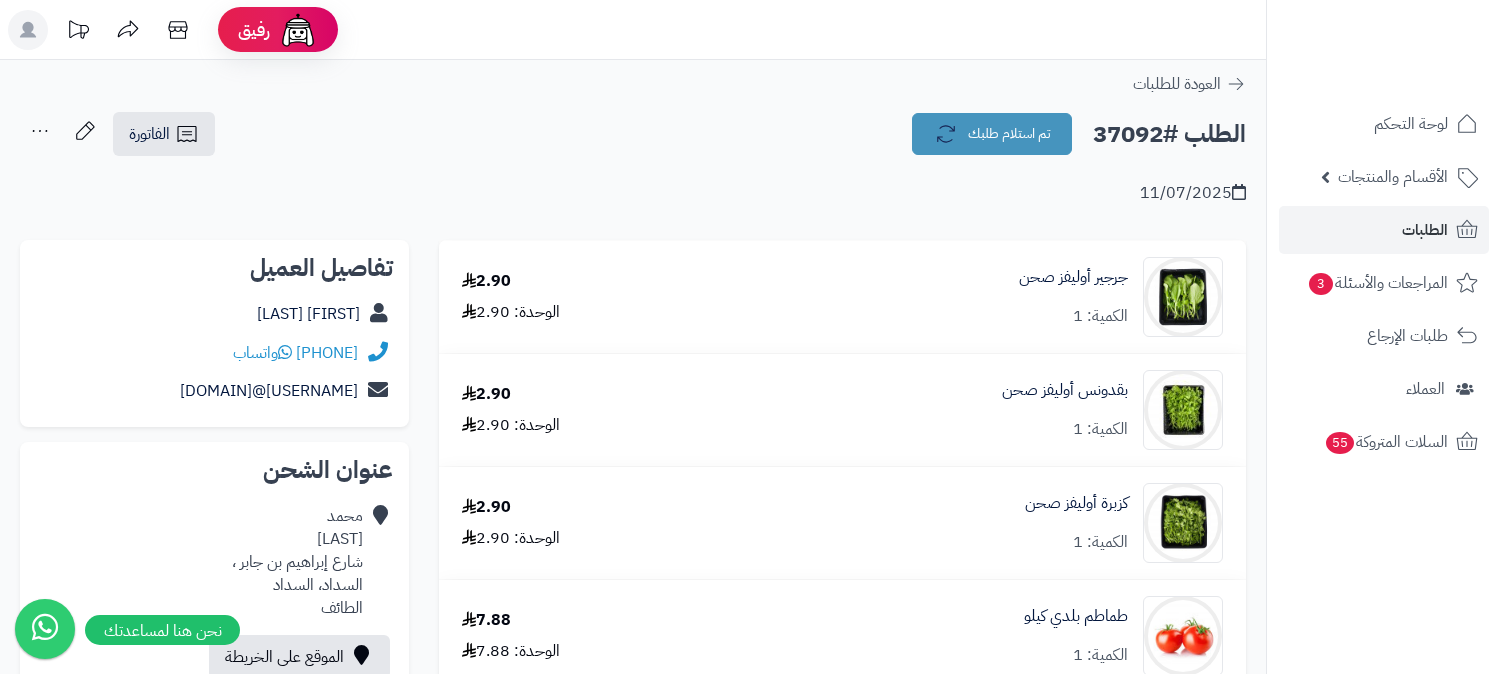 scroll, scrollTop: 0, scrollLeft: 0, axis: both 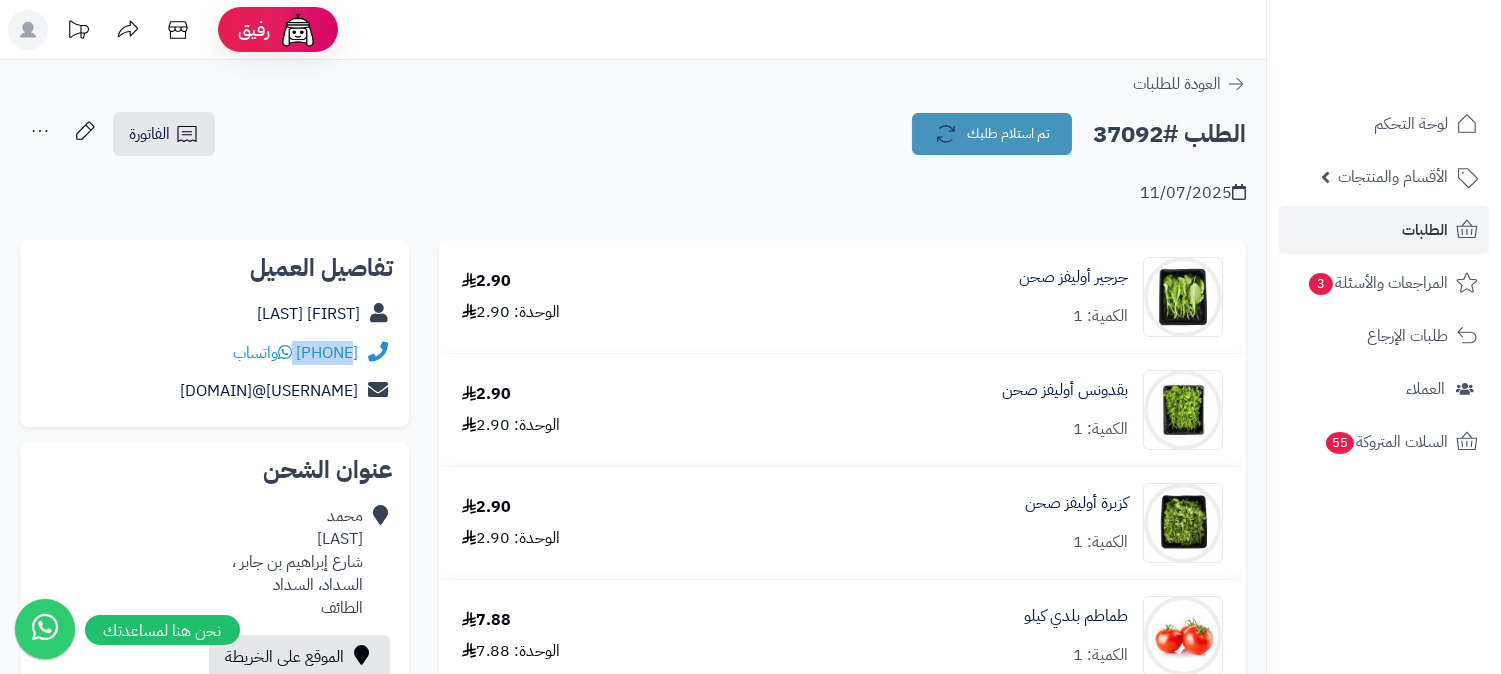 drag, startPoint x: 240, startPoint y: 351, endPoint x: 250, endPoint y: 356, distance: 11.18034 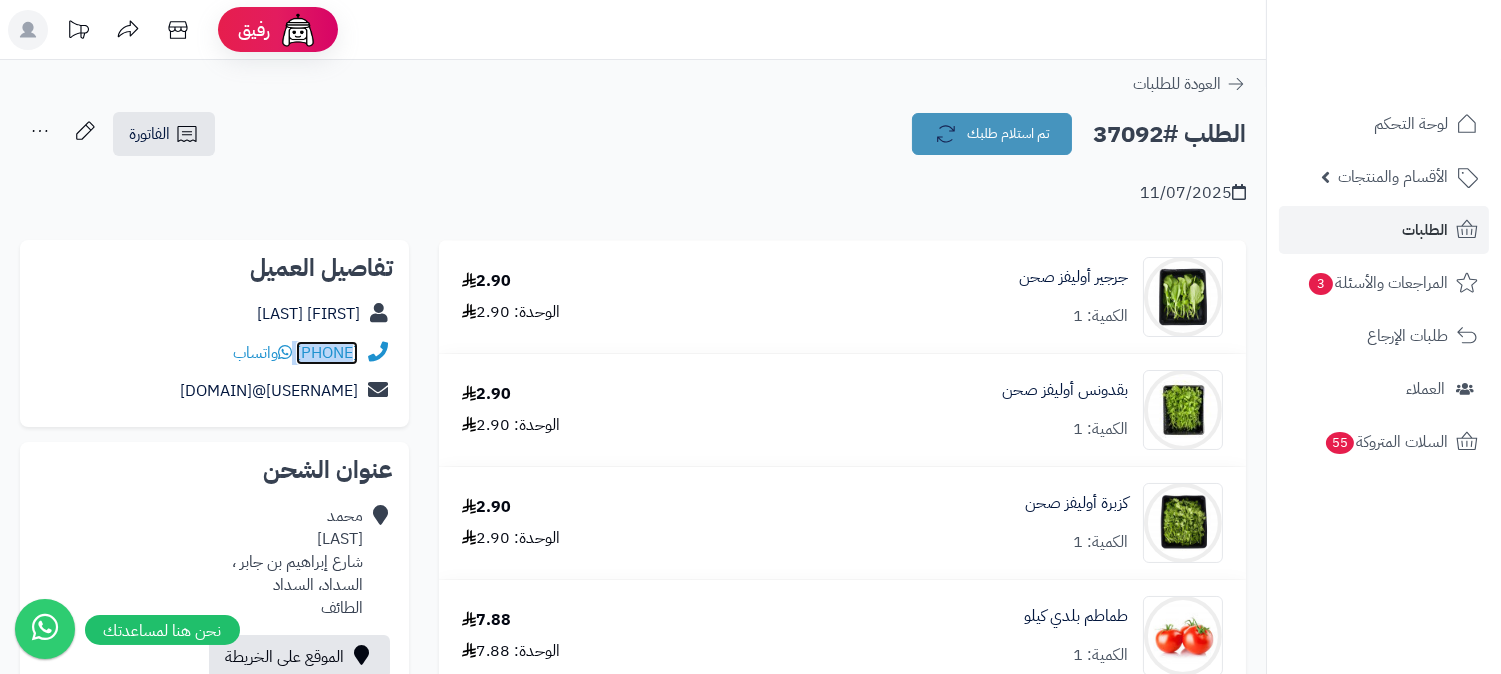 copy on "66555719337" 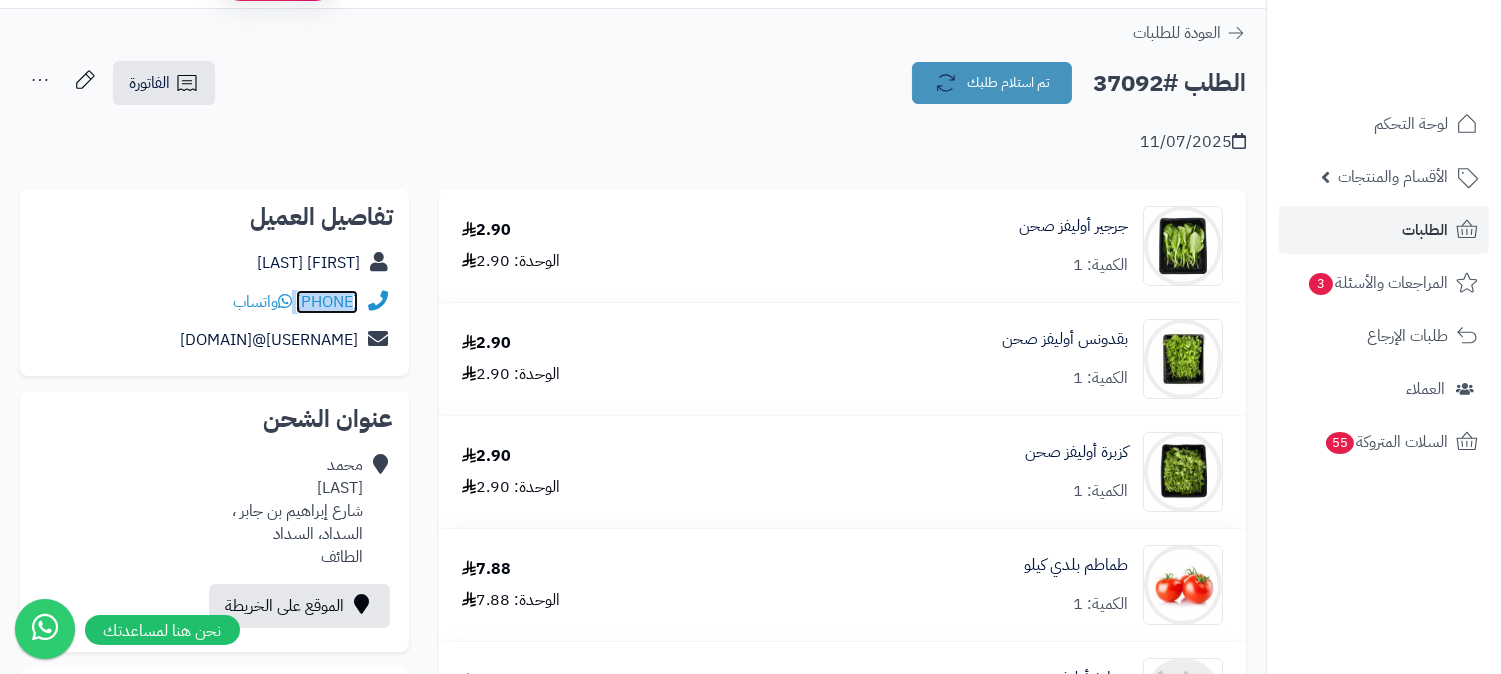 scroll, scrollTop: 0, scrollLeft: 0, axis: both 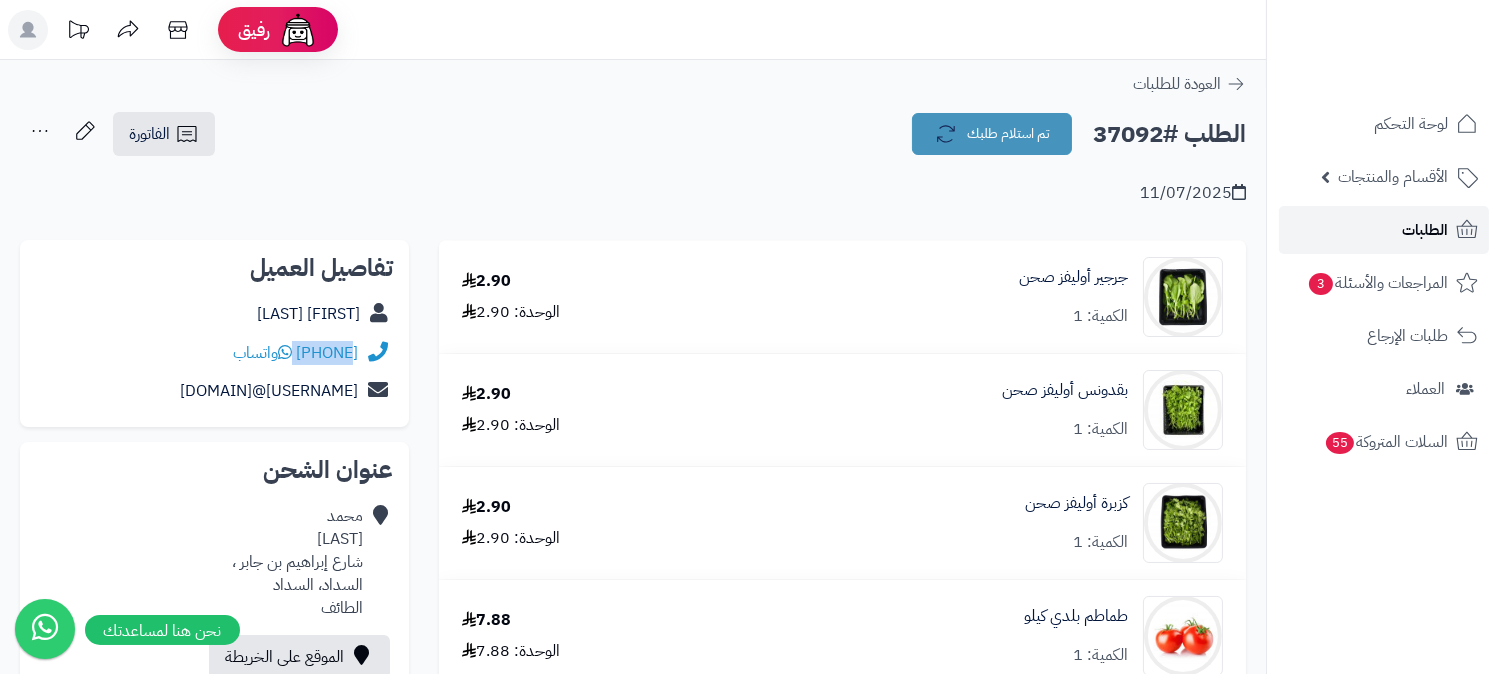 click on "الطلبات" at bounding box center (1425, 230) 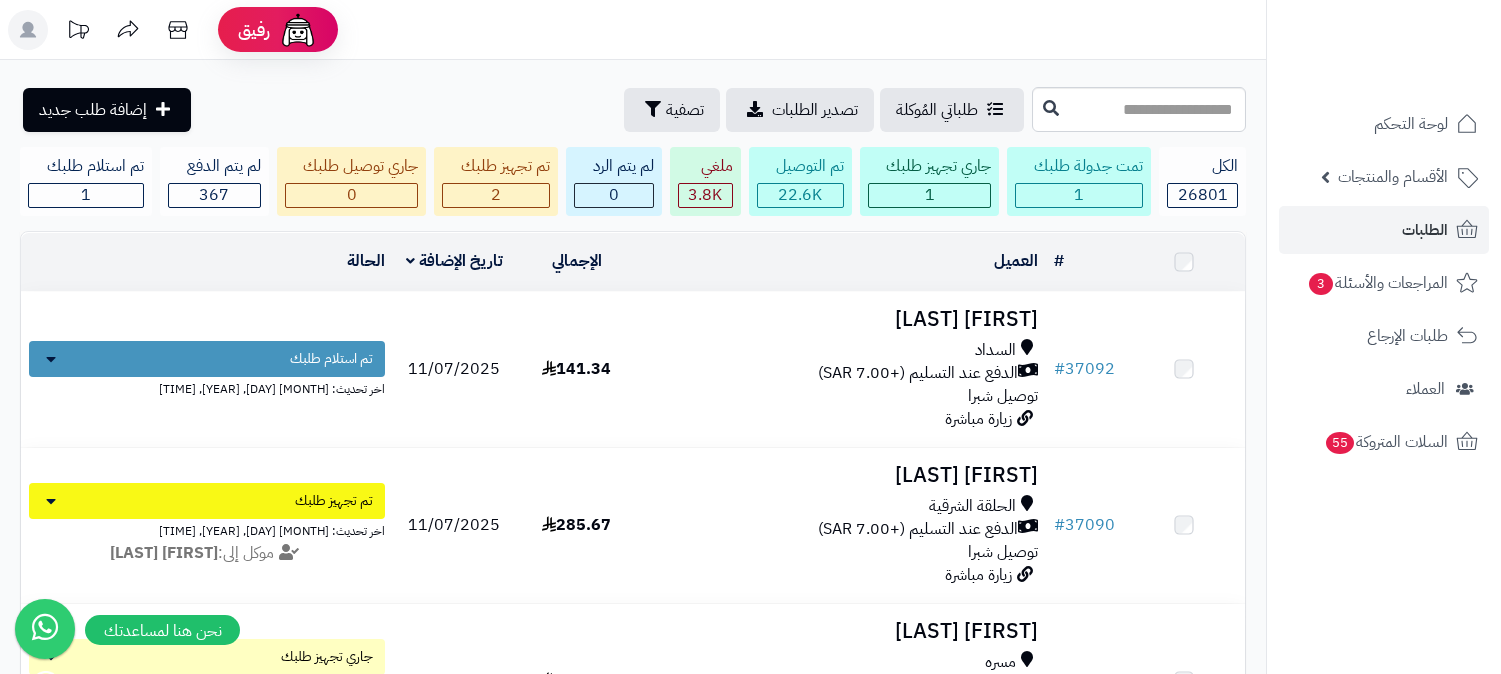 scroll, scrollTop: 0, scrollLeft: 0, axis: both 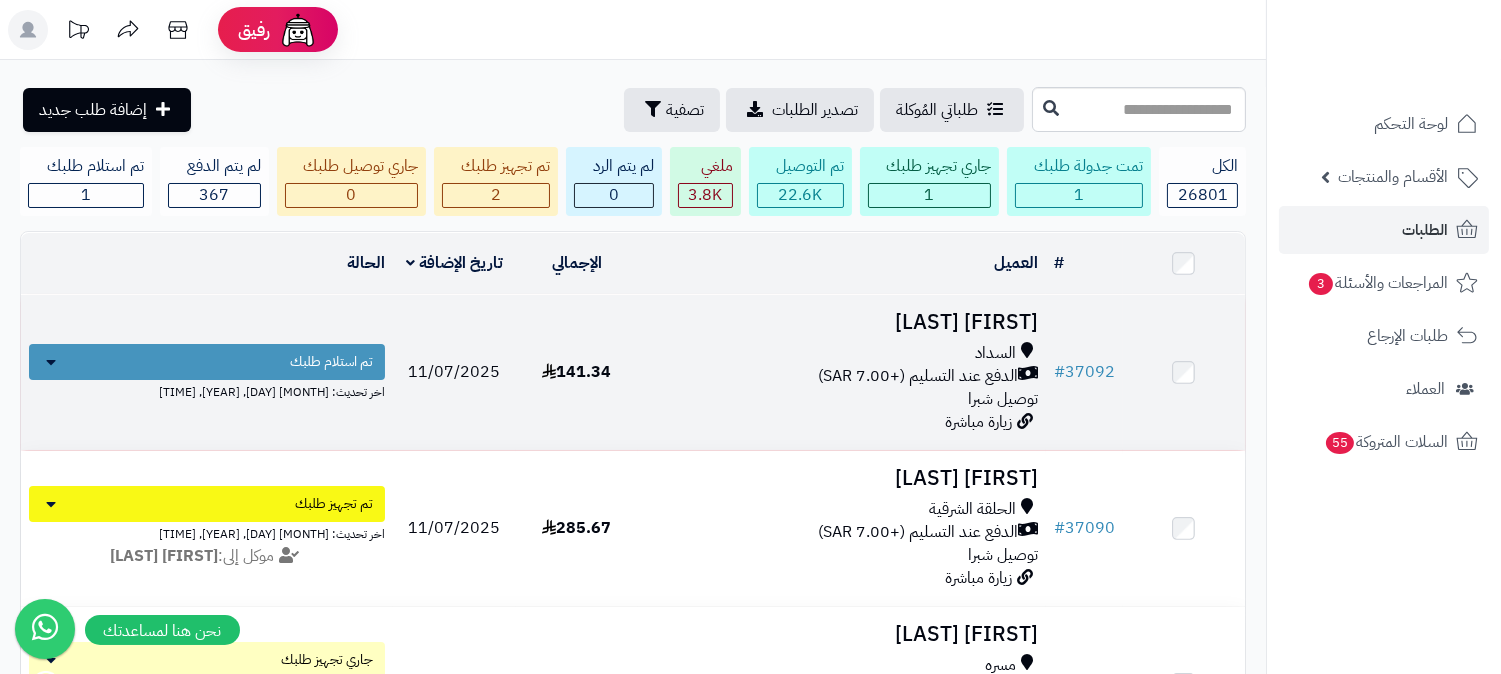 click on "توصيل شبرا" at bounding box center (1003, 399) 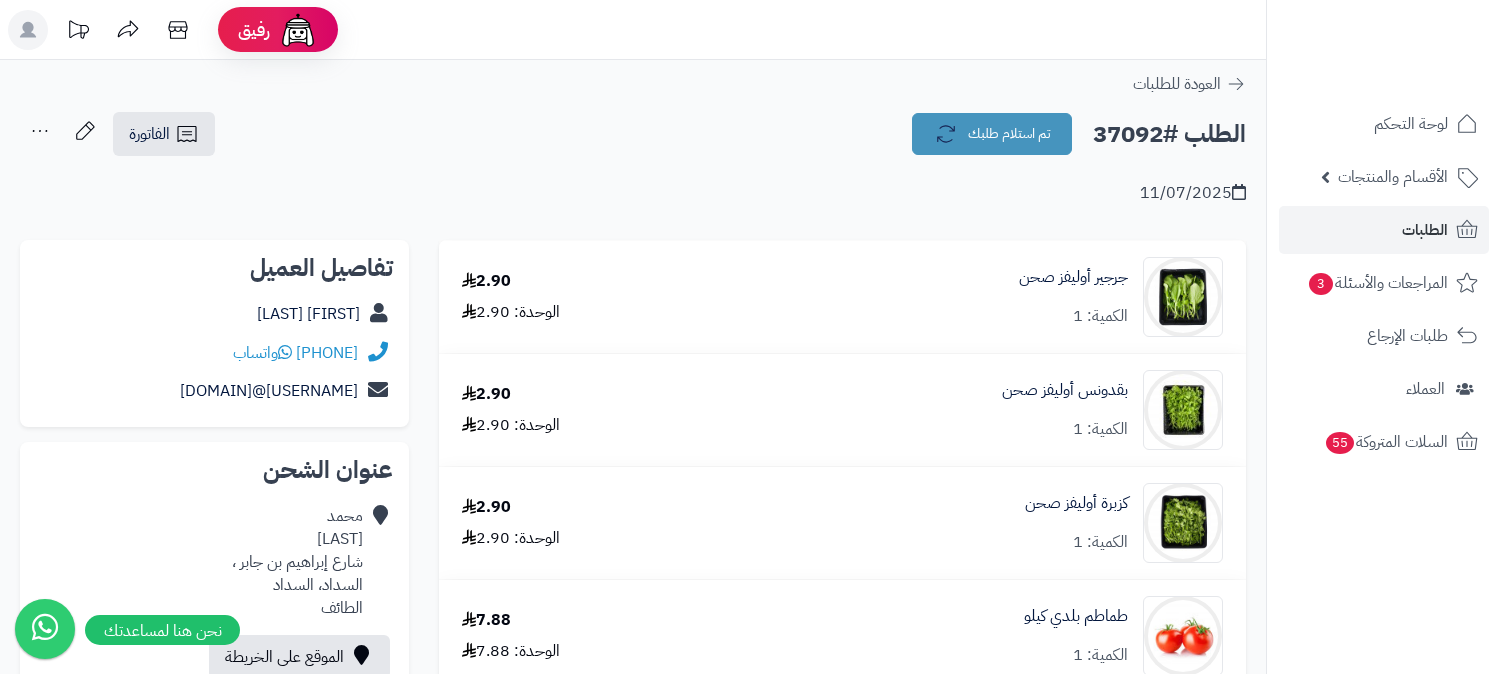 scroll, scrollTop: 0, scrollLeft: 0, axis: both 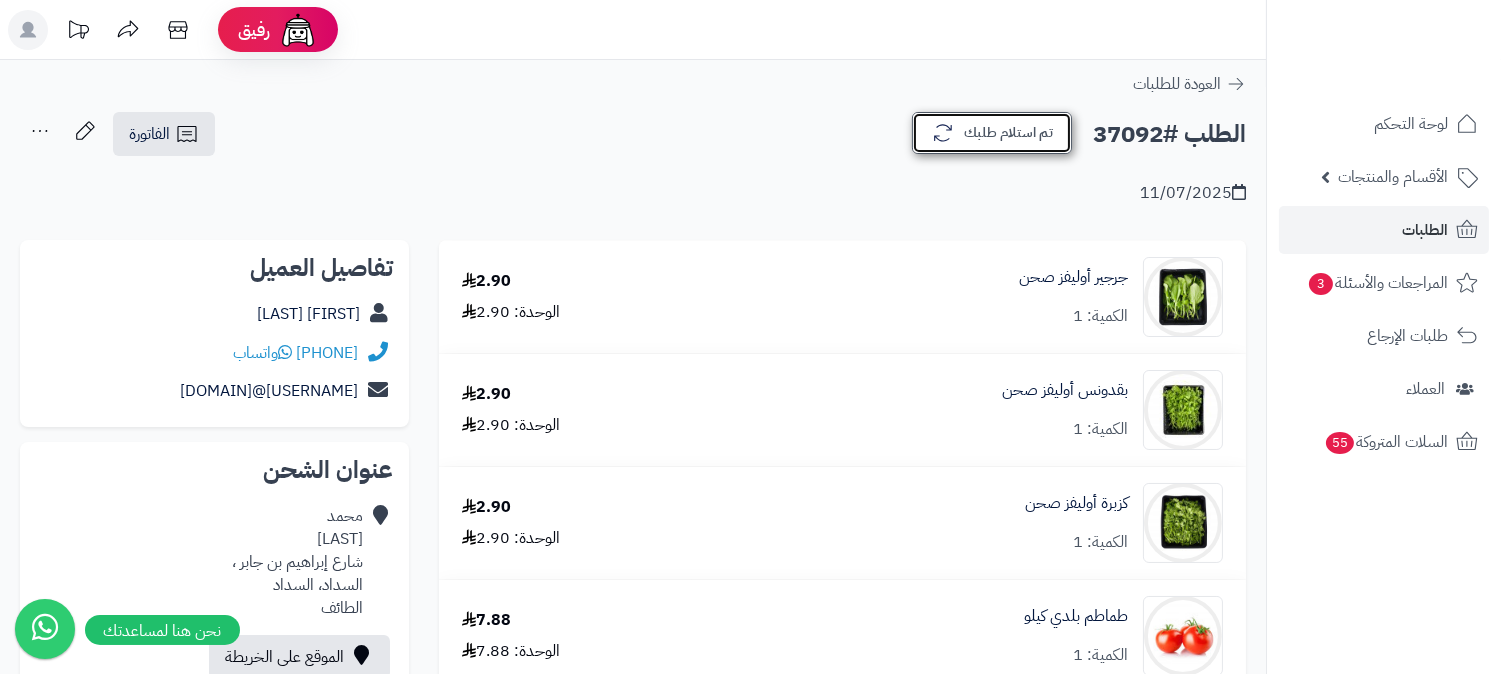 click on "تم استلام طلبك" at bounding box center [992, 133] 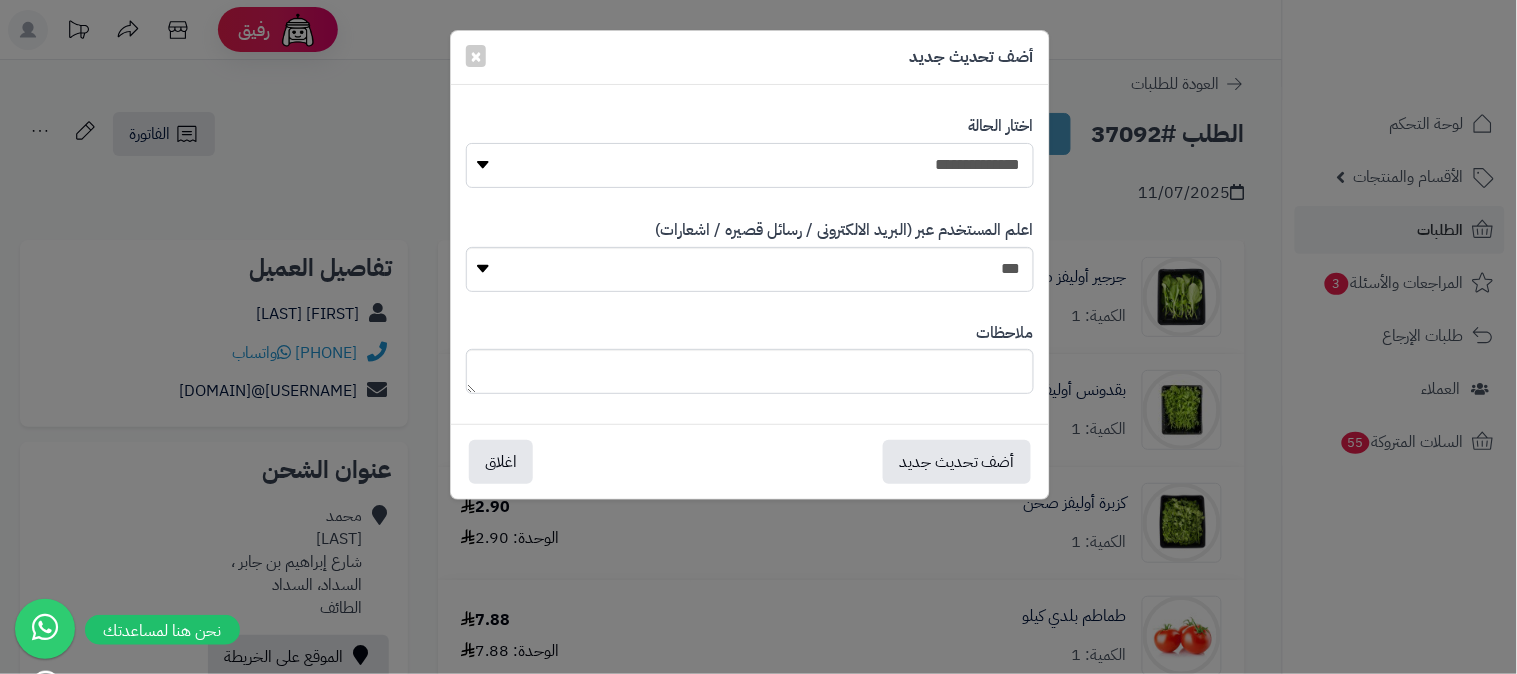 click on "**********" at bounding box center [750, 165] 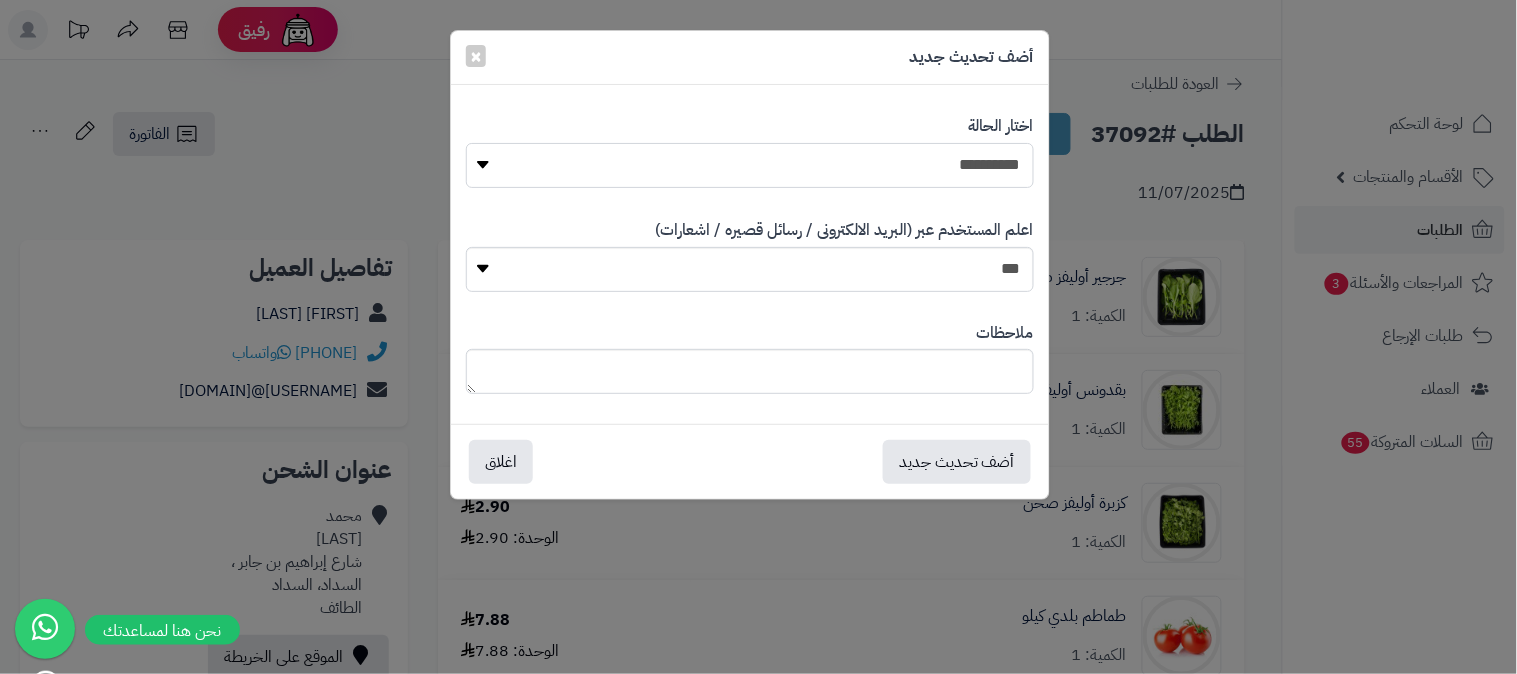 click on "**********" at bounding box center (750, 165) 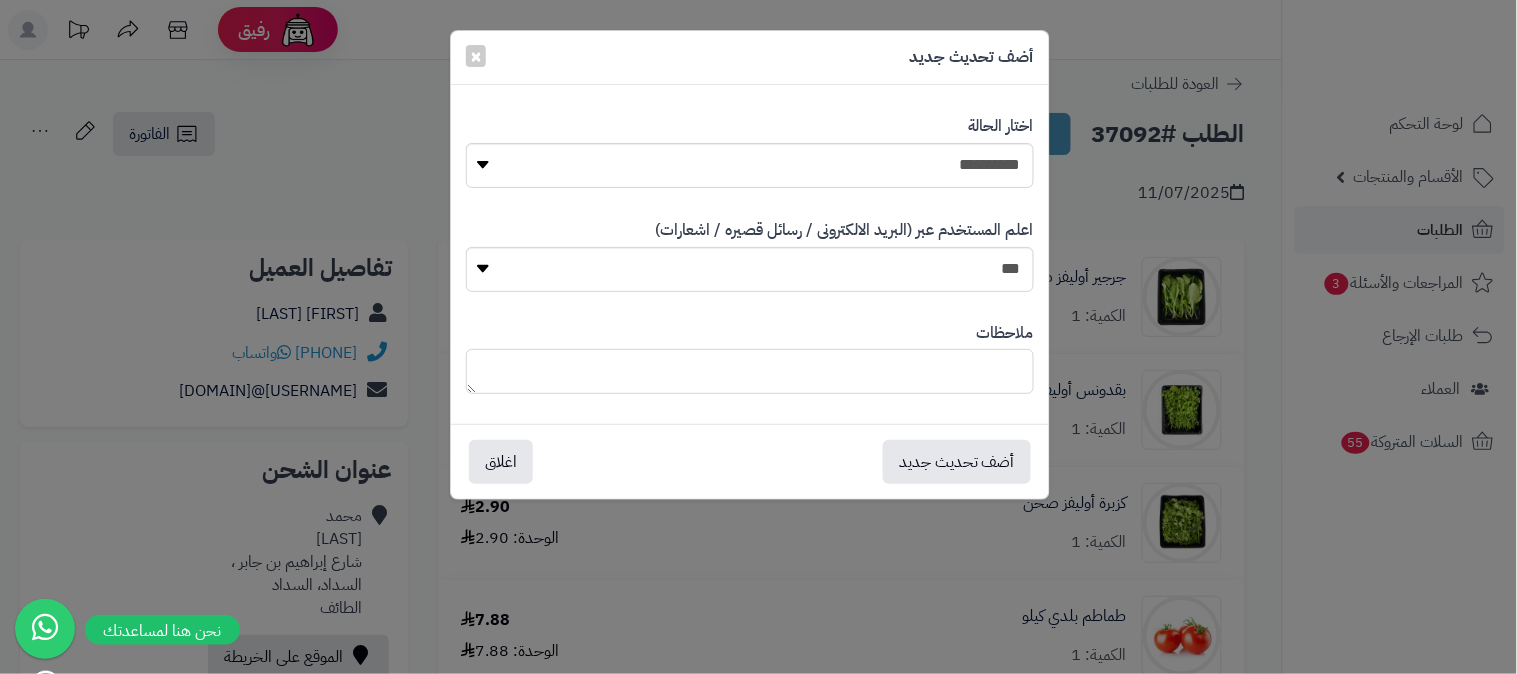 click at bounding box center [750, 371] 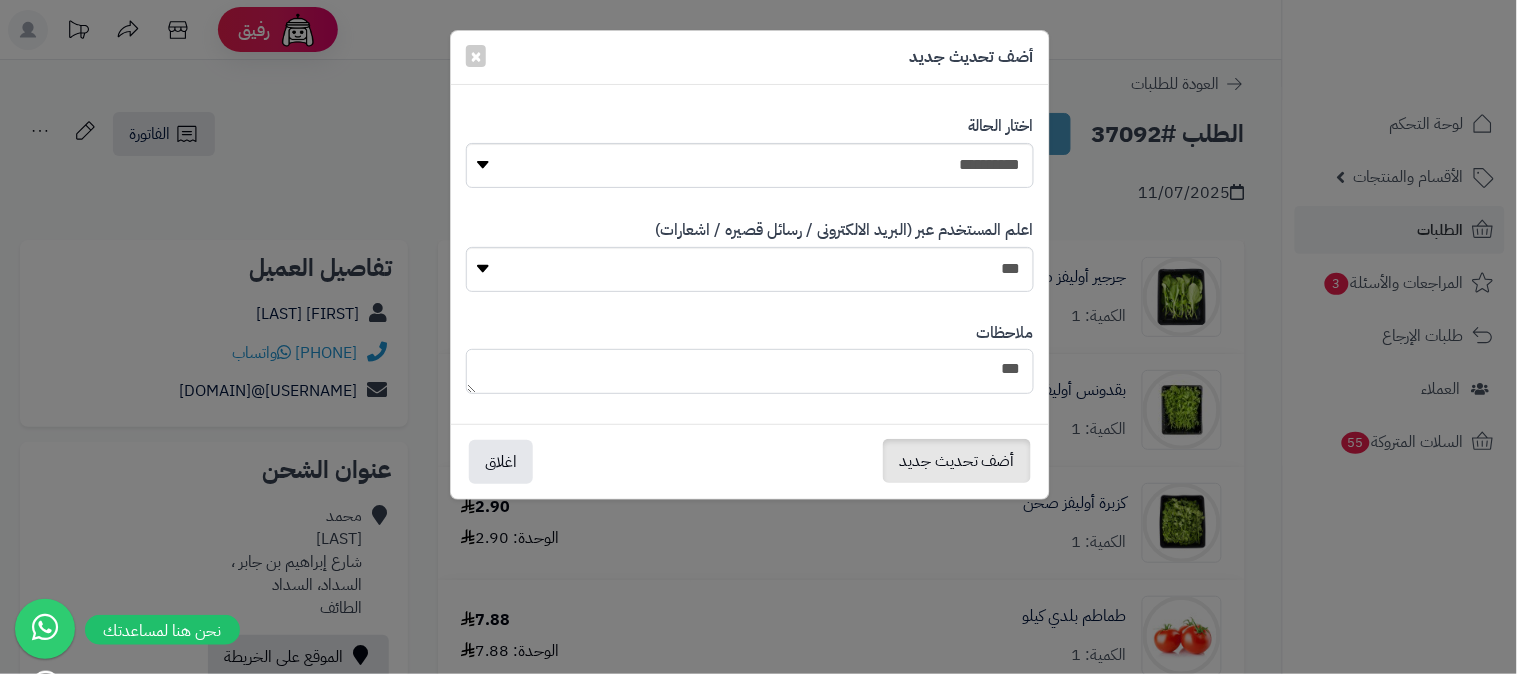 type on "***" 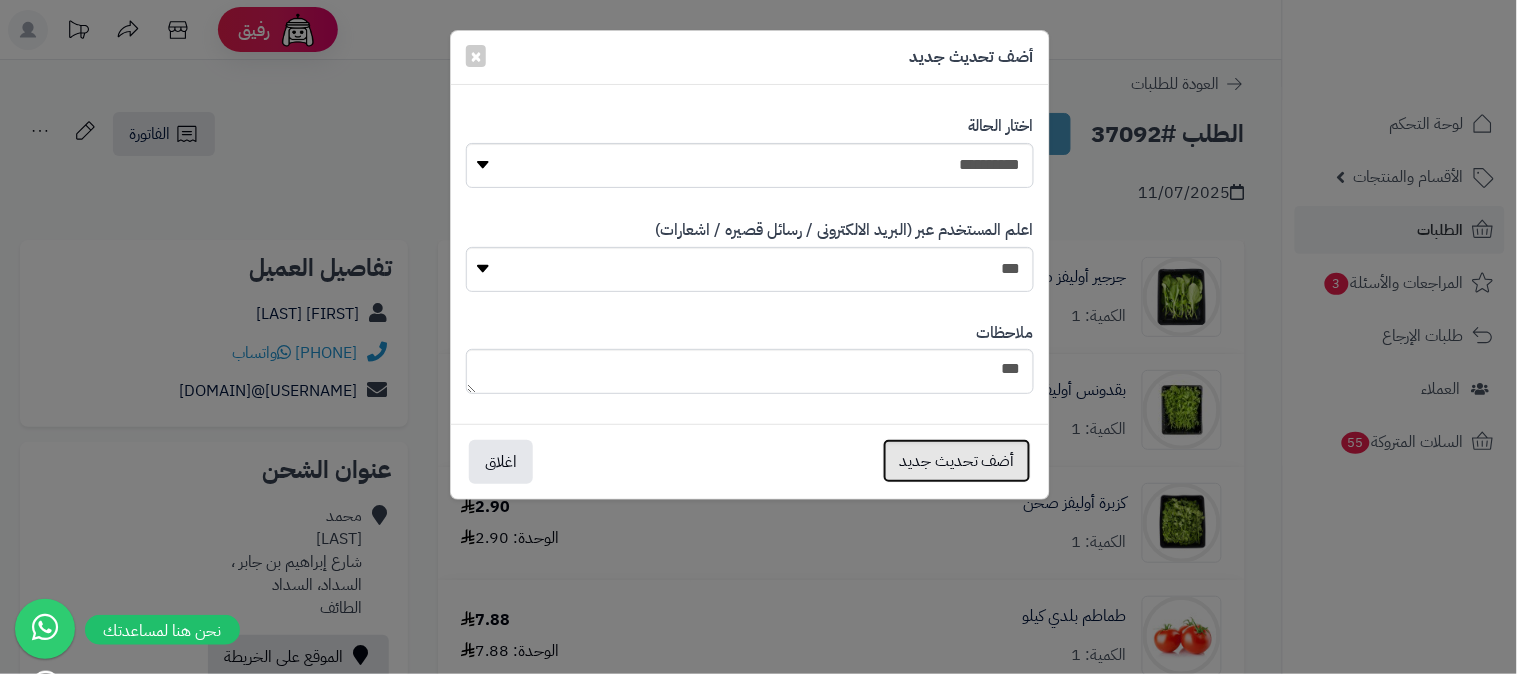 click on "أضف تحديث جديد" at bounding box center [957, 461] 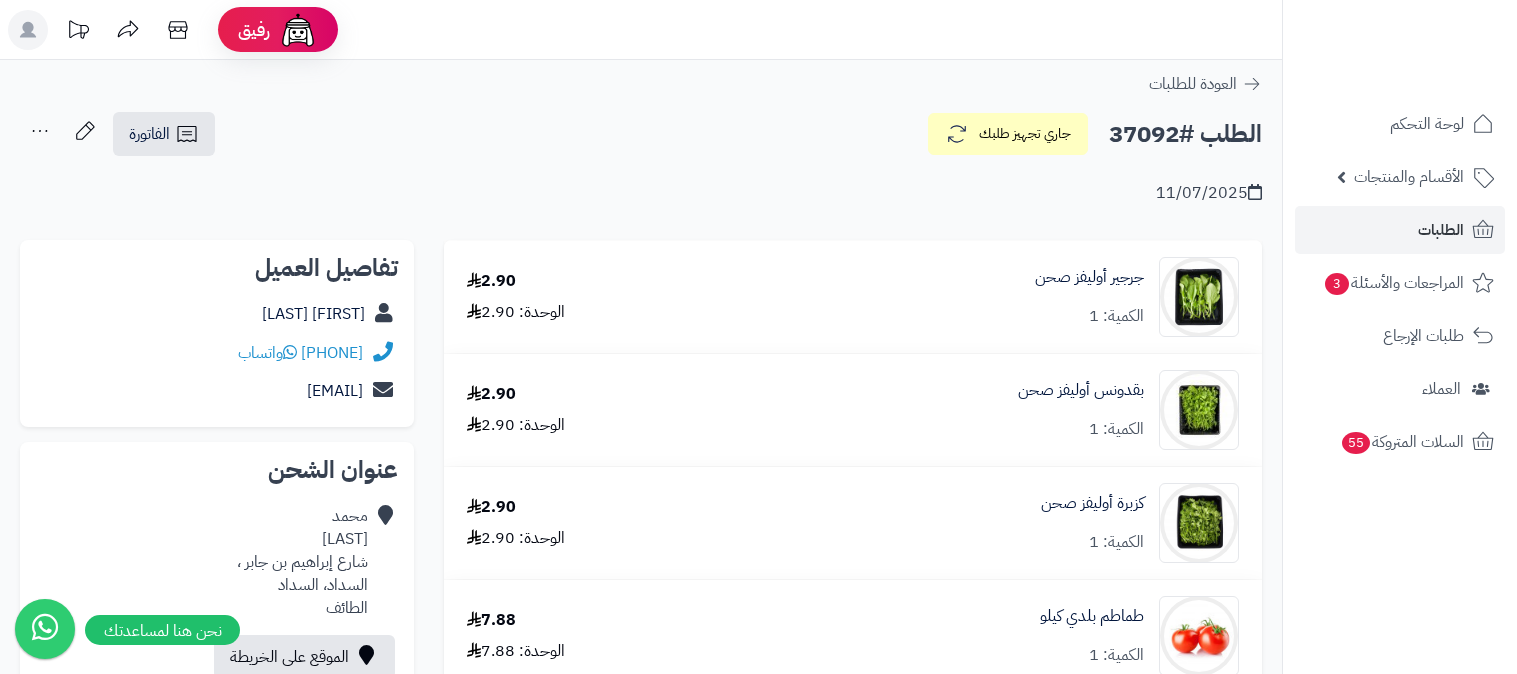 scroll, scrollTop: 0, scrollLeft: 0, axis: both 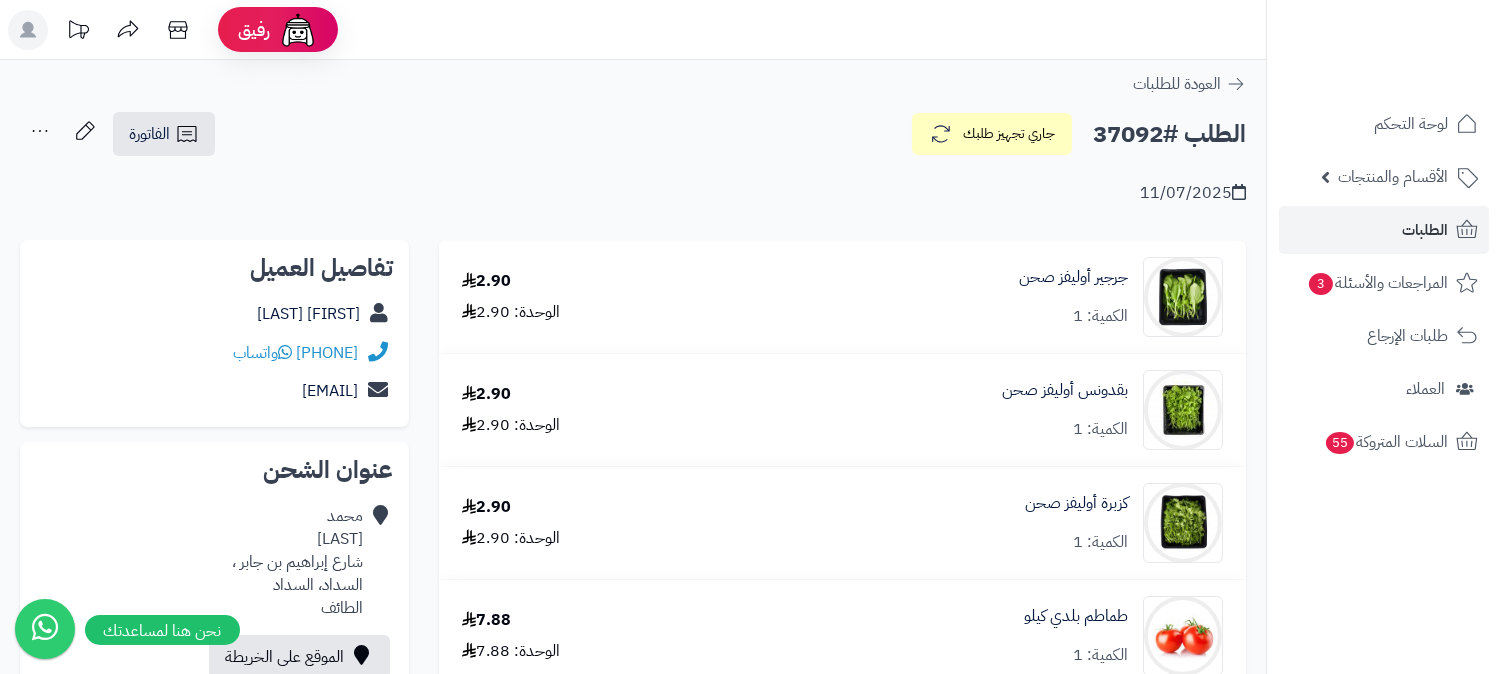 click 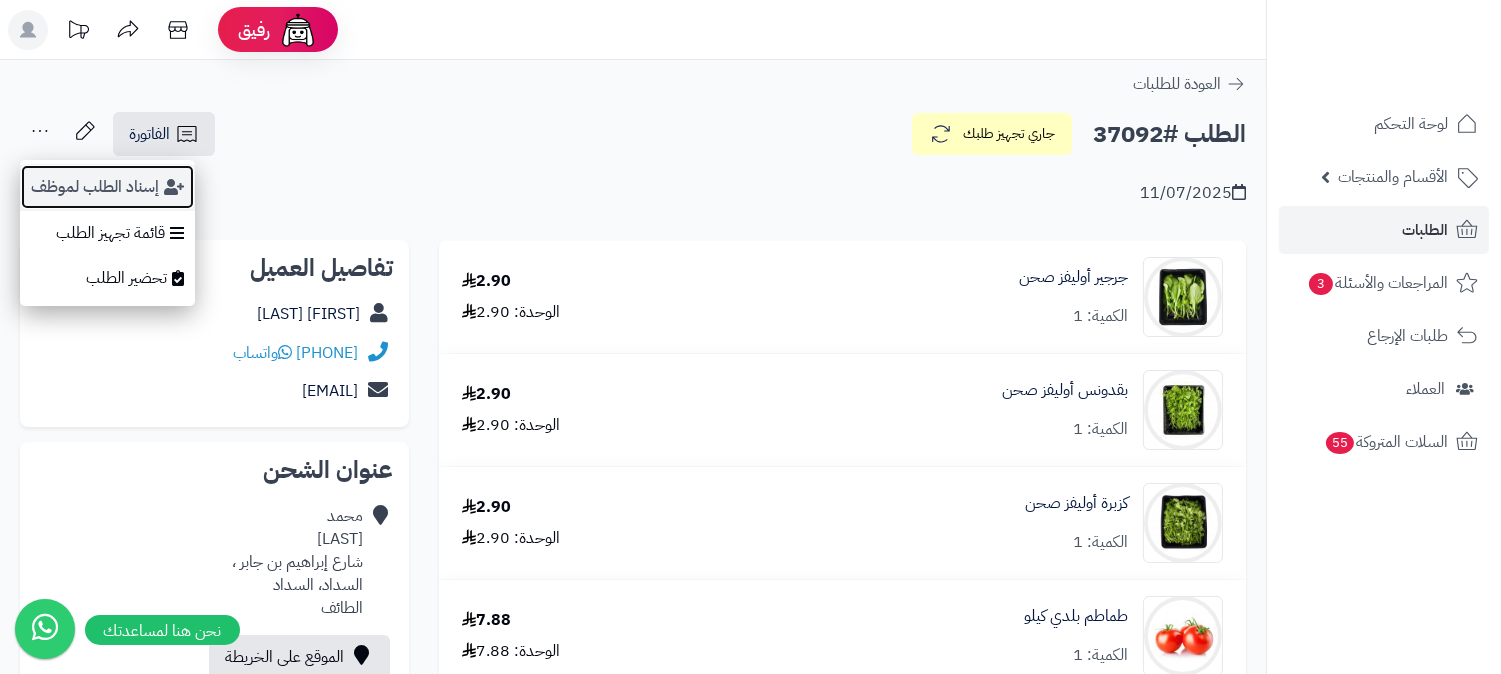 click on "إسناد الطلب لموظف" at bounding box center [107, 187] 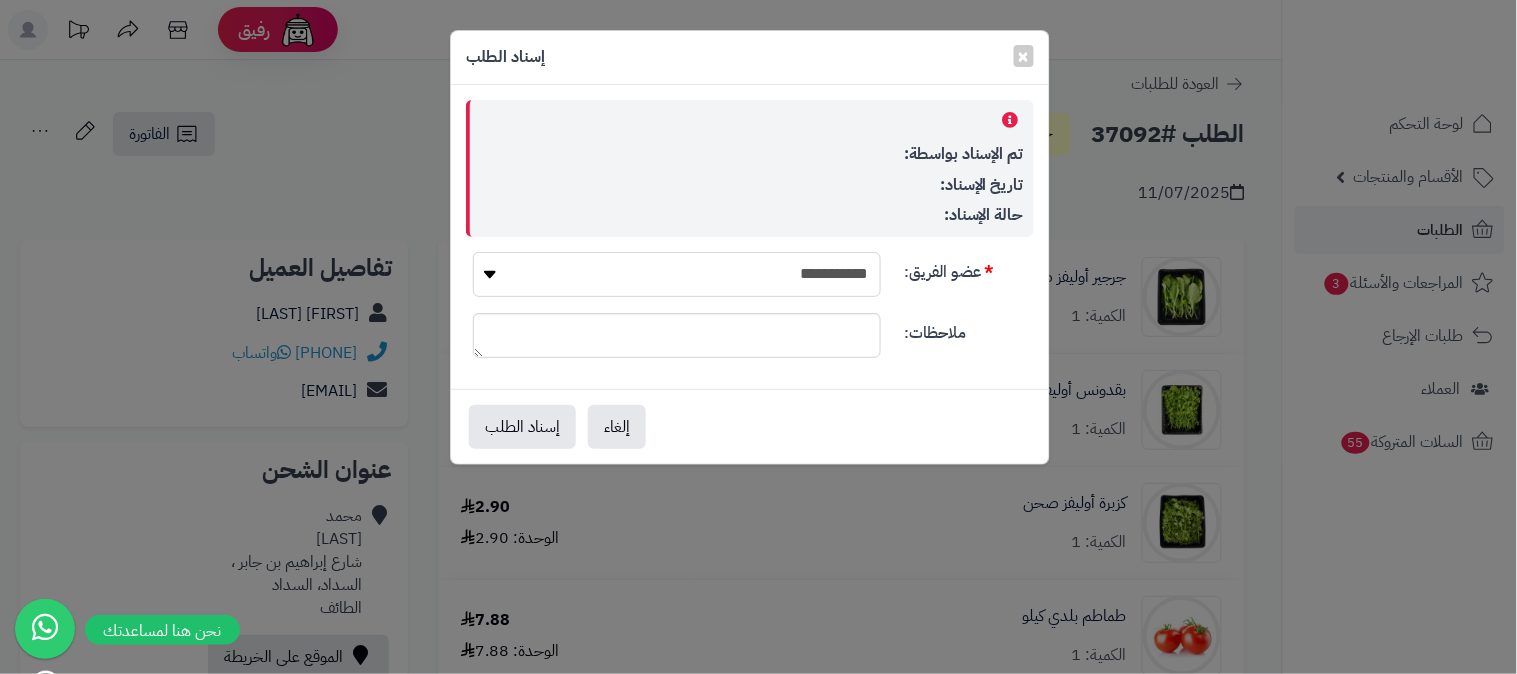 click on "**********" at bounding box center [677, 274] 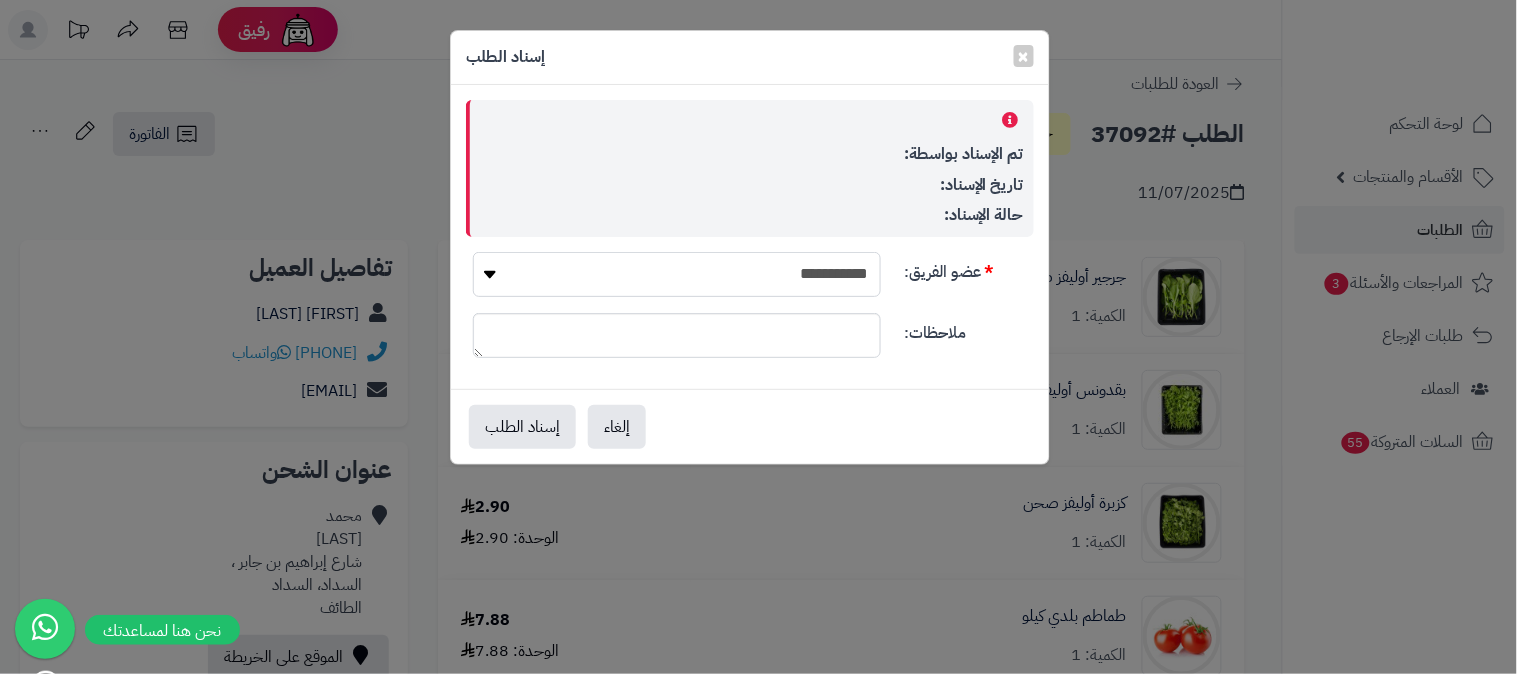select on "**" 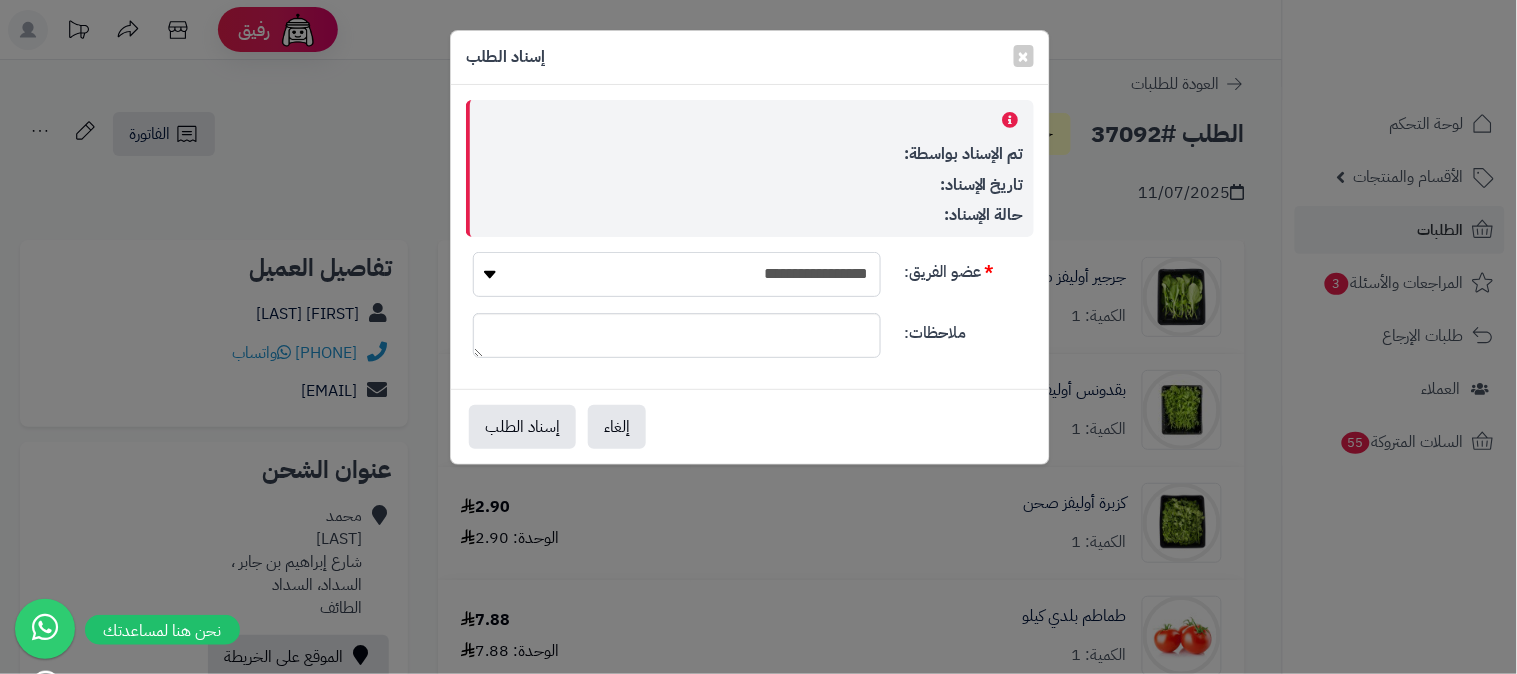 click on "**********" at bounding box center [677, 274] 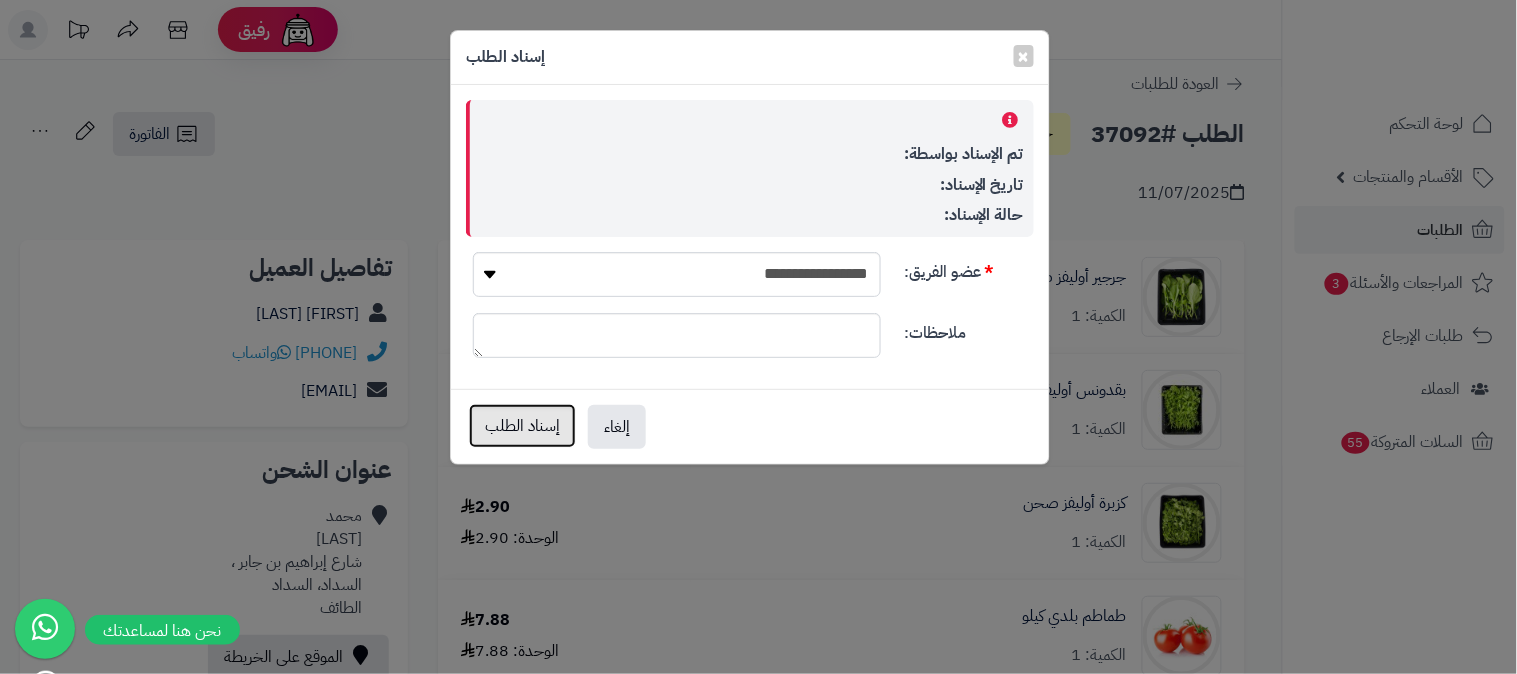 click on "إسناد الطلب" at bounding box center [522, 426] 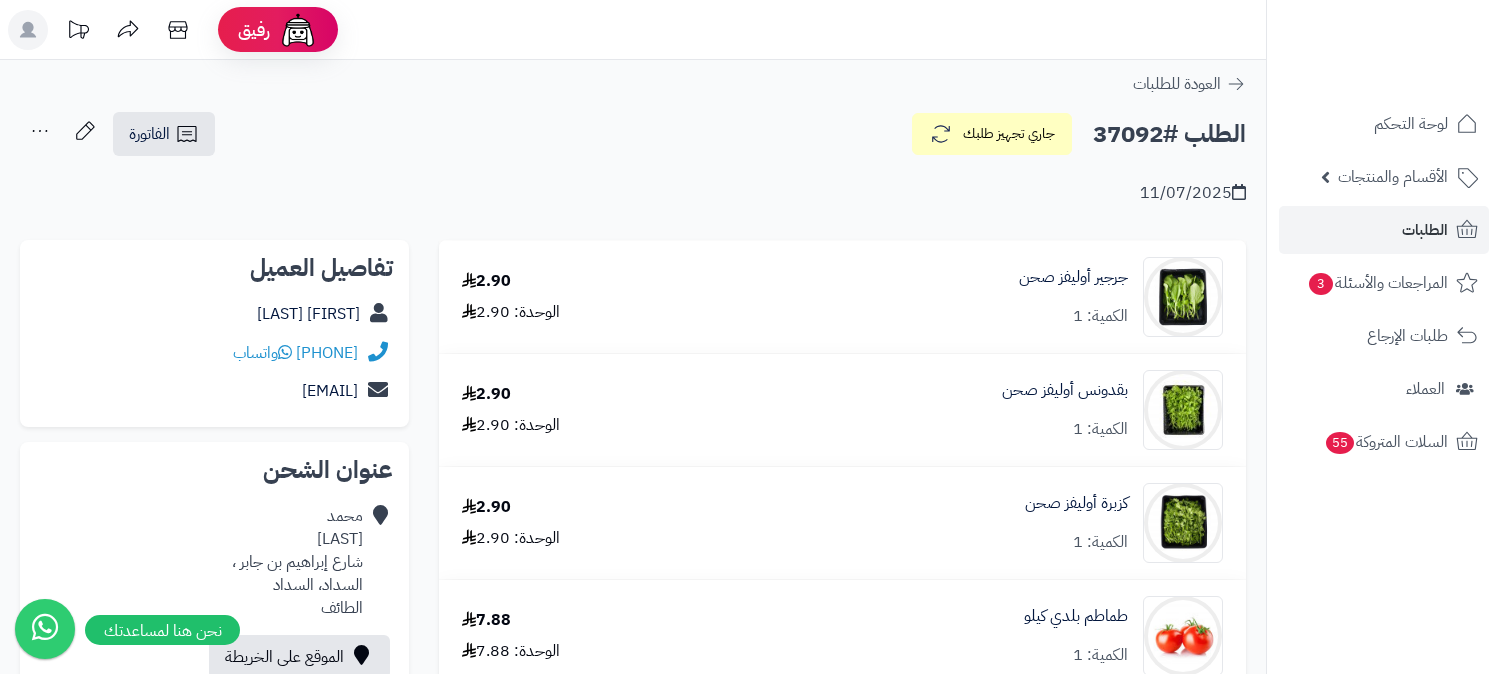 scroll, scrollTop: 0, scrollLeft: 0, axis: both 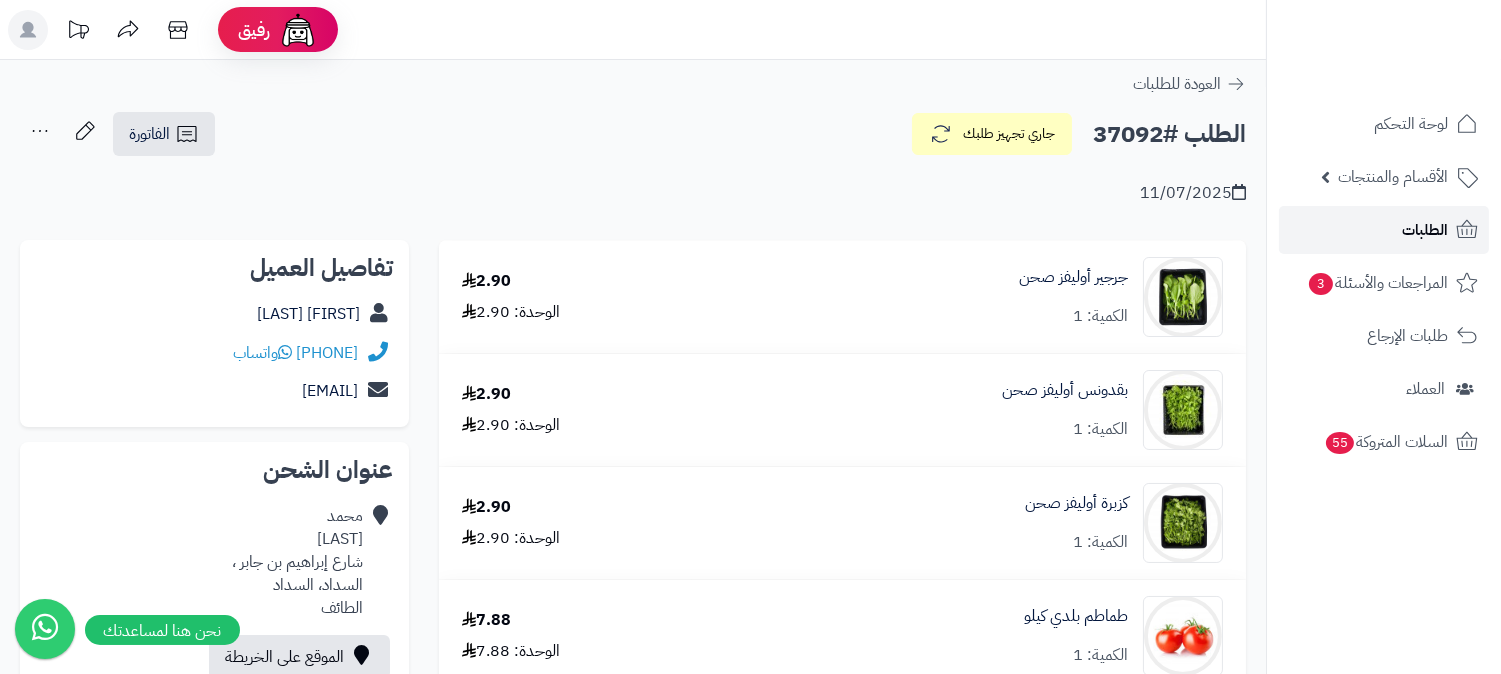 click on "الطلبات" at bounding box center [1384, 230] 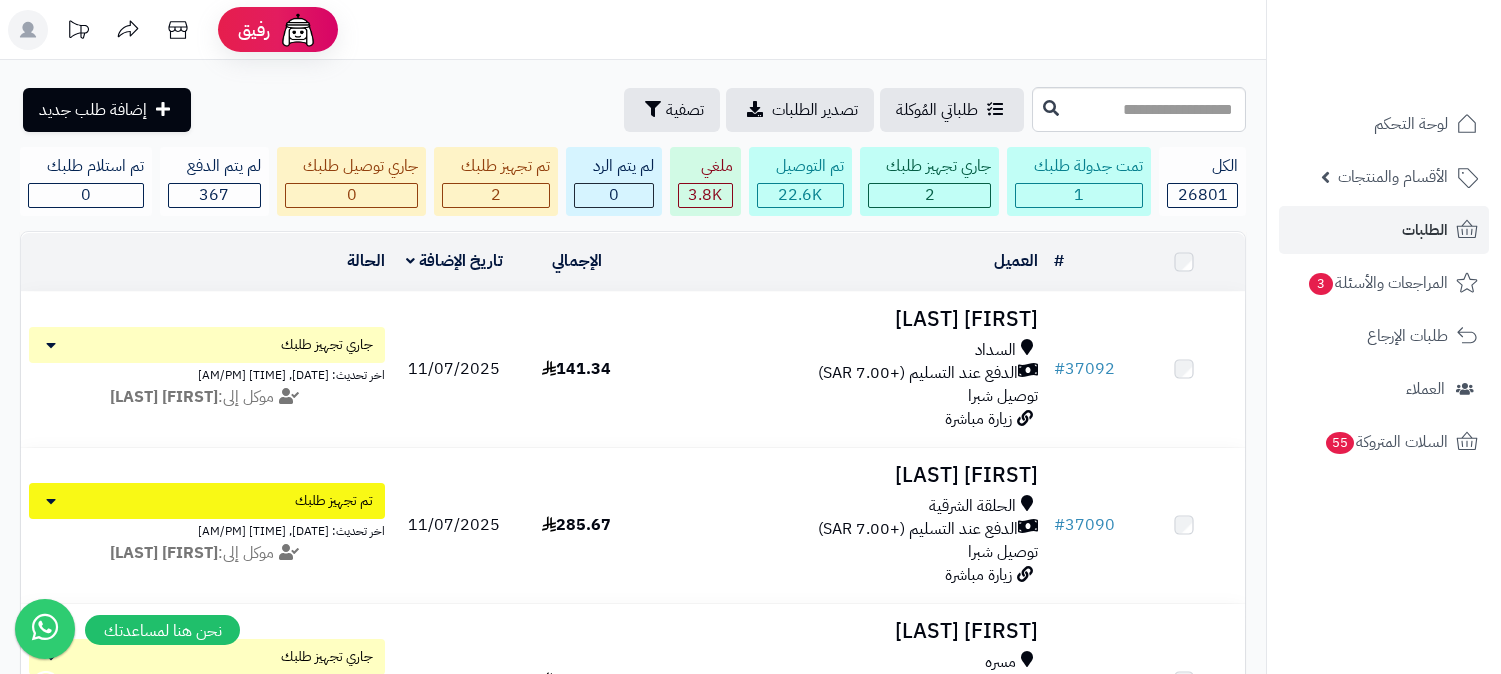scroll, scrollTop: 0, scrollLeft: 0, axis: both 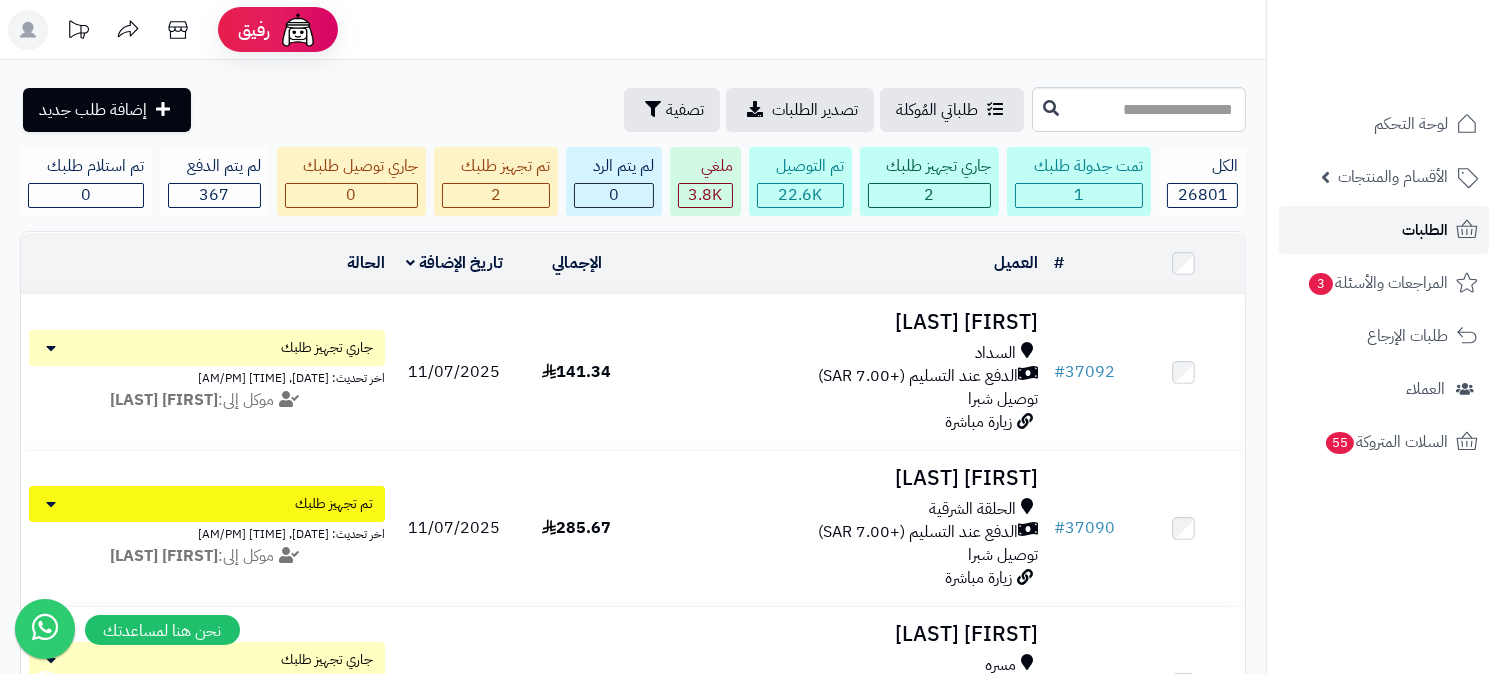 click on "الطلبات" at bounding box center [1384, 230] 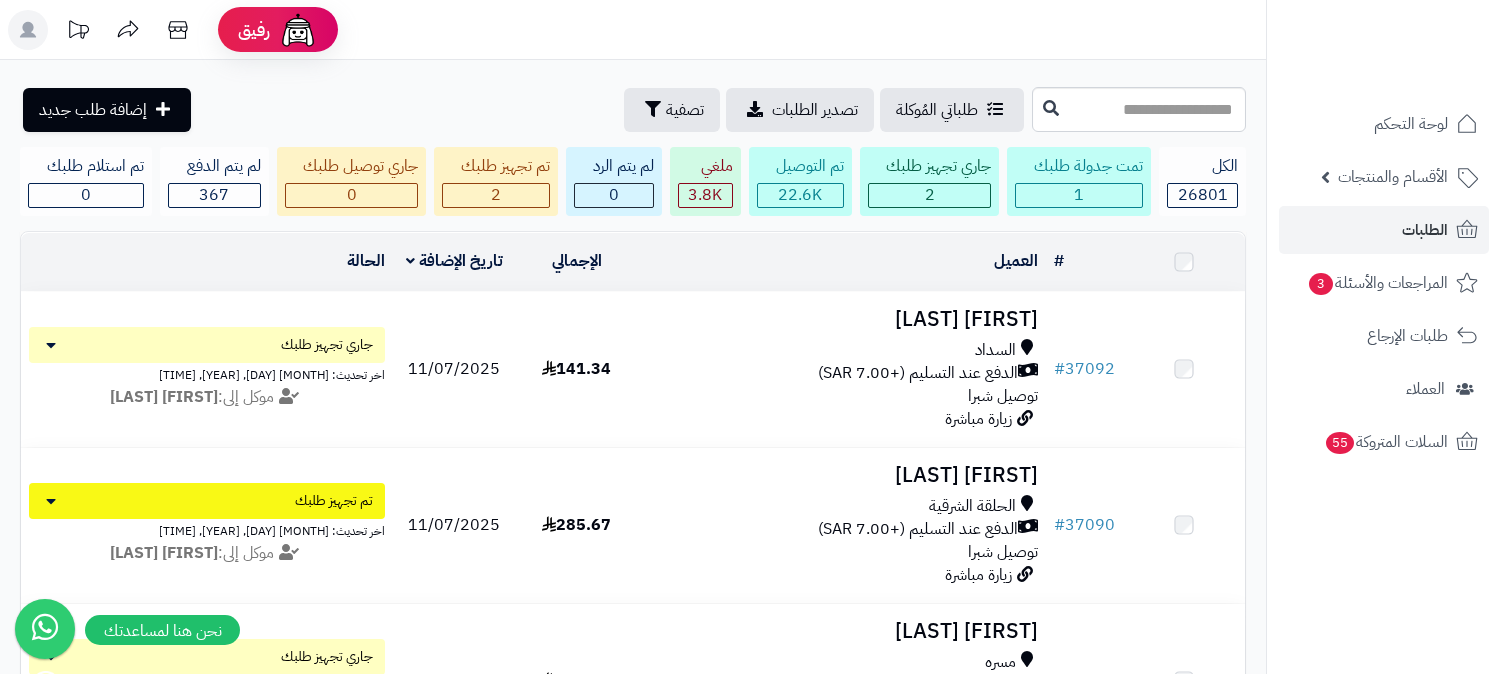 scroll, scrollTop: 0, scrollLeft: 0, axis: both 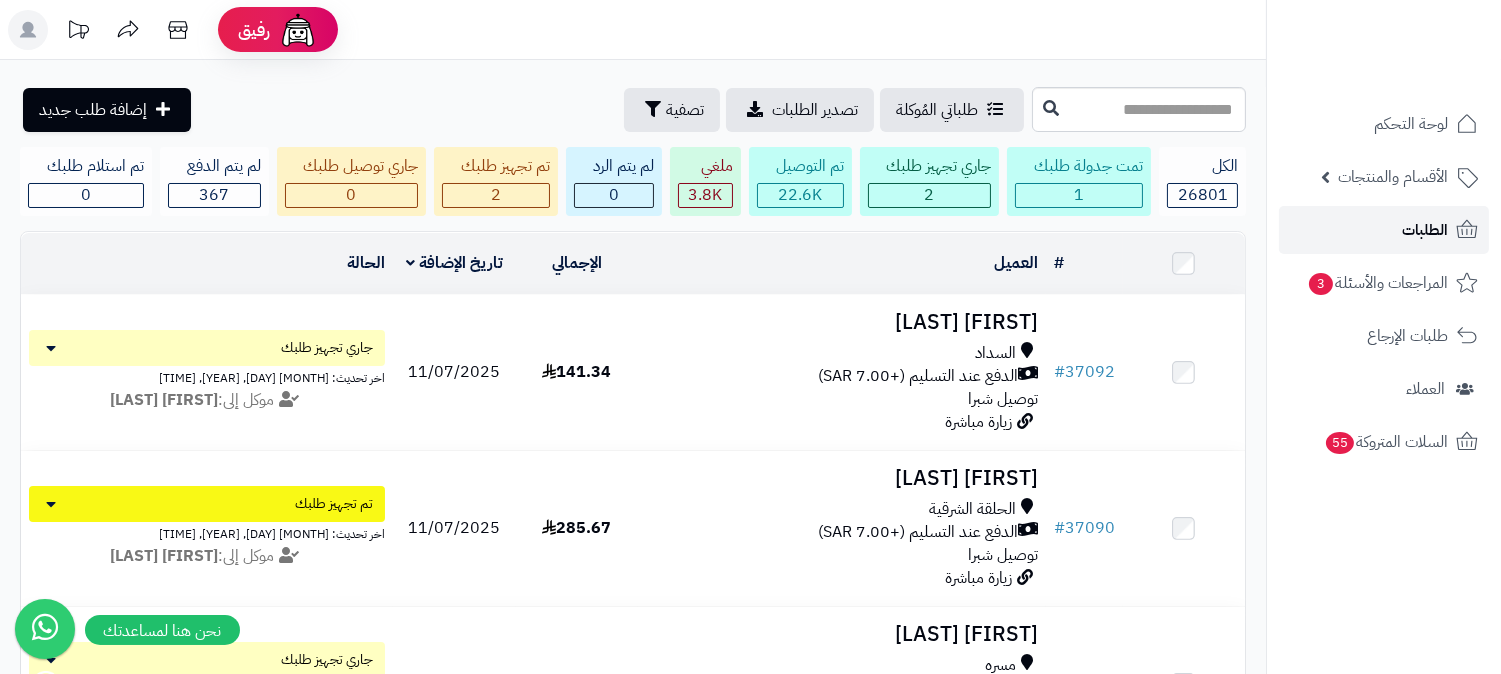 click on "الطلبات" at bounding box center (1425, 230) 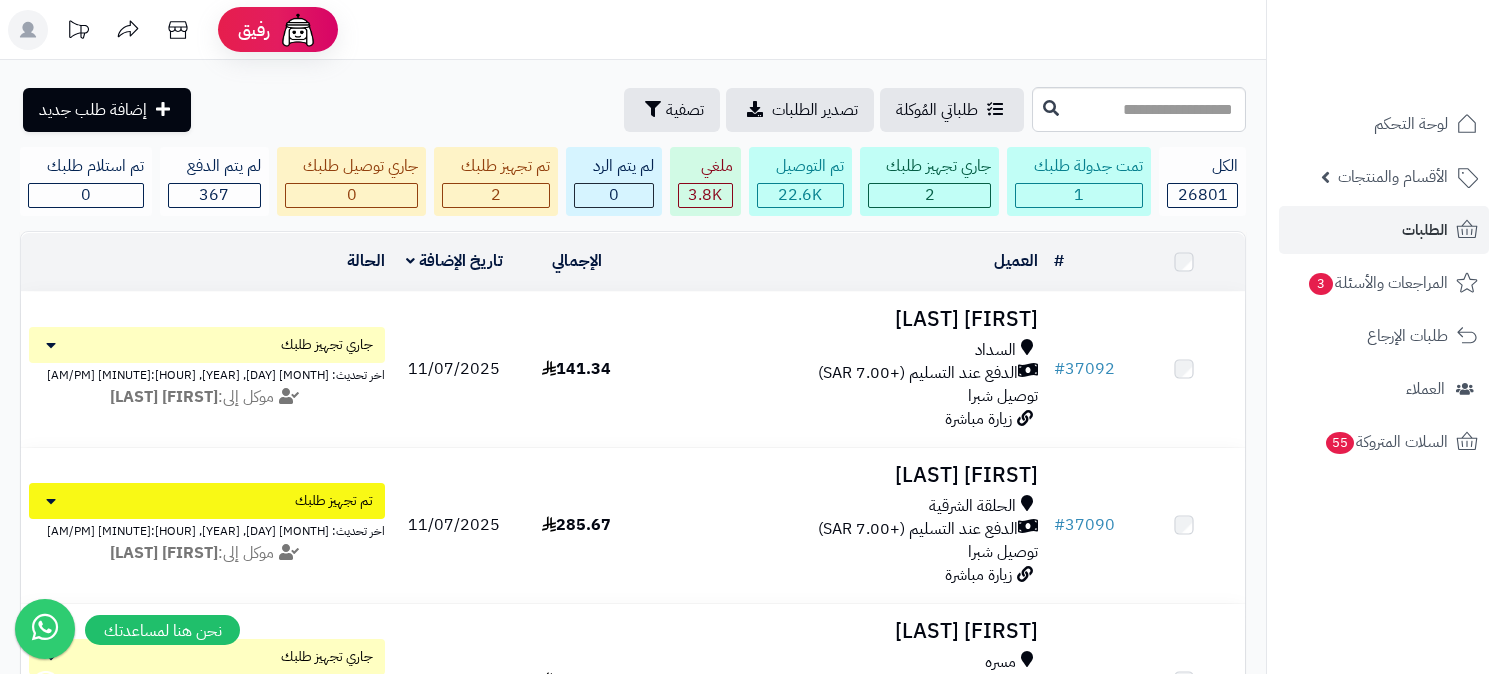 scroll, scrollTop: 0, scrollLeft: 0, axis: both 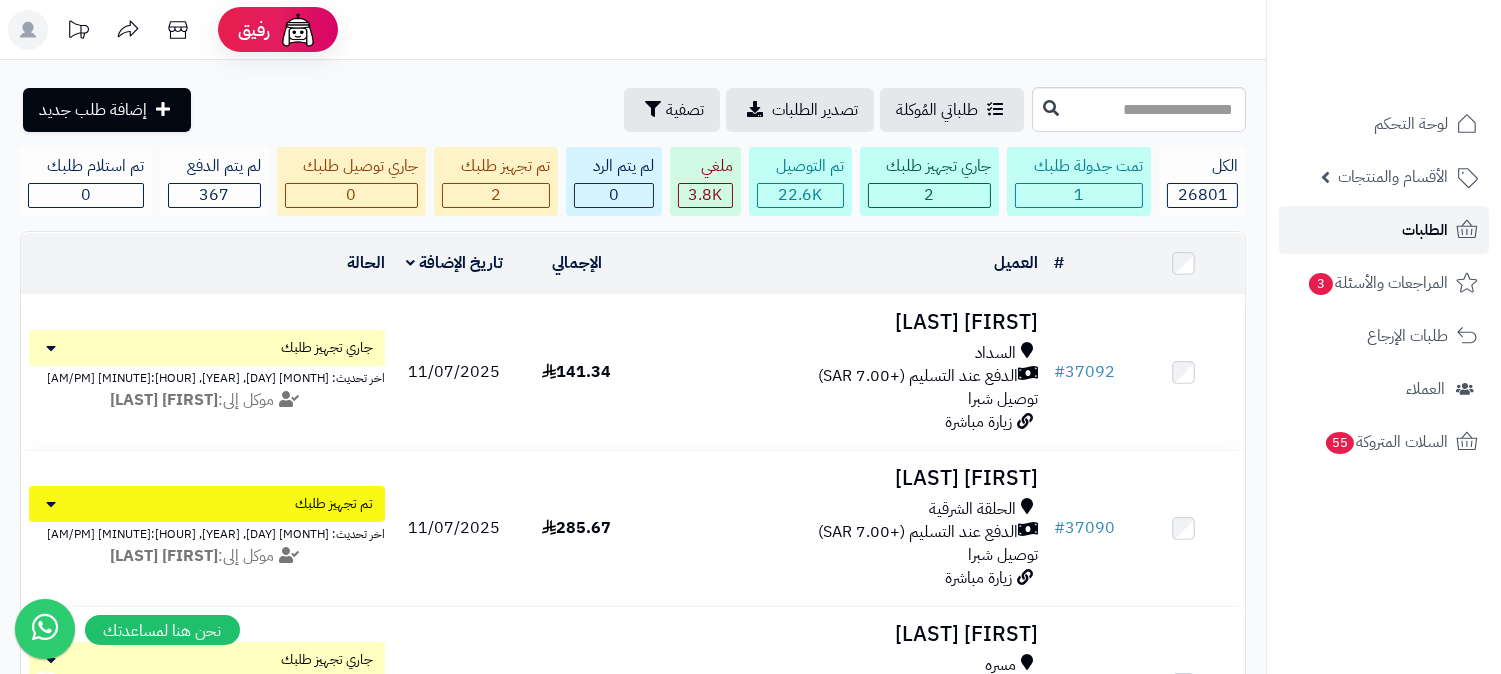 click on "الطلبات" at bounding box center [1384, 230] 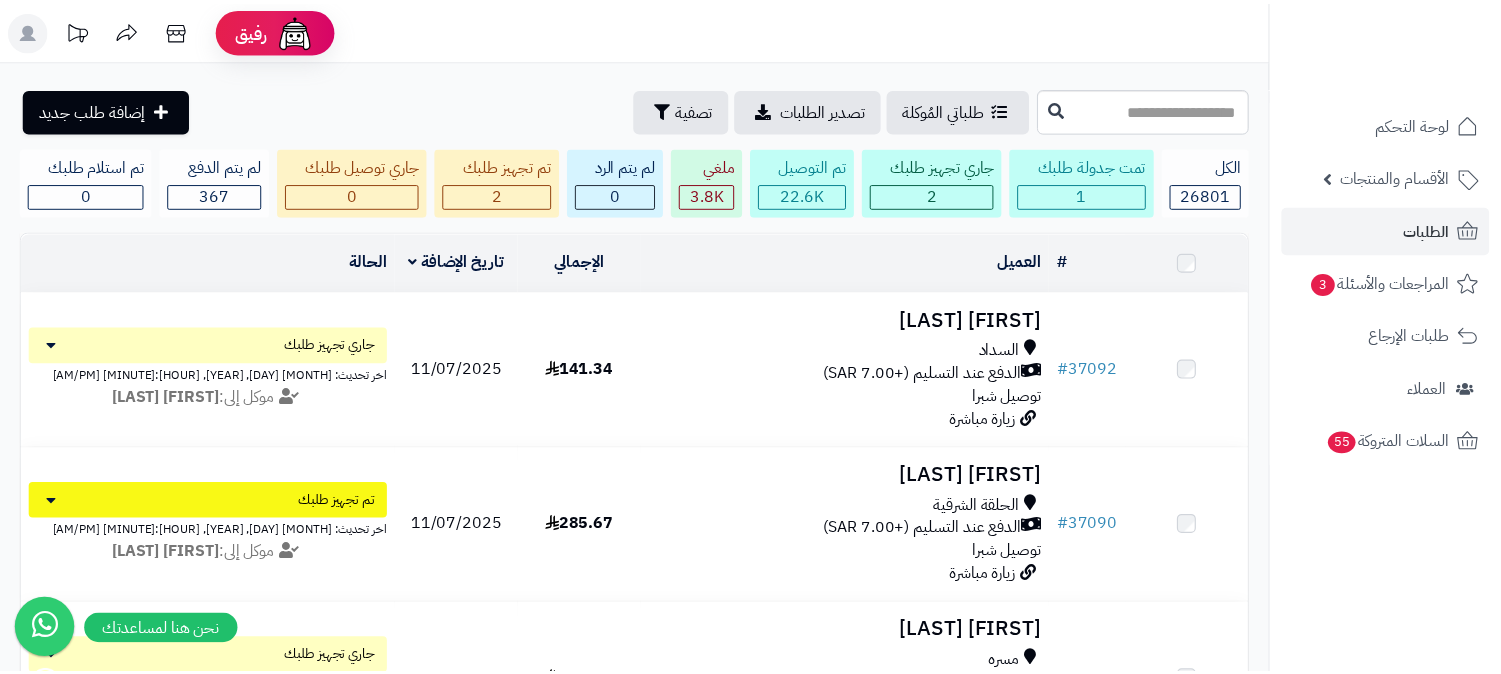 scroll, scrollTop: 0, scrollLeft: 0, axis: both 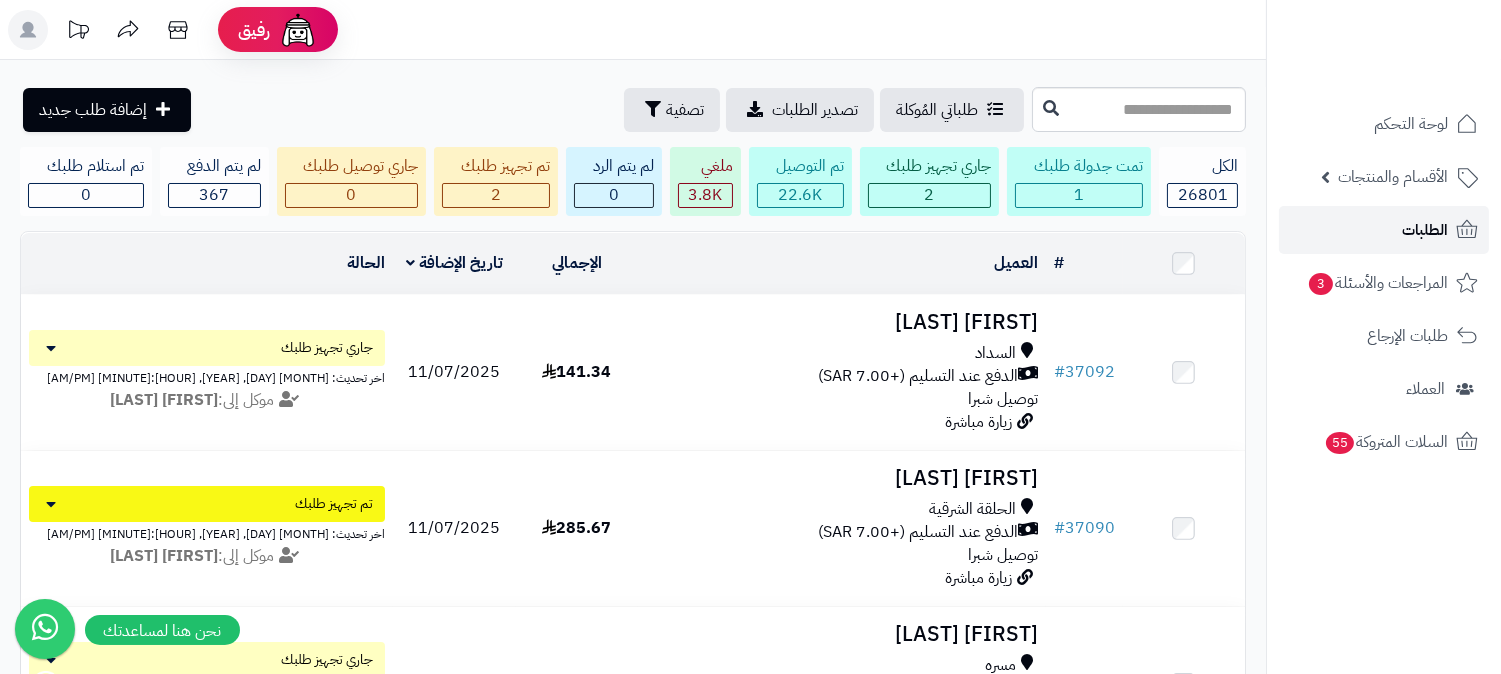 click on "الطلبات" at bounding box center [1425, 230] 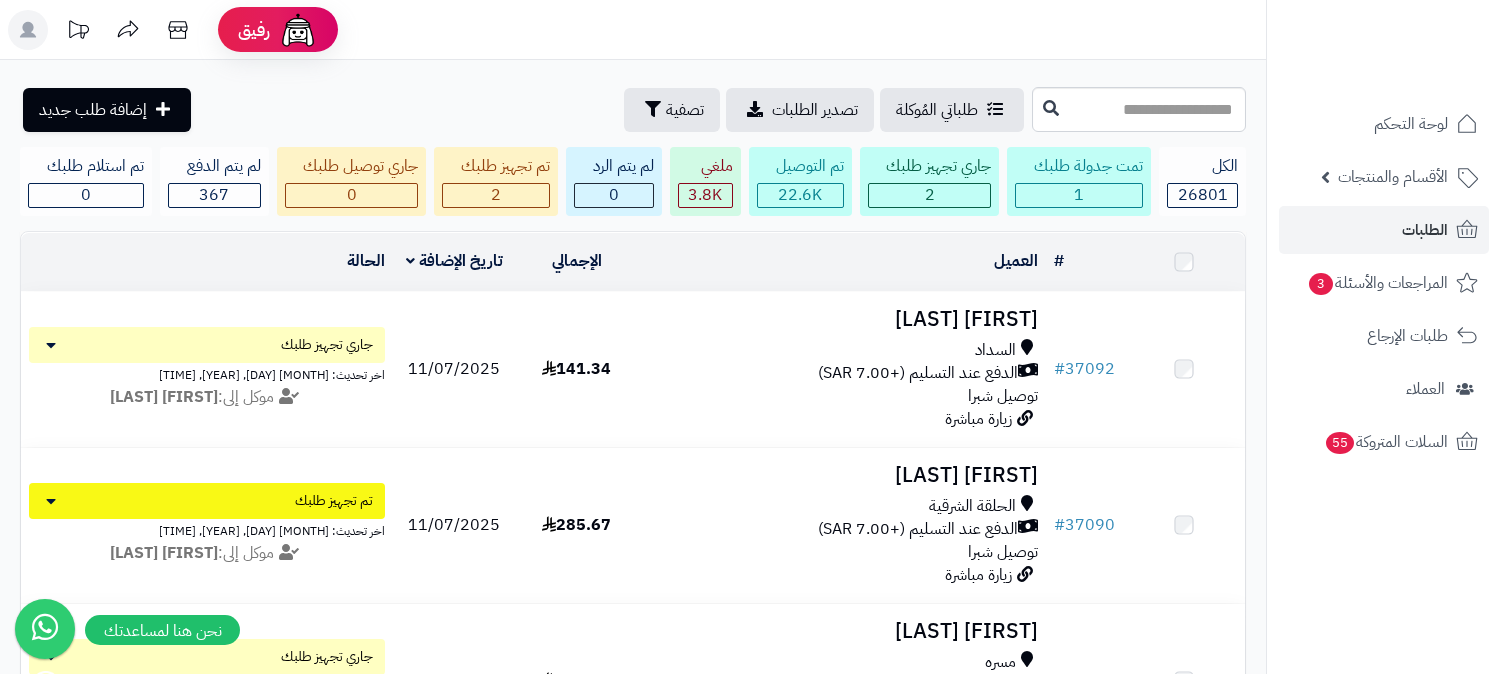 scroll, scrollTop: 0, scrollLeft: 0, axis: both 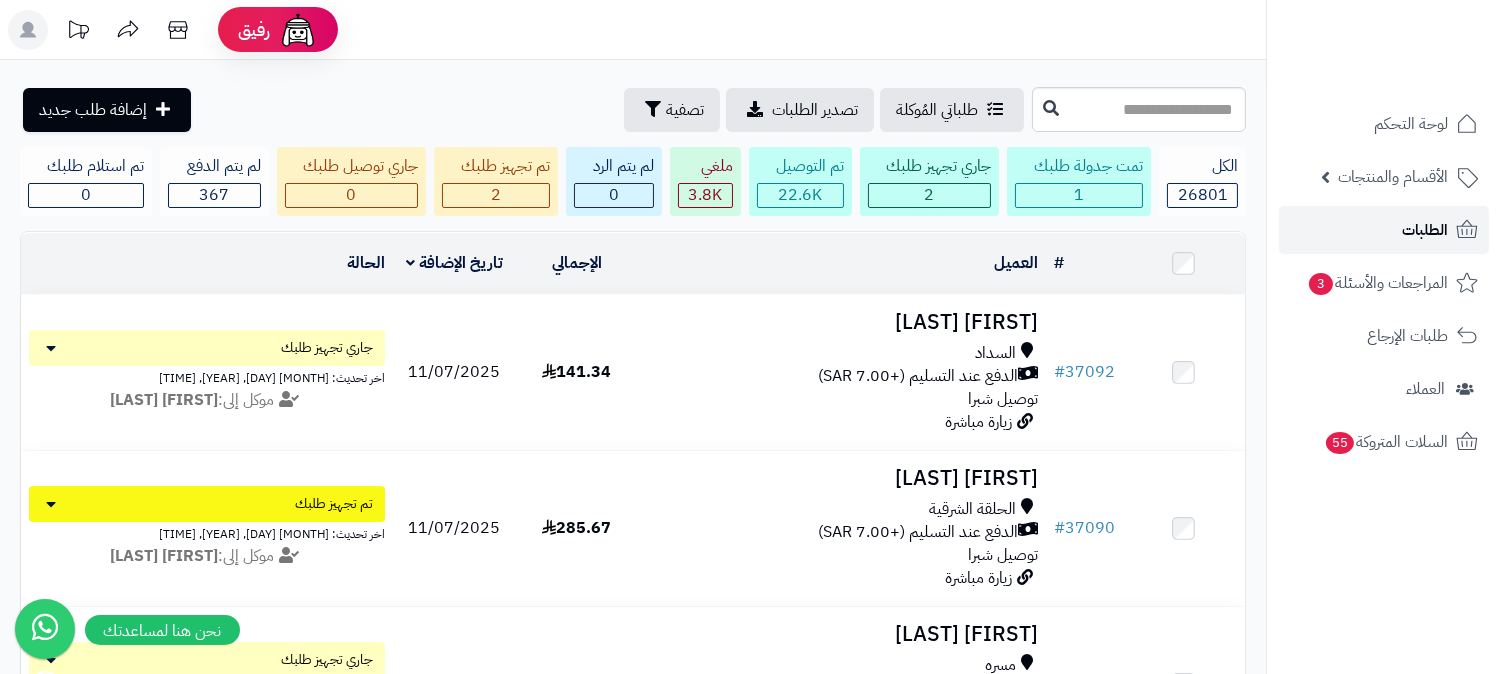 click on "الطلبات" at bounding box center [1384, 230] 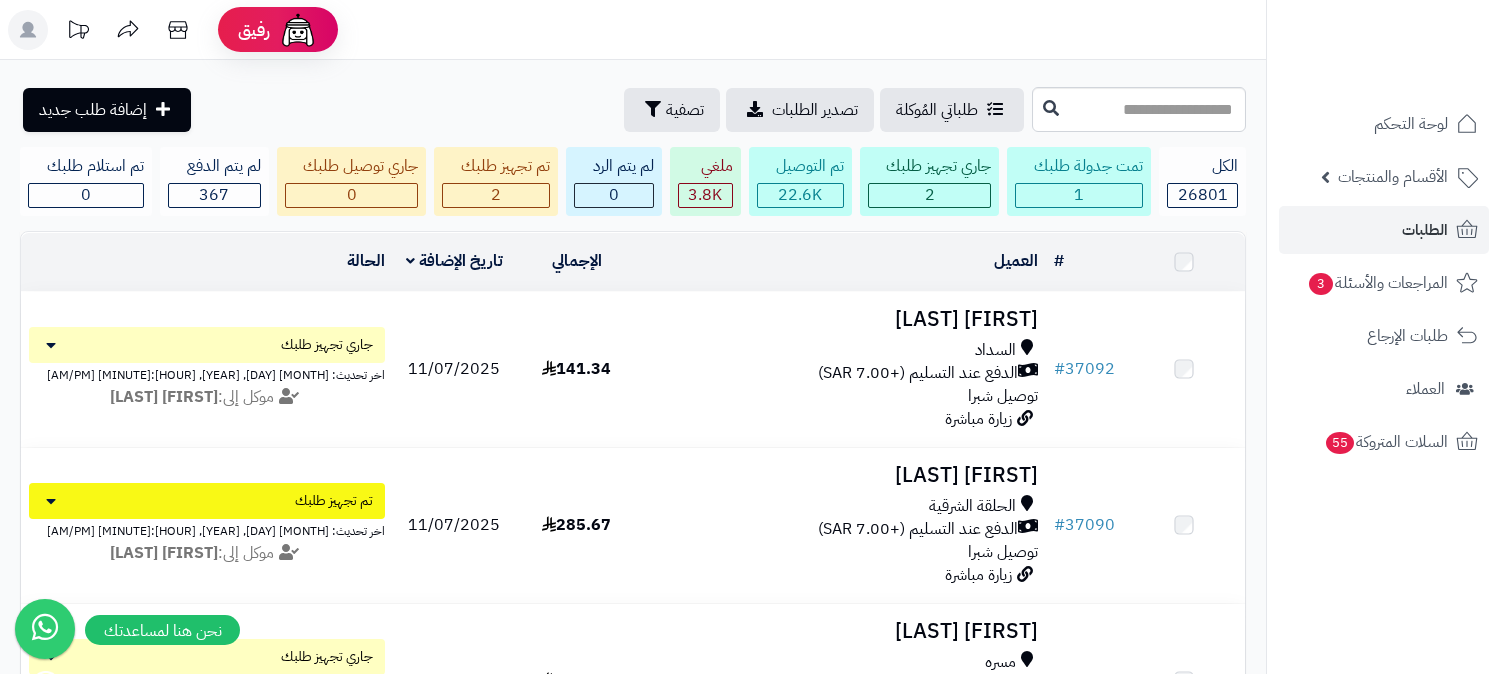 scroll, scrollTop: 0, scrollLeft: 0, axis: both 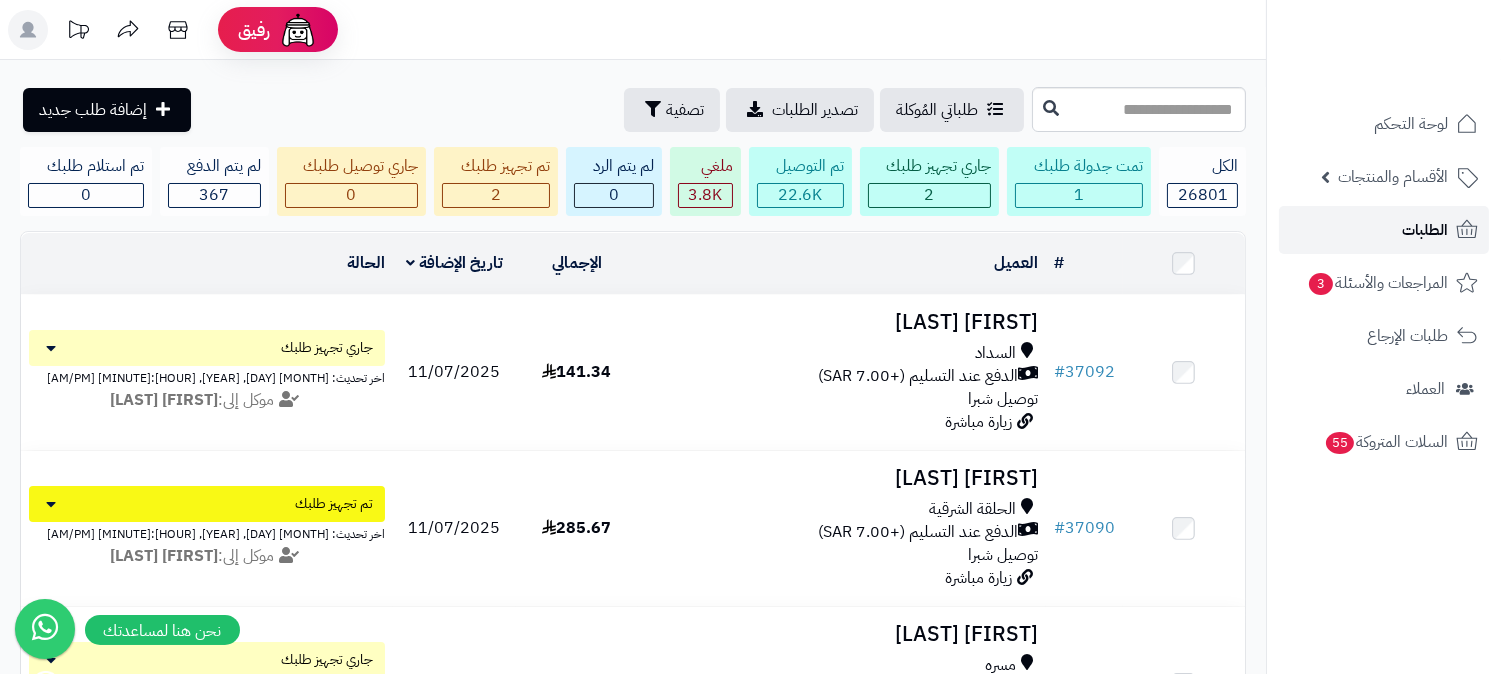 click on "الطلبات" at bounding box center (1384, 230) 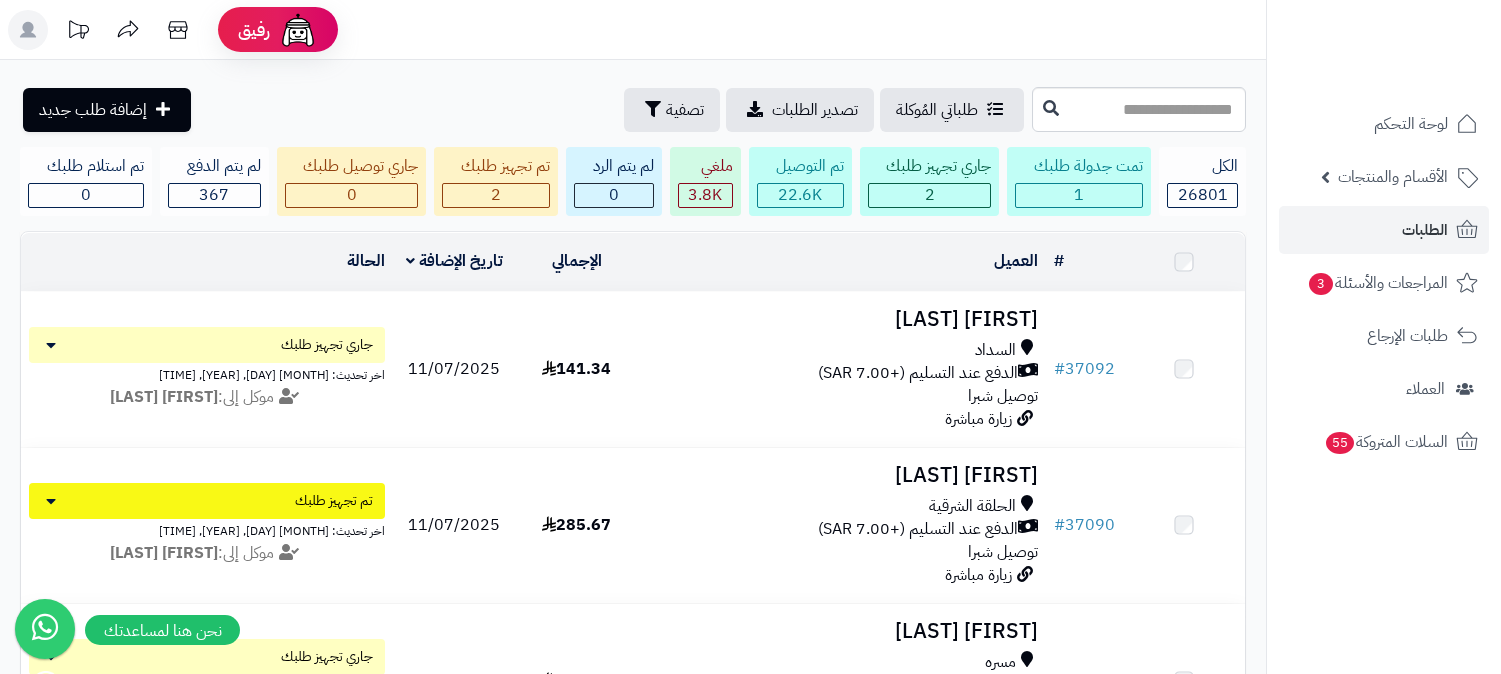 scroll, scrollTop: 0, scrollLeft: 0, axis: both 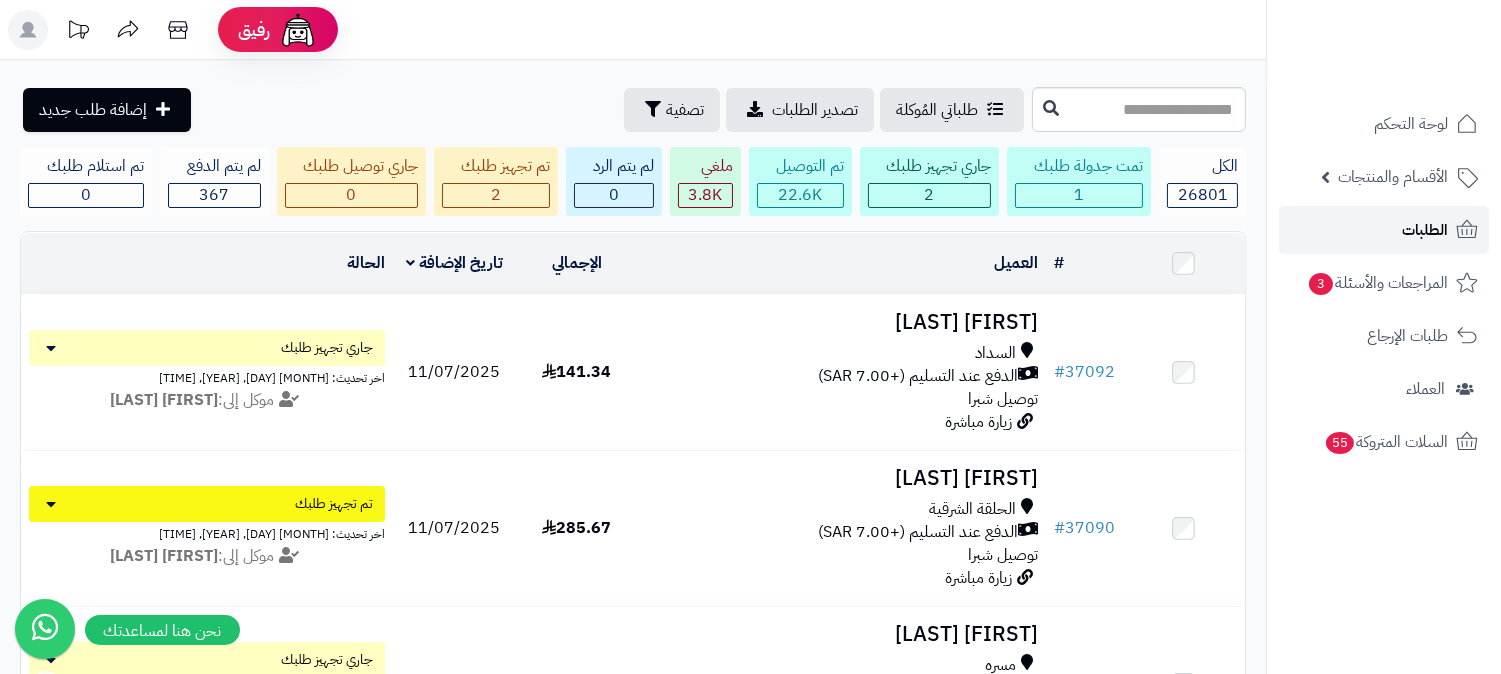 click on "الطلبات" at bounding box center [1384, 230] 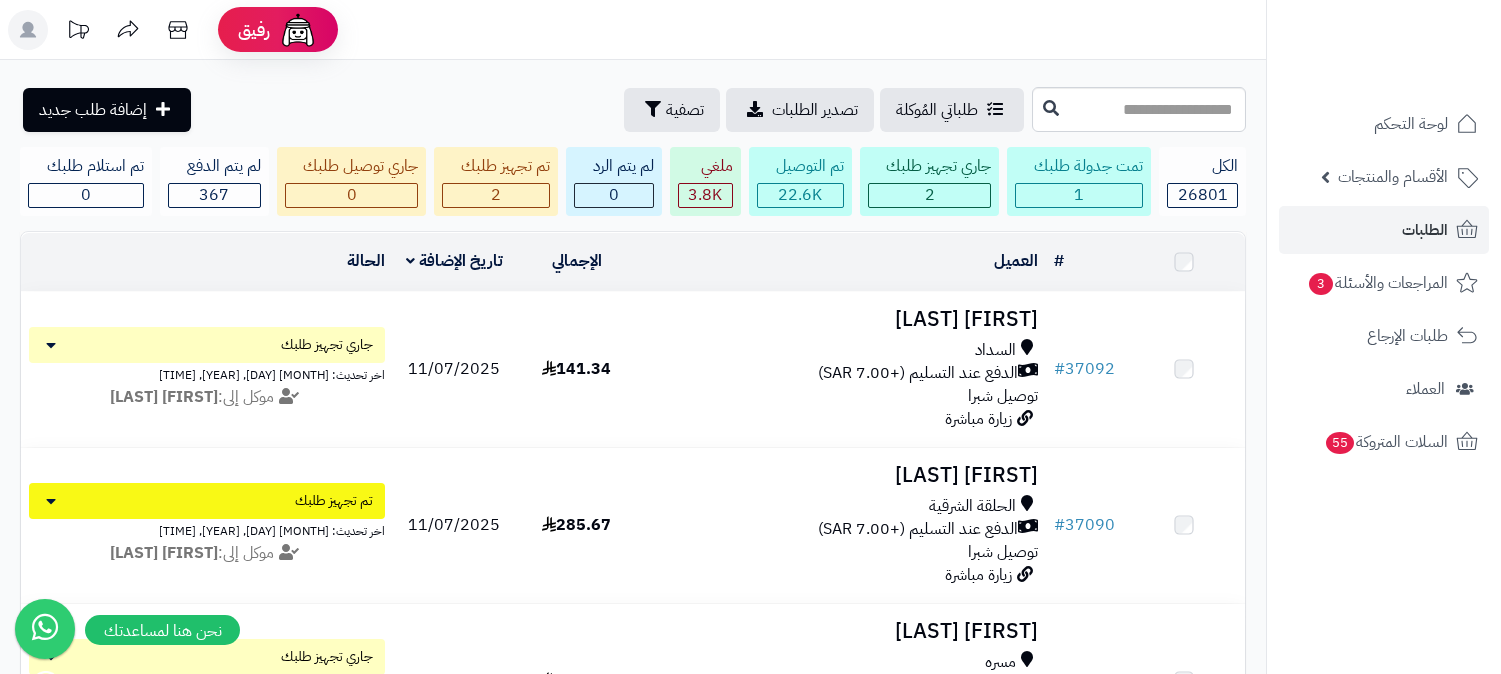 scroll, scrollTop: 0, scrollLeft: 0, axis: both 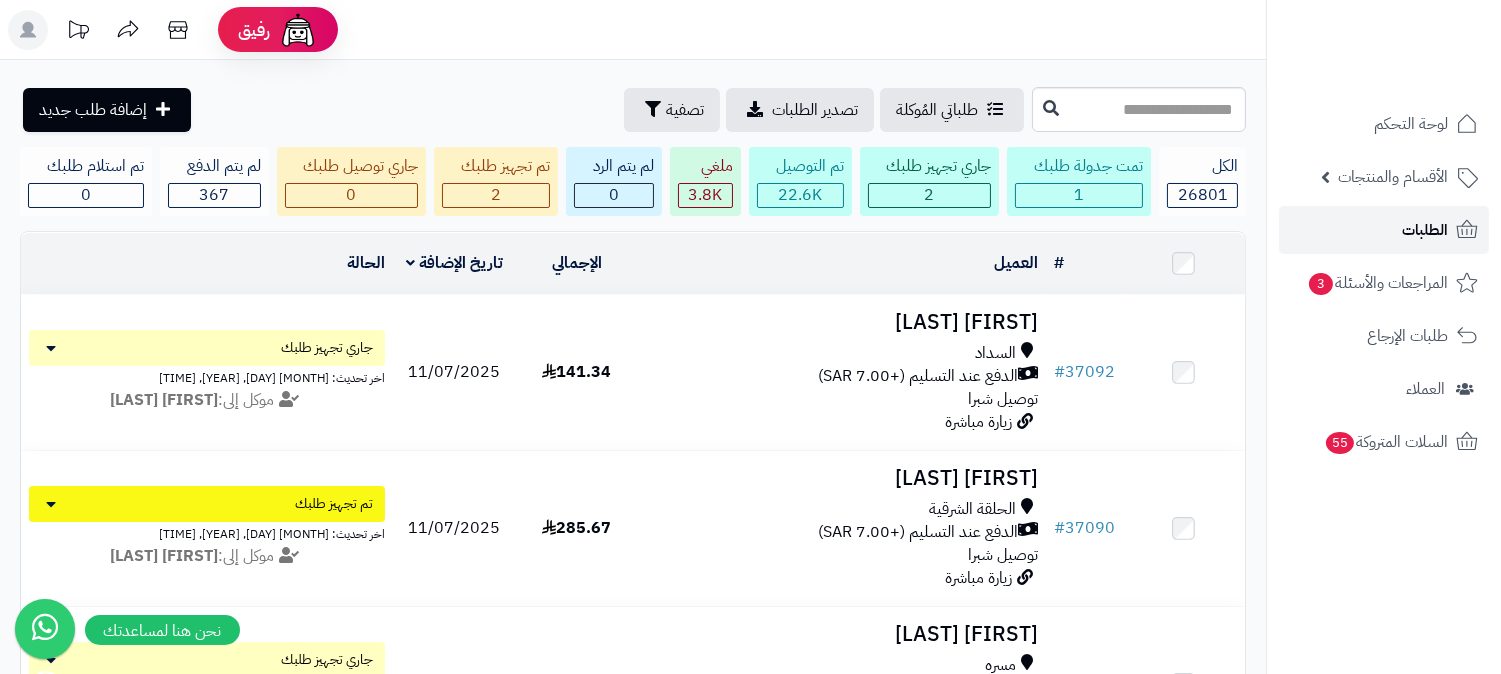 click on "الطلبات" at bounding box center (1384, 230) 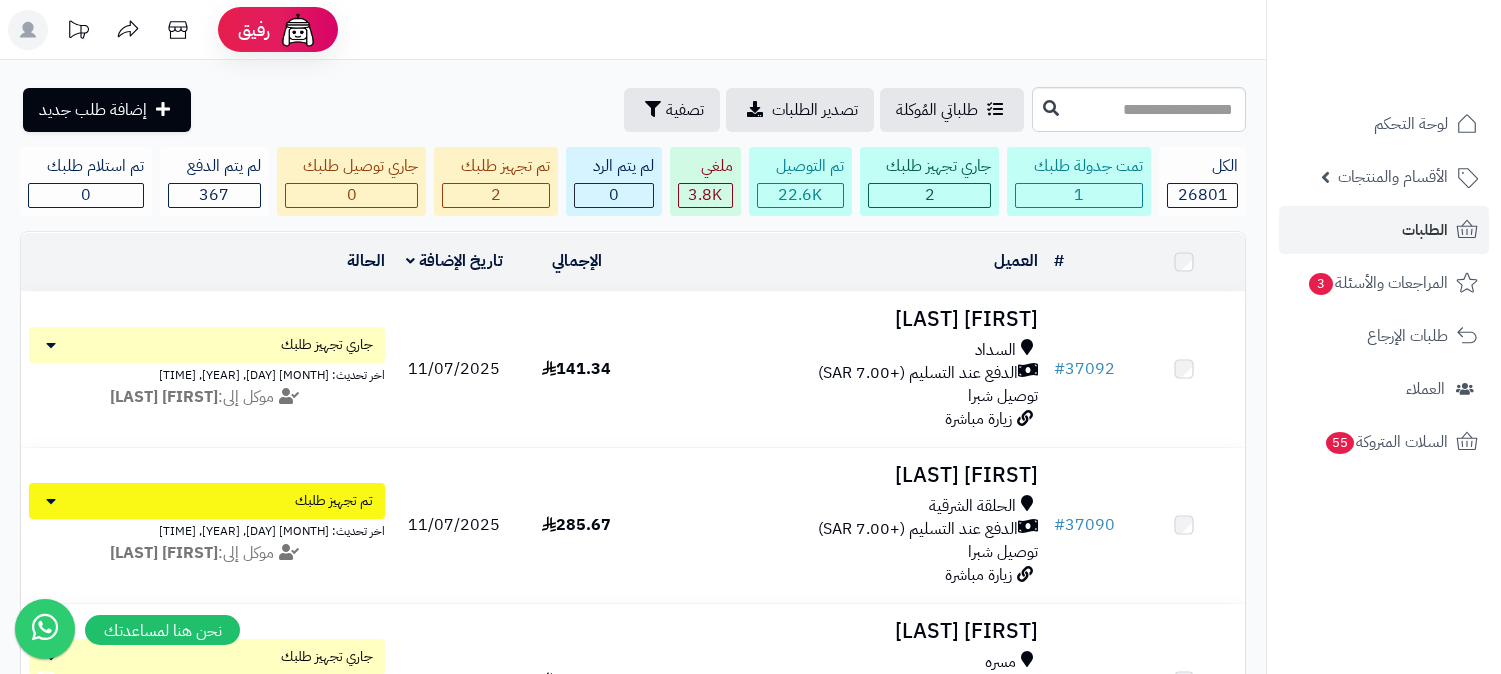 scroll, scrollTop: 0, scrollLeft: 0, axis: both 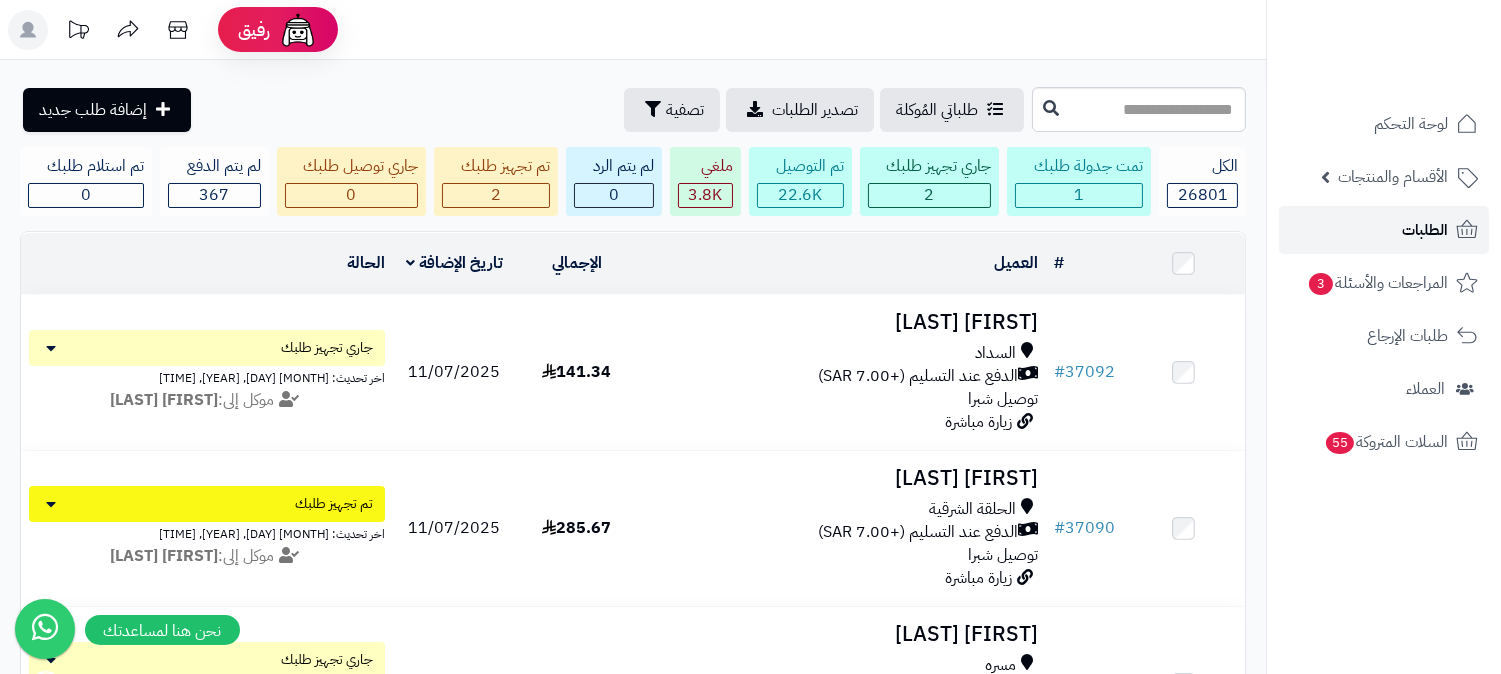 click on "الطلبات" at bounding box center (1425, 230) 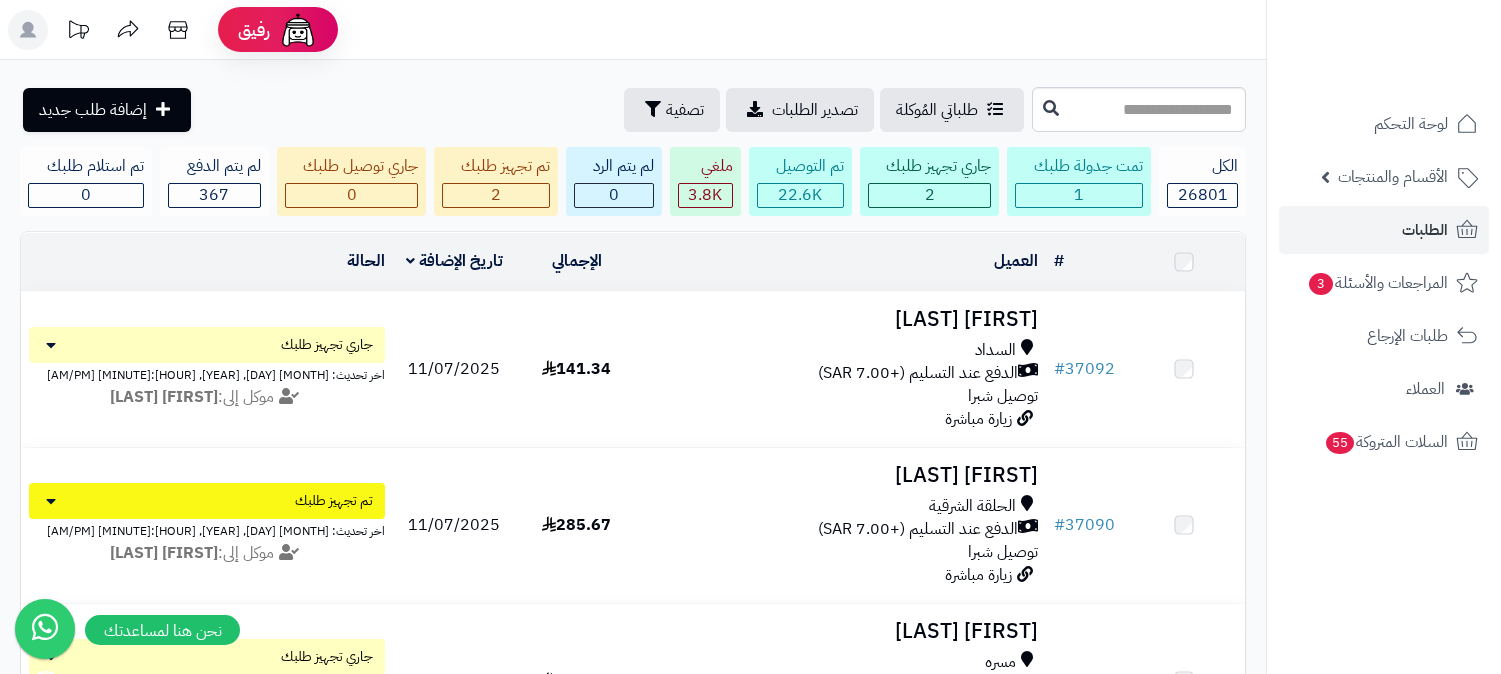 scroll, scrollTop: 0, scrollLeft: 0, axis: both 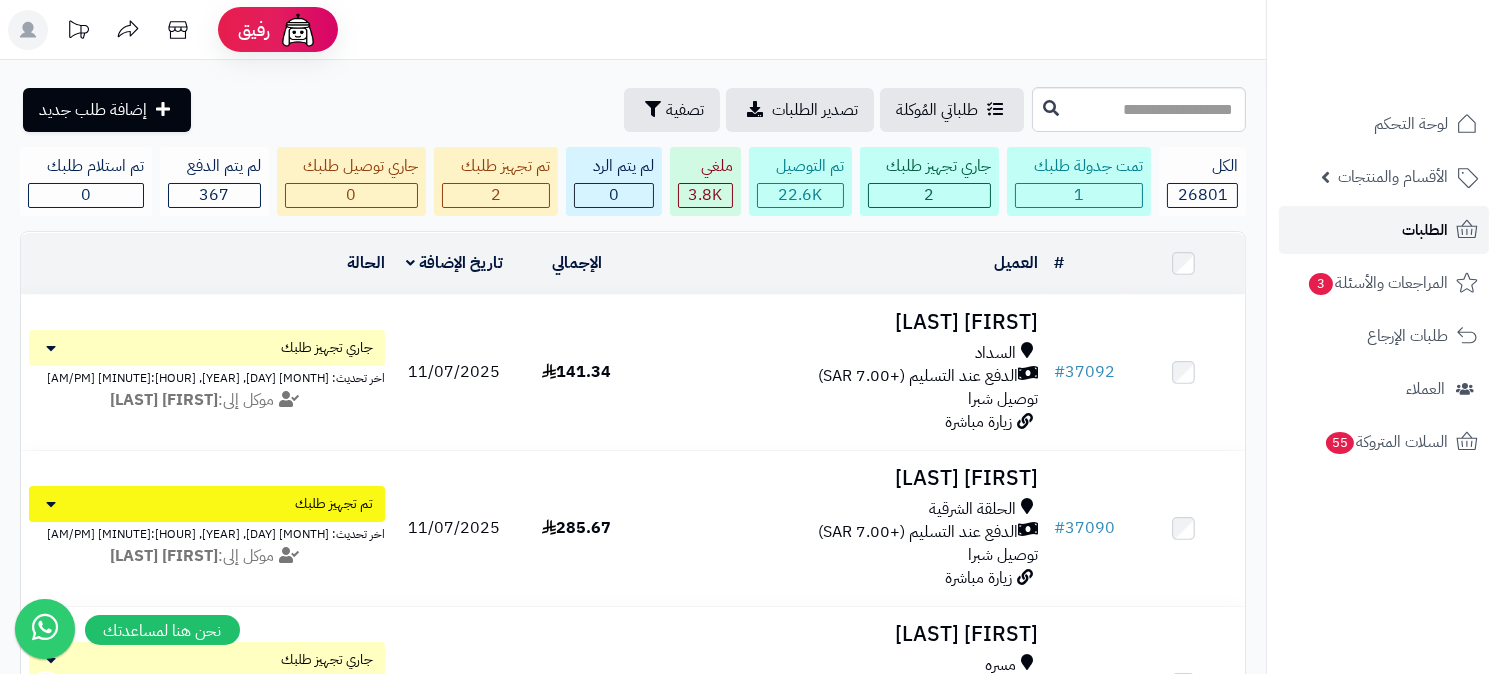 click on "الطلبات" at bounding box center [1425, 230] 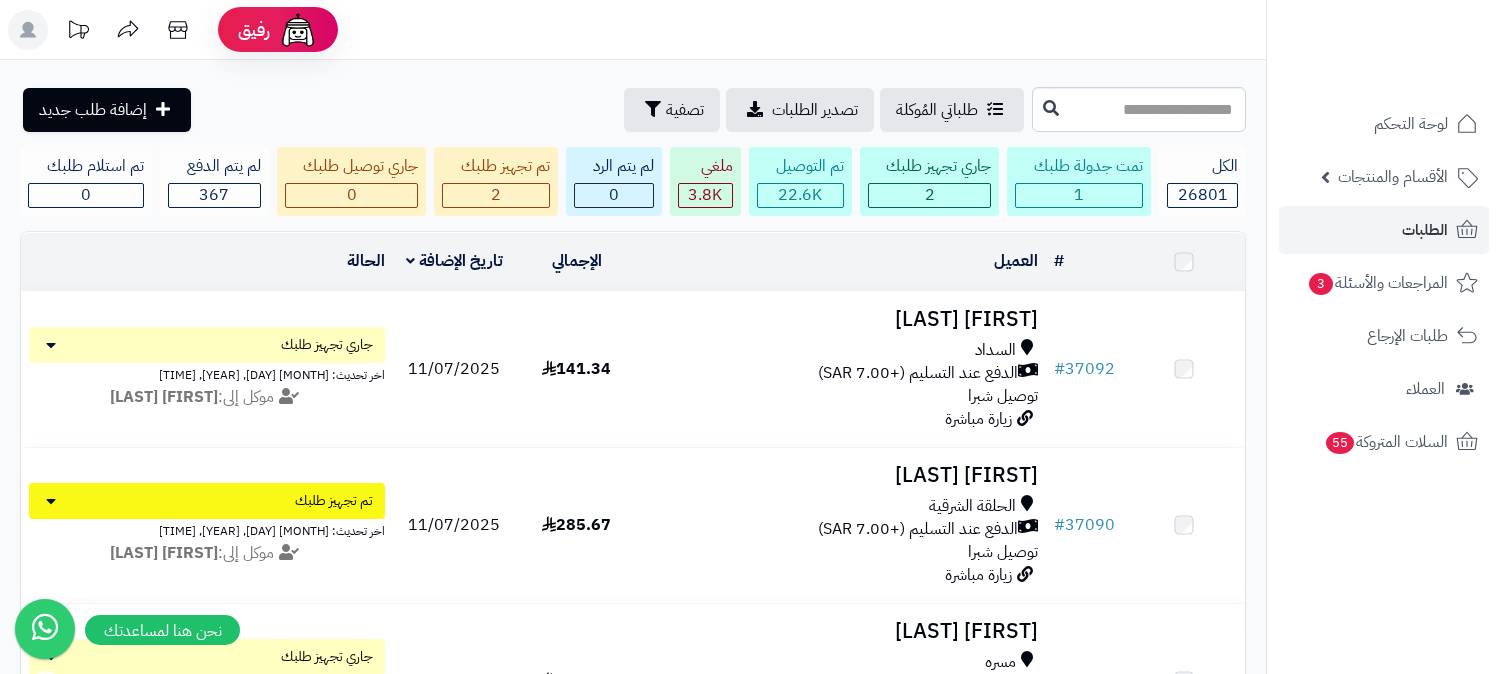 scroll, scrollTop: 0, scrollLeft: 0, axis: both 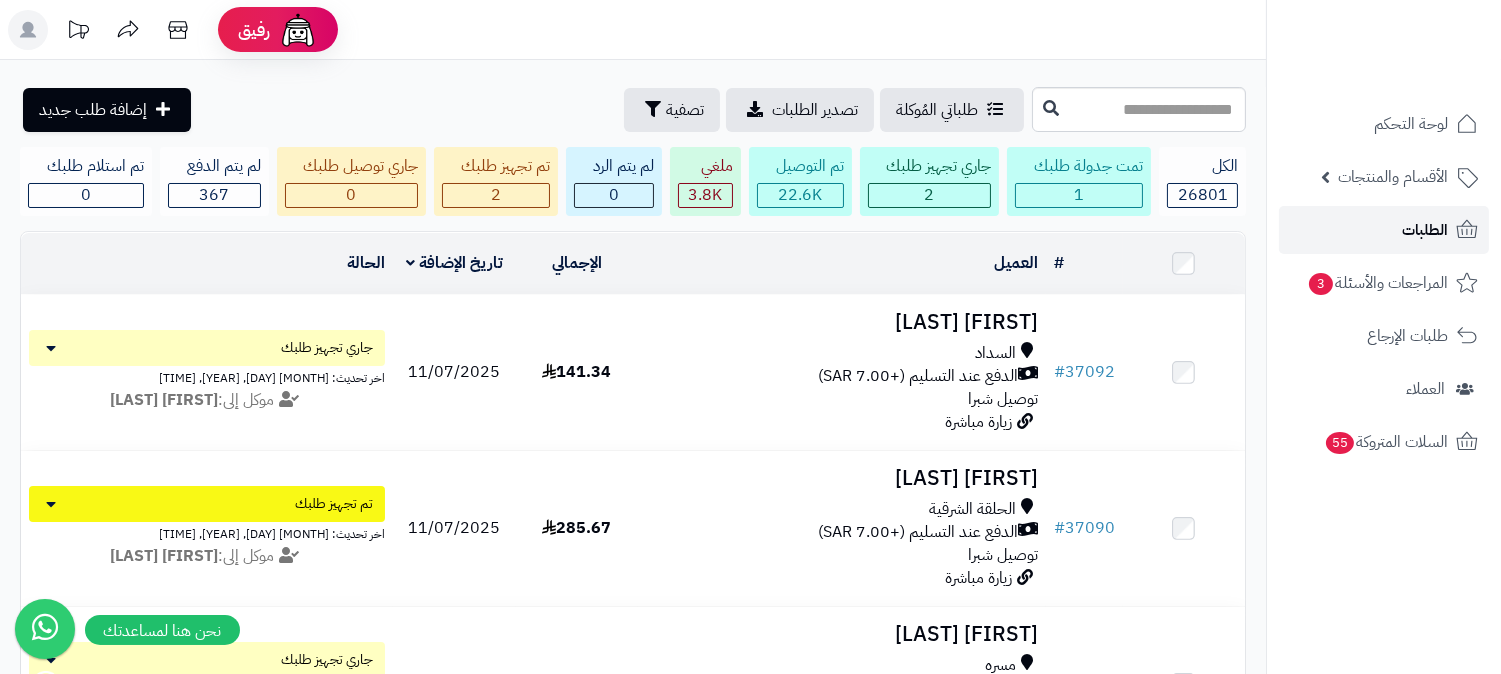 click on "الطلبات" at bounding box center [1384, 230] 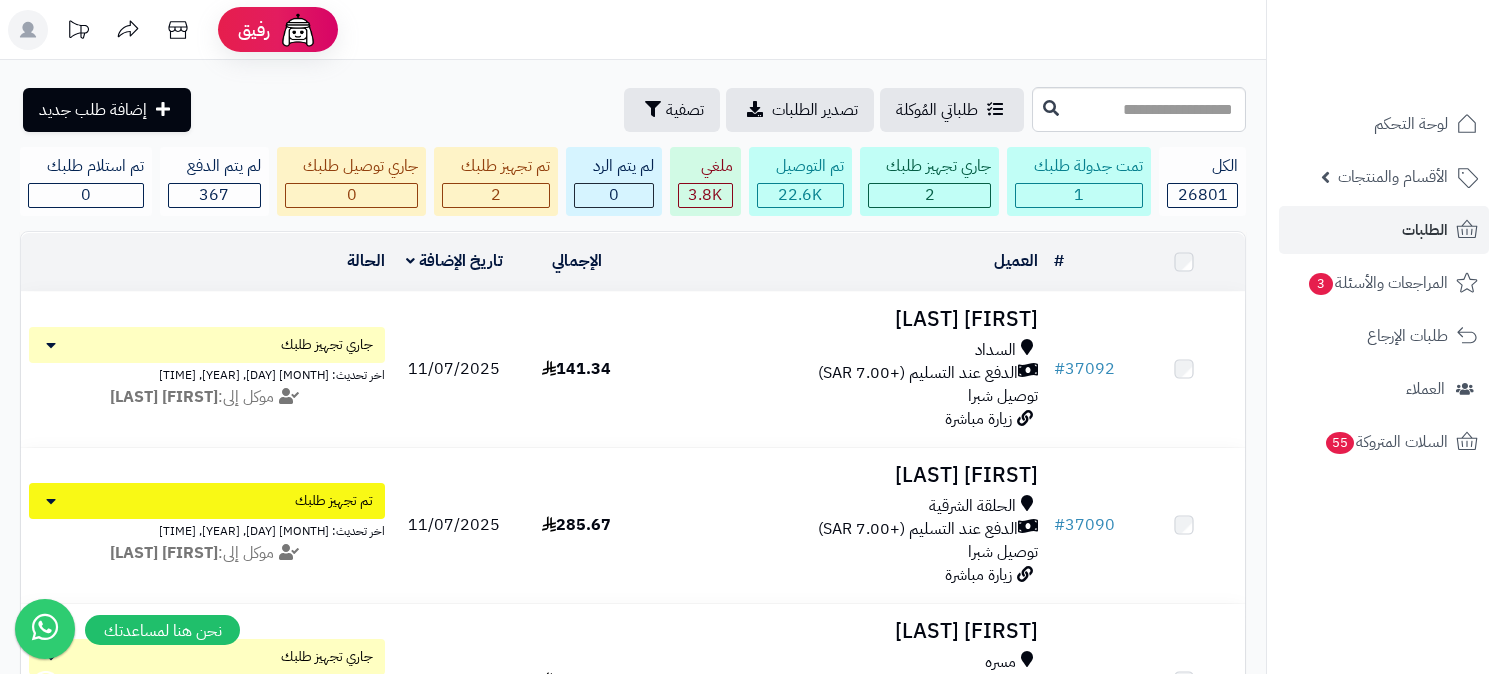 scroll, scrollTop: 0, scrollLeft: 0, axis: both 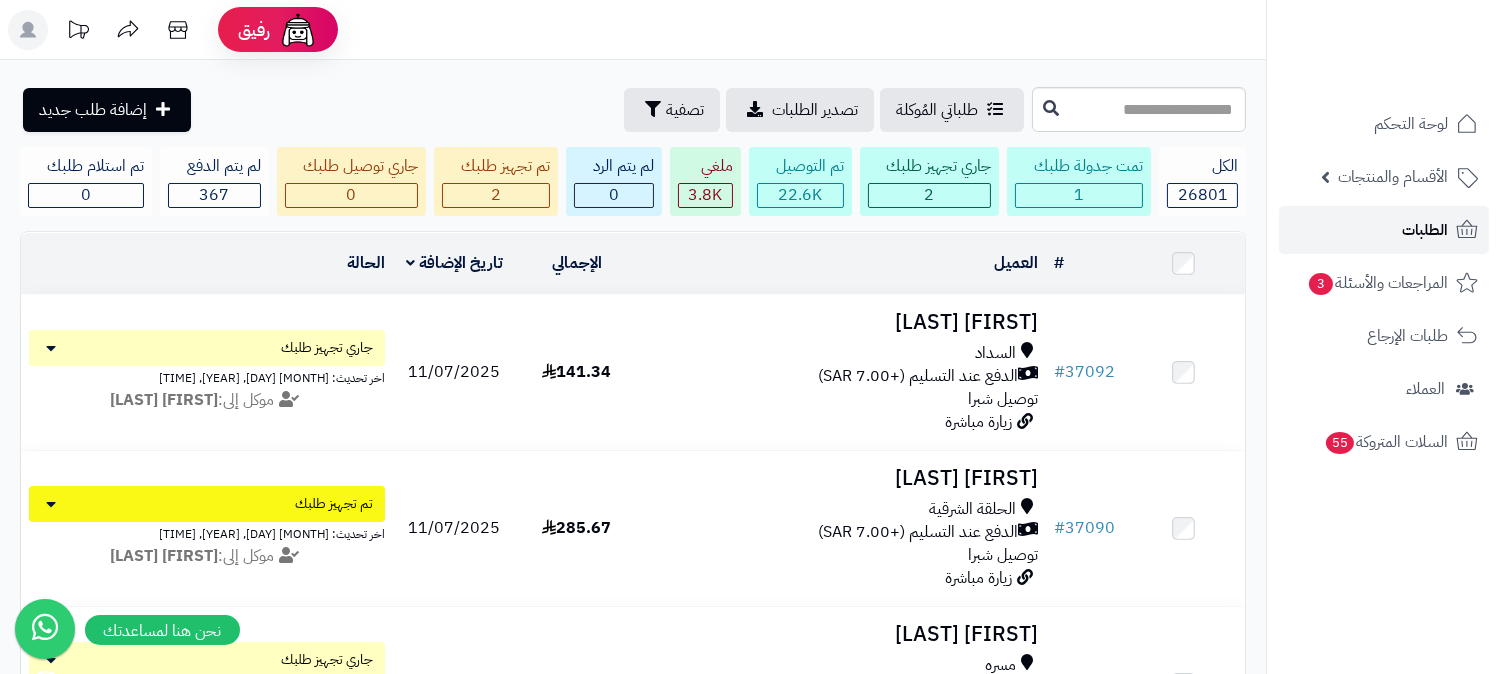 click on "الطلبات" at bounding box center [1384, 230] 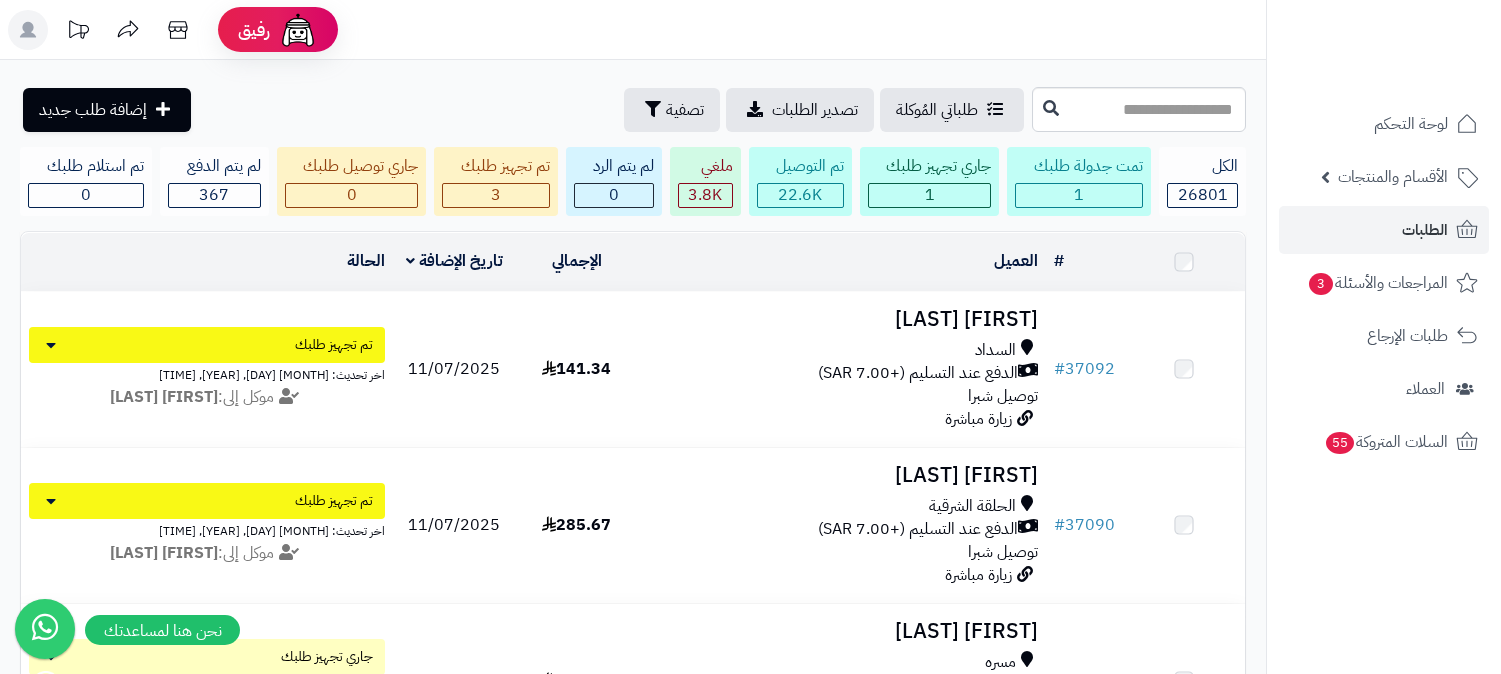 scroll, scrollTop: 0, scrollLeft: 0, axis: both 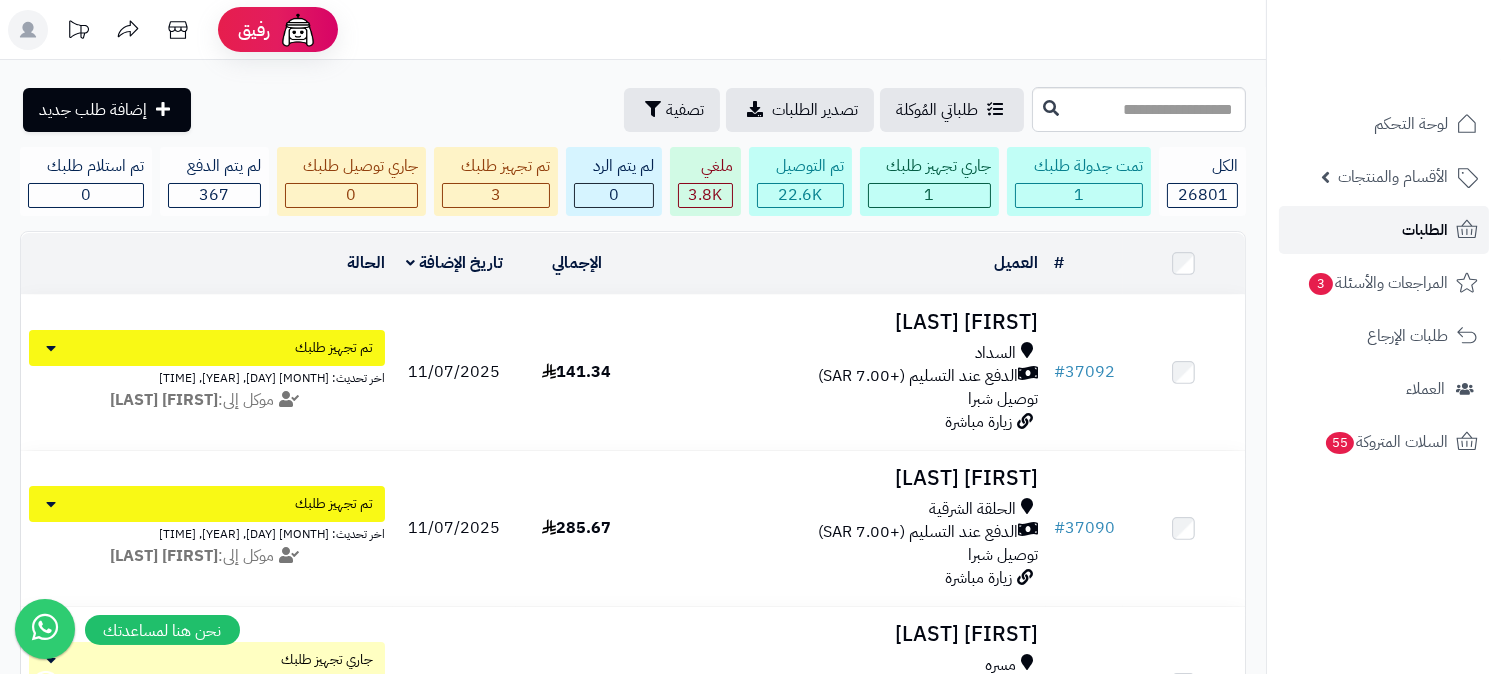 click on "الطلبات" at bounding box center (1384, 230) 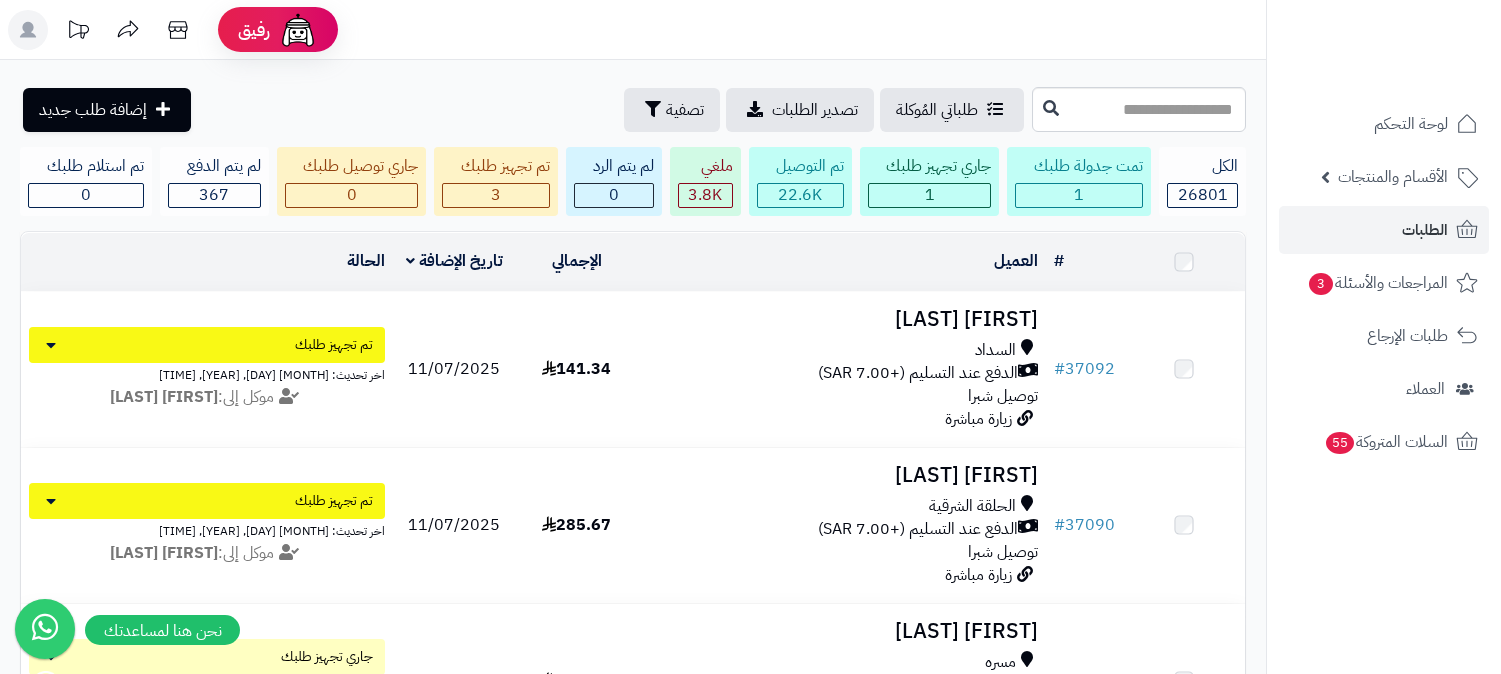 scroll, scrollTop: 0, scrollLeft: 0, axis: both 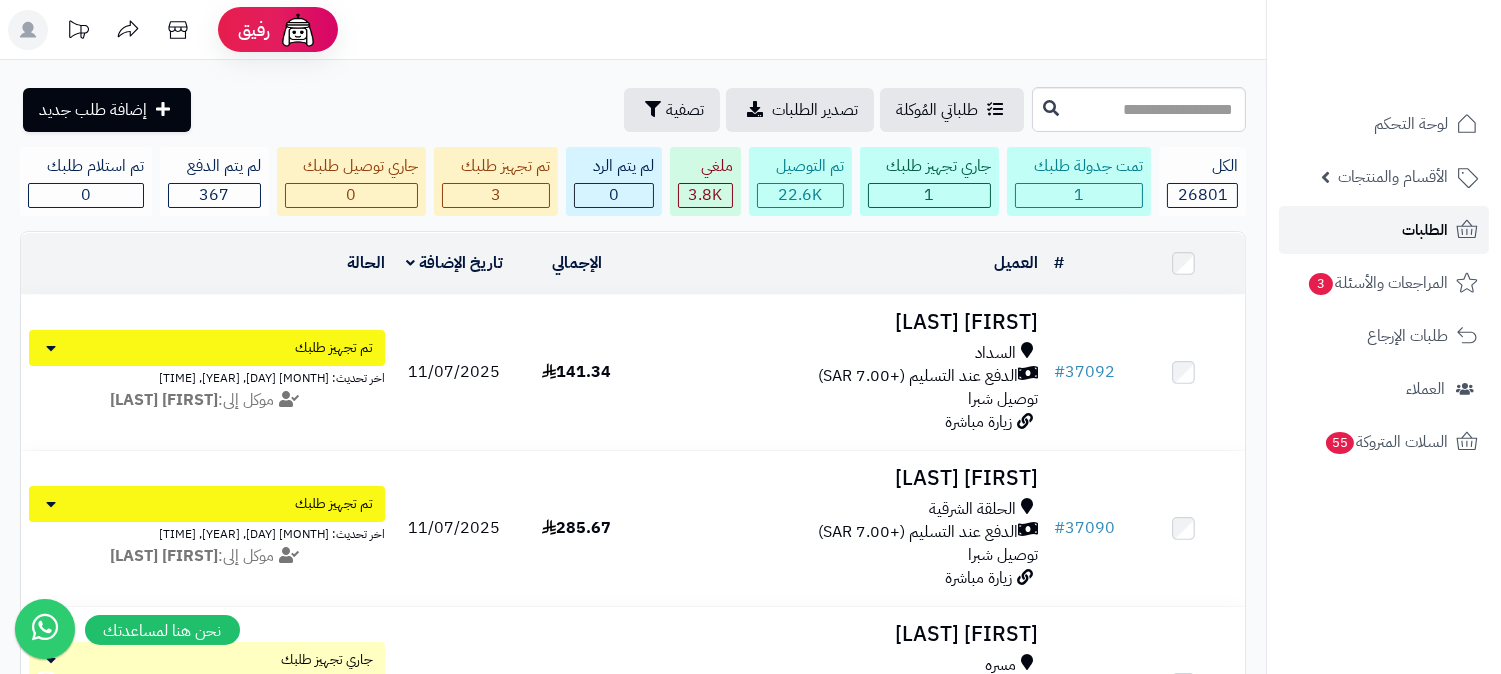 click on "الطلبات" at bounding box center [1384, 230] 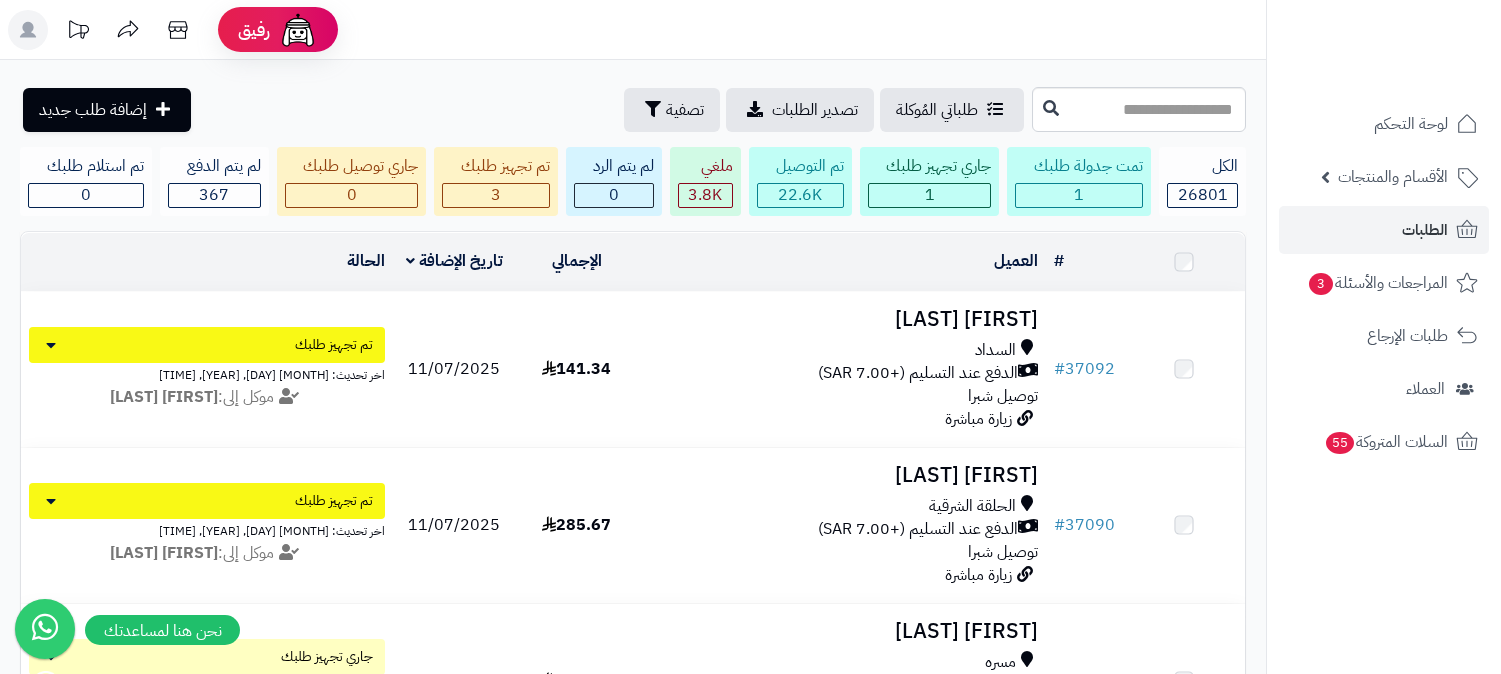 scroll, scrollTop: 0, scrollLeft: 0, axis: both 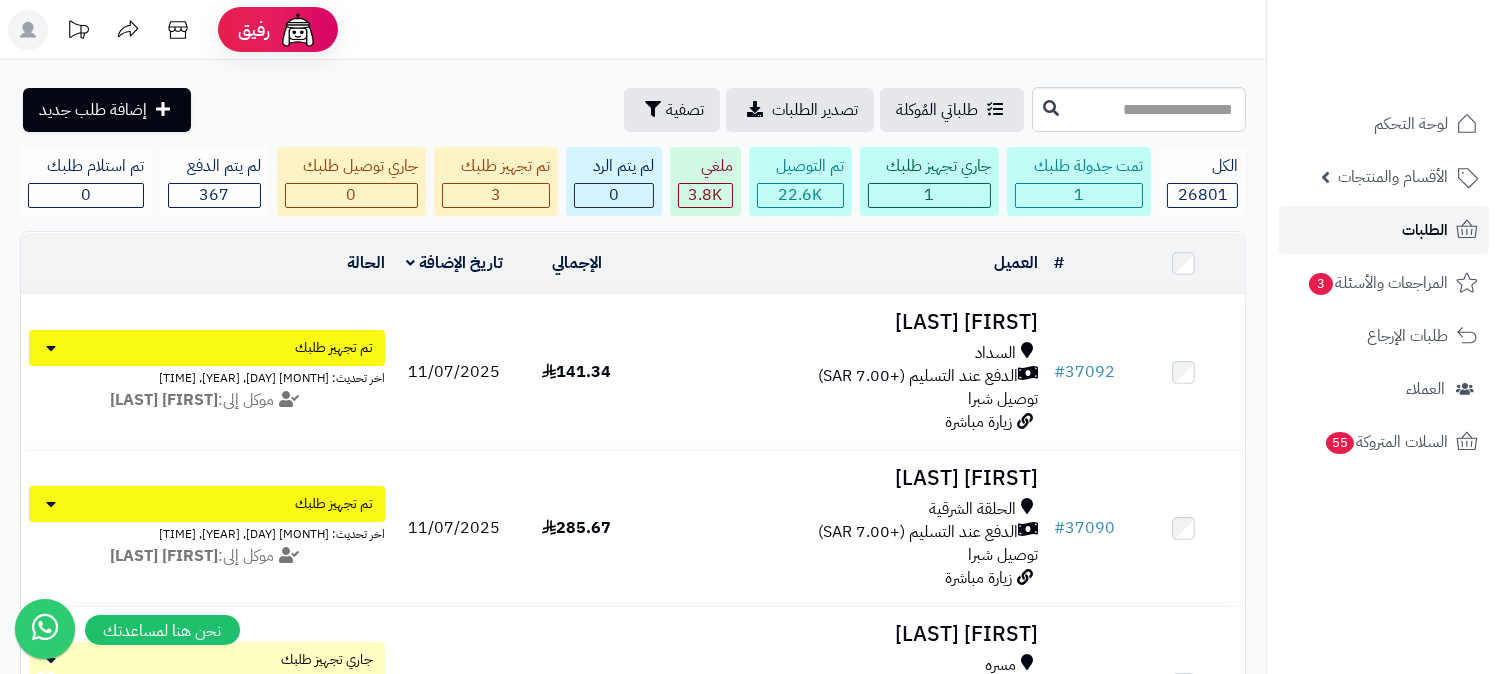 click on "الطلبات" at bounding box center (1384, 230) 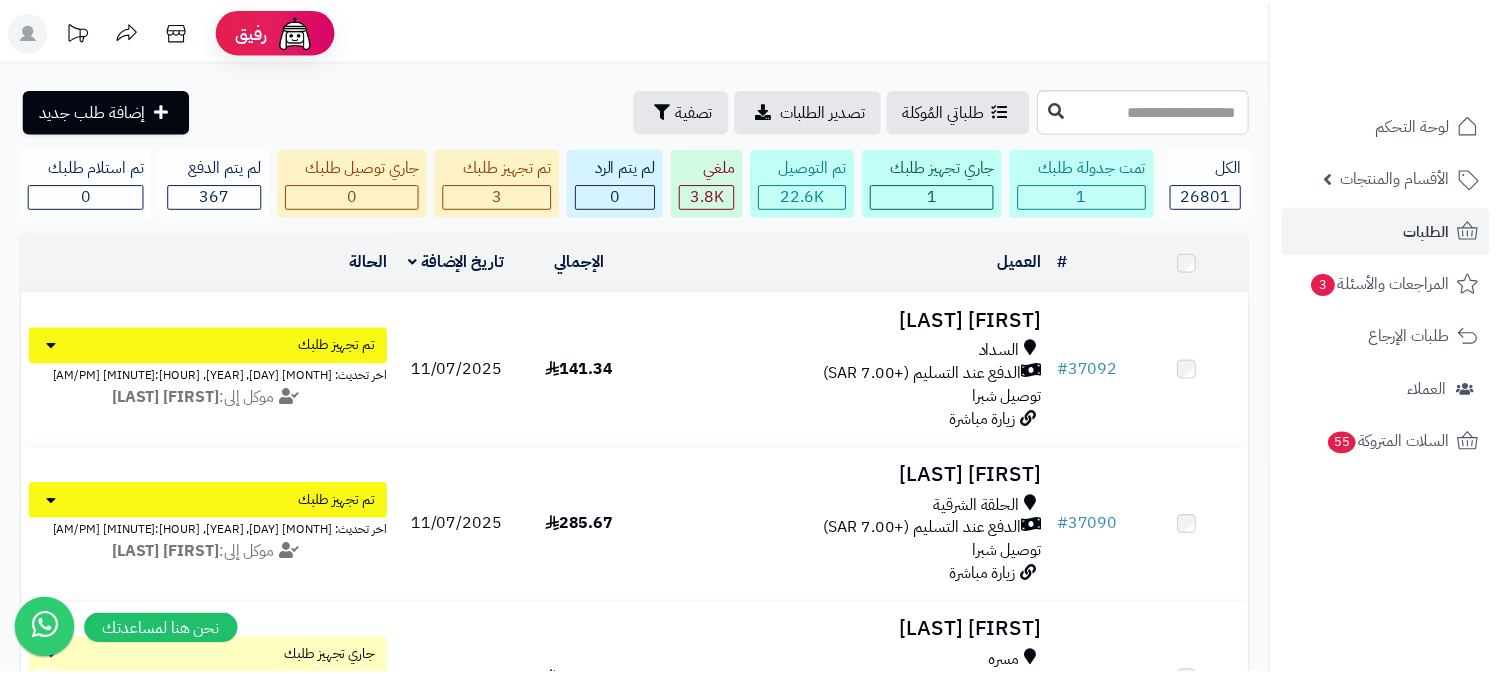 scroll, scrollTop: 0, scrollLeft: 0, axis: both 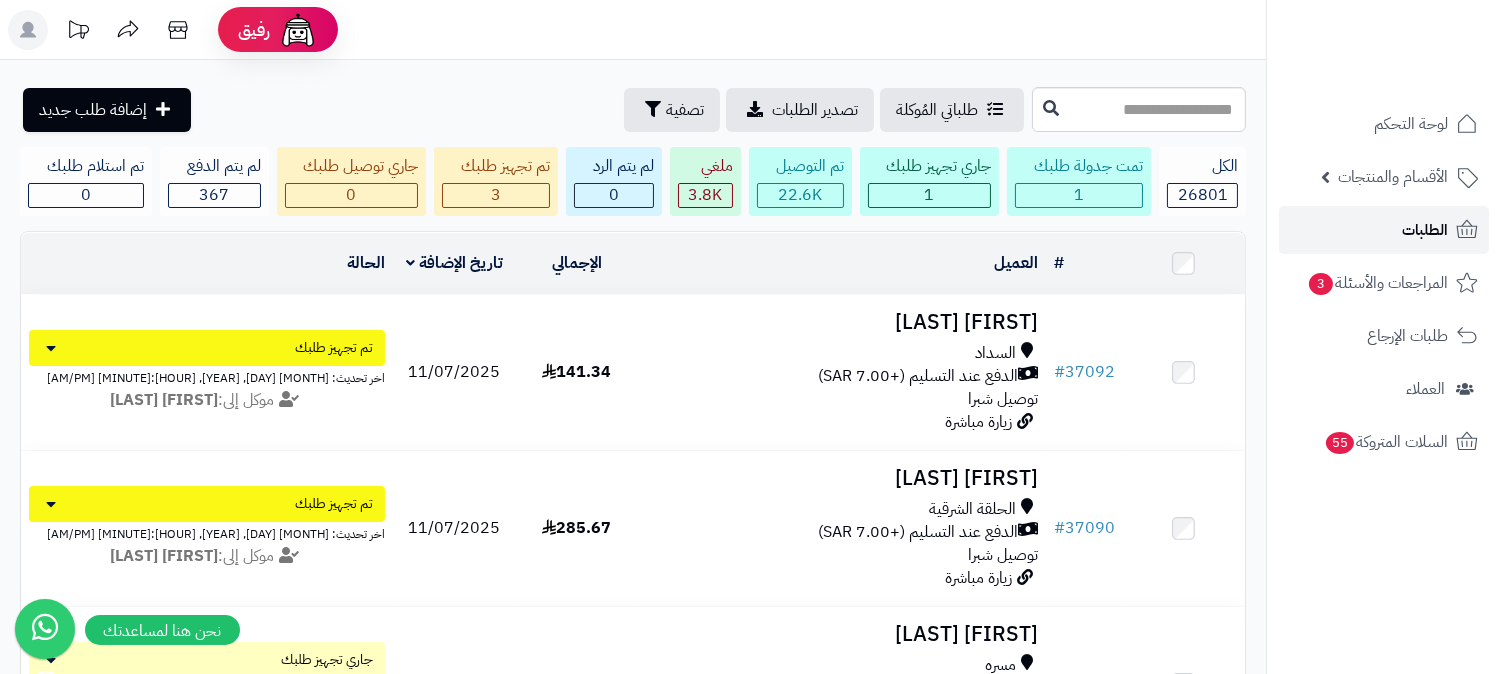 click on "الطلبات" at bounding box center [1425, 230] 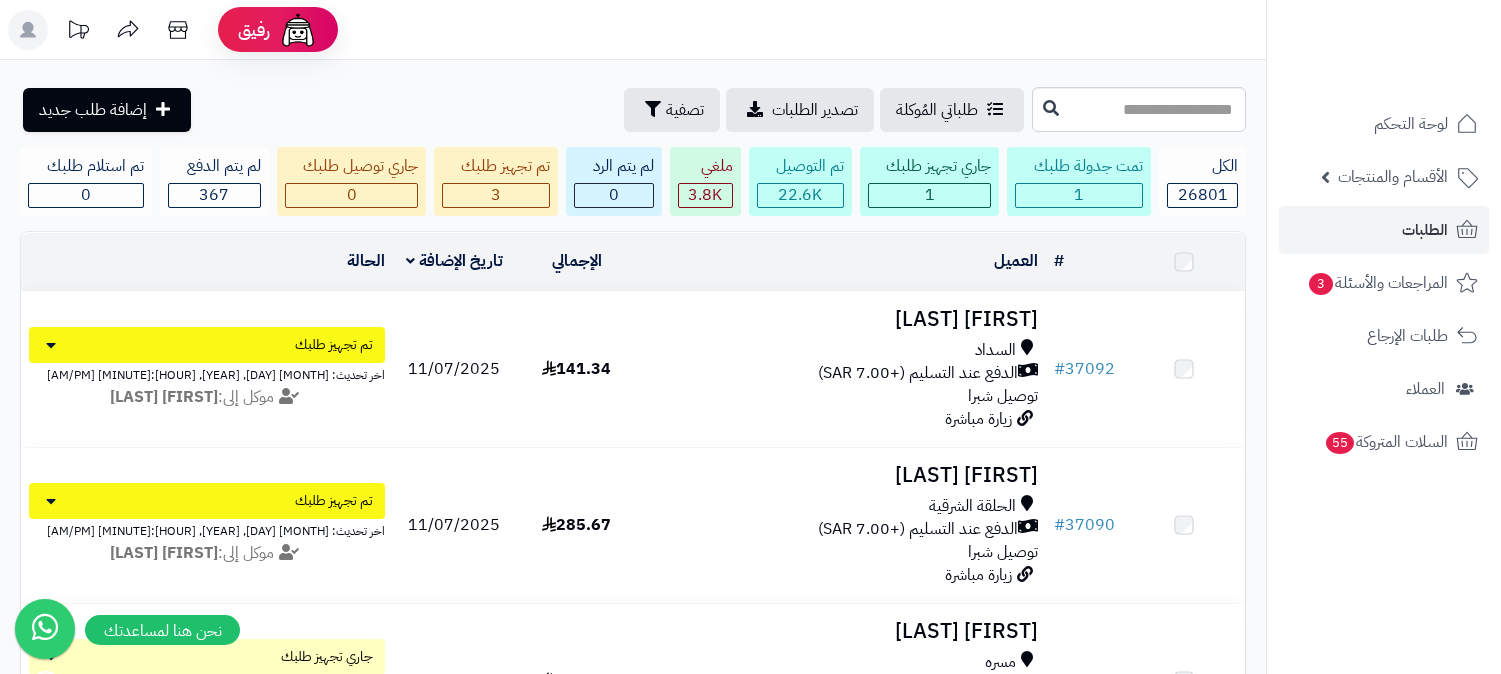 scroll, scrollTop: 0, scrollLeft: 0, axis: both 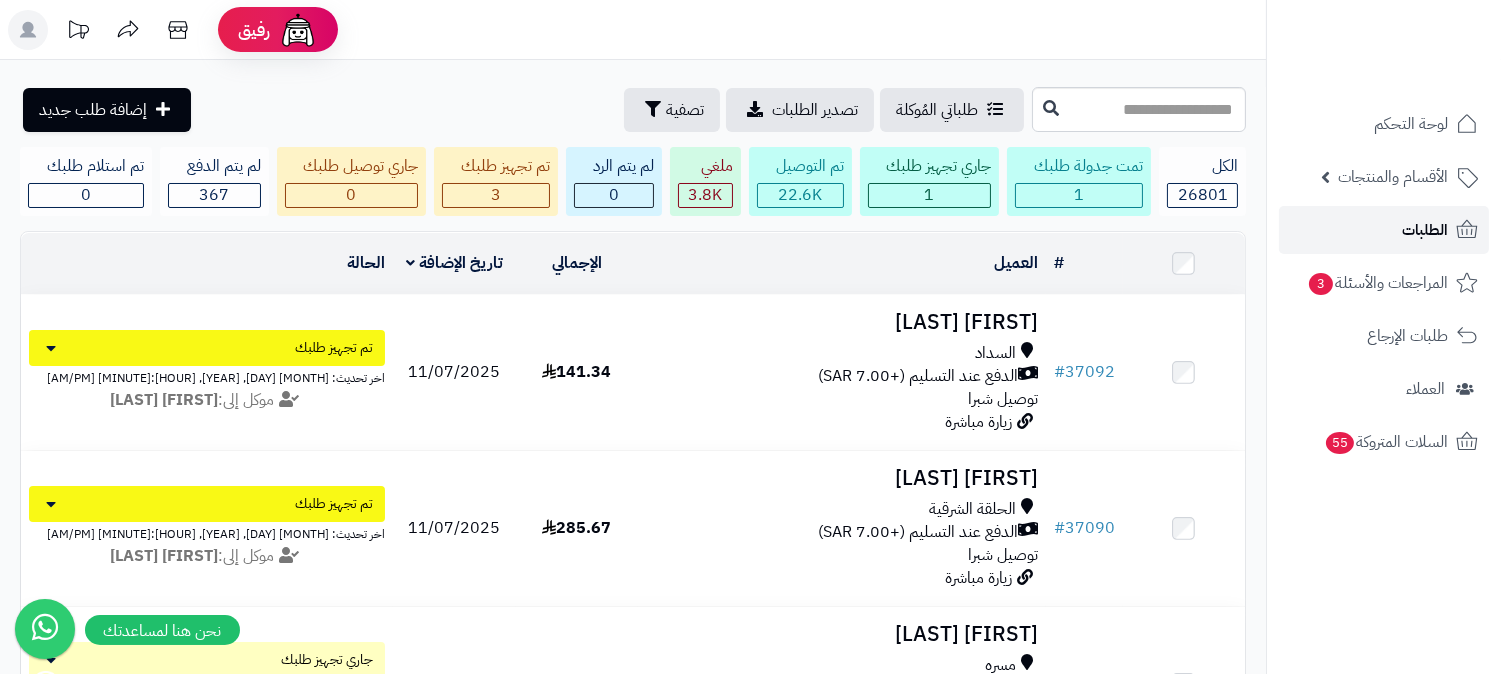 click on "الطلبات" at bounding box center [1384, 230] 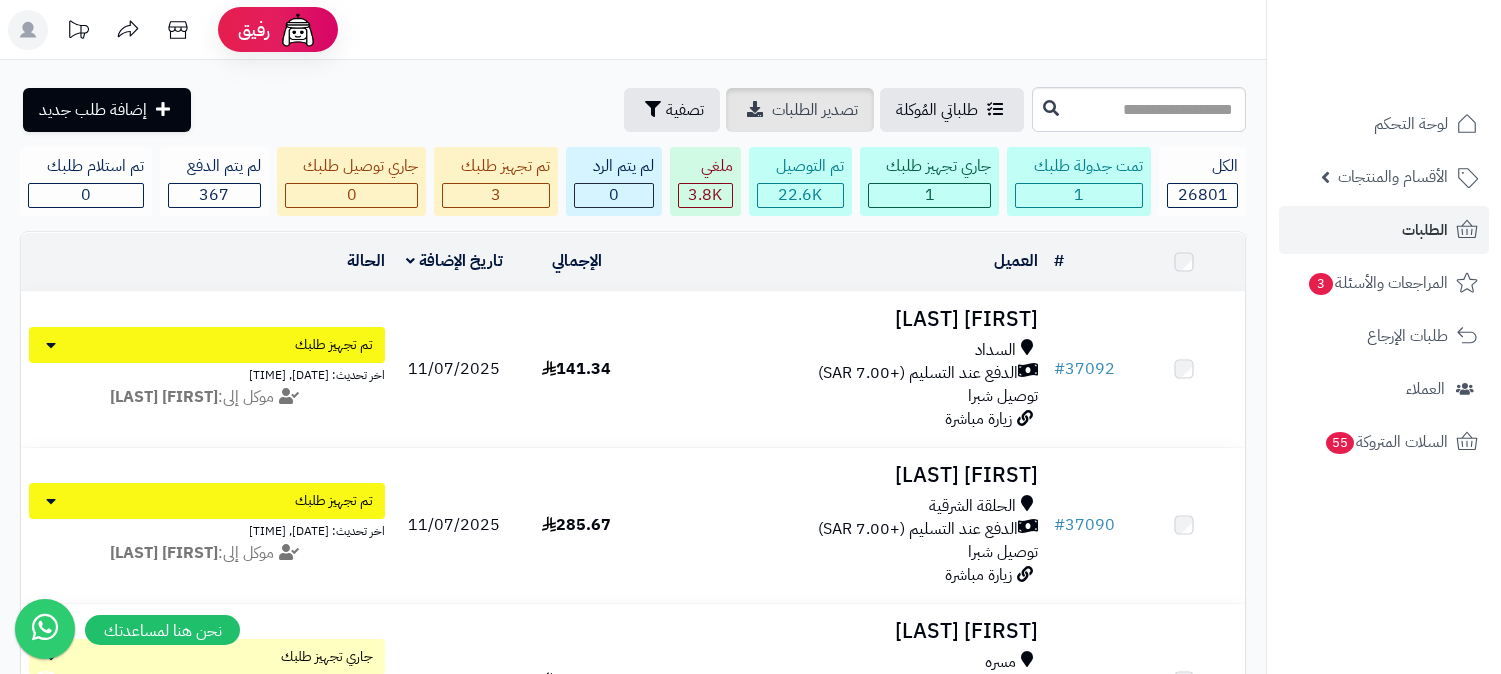 scroll, scrollTop: 0, scrollLeft: 0, axis: both 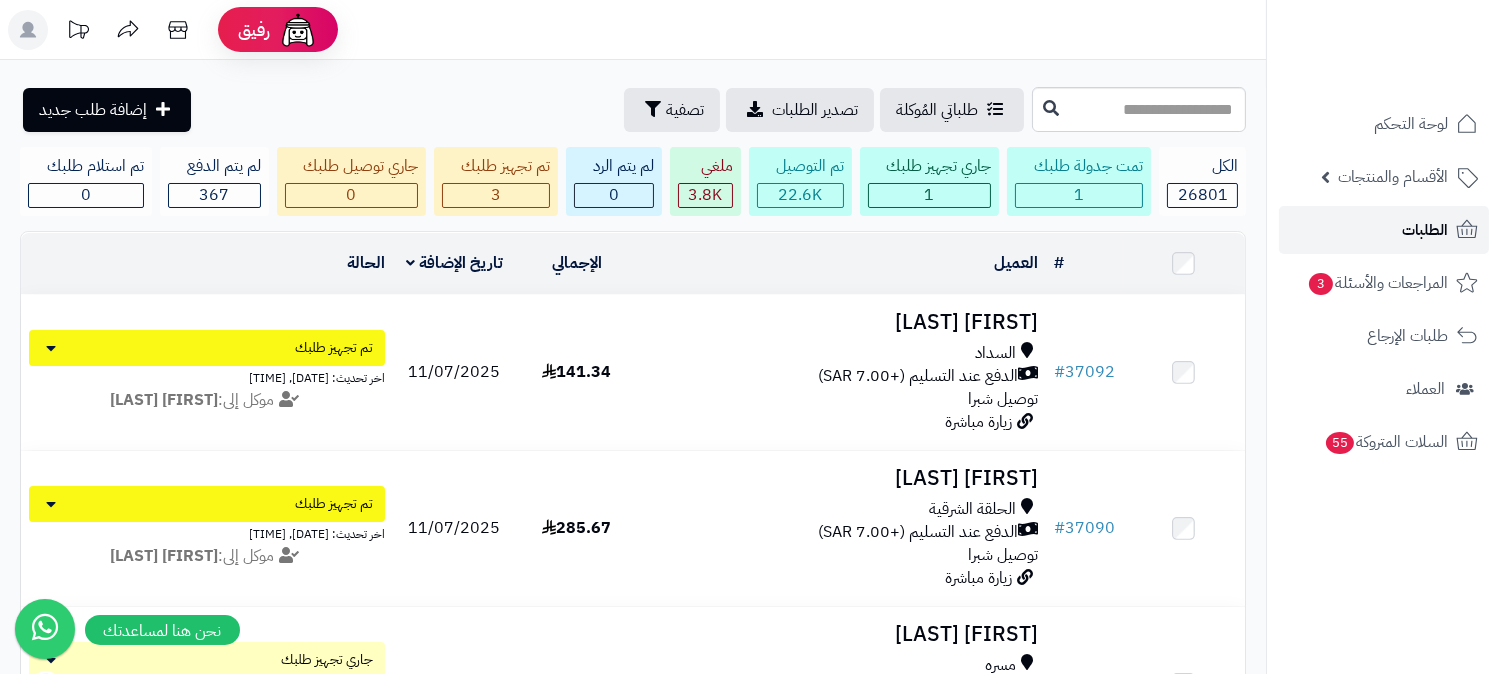 click on "الطلبات" at bounding box center (1384, 230) 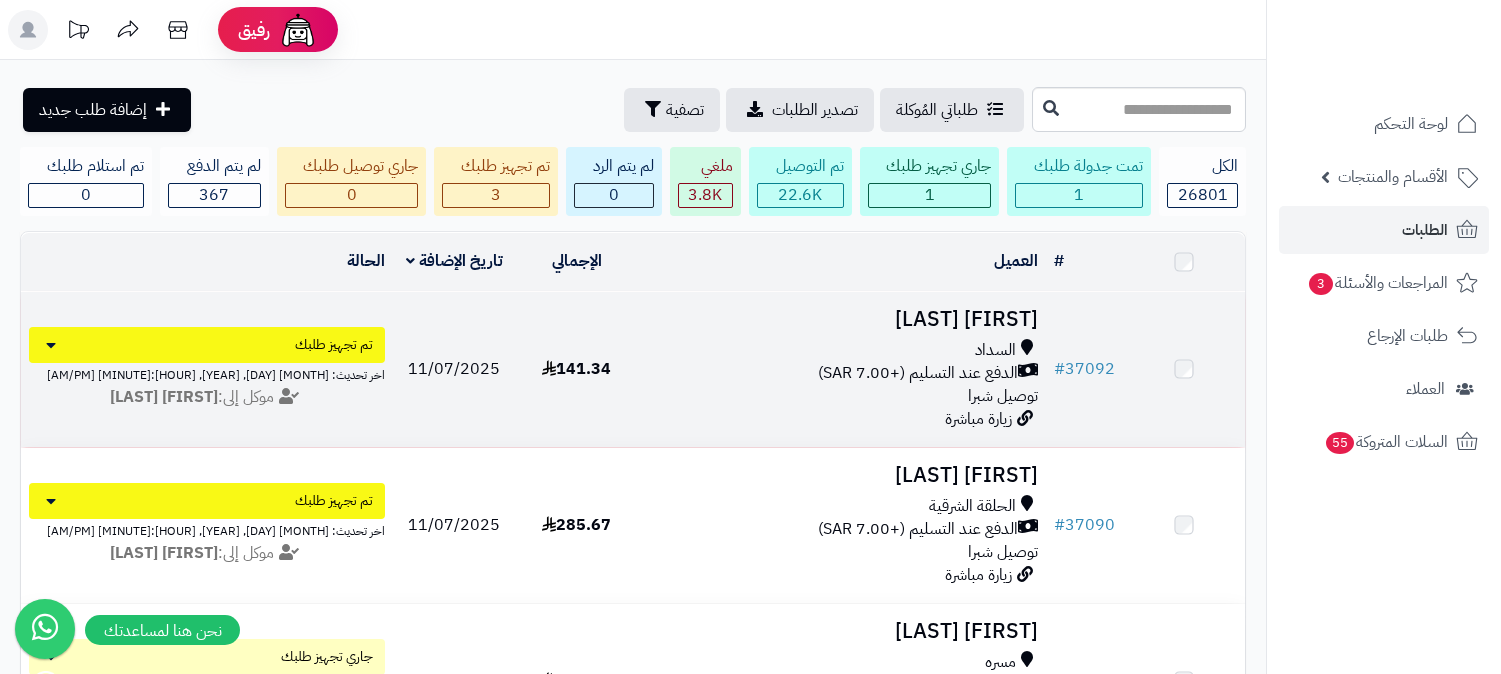 scroll, scrollTop: 0, scrollLeft: 0, axis: both 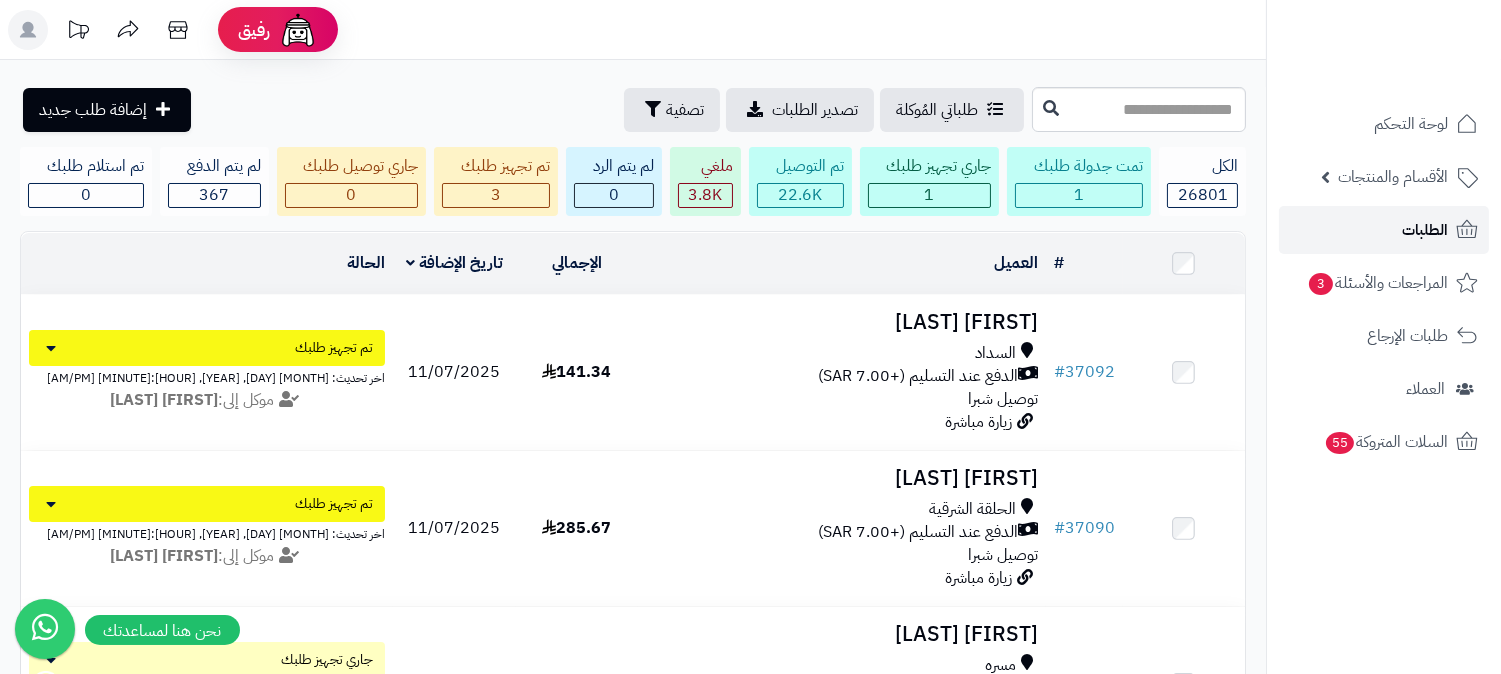 click on "الطلبات" at bounding box center [1384, 230] 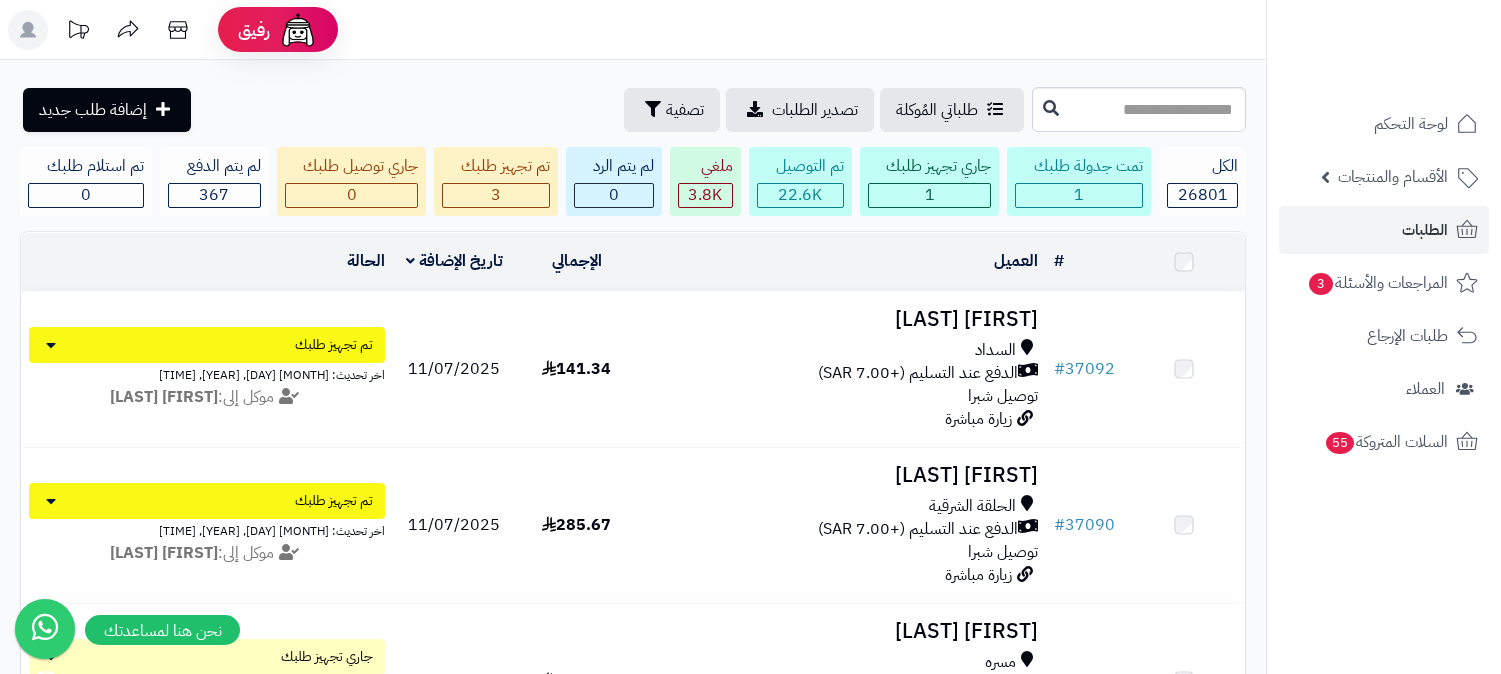 scroll, scrollTop: 0, scrollLeft: 0, axis: both 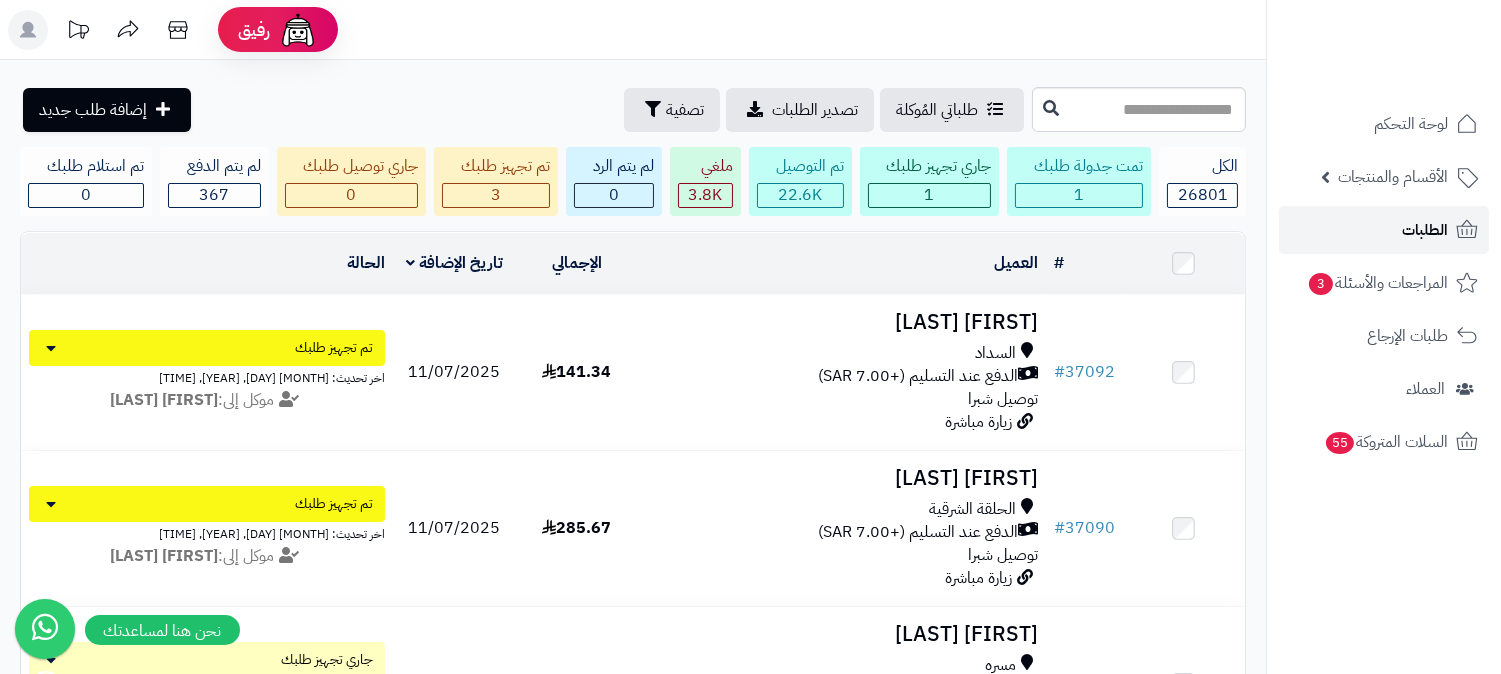 click on "الطلبات" at bounding box center (1384, 230) 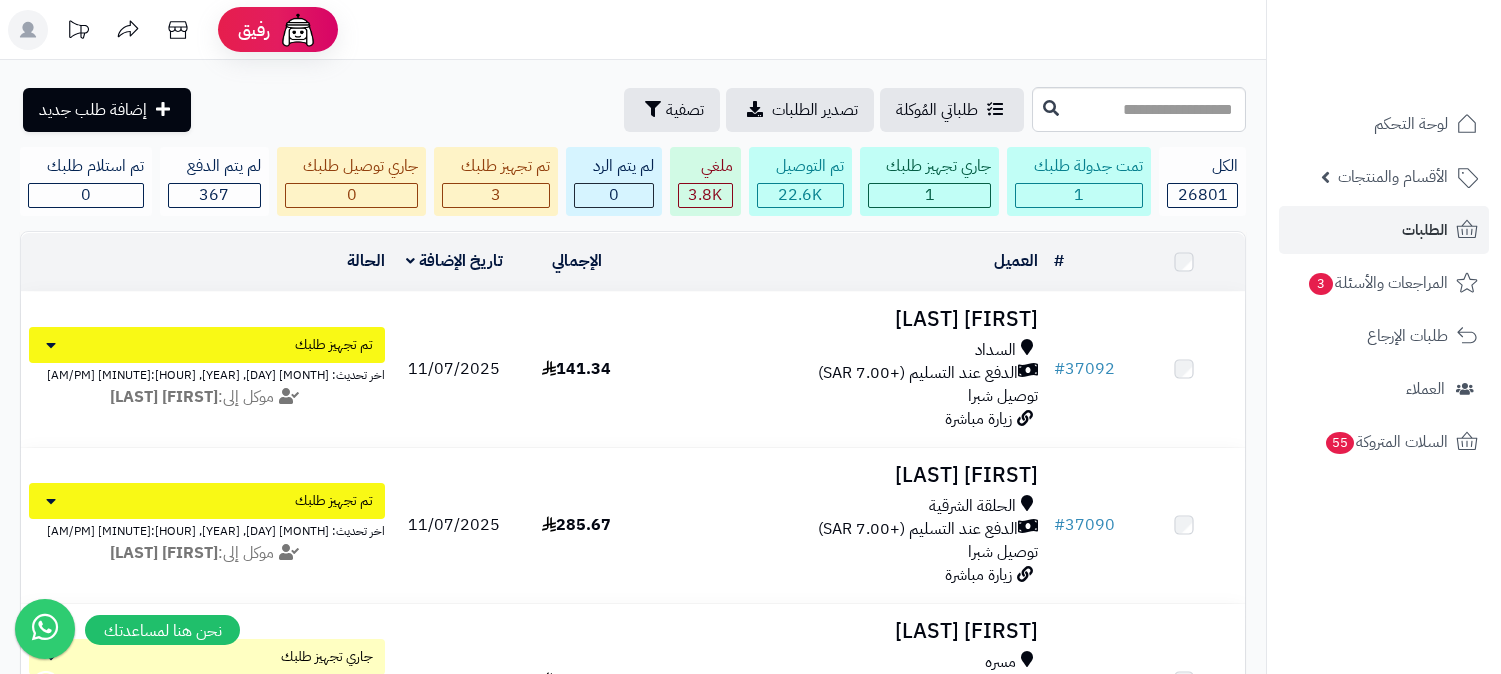 scroll, scrollTop: 0, scrollLeft: 0, axis: both 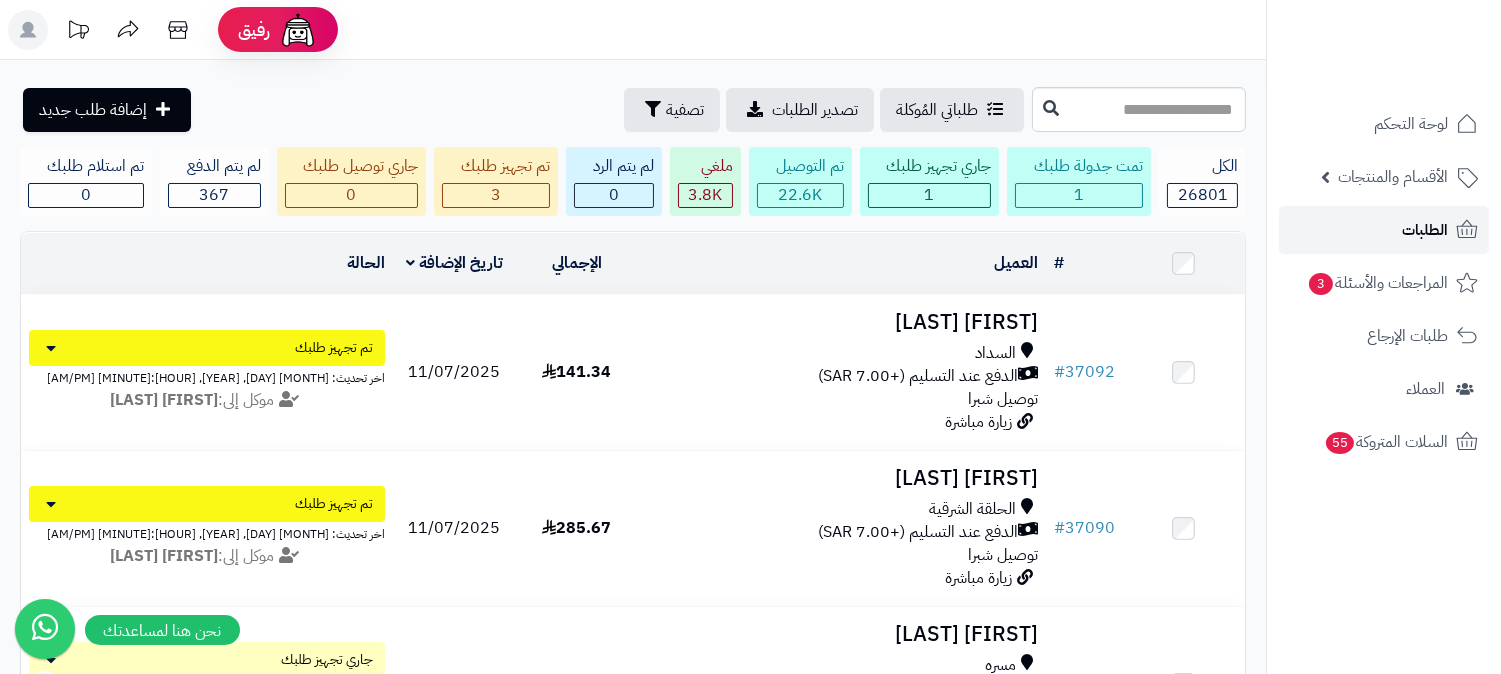 click on "الطلبات" at bounding box center (1384, 230) 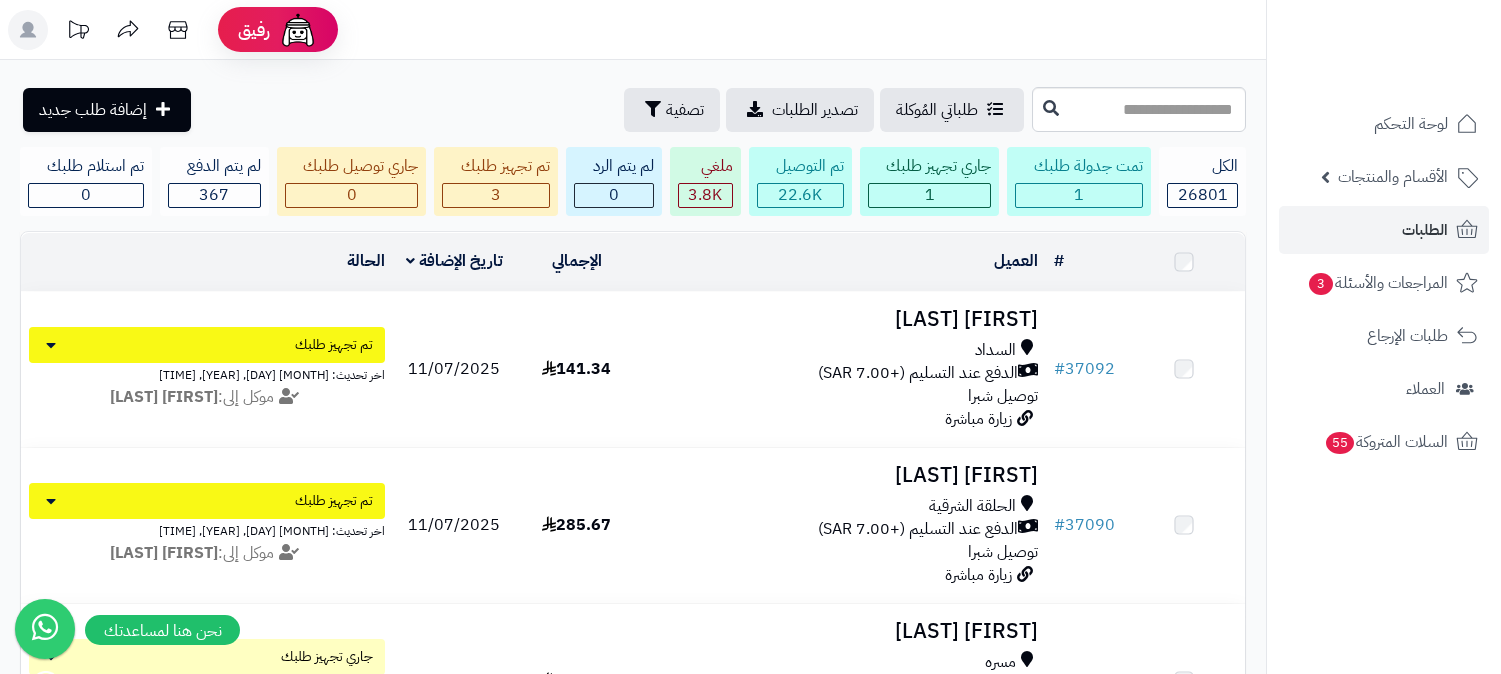 scroll, scrollTop: 0, scrollLeft: 0, axis: both 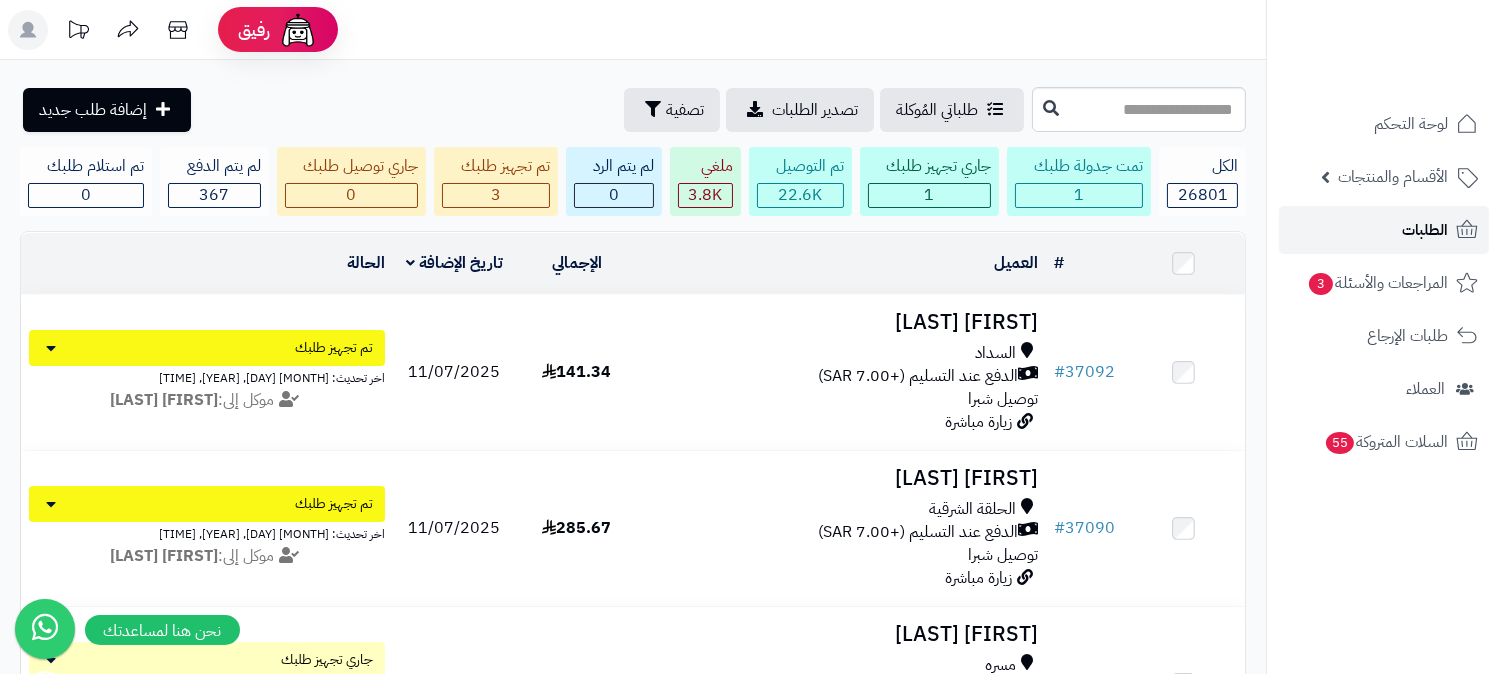 click on "الطلبات" at bounding box center [1425, 230] 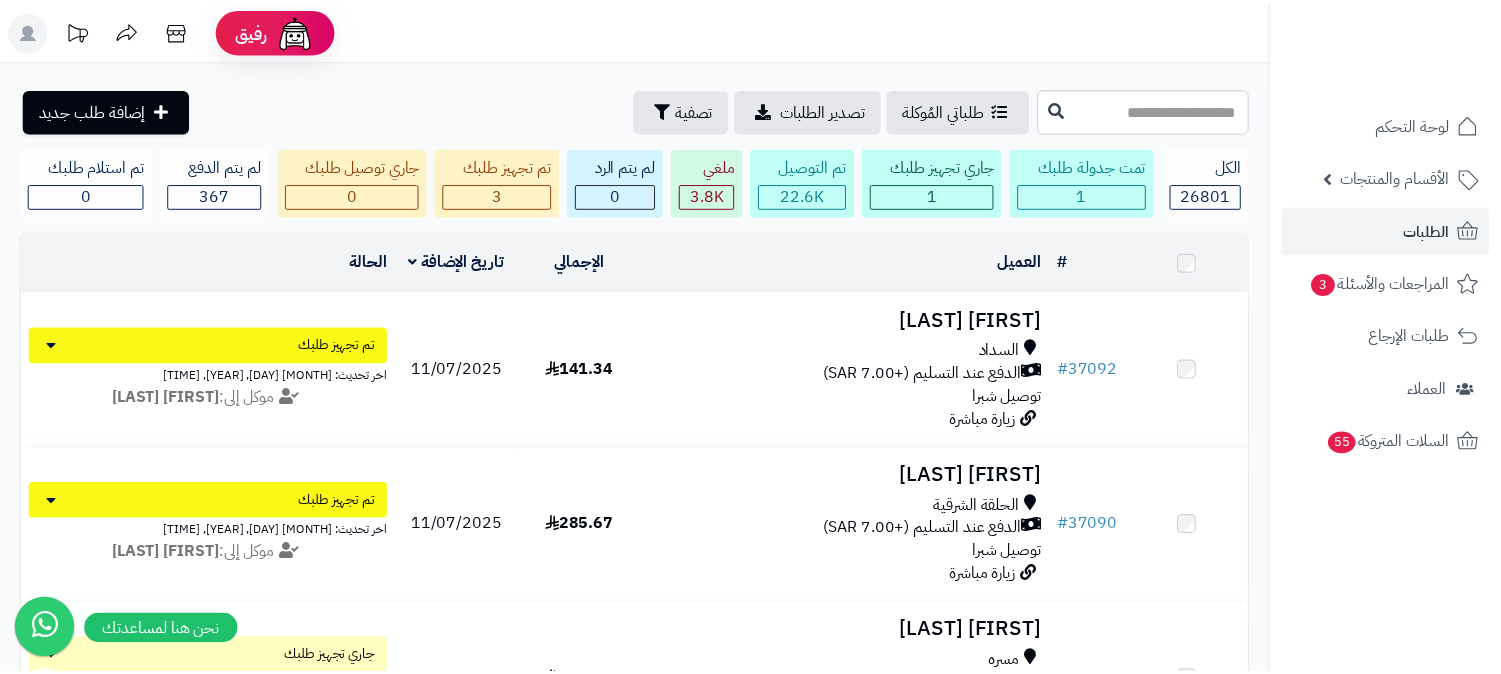 scroll, scrollTop: 0, scrollLeft: 0, axis: both 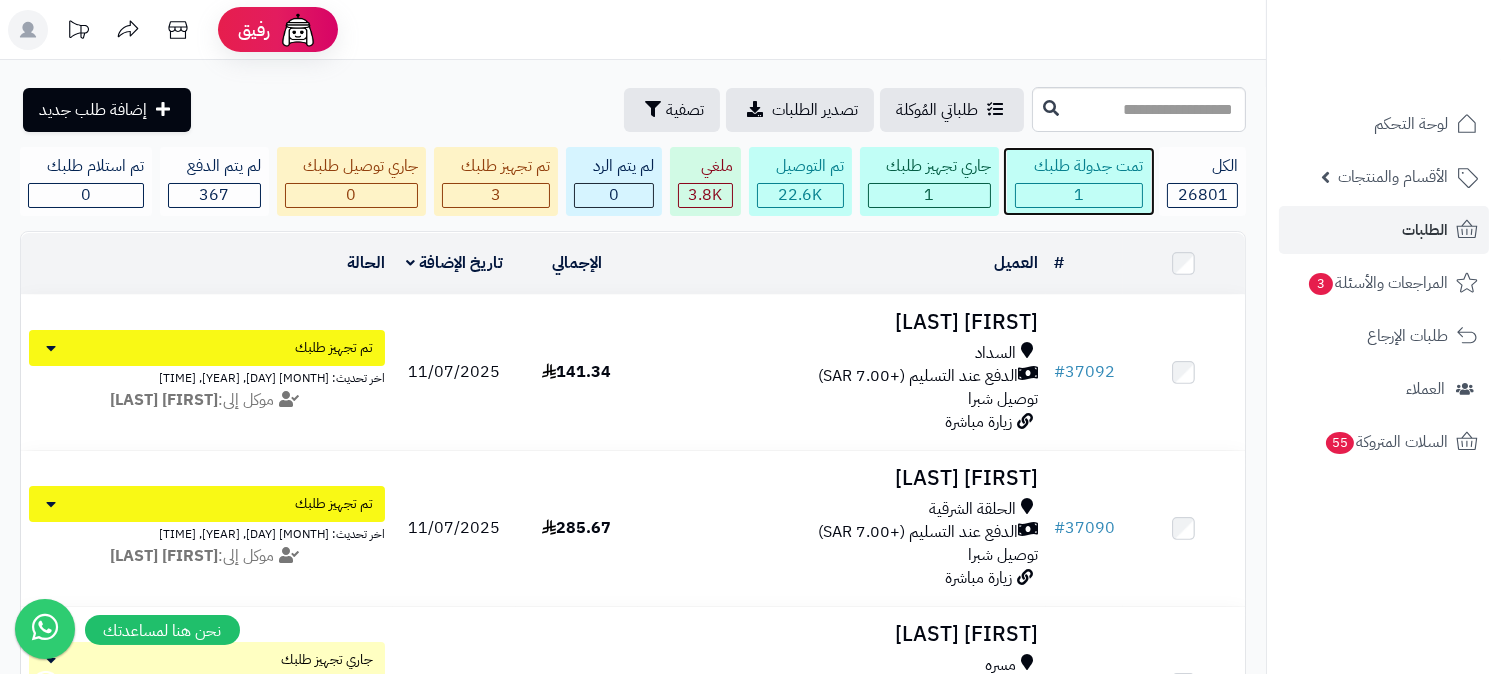 click on "1" at bounding box center (1079, 195) 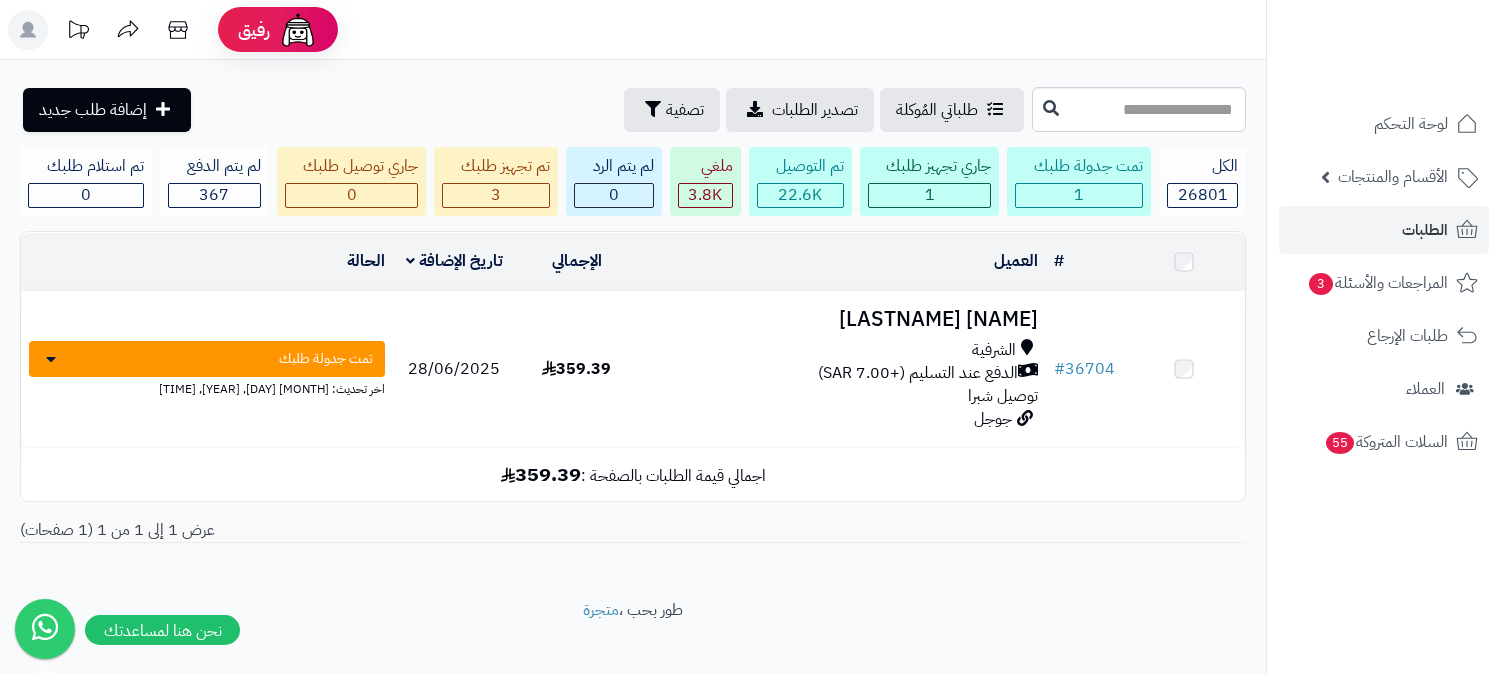 scroll, scrollTop: 0, scrollLeft: 0, axis: both 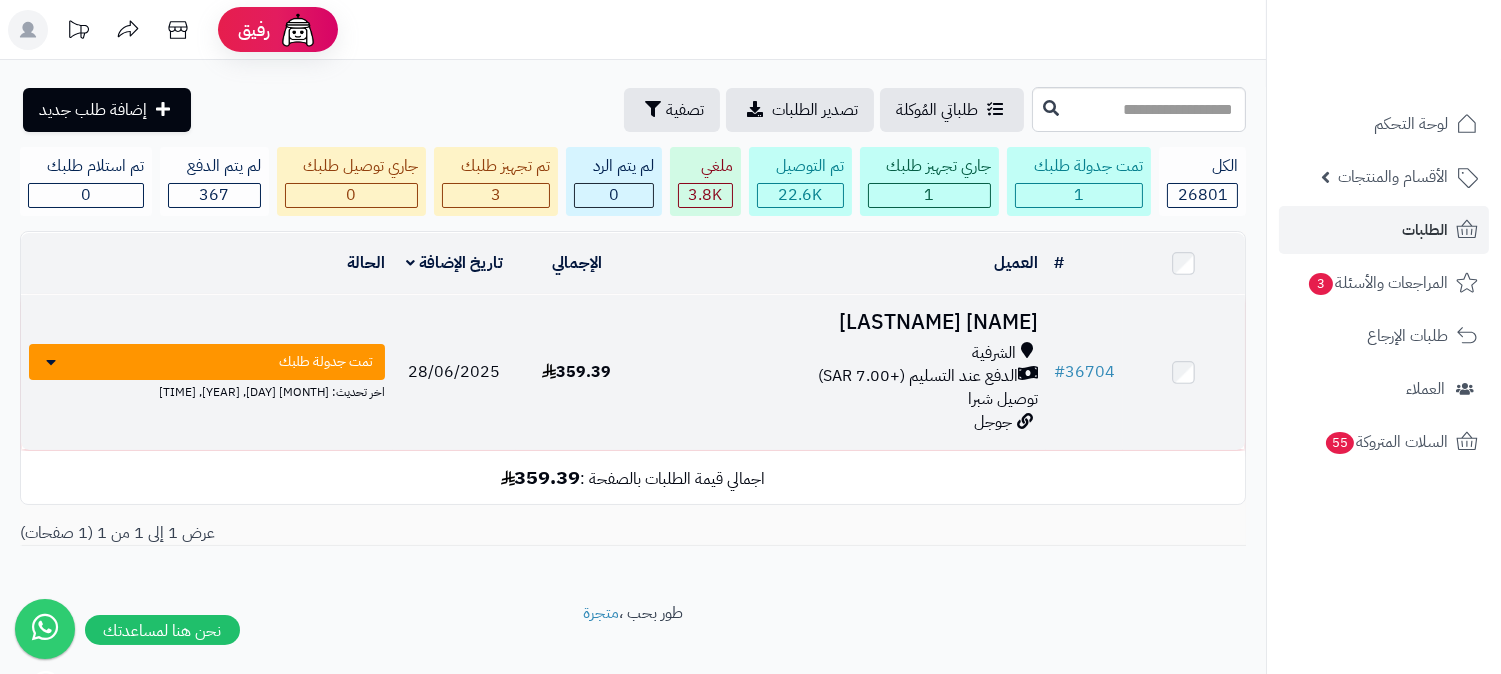 click on "الدفع عند التسليم (+7.00 SAR)" at bounding box center (918, 376) 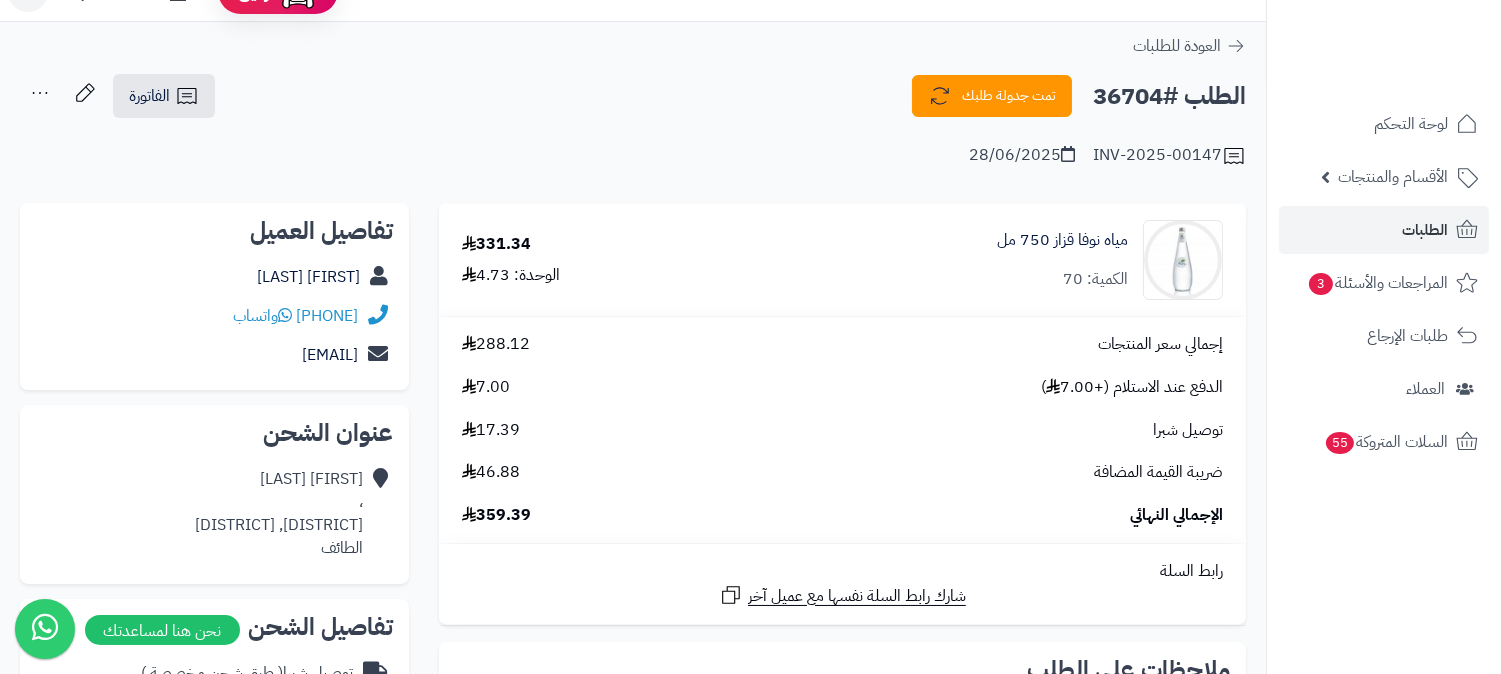 scroll, scrollTop: 0, scrollLeft: 0, axis: both 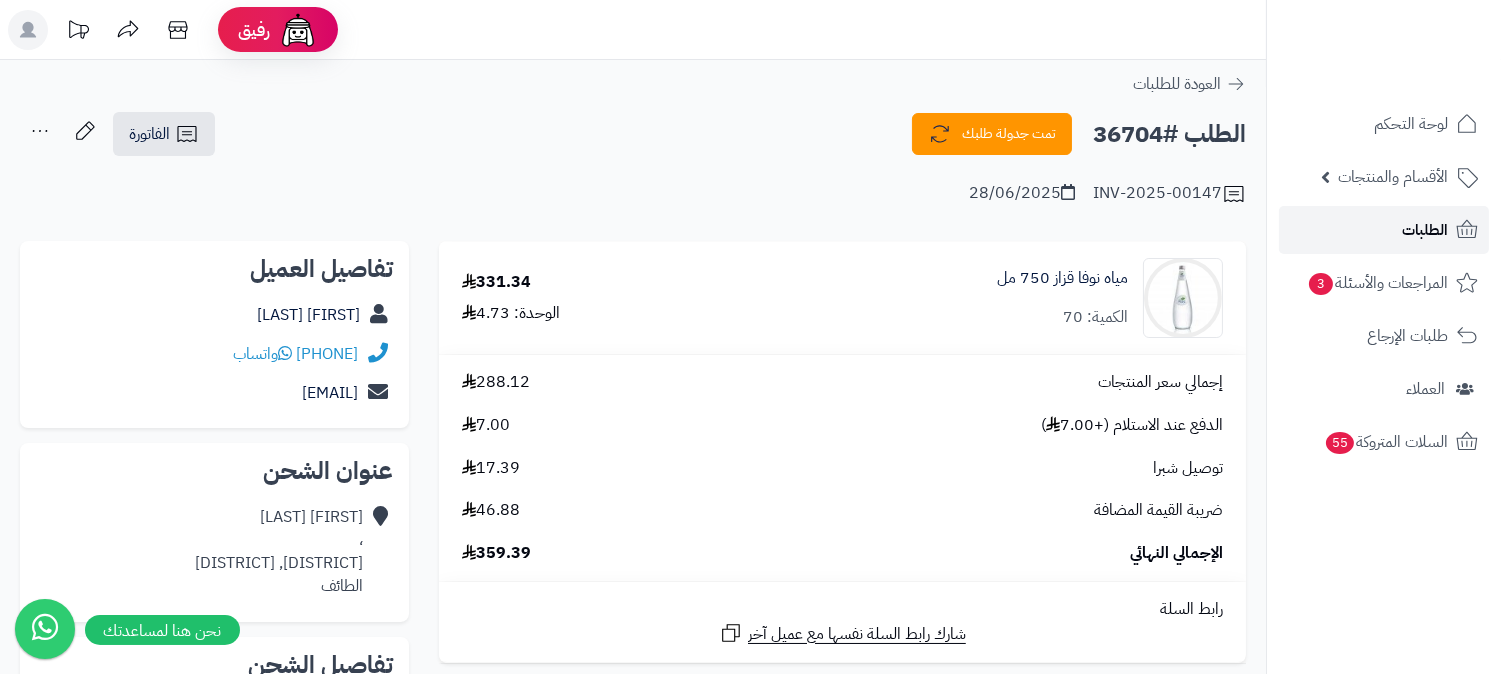 click on "الطلبات" at bounding box center [1384, 230] 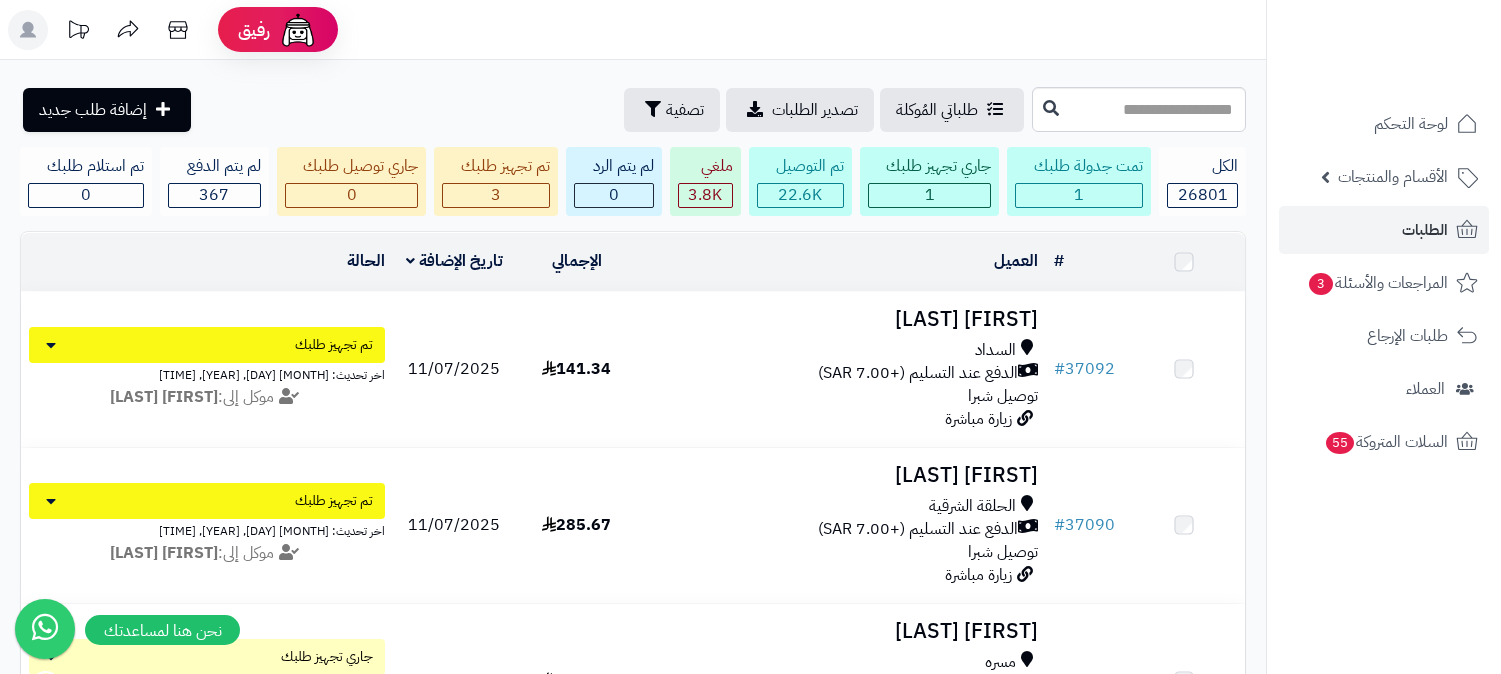 scroll, scrollTop: 0, scrollLeft: 0, axis: both 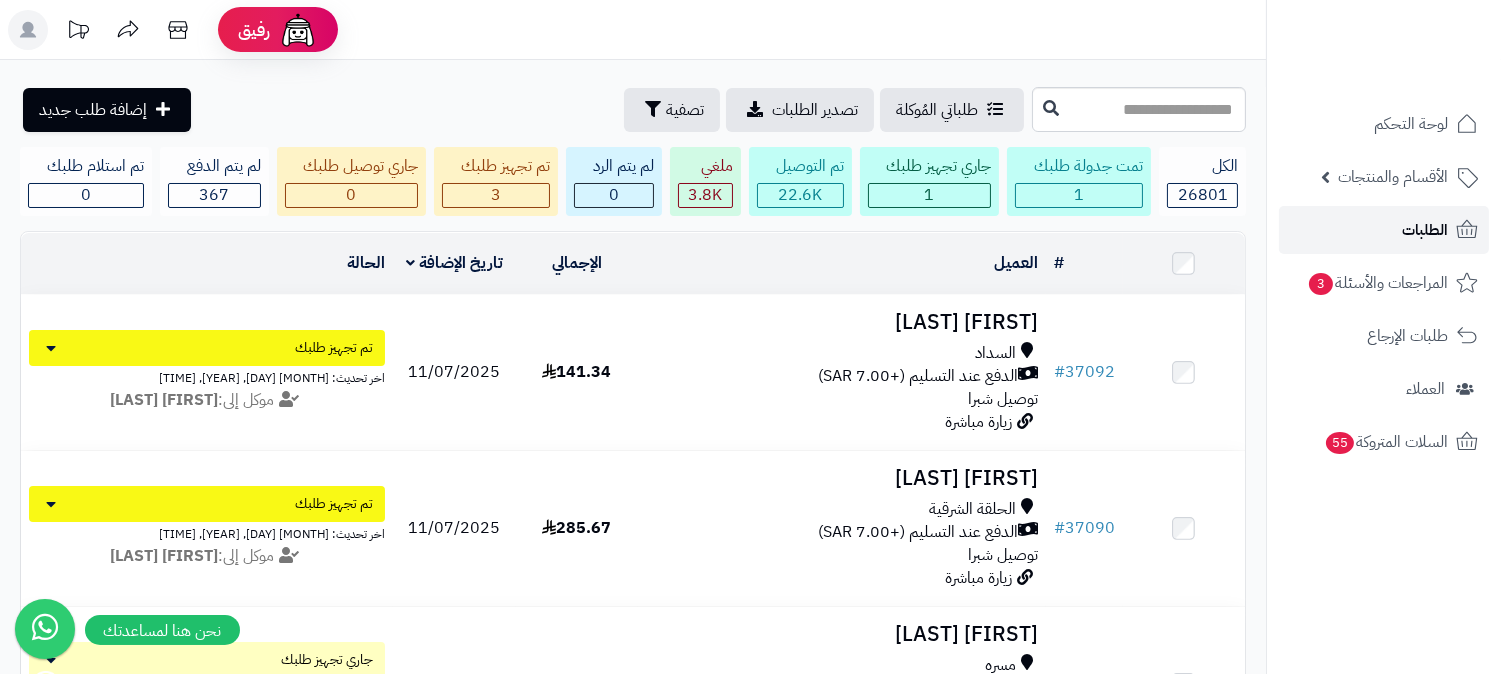 click on "الطلبات" at bounding box center [1384, 230] 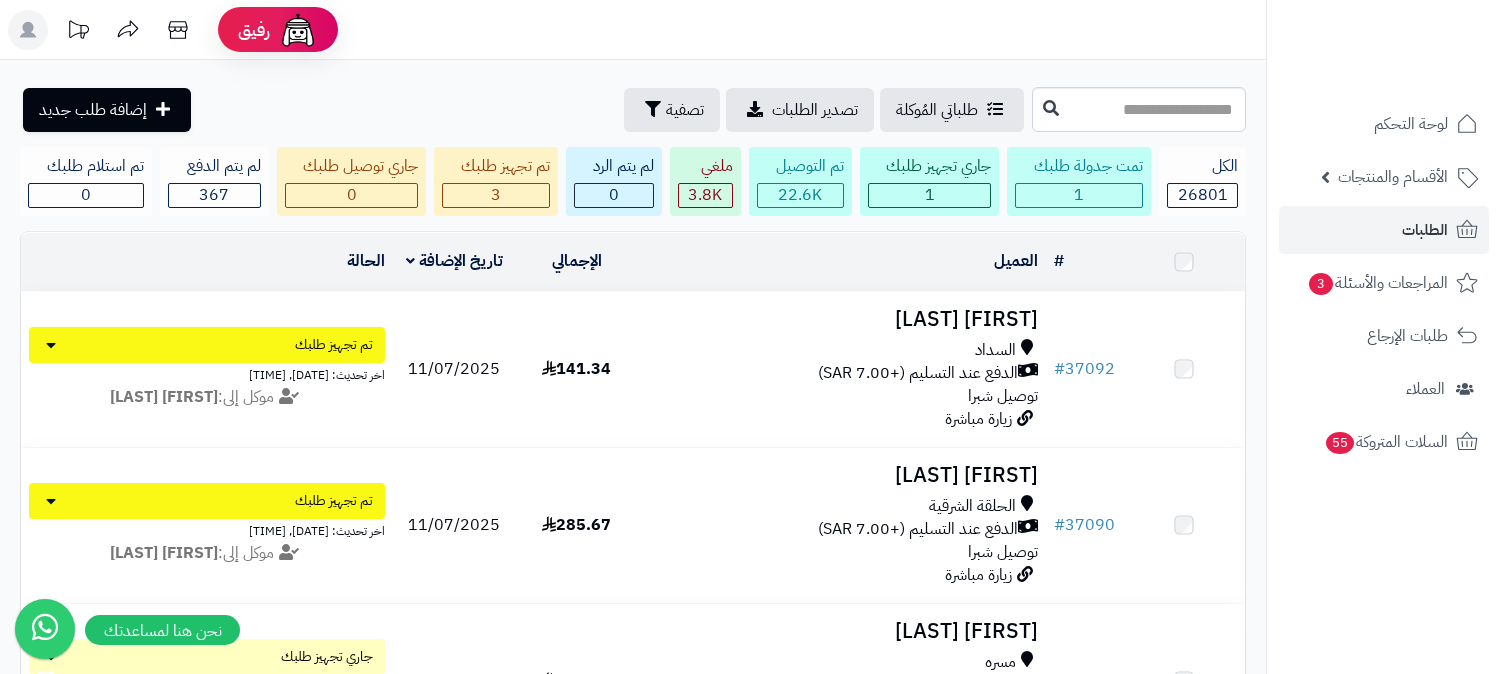 scroll, scrollTop: 0, scrollLeft: 0, axis: both 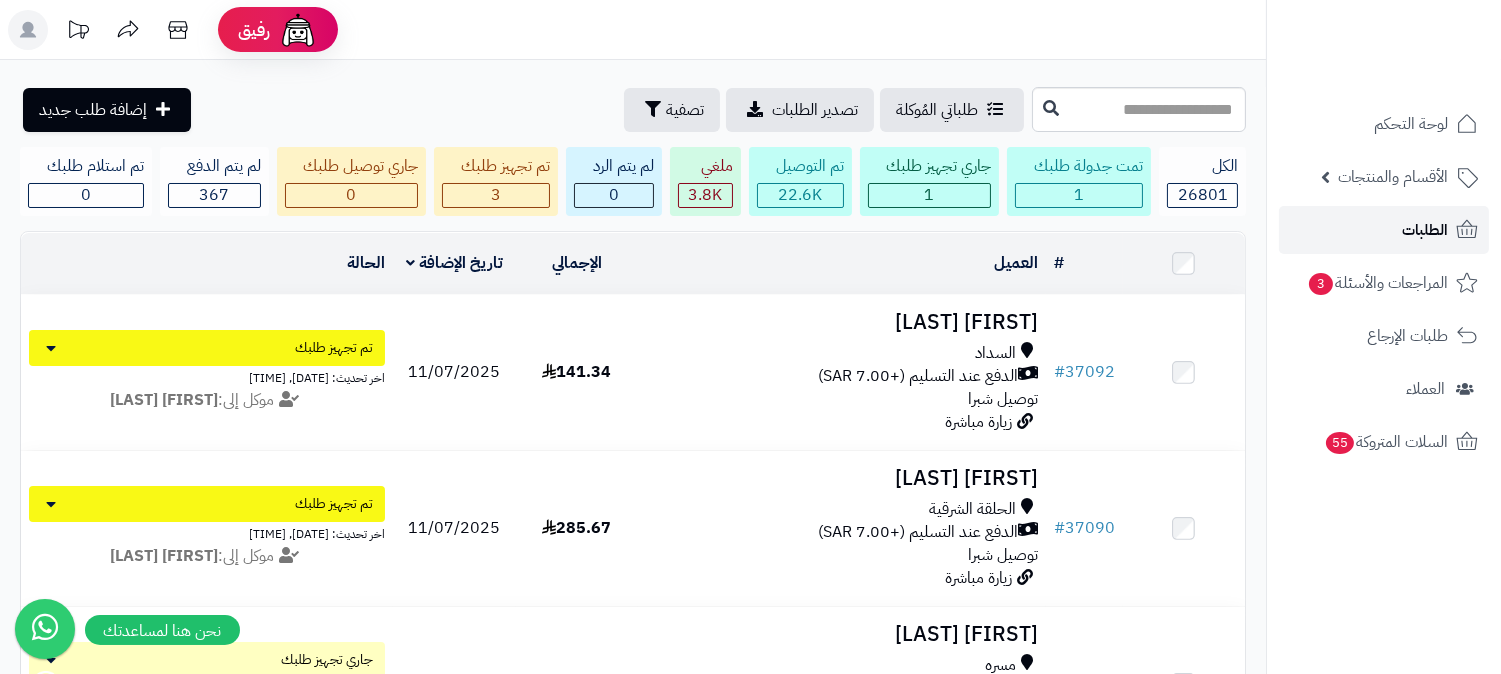 click on "الطلبات" at bounding box center [1384, 230] 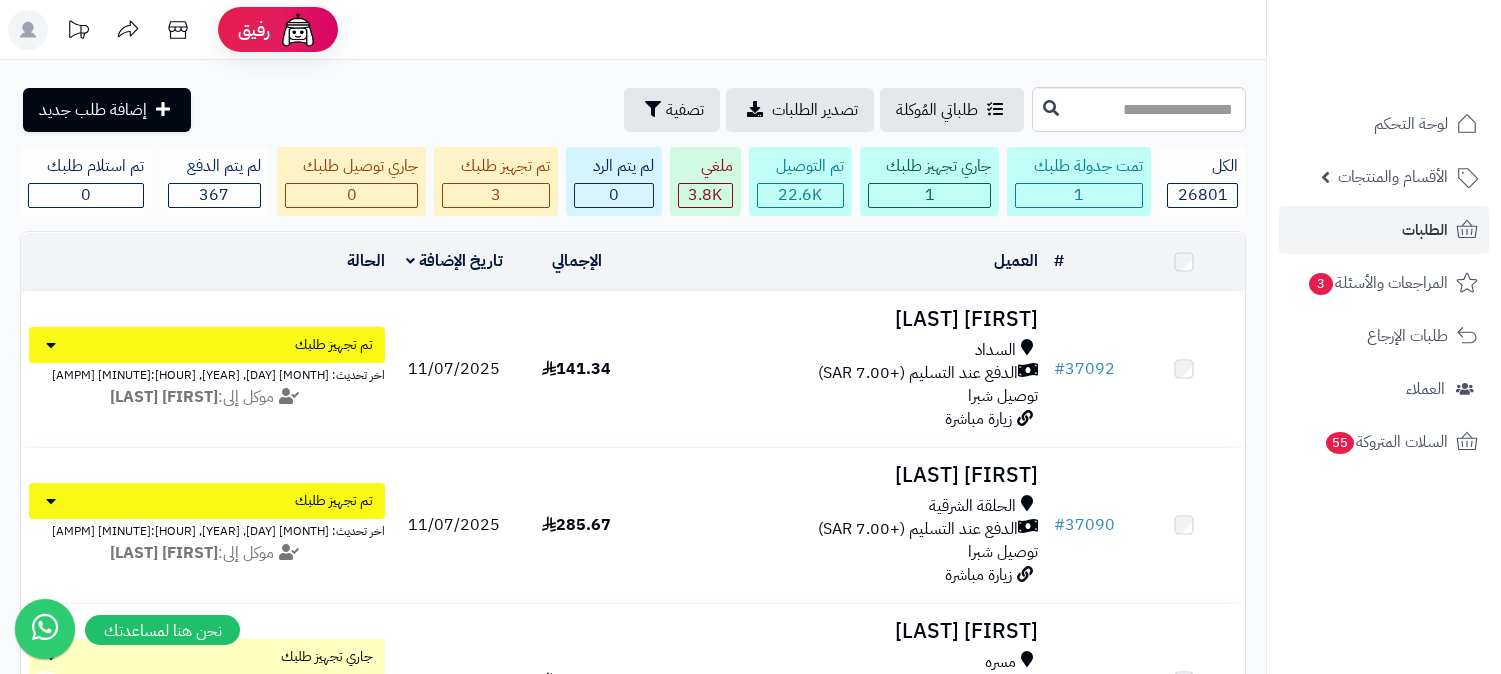 scroll, scrollTop: 0, scrollLeft: 0, axis: both 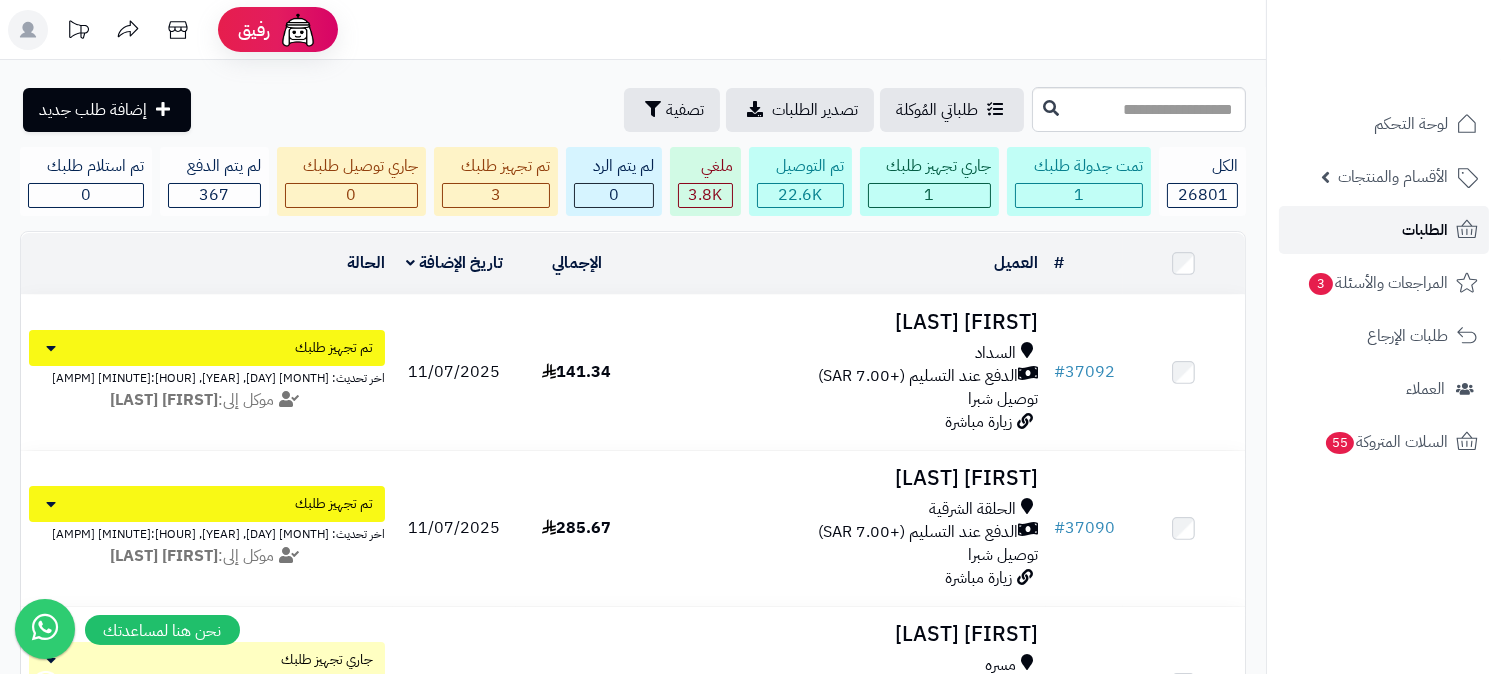 click on "الطلبات" at bounding box center [1384, 230] 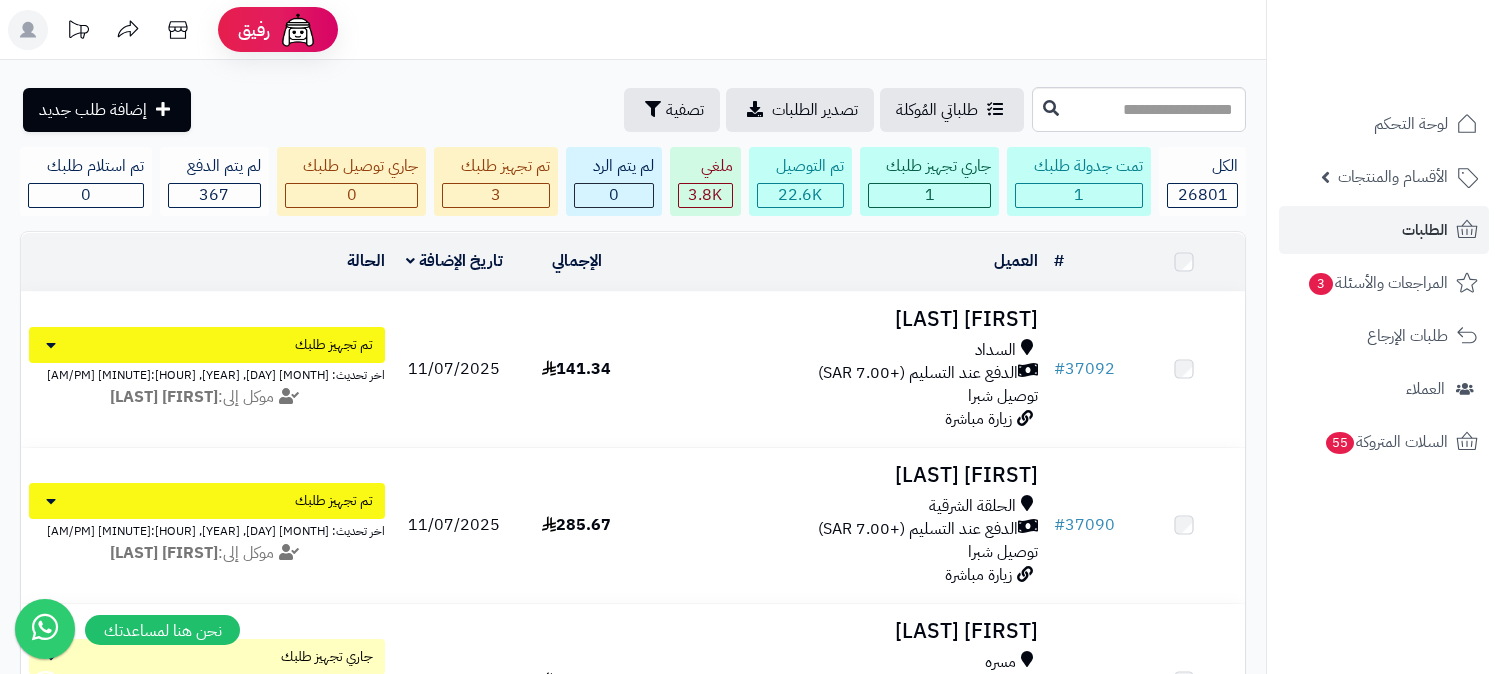 scroll, scrollTop: 0, scrollLeft: 0, axis: both 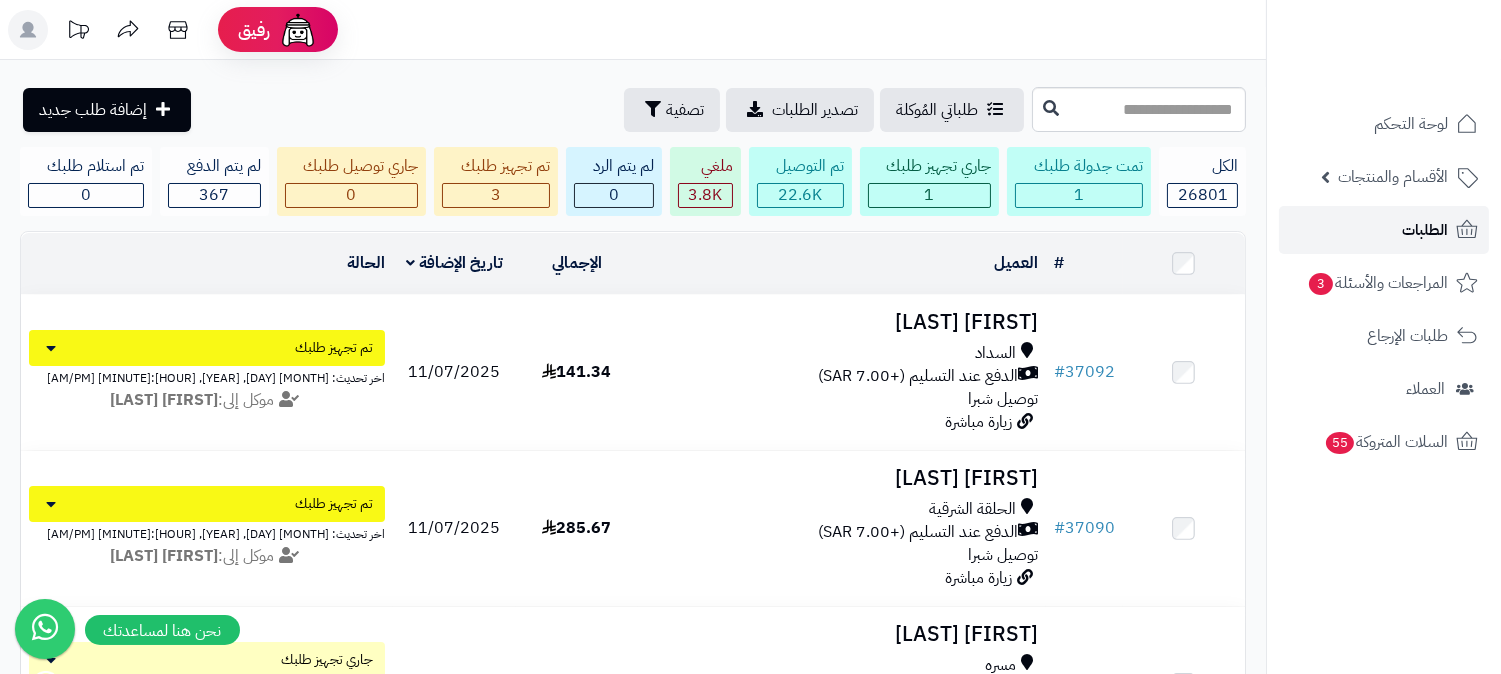 click on "الطلبات" at bounding box center (1384, 230) 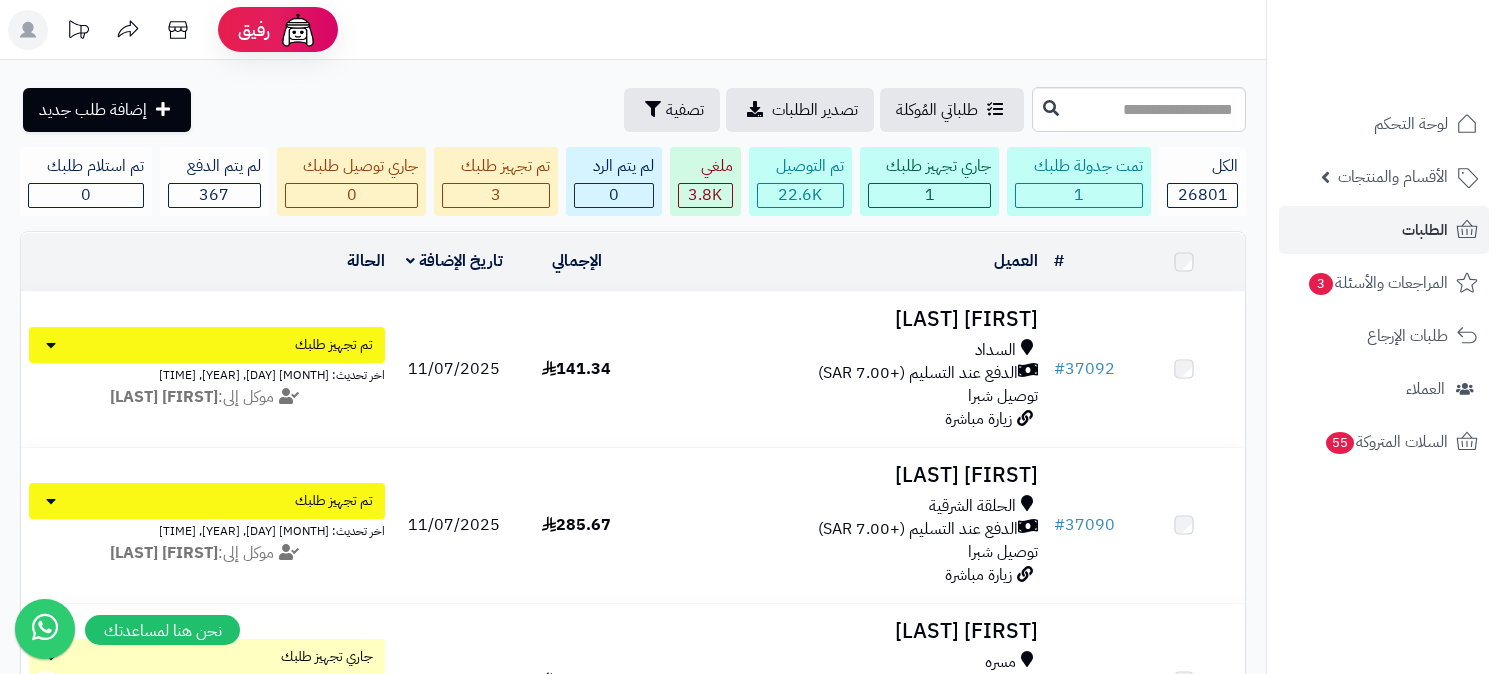 scroll, scrollTop: 0, scrollLeft: 0, axis: both 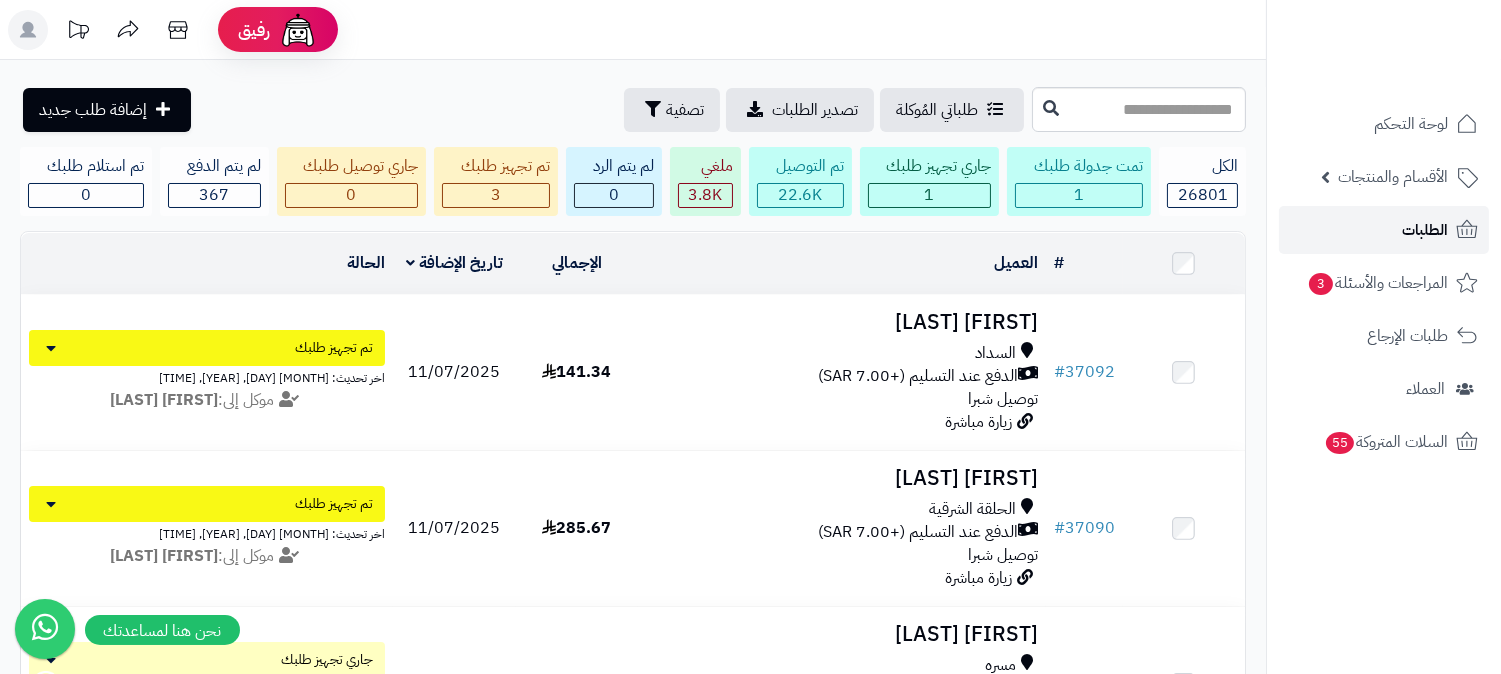 click on "الطلبات" at bounding box center (1384, 230) 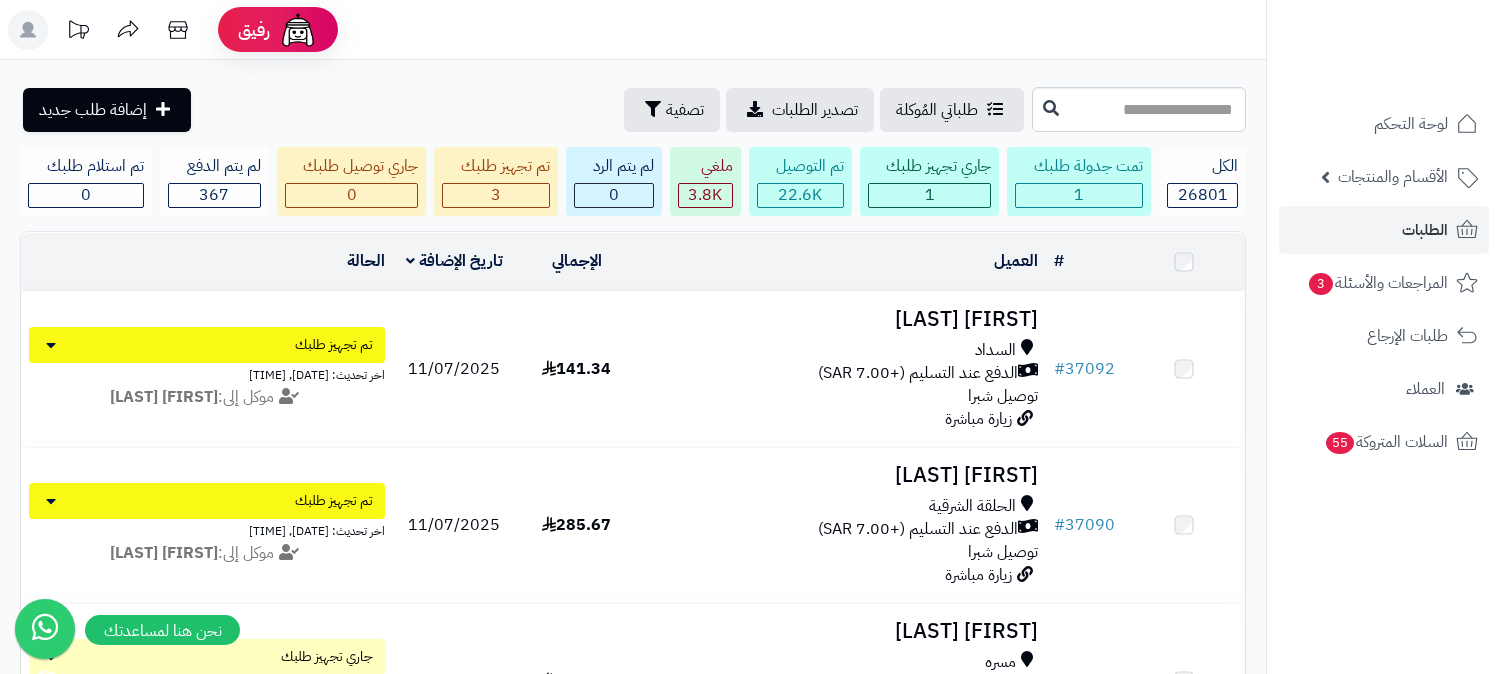 scroll, scrollTop: 0, scrollLeft: 0, axis: both 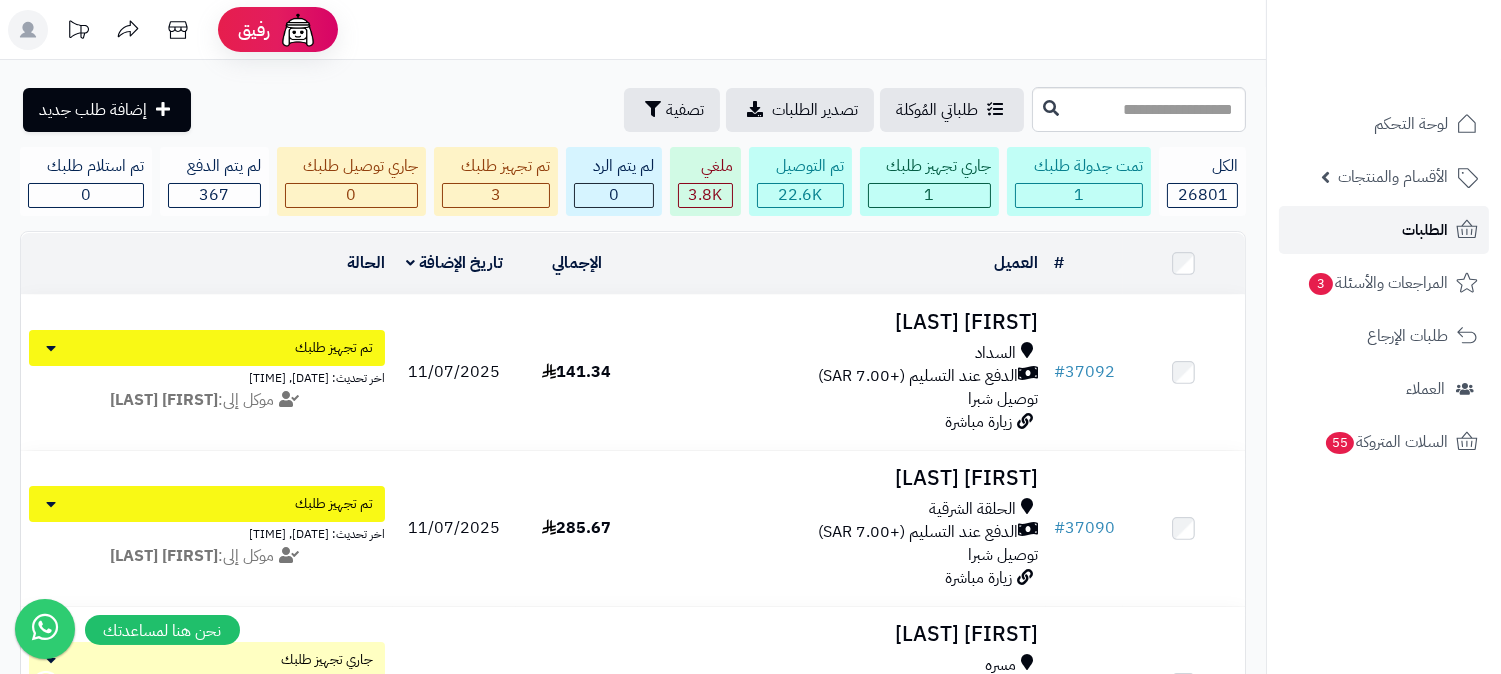 click on "الطلبات" at bounding box center [1384, 230] 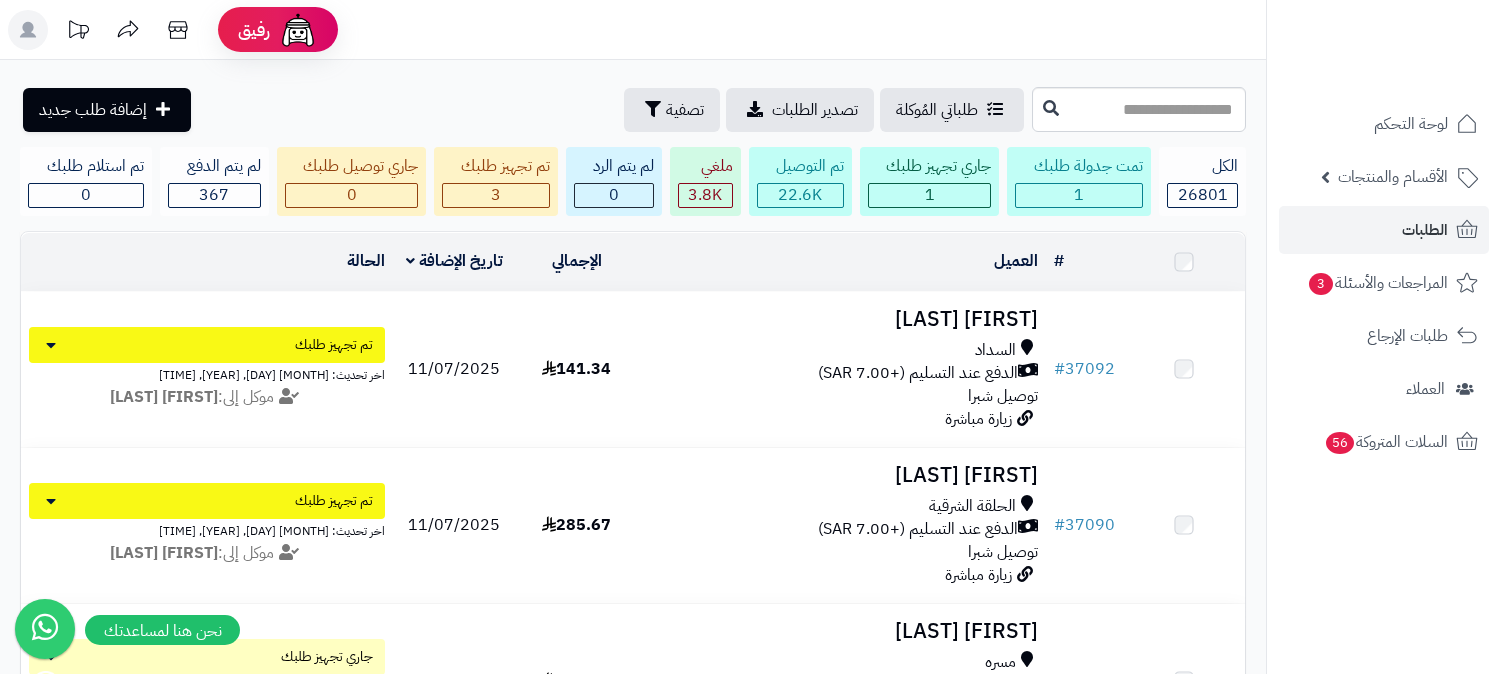 scroll, scrollTop: 0, scrollLeft: 0, axis: both 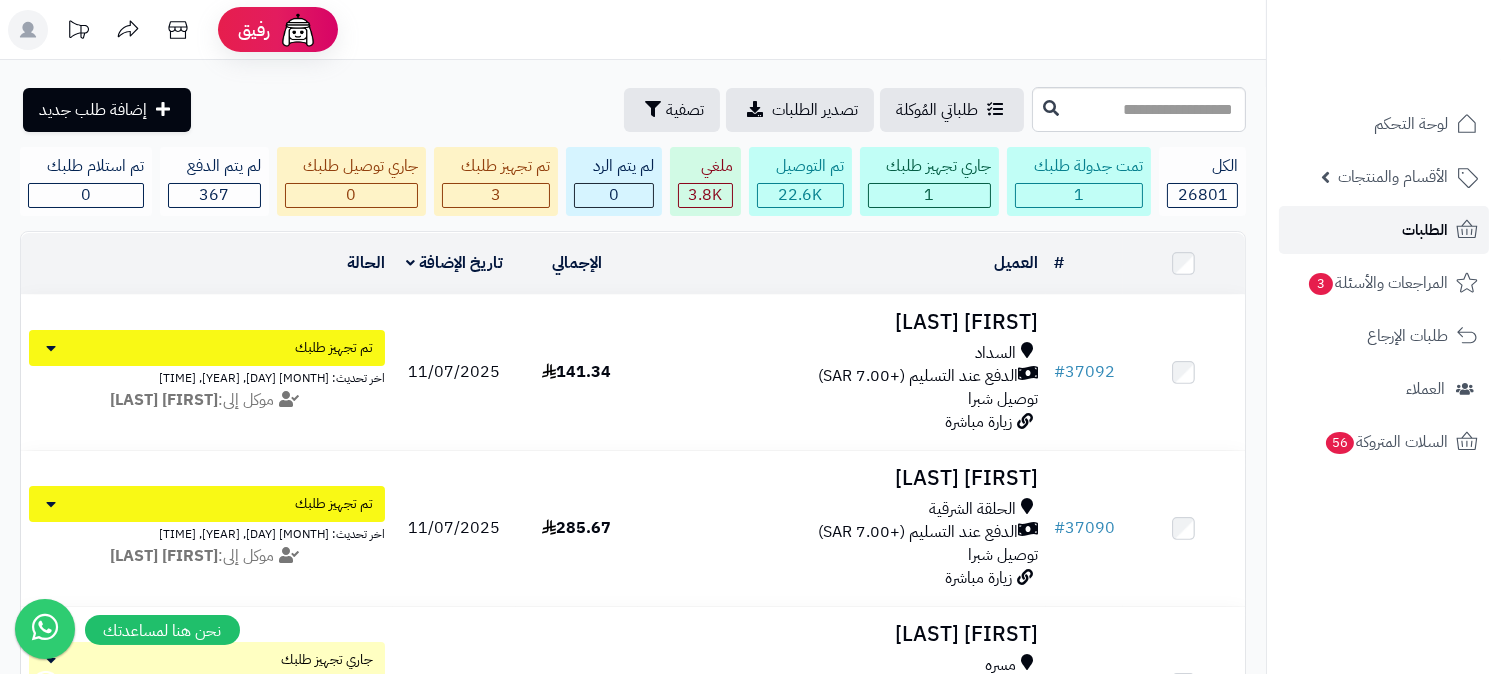 click on "الطلبات" at bounding box center (1425, 230) 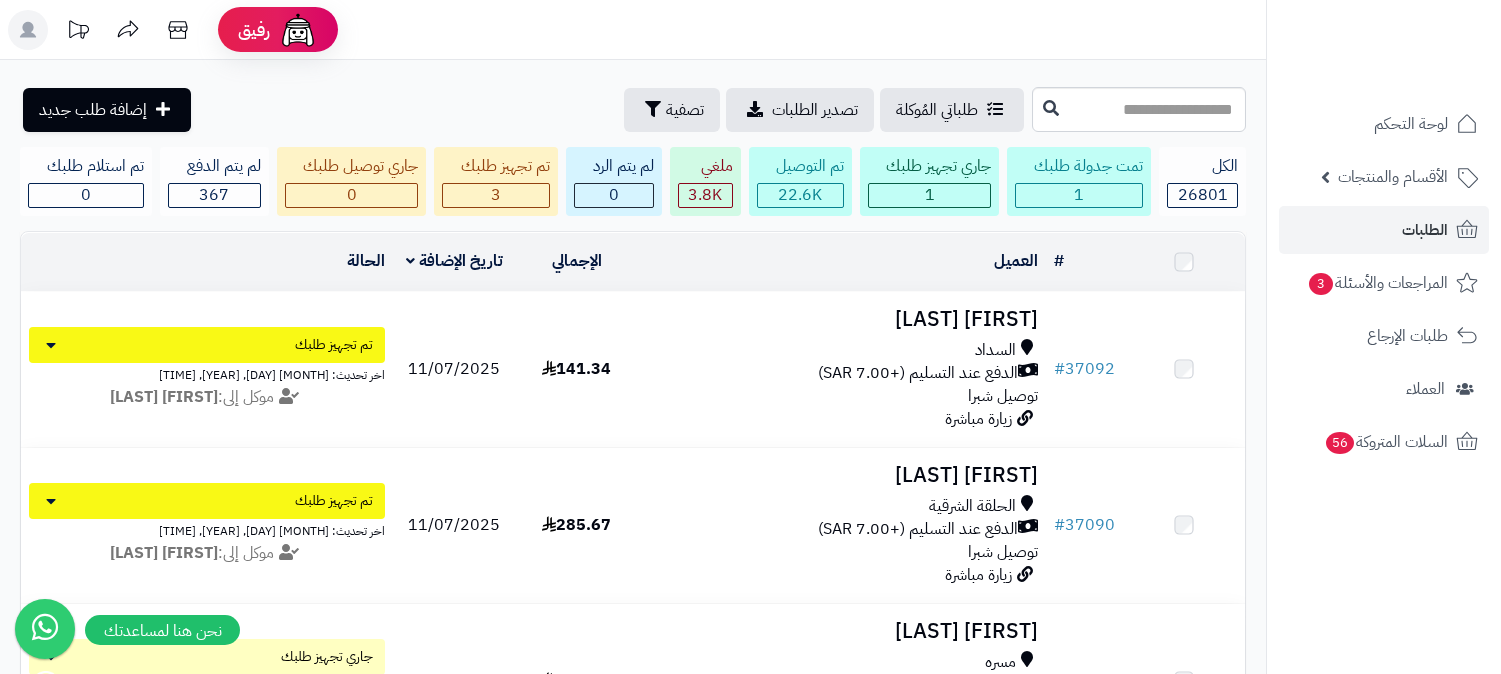 scroll, scrollTop: 0, scrollLeft: 0, axis: both 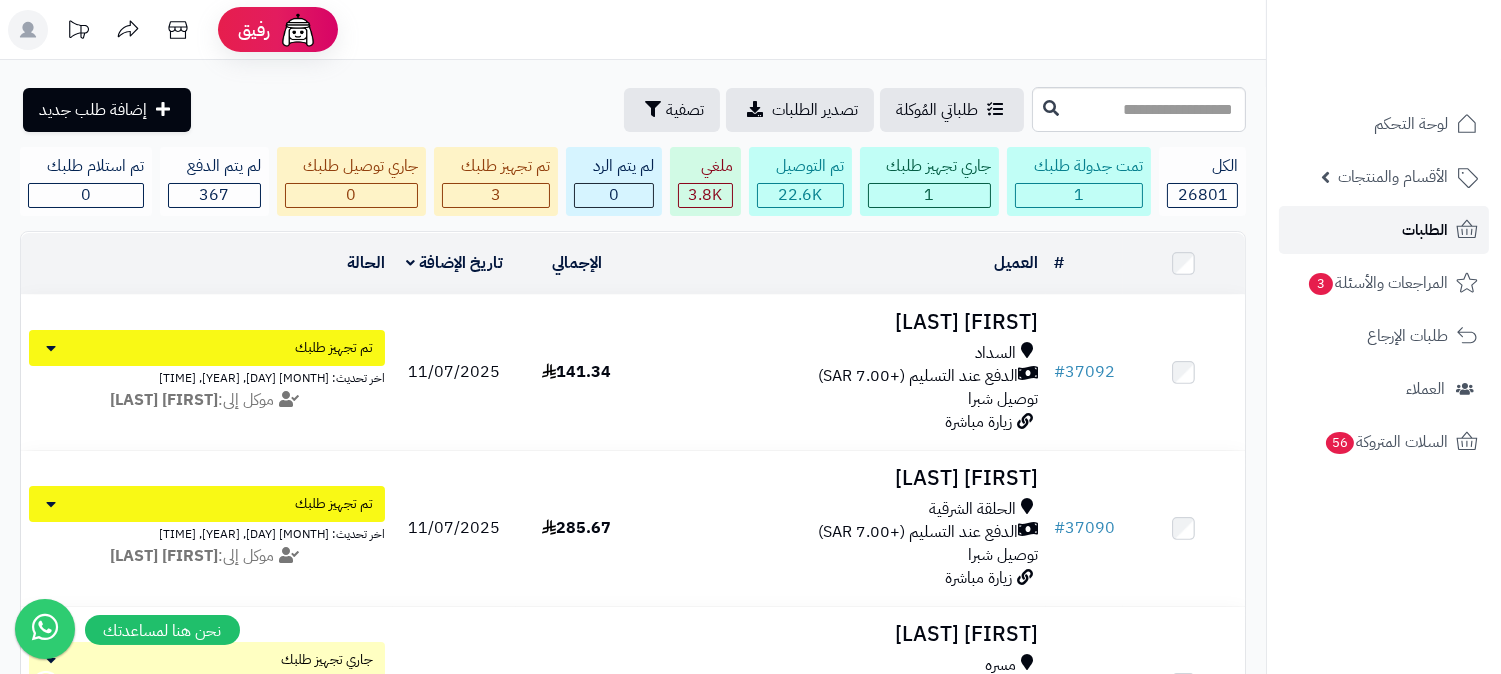 click on "الطلبات" at bounding box center [1425, 230] 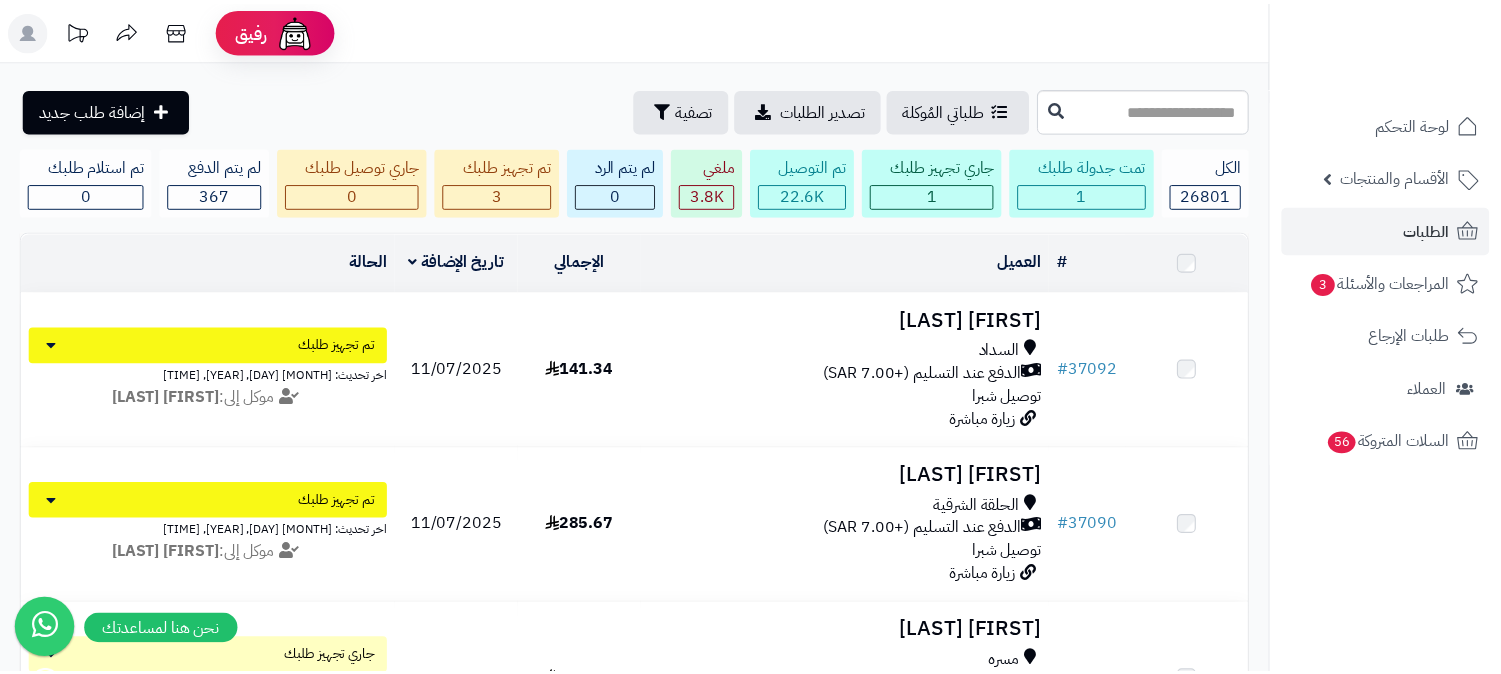 scroll, scrollTop: 0, scrollLeft: 0, axis: both 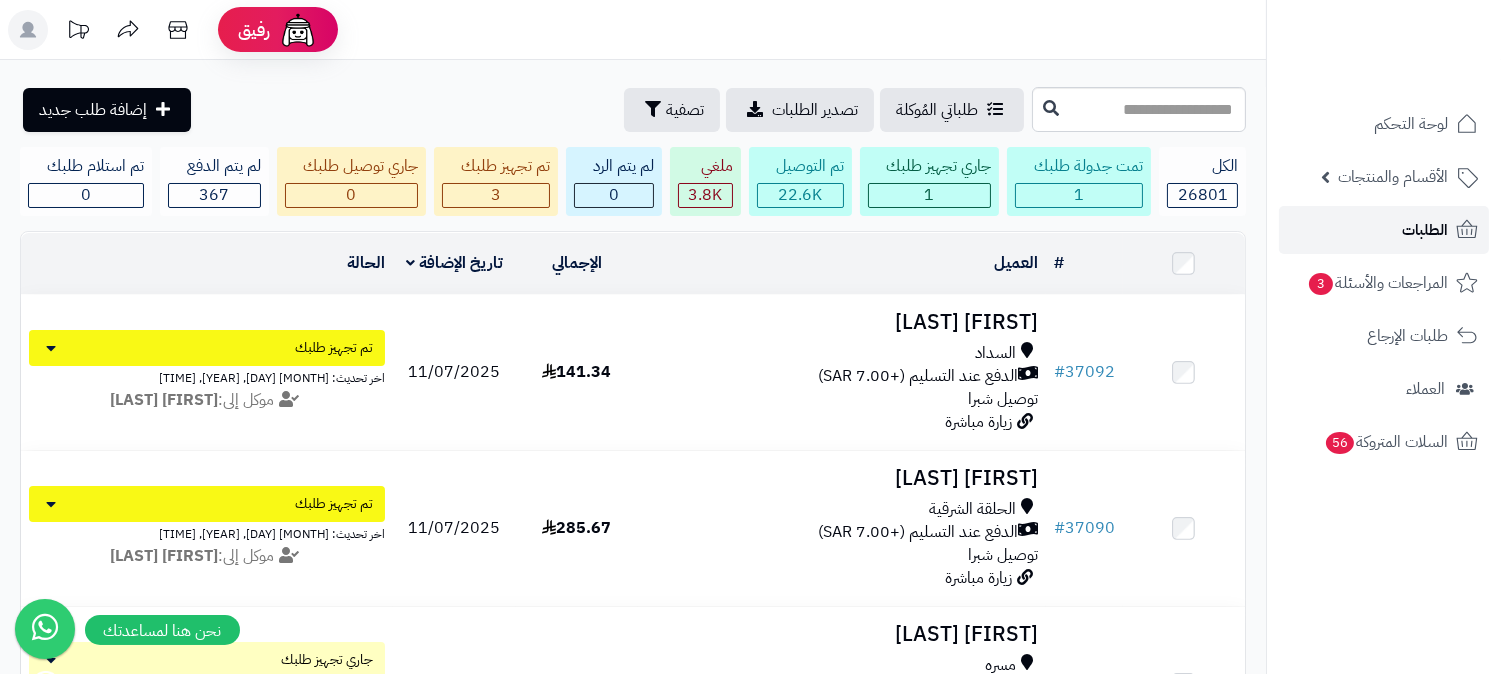 click on "الطلبات" at bounding box center (1384, 230) 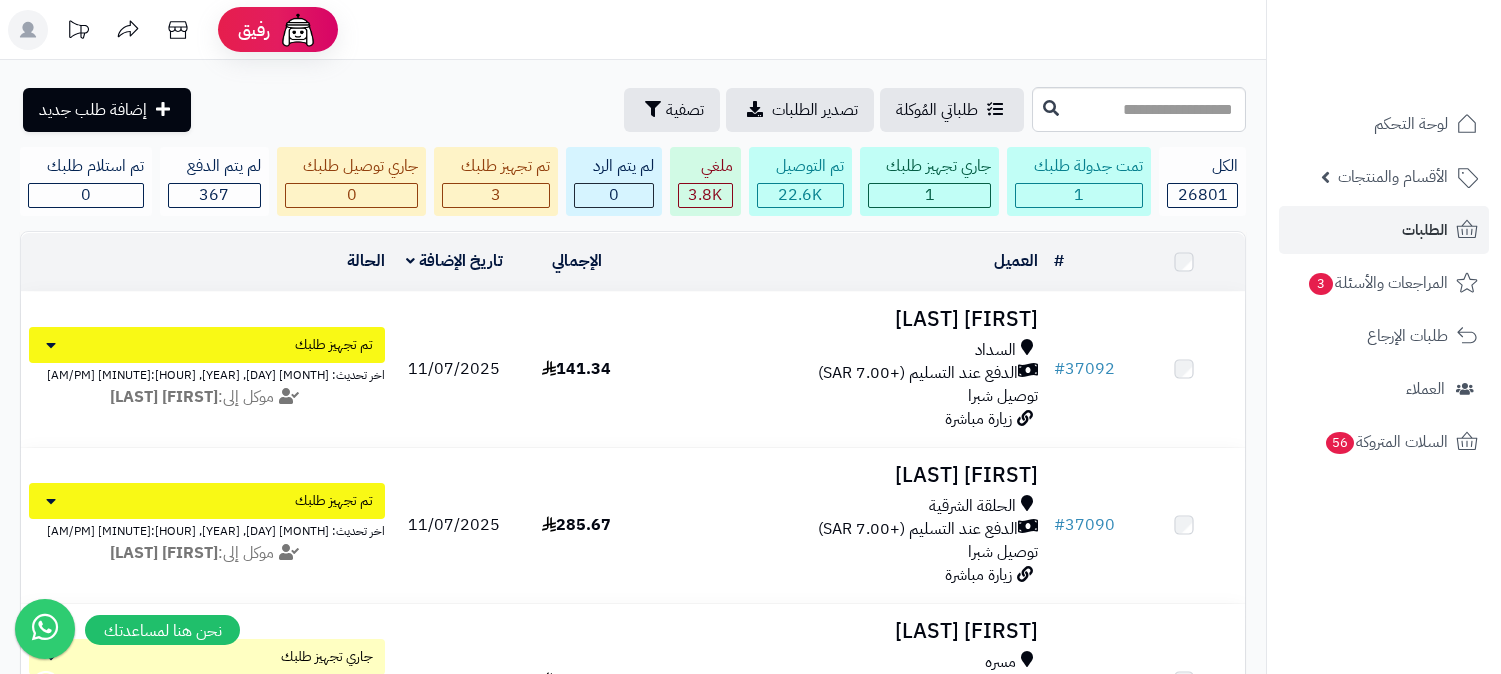 scroll, scrollTop: 0, scrollLeft: 0, axis: both 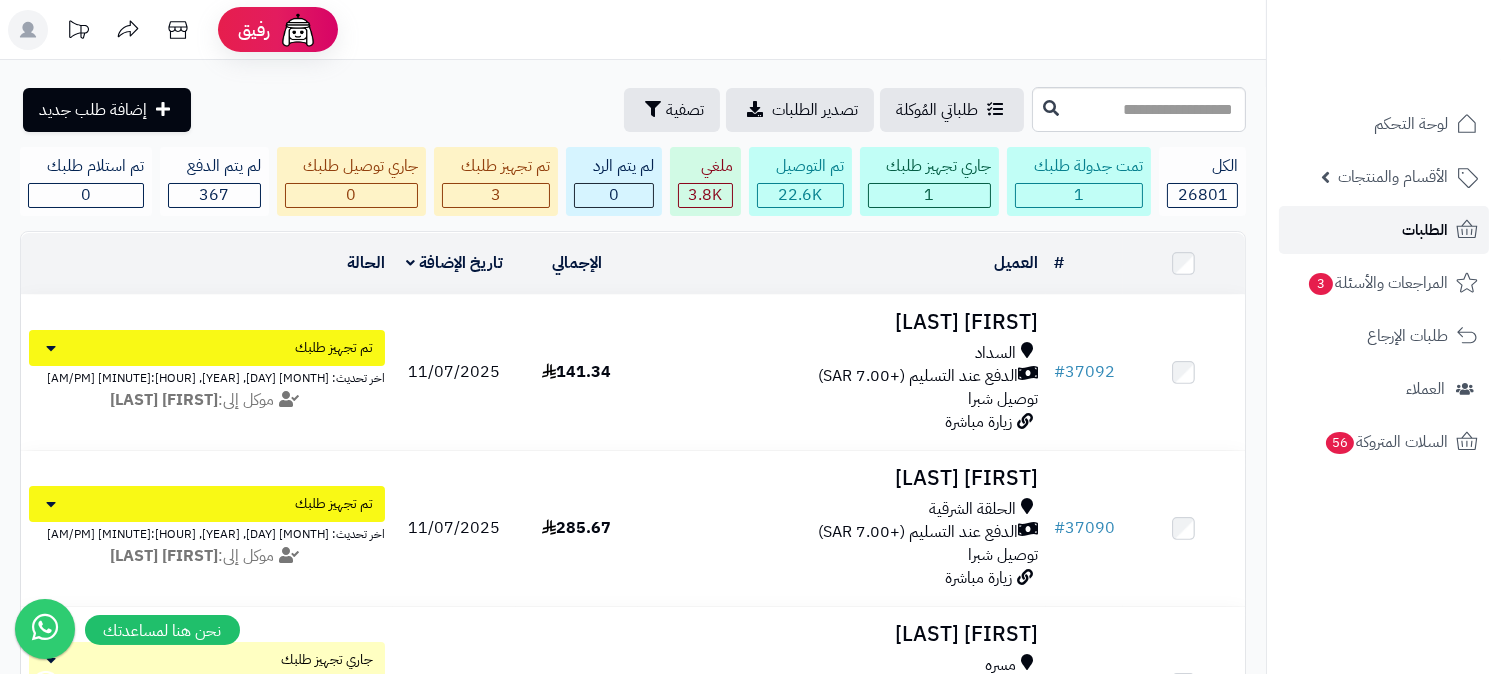 click on "الطلبات" at bounding box center [1384, 230] 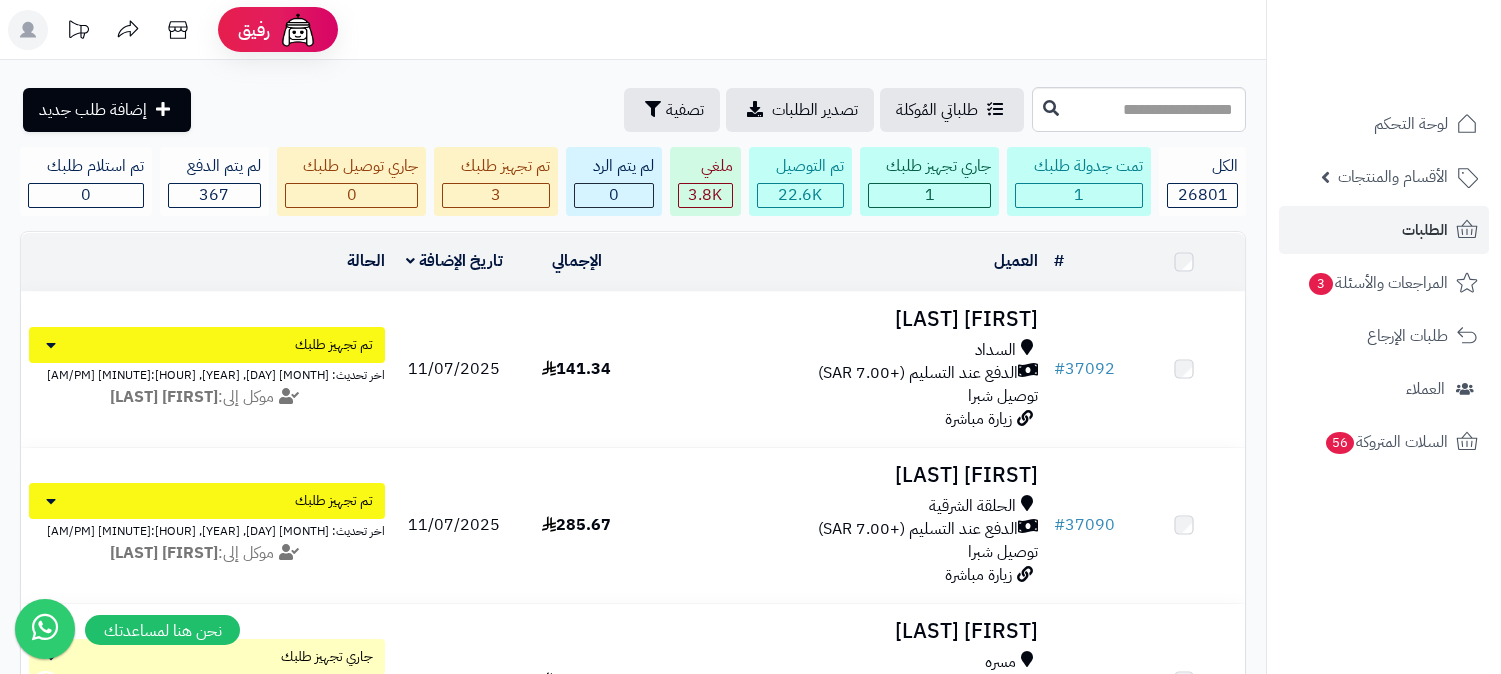 scroll, scrollTop: 0, scrollLeft: 0, axis: both 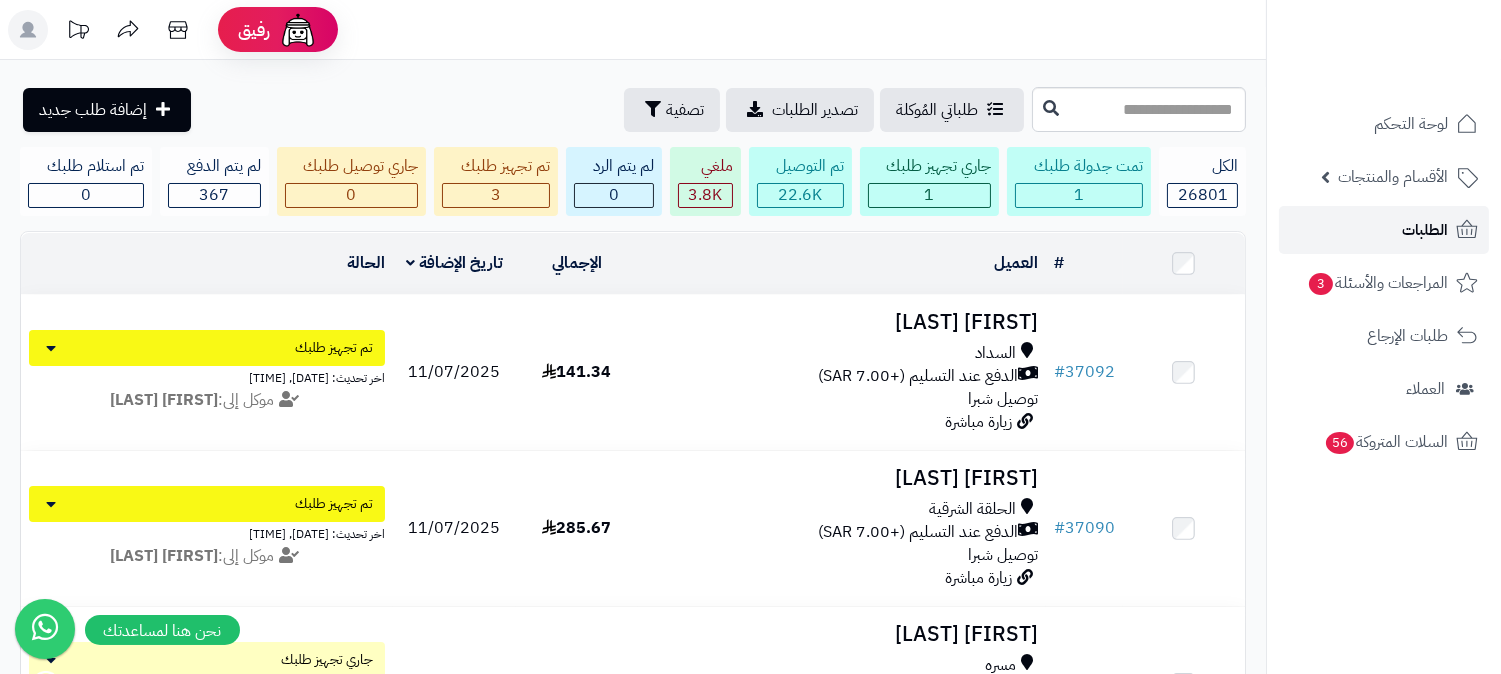 click on "الطلبات" at bounding box center (1384, 230) 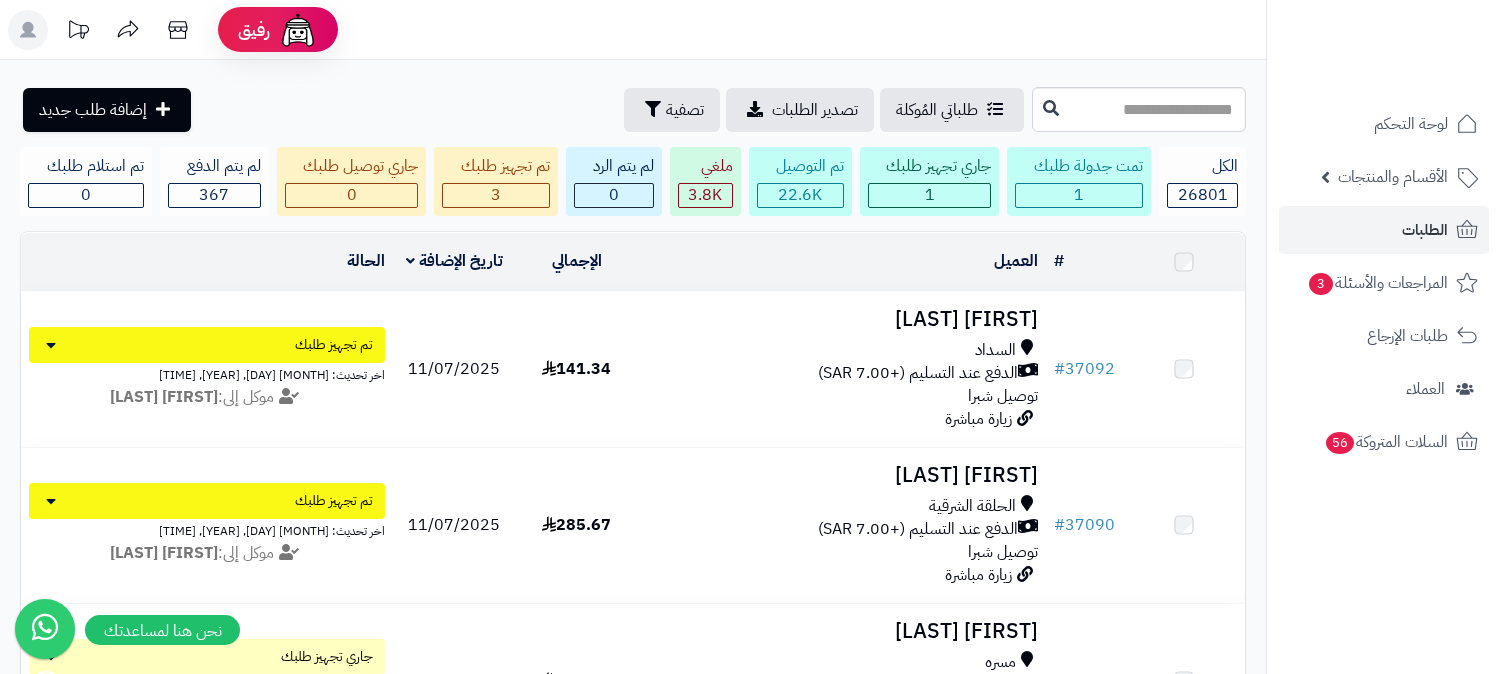 scroll, scrollTop: 0, scrollLeft: 0, axis: both 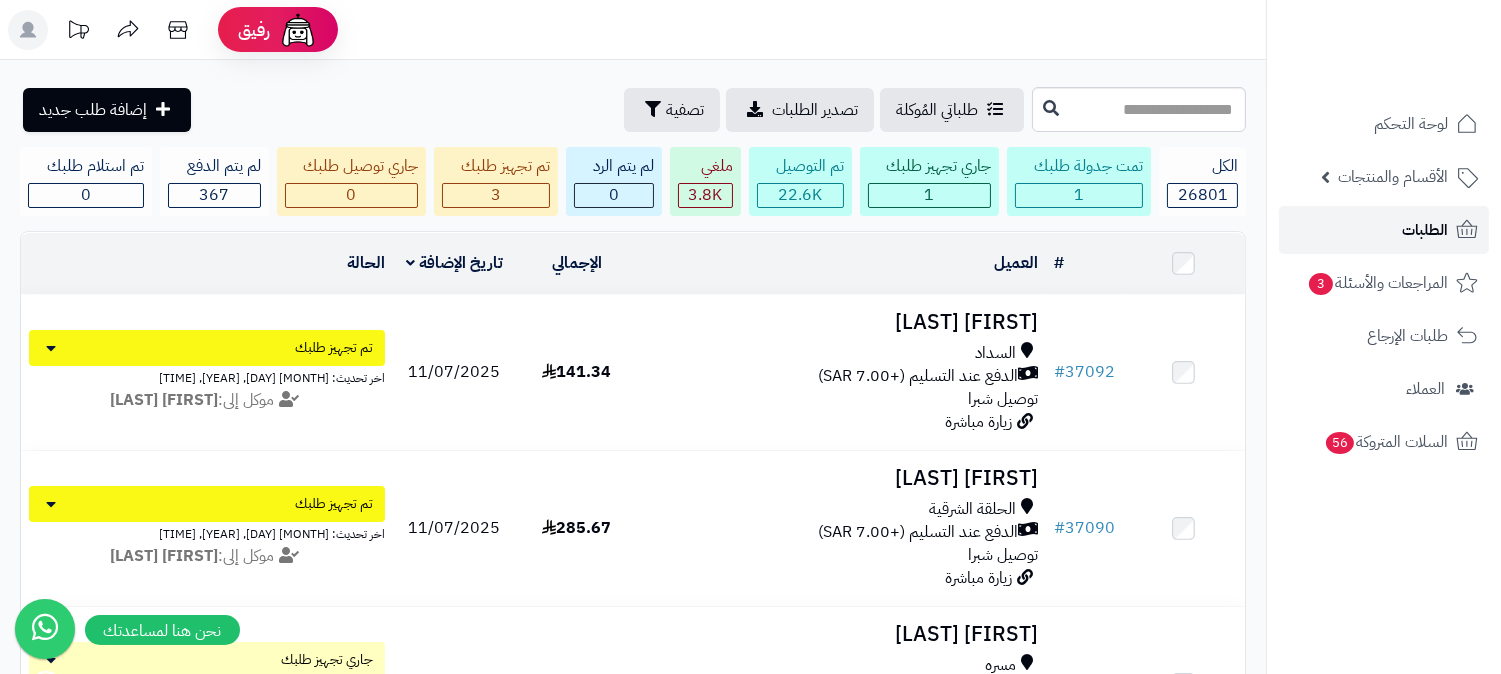 click on "الطلبات" at bounding box center [1384, 230] 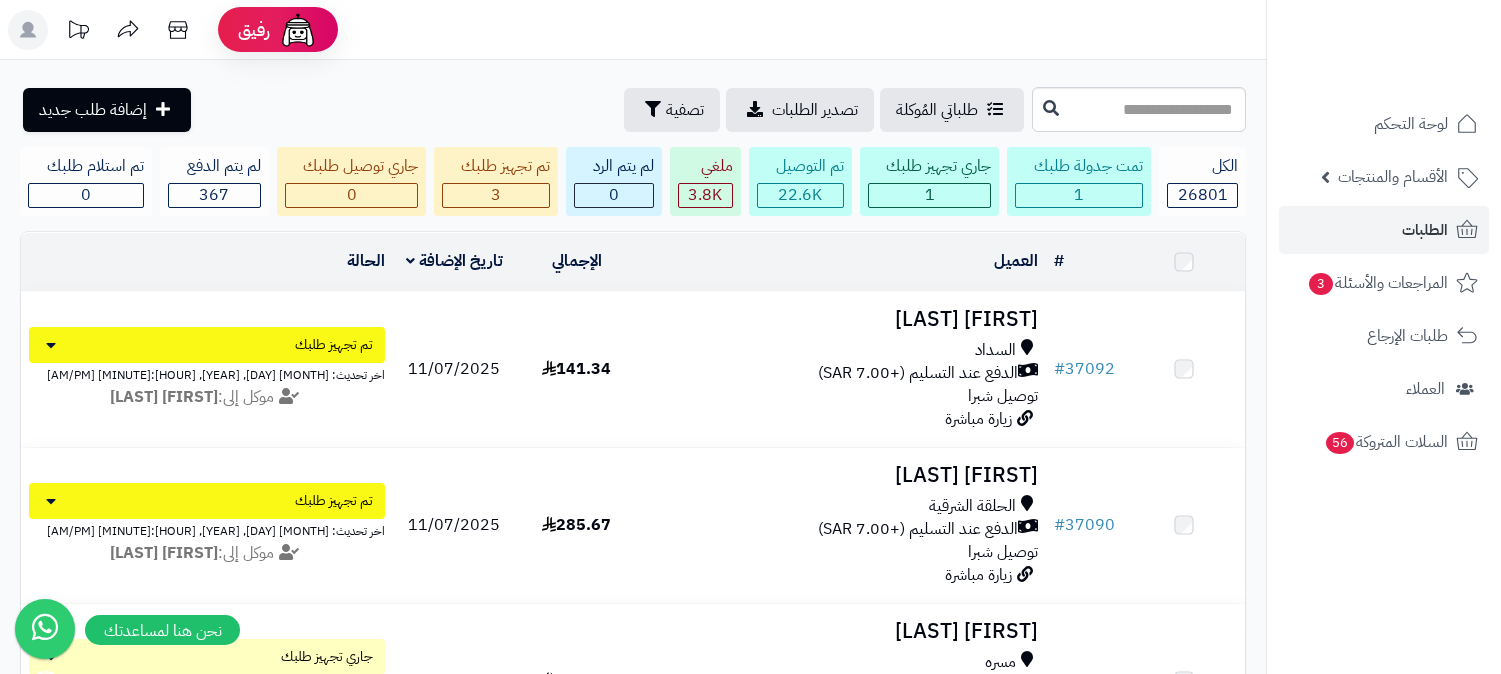 scroll, scrollTop: 0, scrollLeft: 0, axis: both 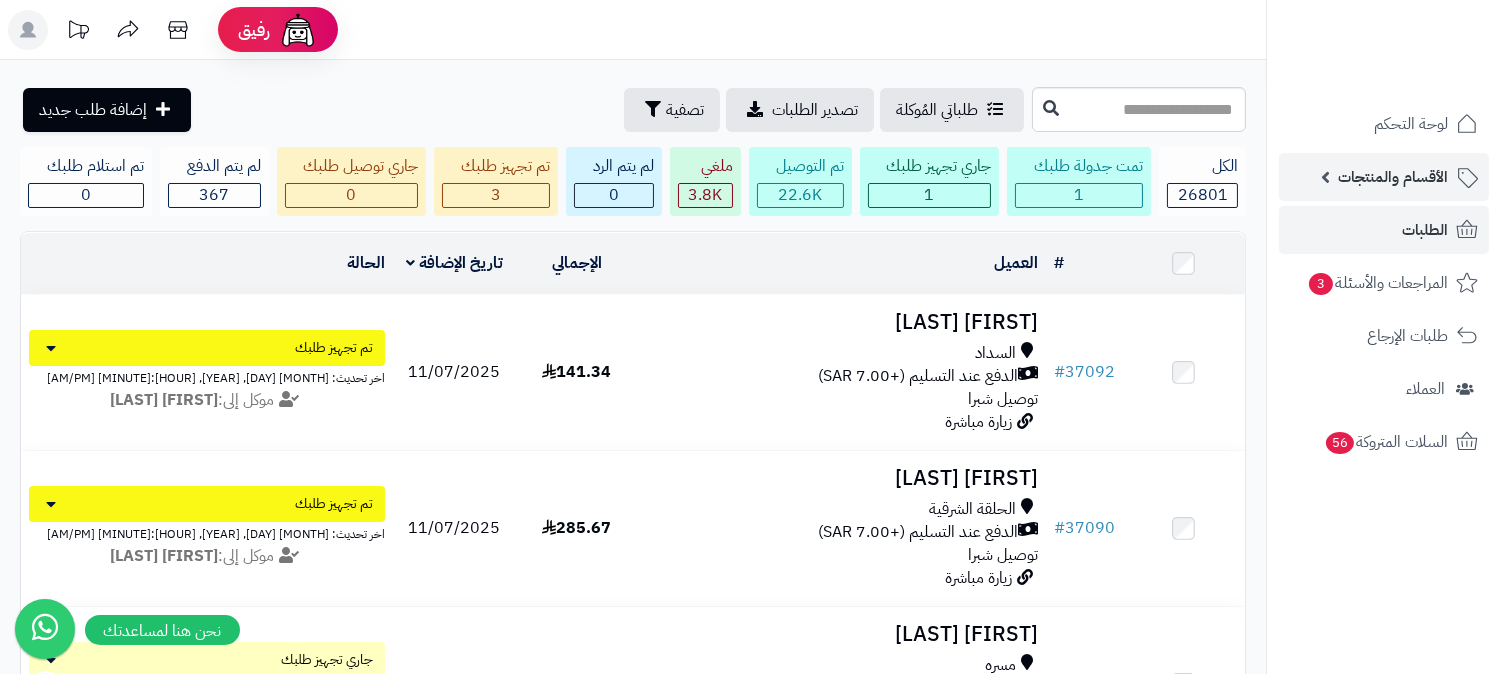 click on "الأقسام والمنتجات" at bounding box center (1393, 177) 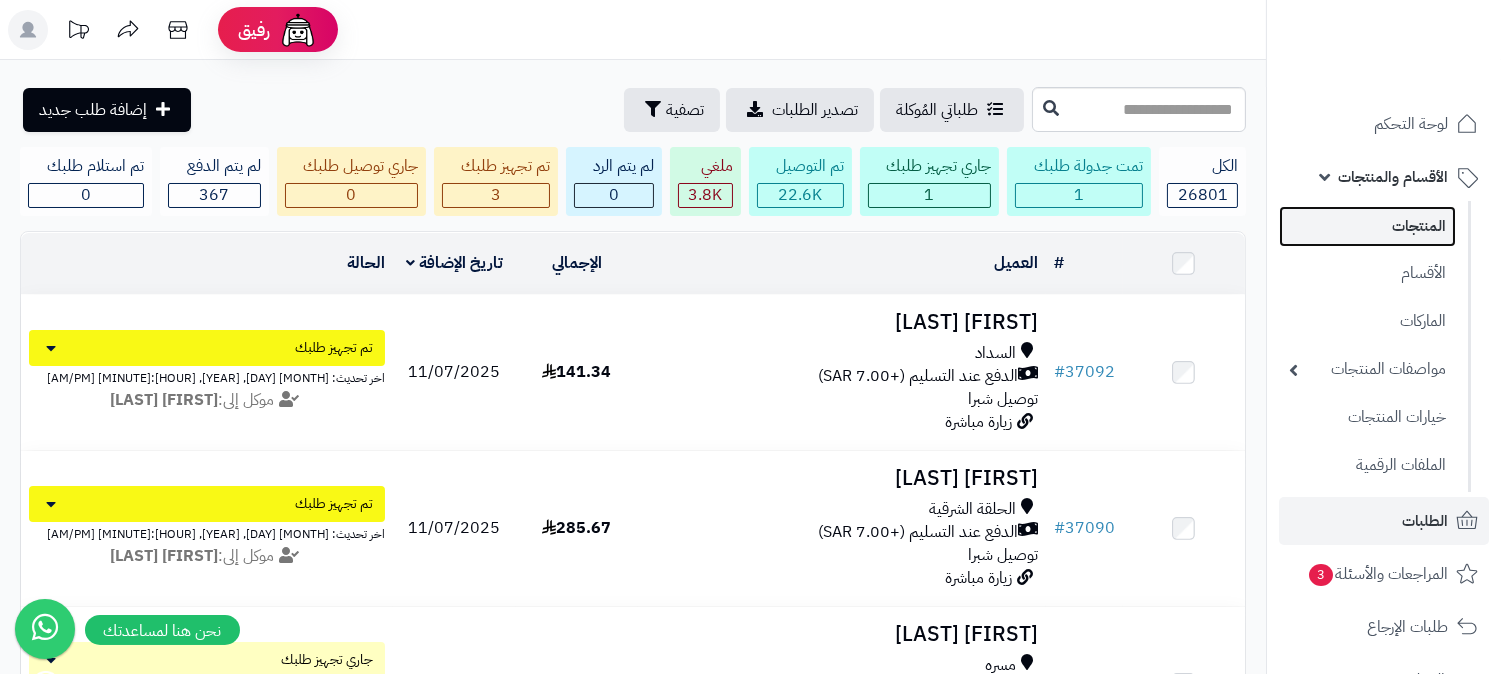 click on "المنتجات" at bounding box center [1367, 226] 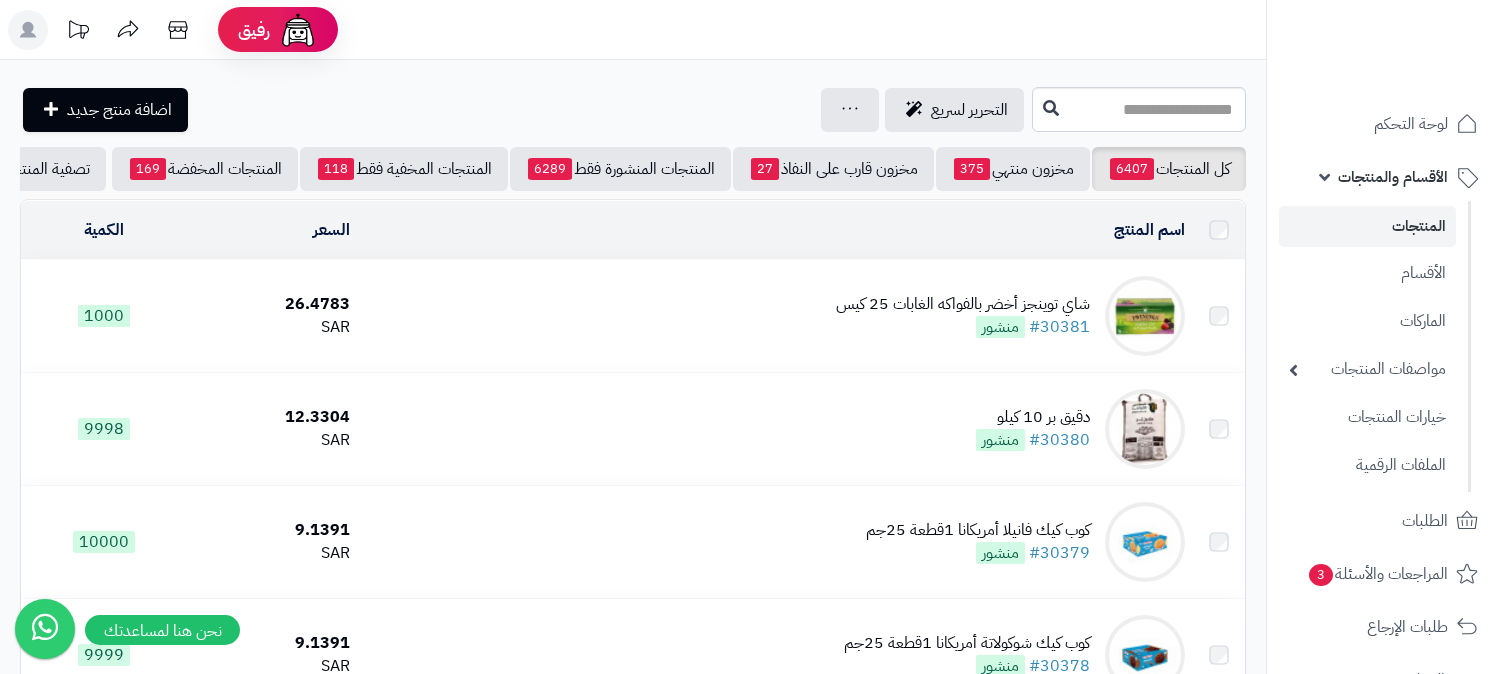 scroll, scrollTop: 0, scrollLeft: 0, axis: both 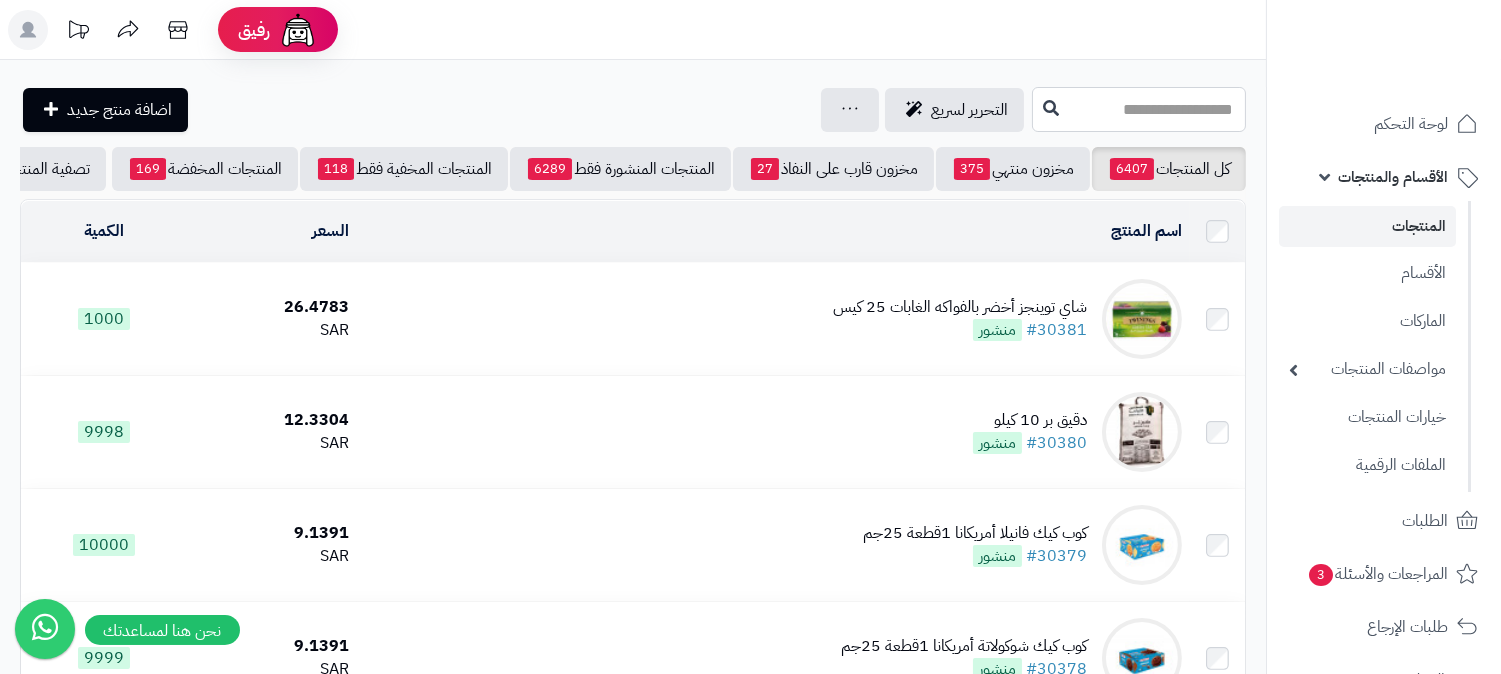 click at bounding box center (1139, 109) 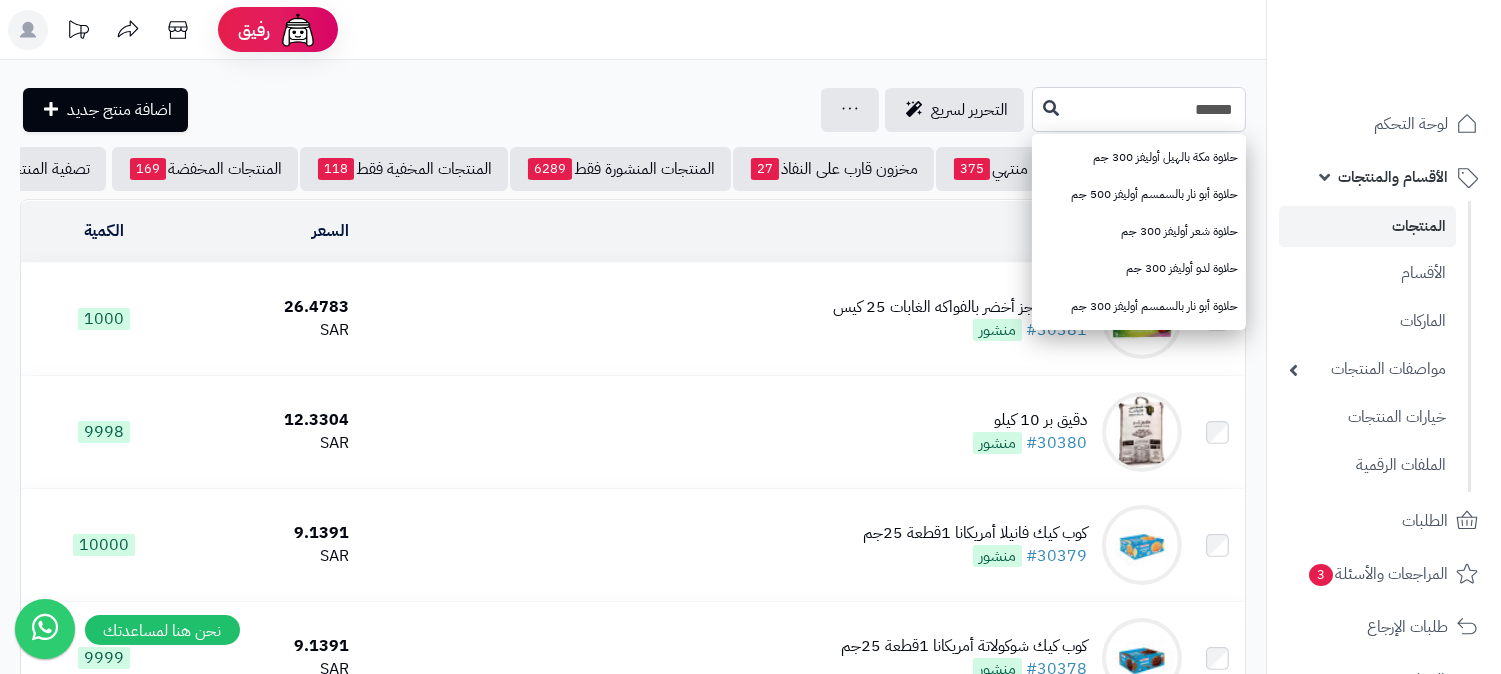 click on "******" at bounding box center (1139, 109) 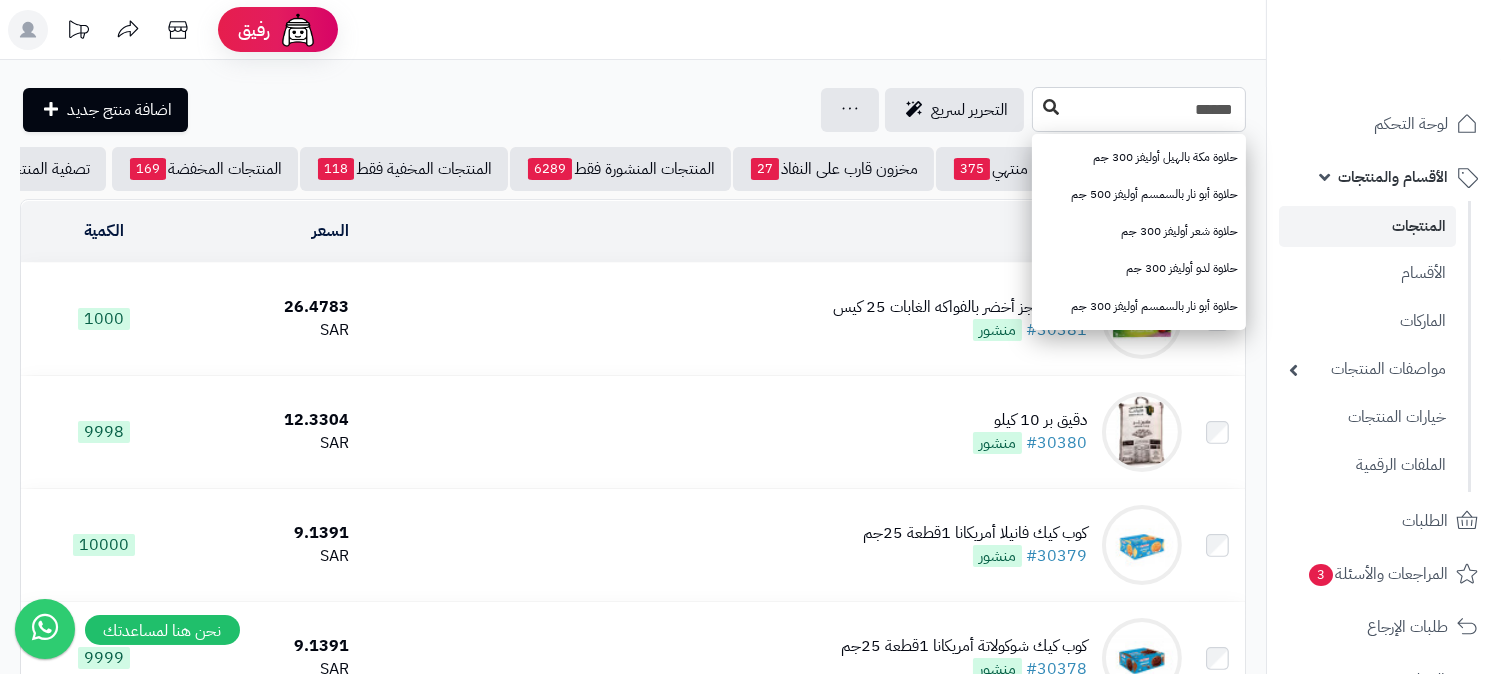 type on "******" 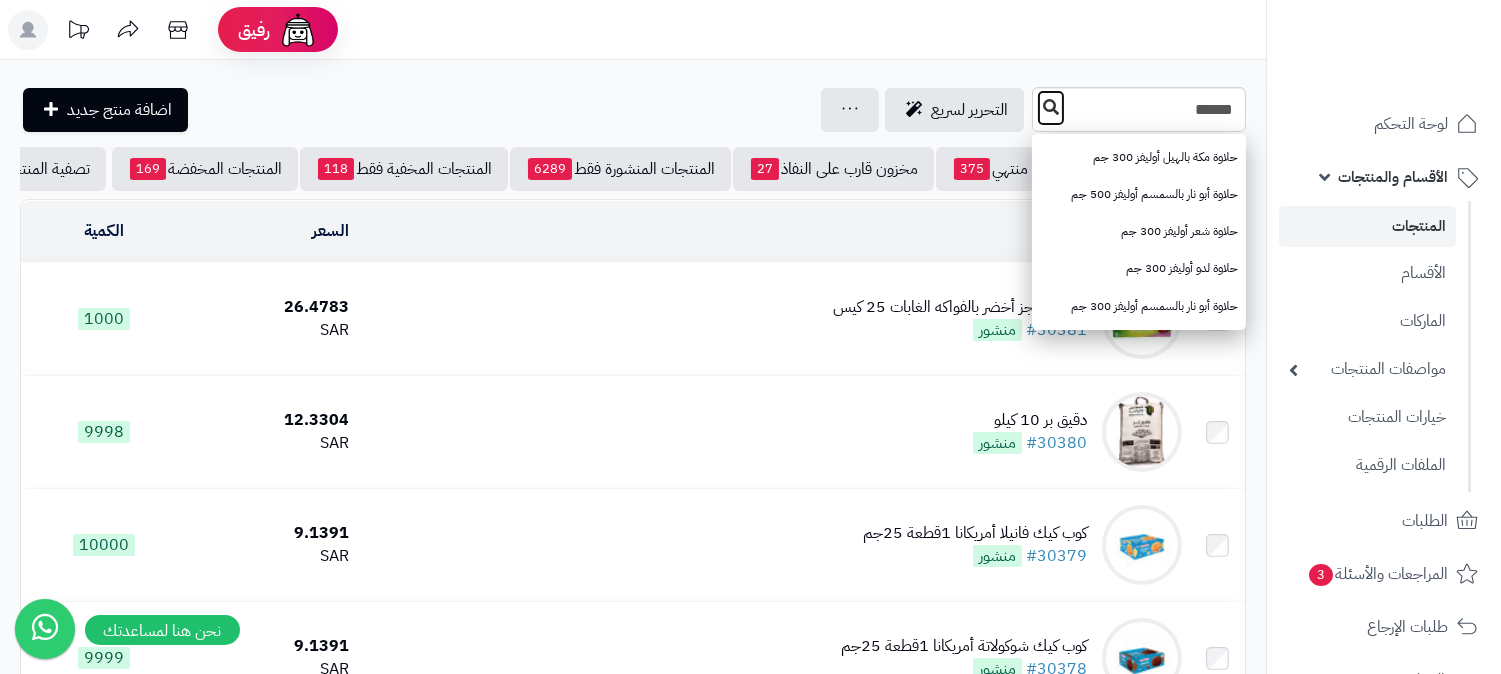 click at bounding box center [1051, 107] 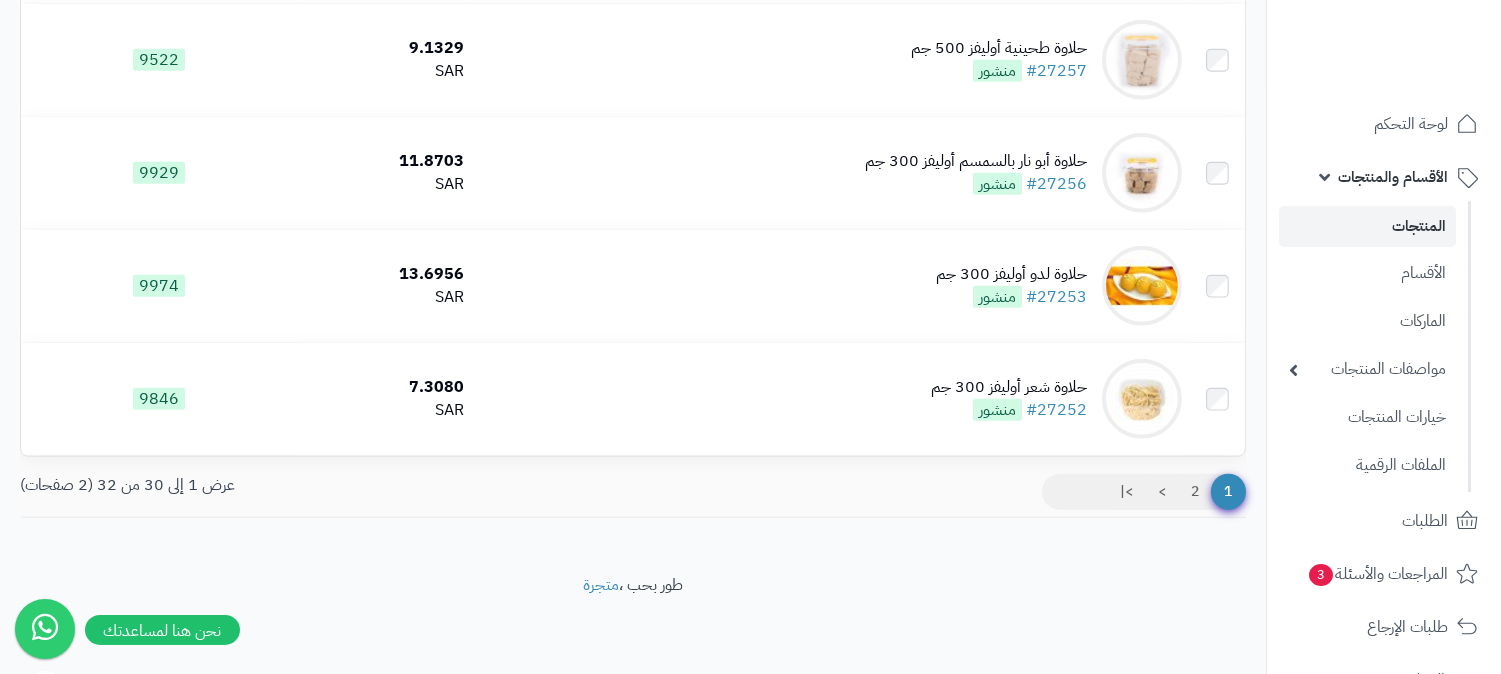scroll, scrollTop: 3212, scrollLeft: 0, axis: vertical 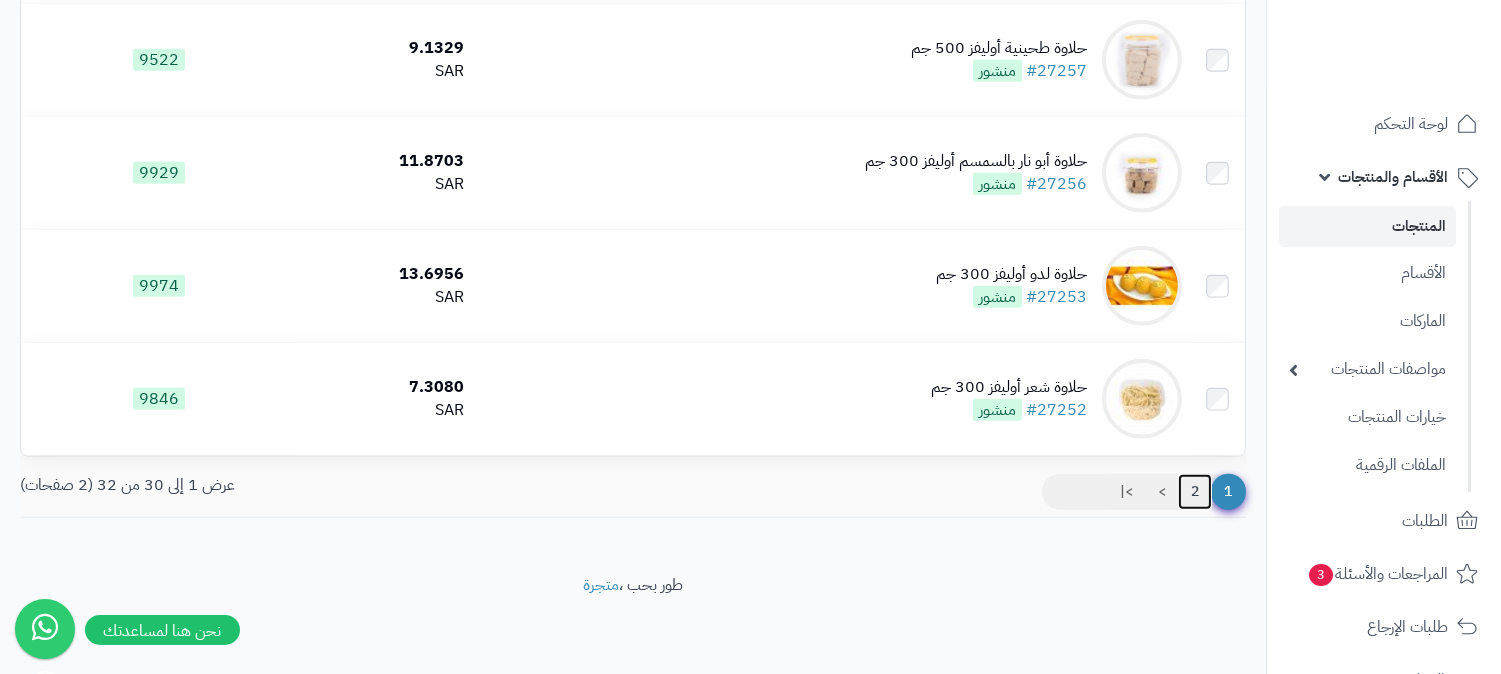 click on "2" at bounding box center (1195, 492) 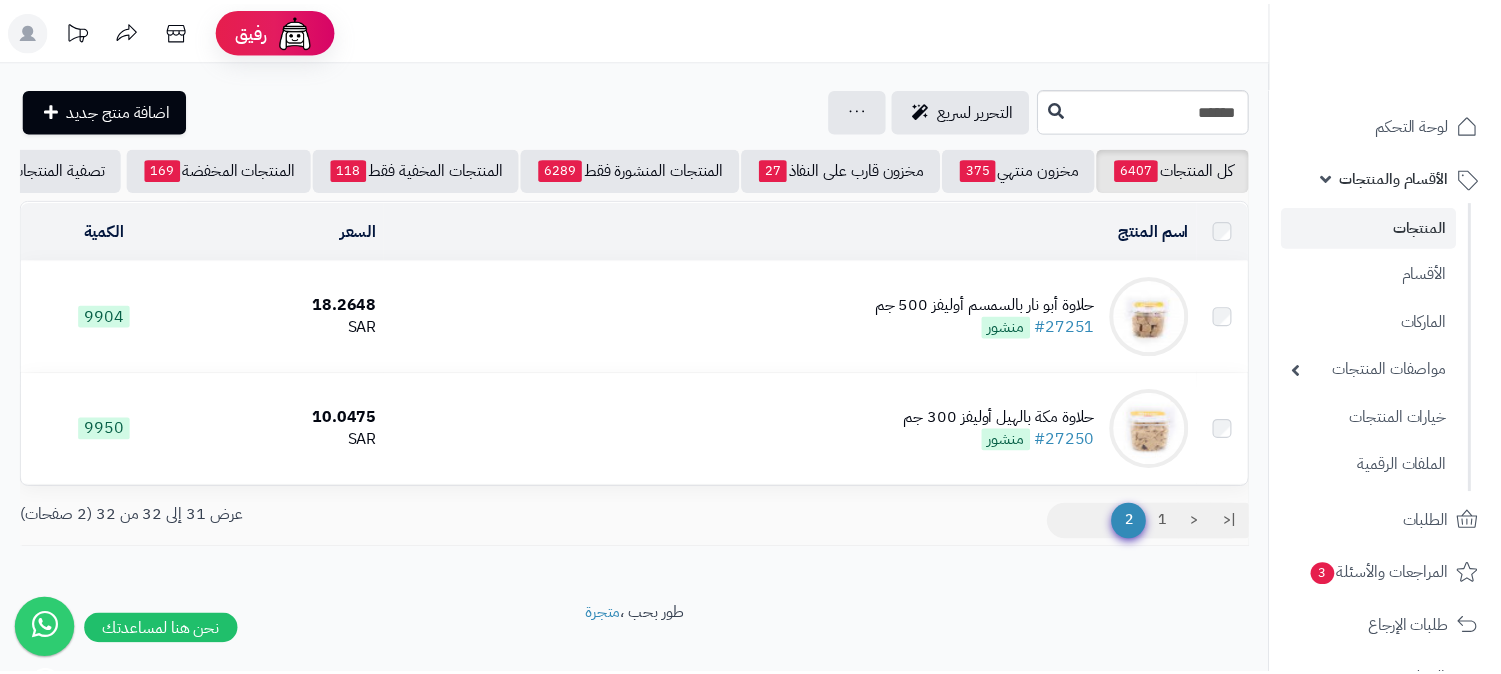scroll, scrollTop: 0, scrollLeft: 0, axis: both 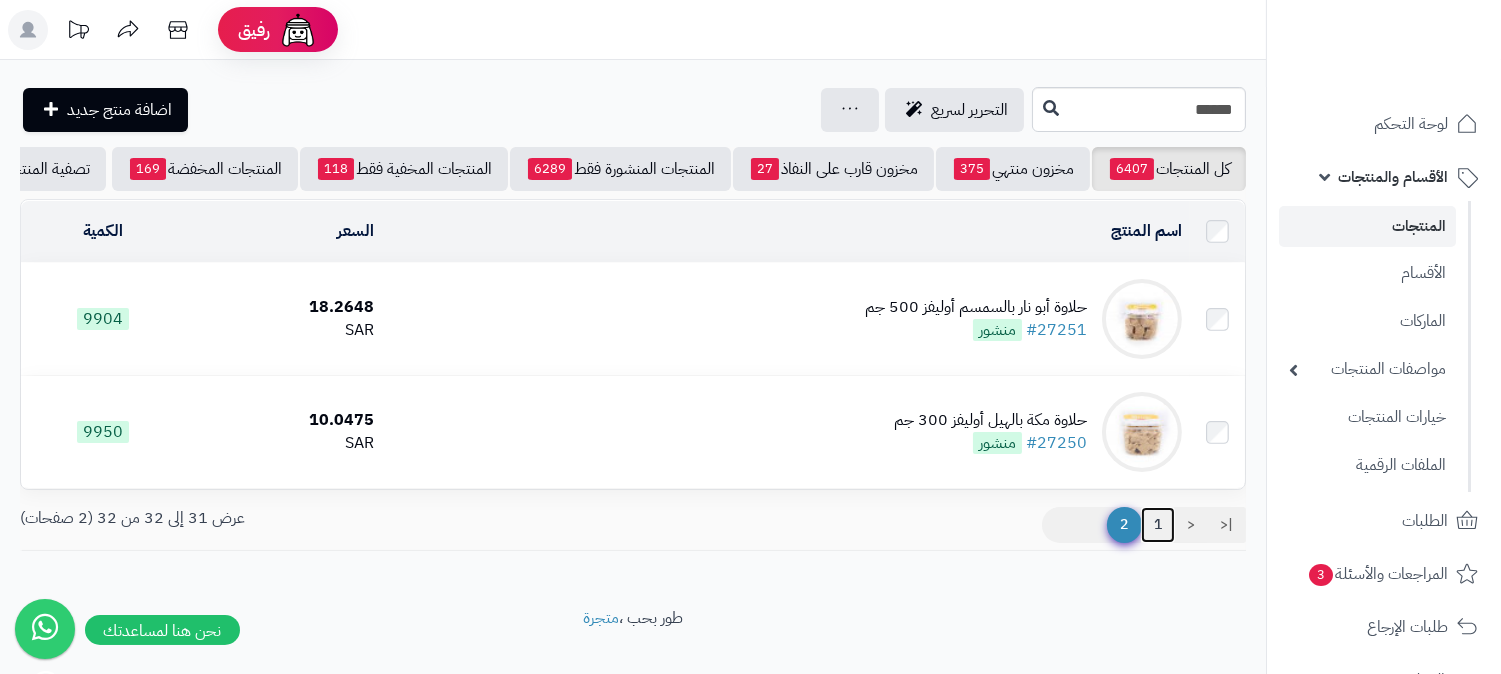 click on "1" at bounding box center [1158, 525] 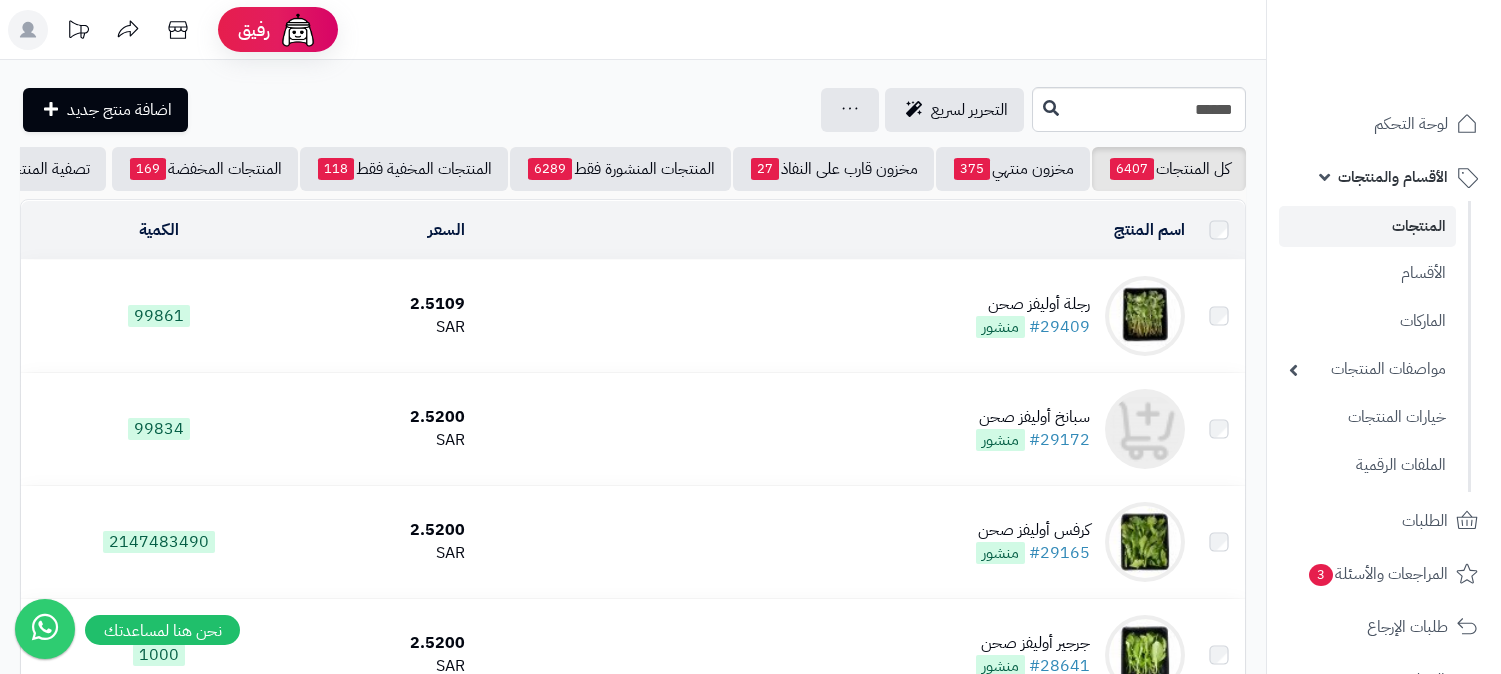 scroll, scrollTop: 0, scrollLeft: 0, axis: both 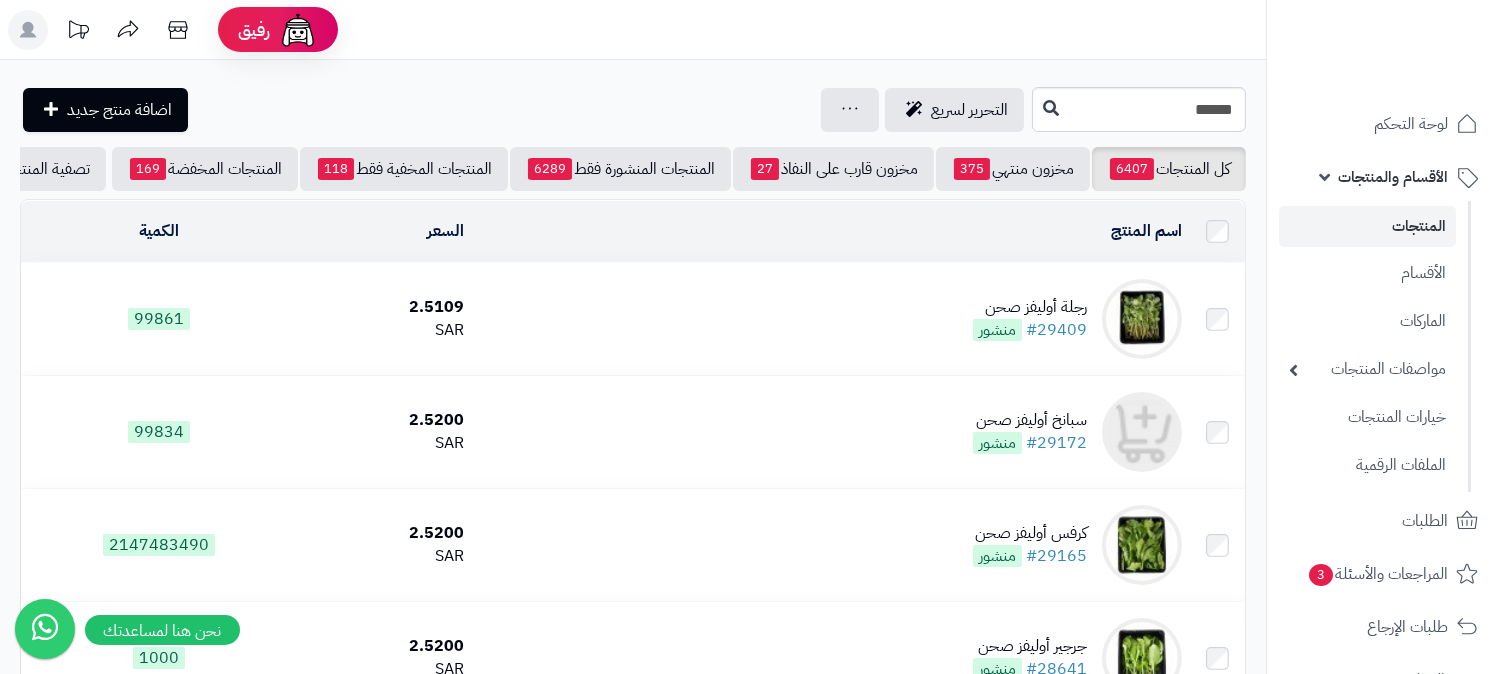 click on "المنتجات" at bounding box center [1367, 226] 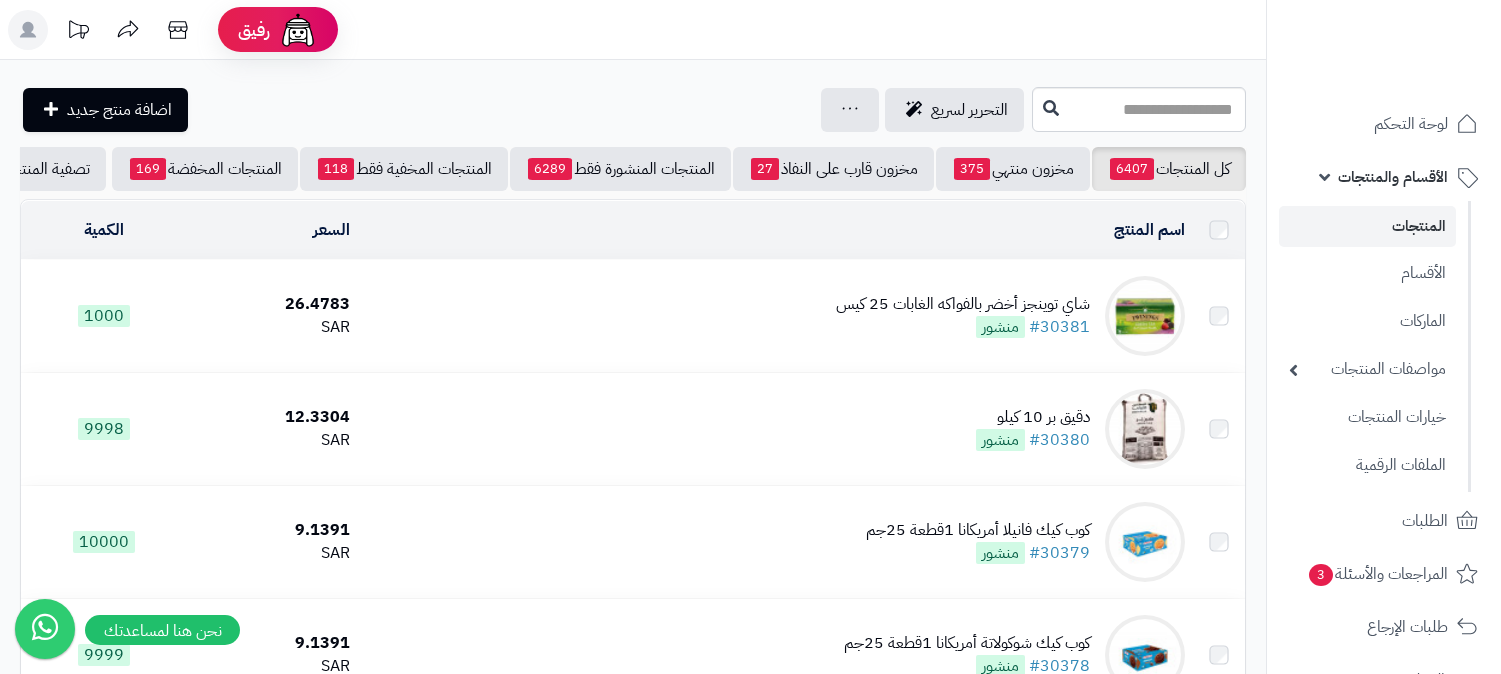 scroll, scrollTop: 0, scrollLeft: 0, axis: both 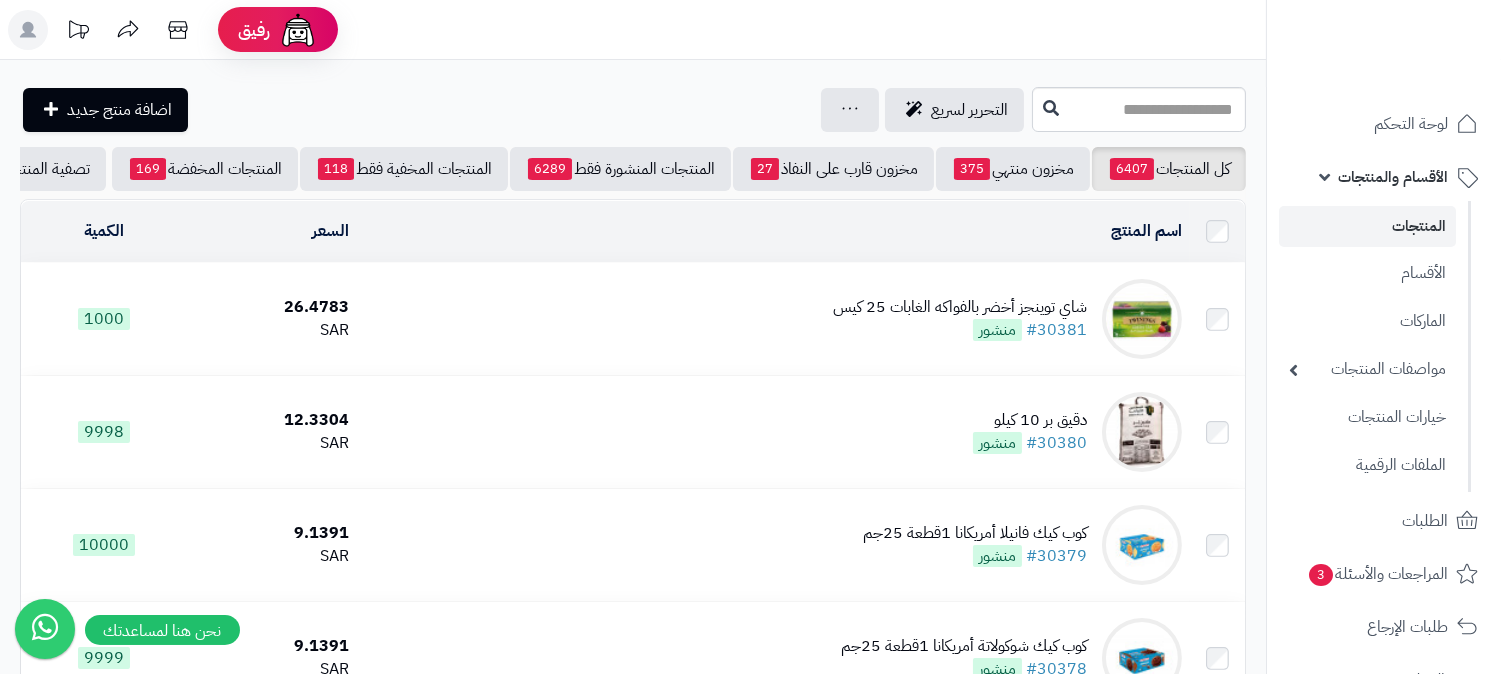 click on "المنتجات" at bounding box center (1367, 226) 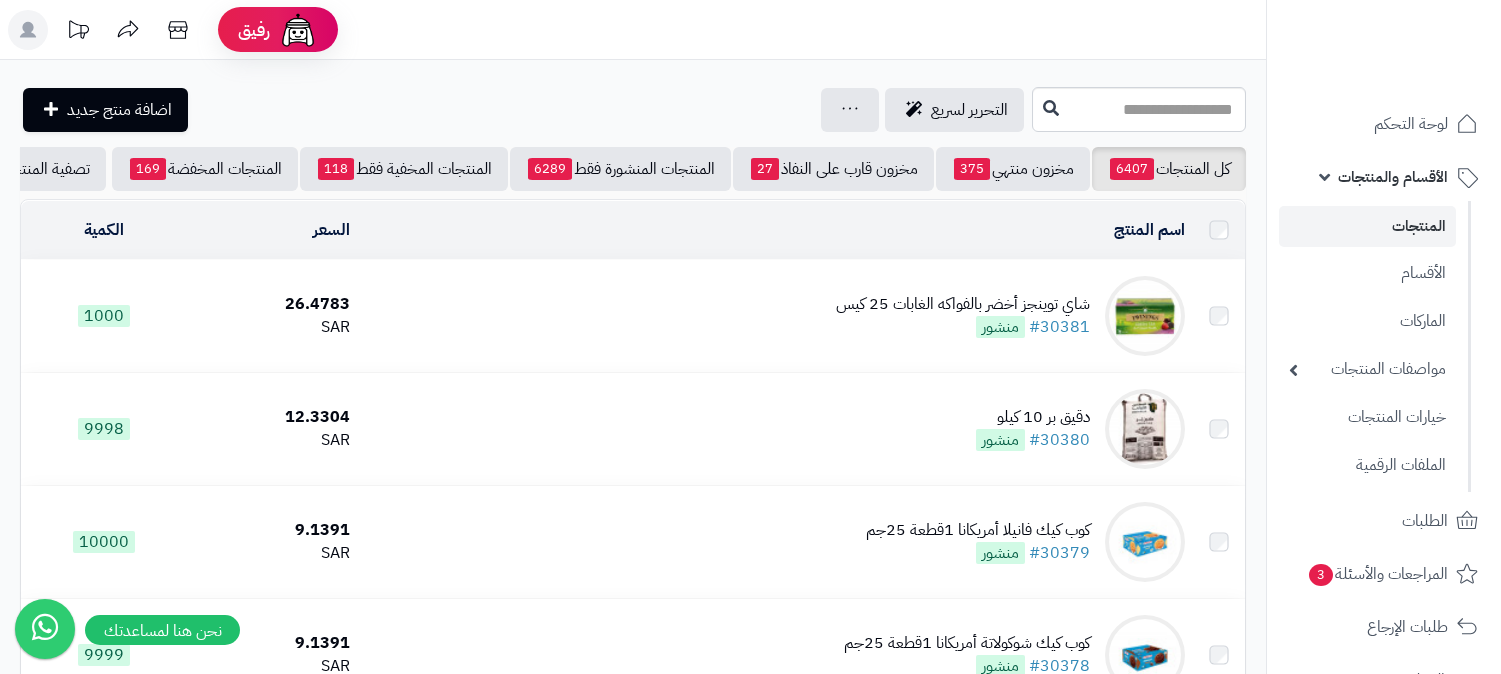 scroll, scrollTop: 0, scrollLeft: 0, axis: both 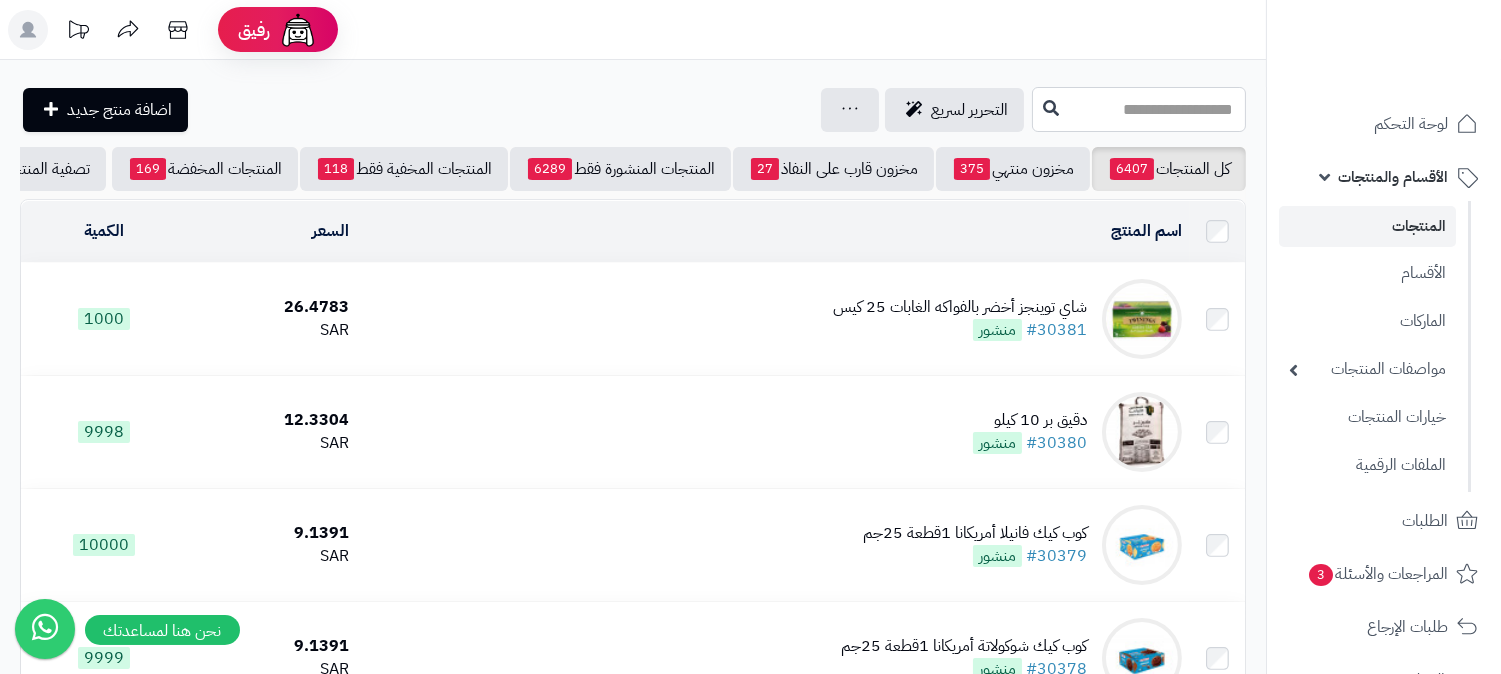 click at bounding box center [1139, 109] 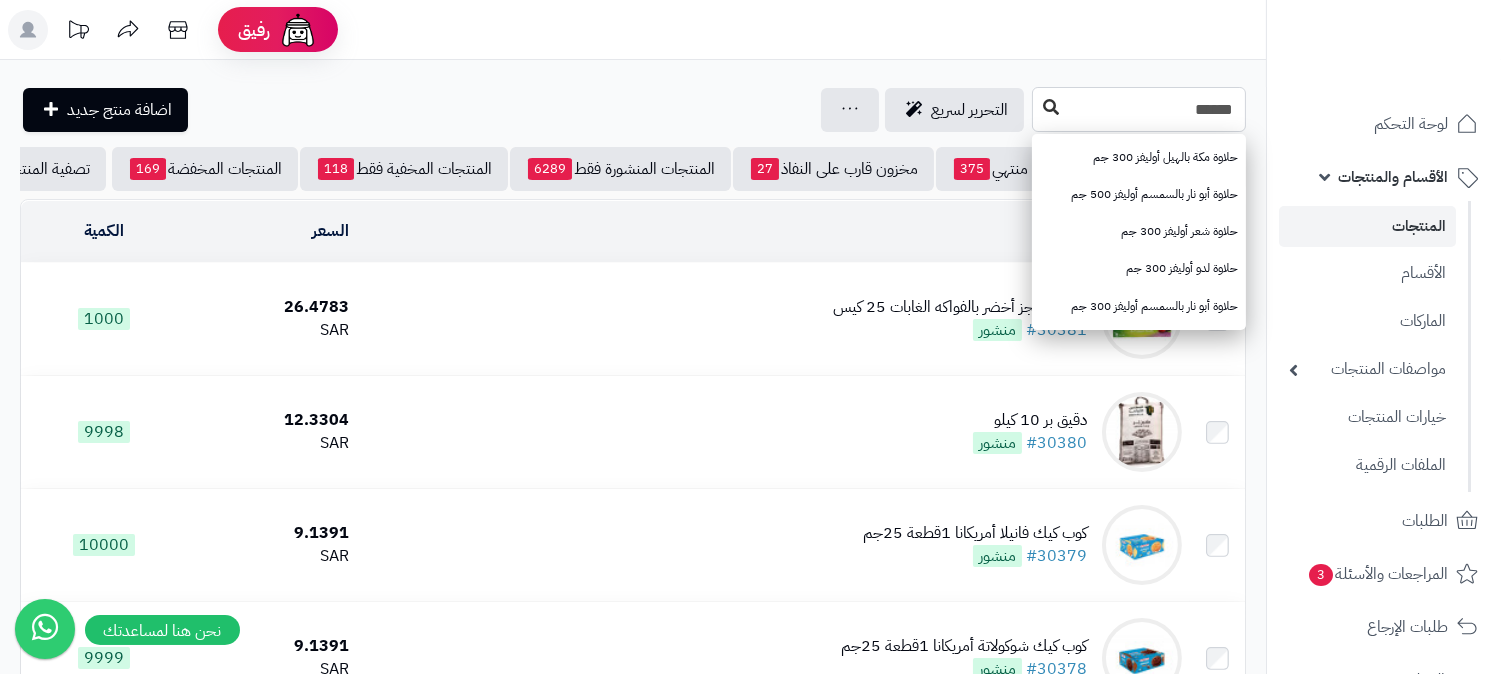 type on "******" 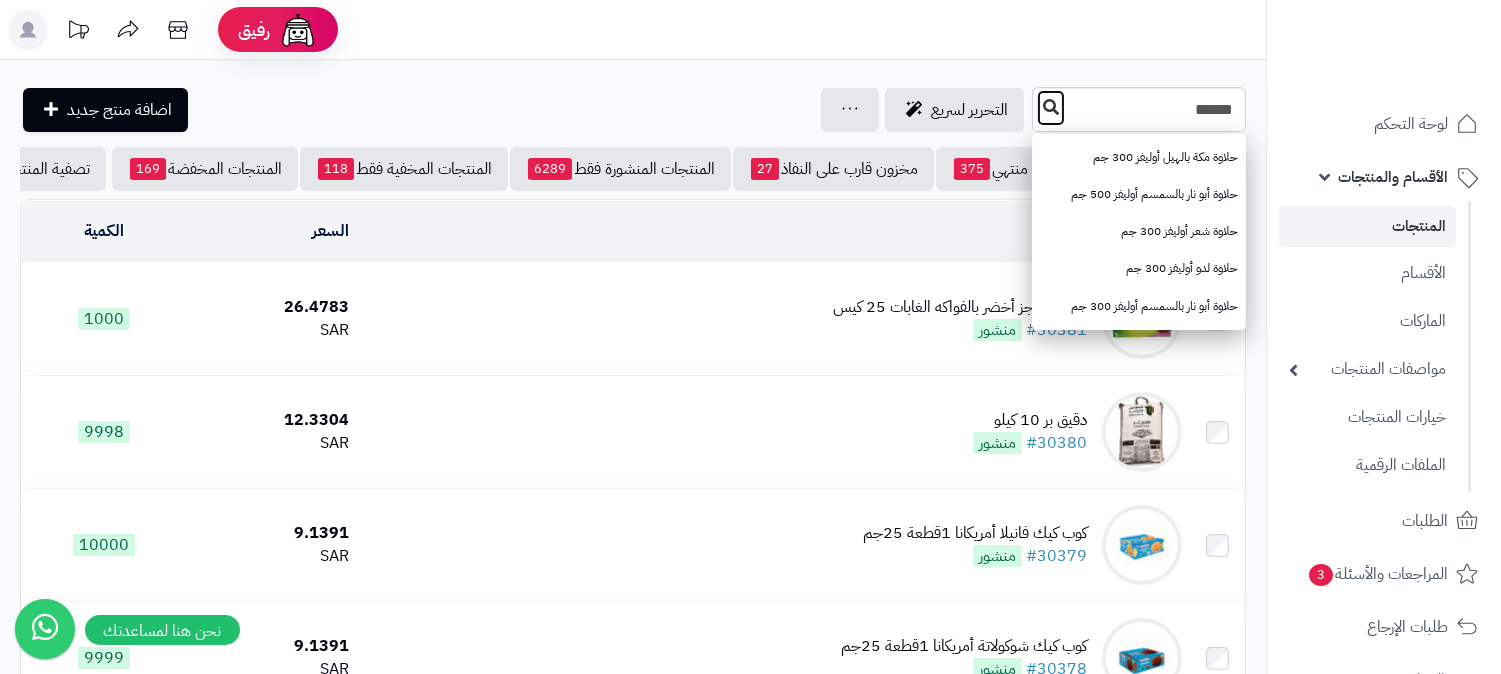 click at bounding box center [1051, 107] 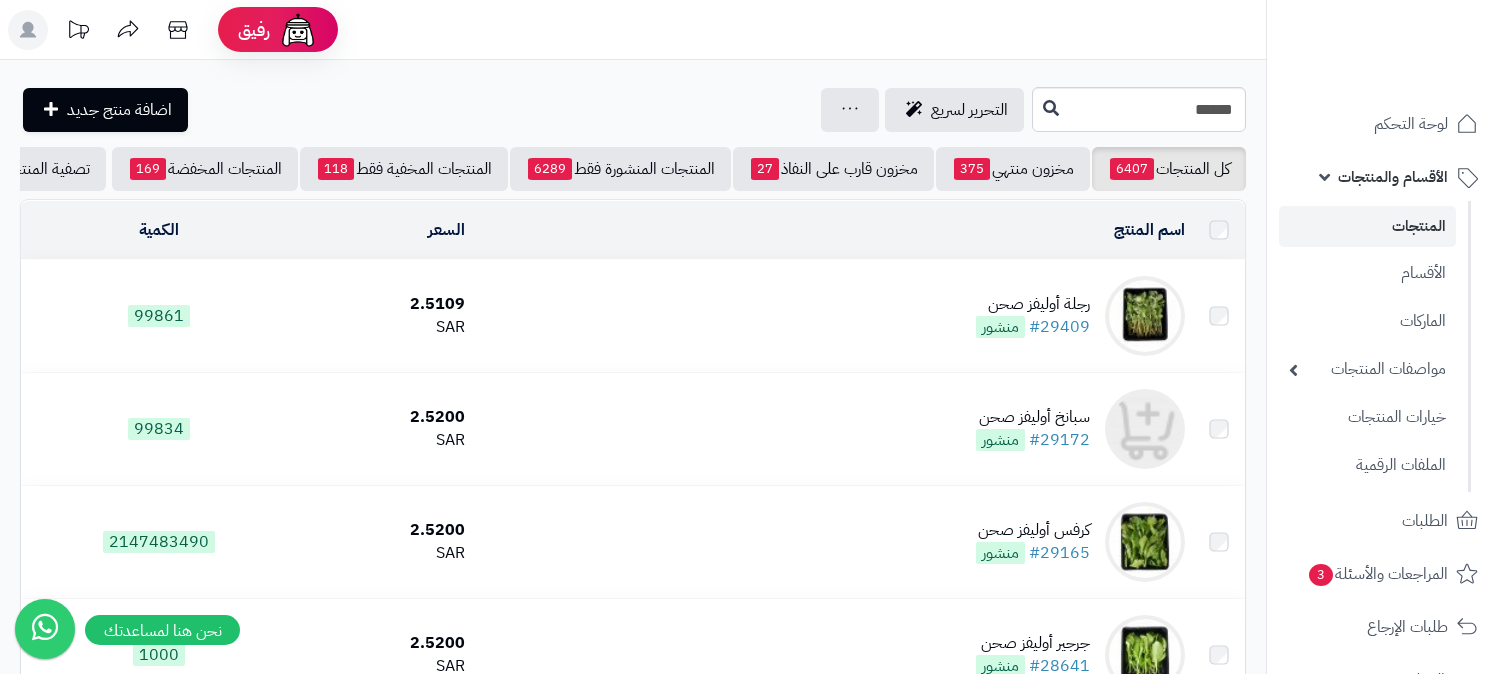 scroll, scrollTop: 0, scrollLeft: 0, axis: both 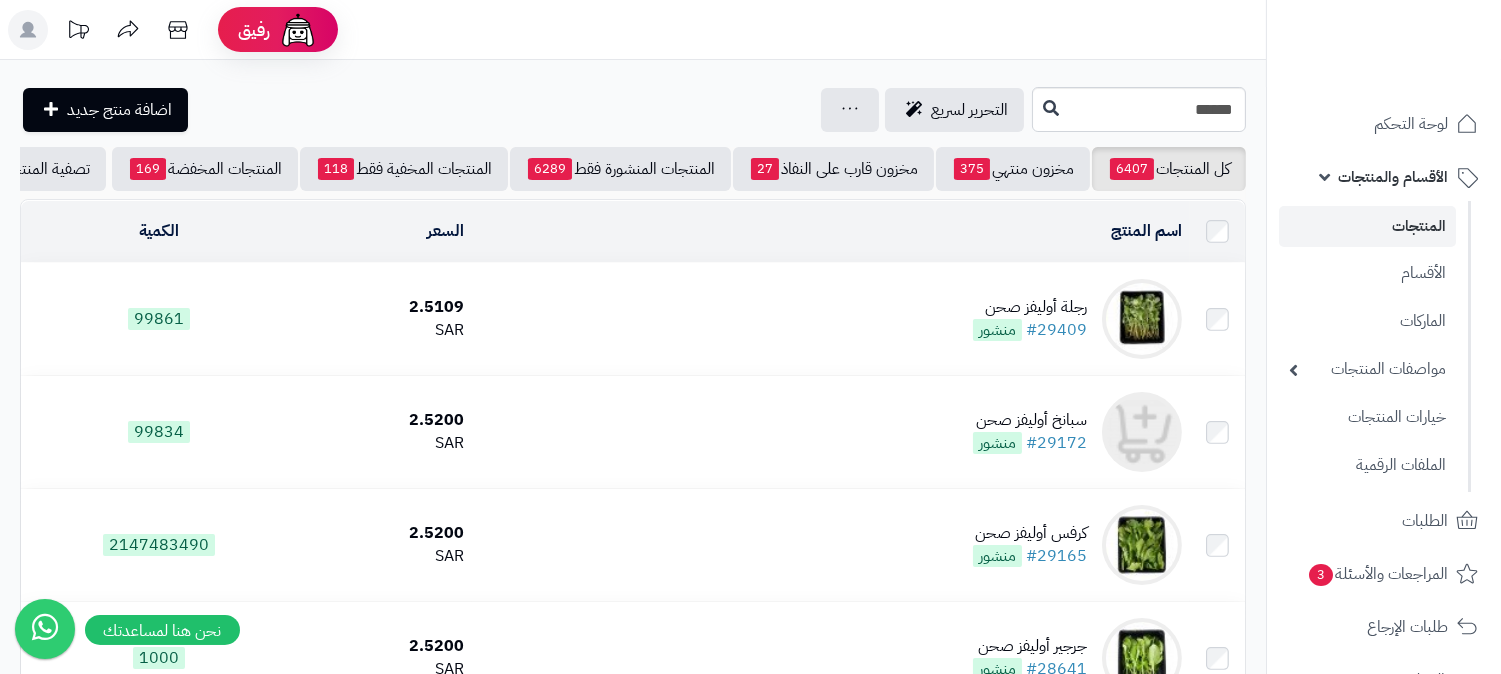 click on "رجلة أوليفز صحن
#29409
منشور" at bounding box center [831, 319] 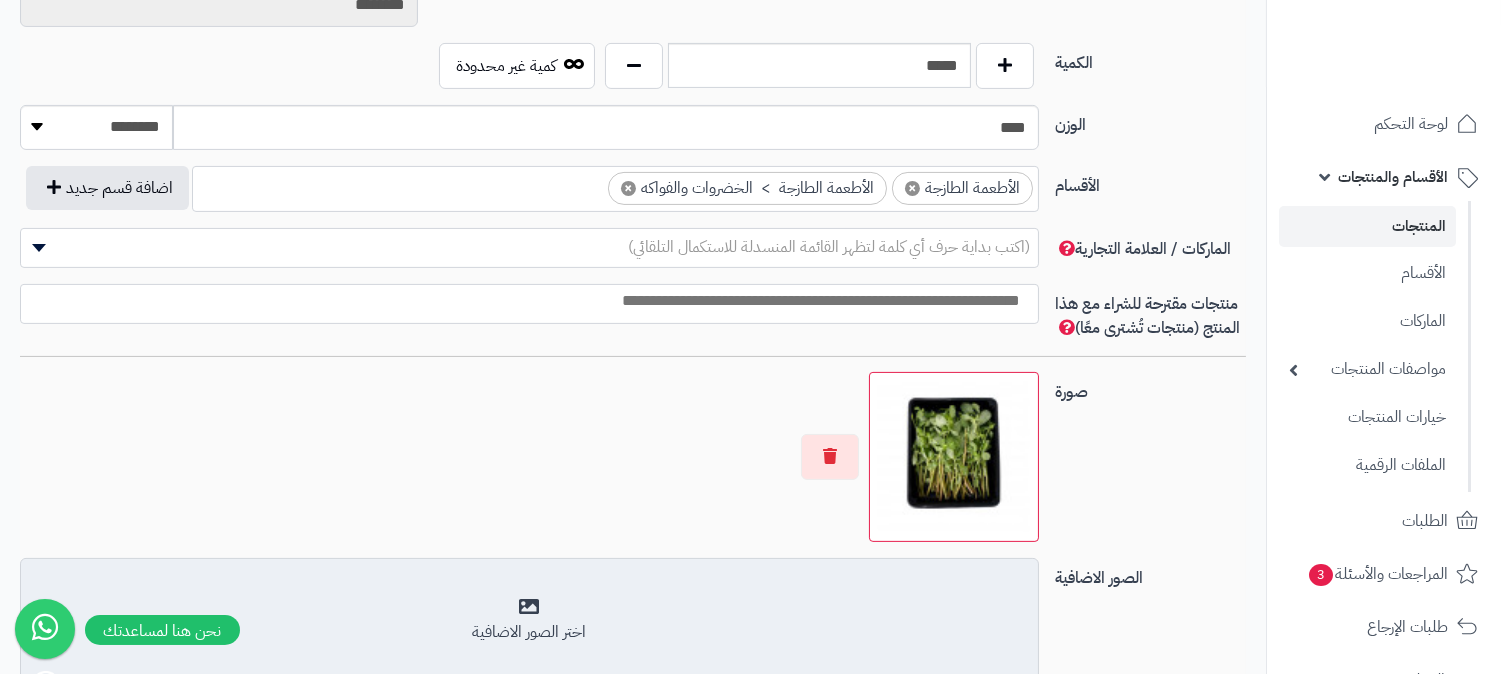 scroll, scrollTop: 1348, scrollLeft: 0, axis: vertical 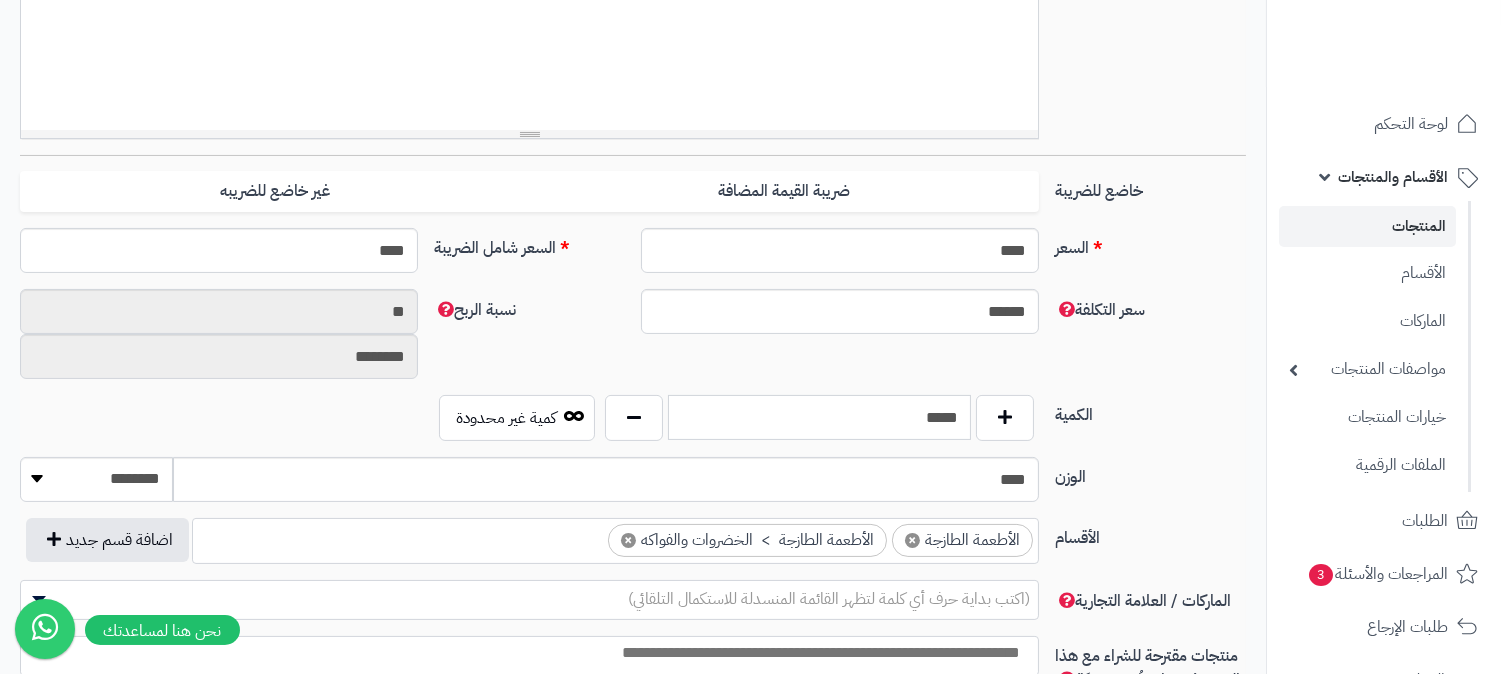 click on "*****" at bounding box center (819, 417) 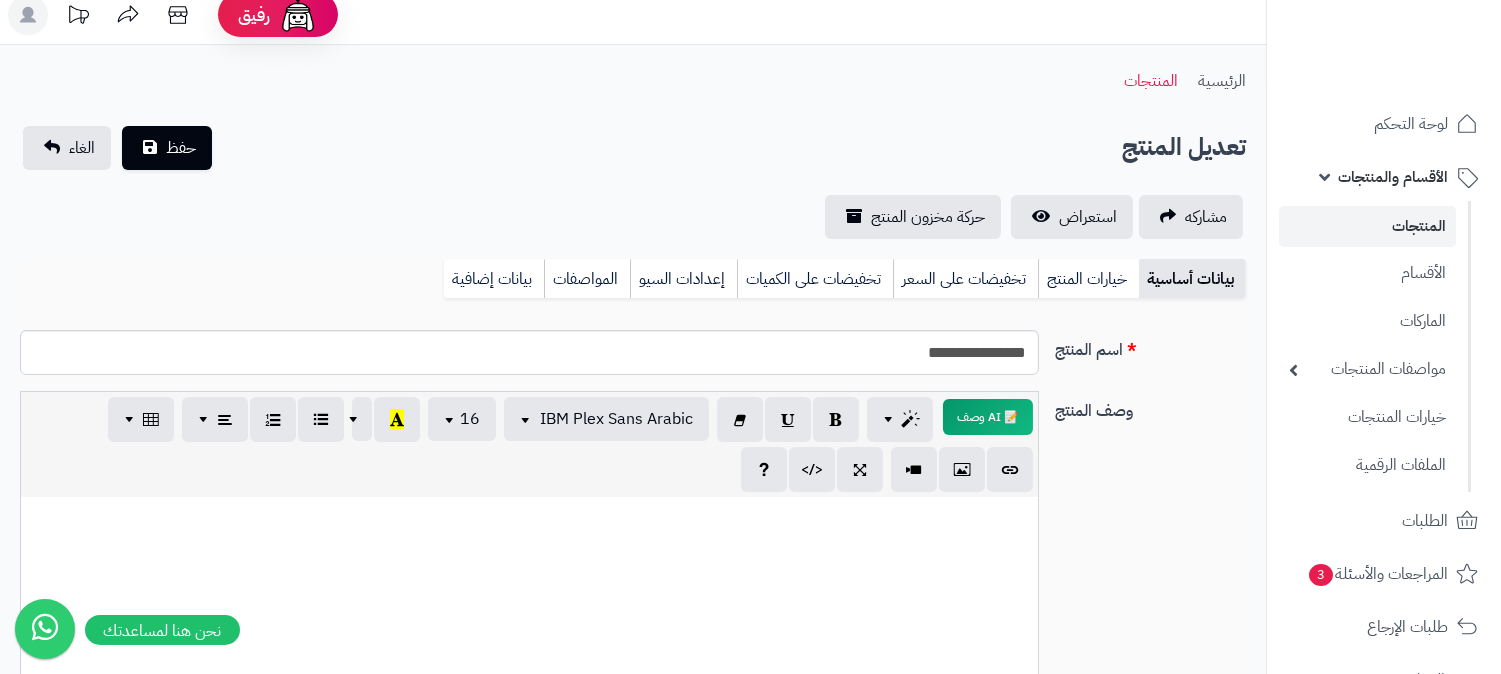 scroll, scrollTop: 0, scrollLeft: 0, axis: both 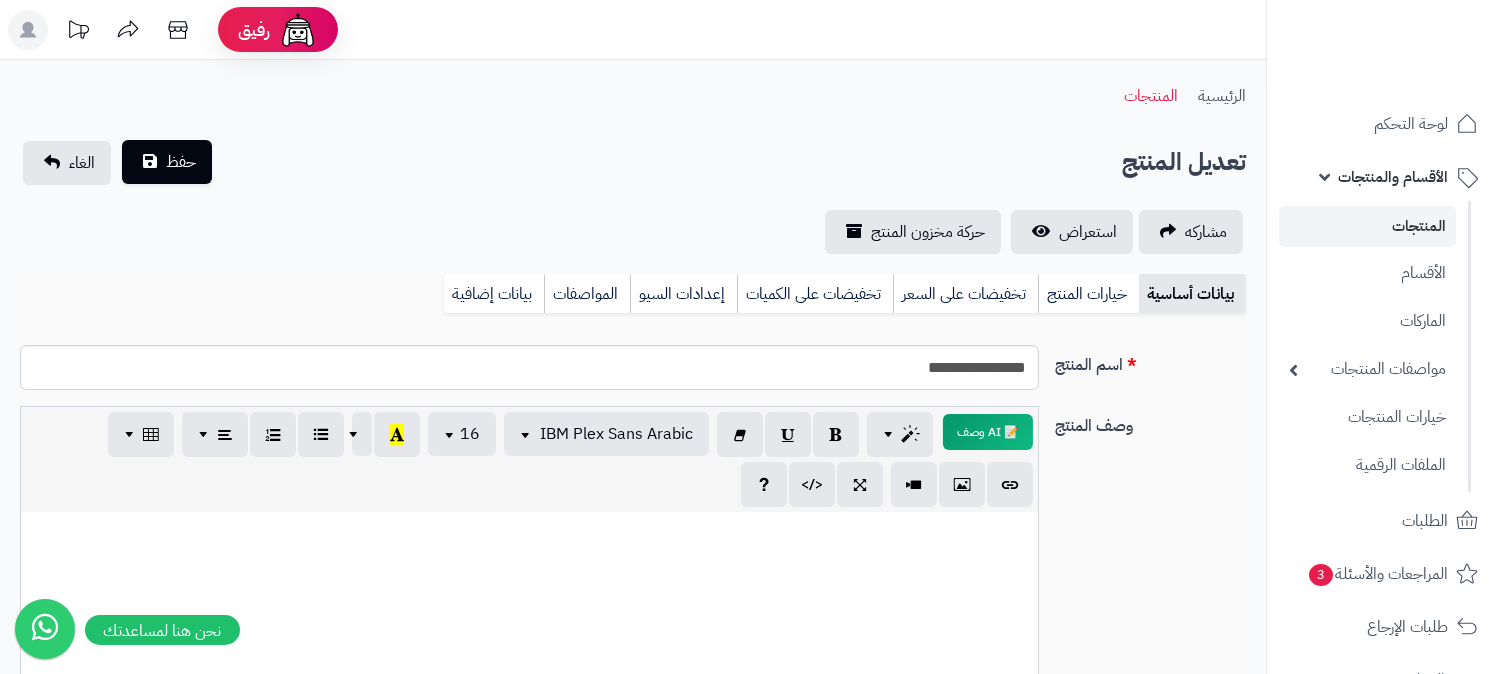 type on "**" 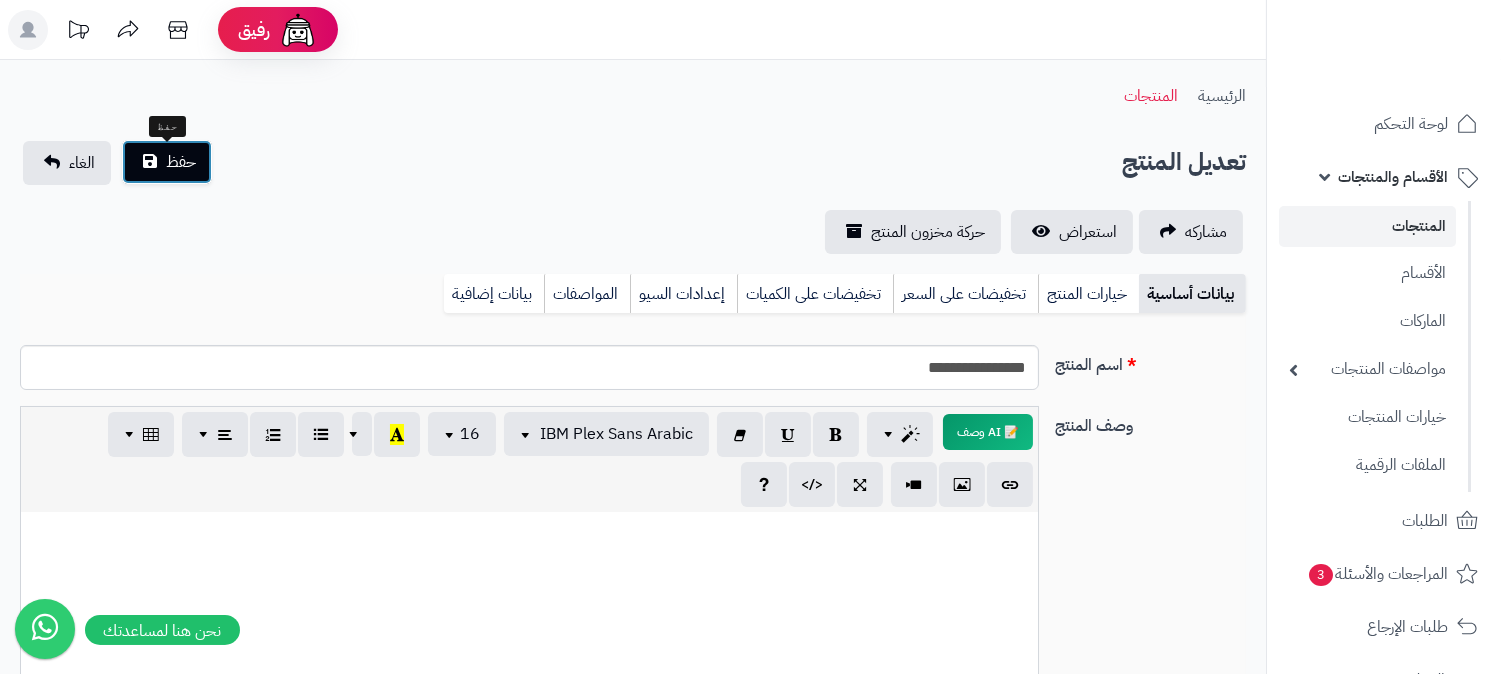 click on "حفظ" at bounding box center (181, 162) 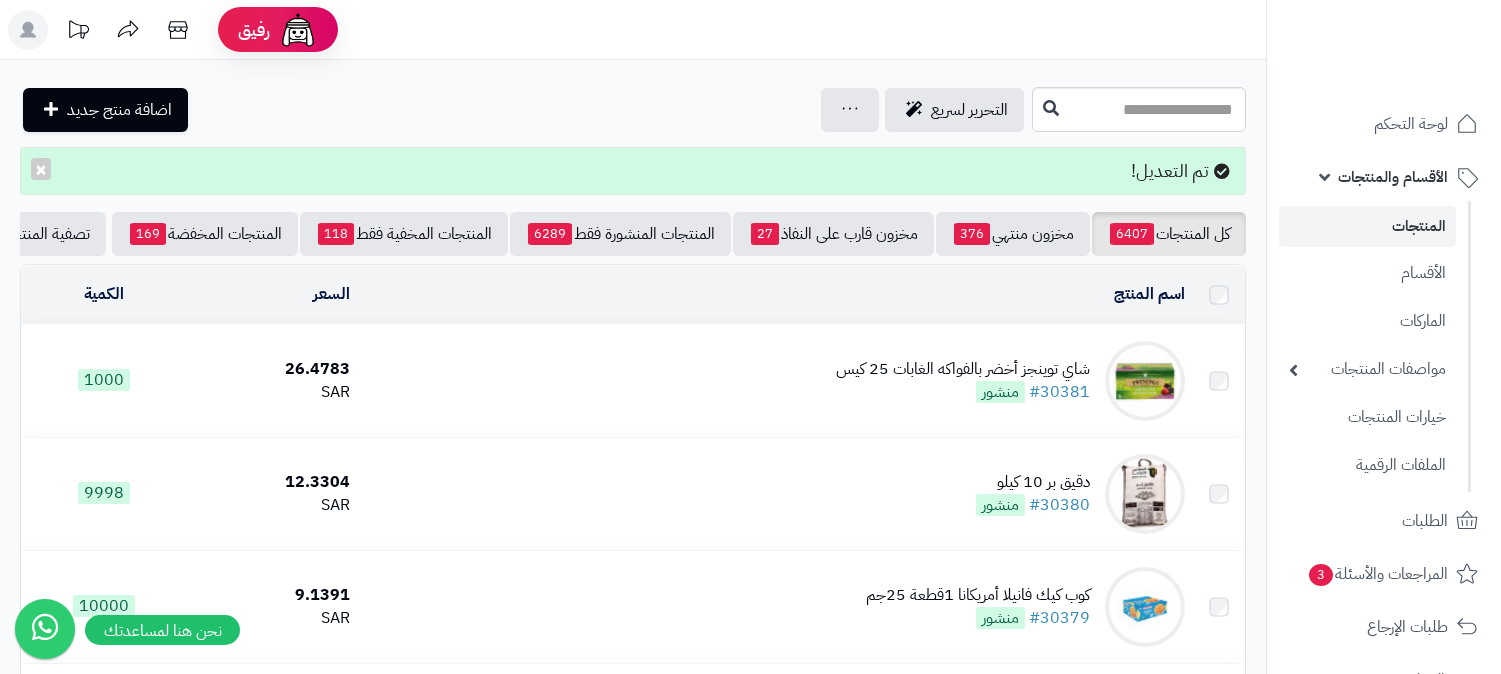 scroll, scrollTop: 0, scrollLeft: 0, axis: both 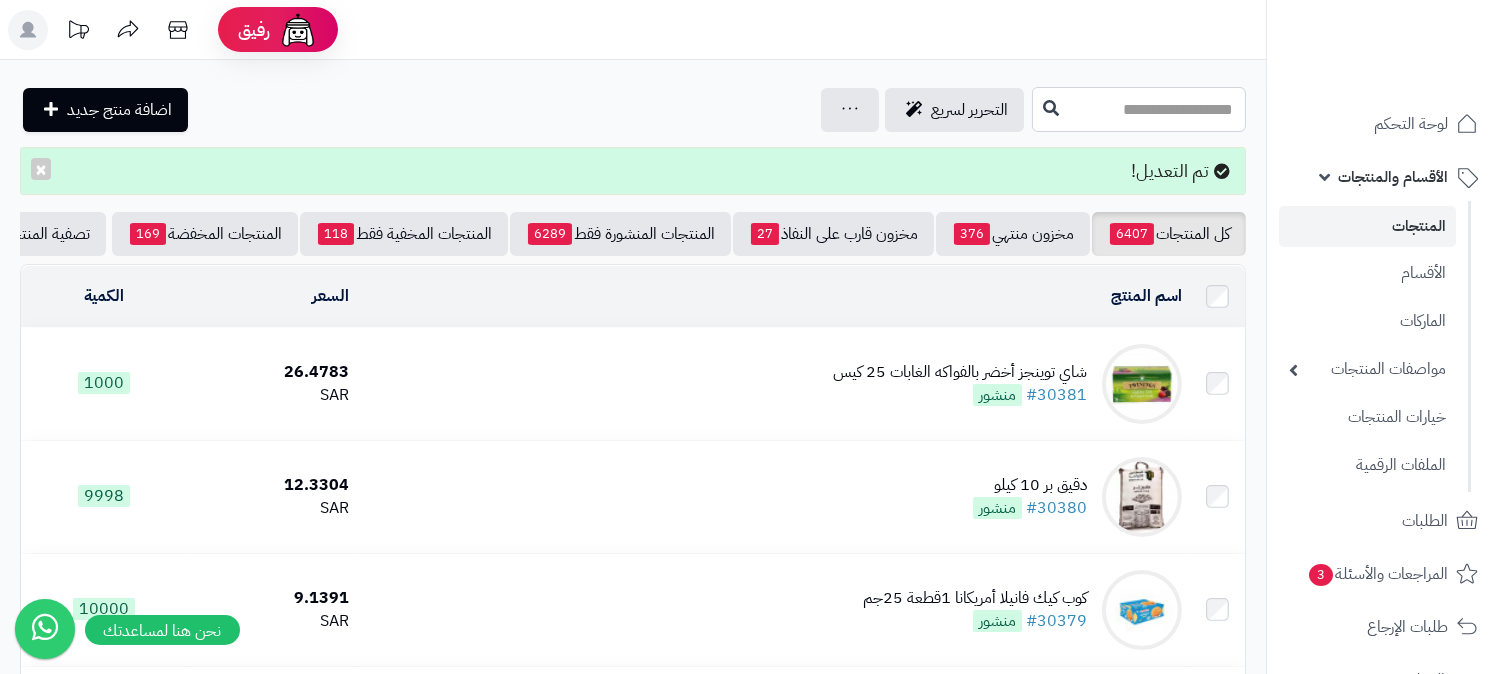 click at bounding box center [1139, 109] 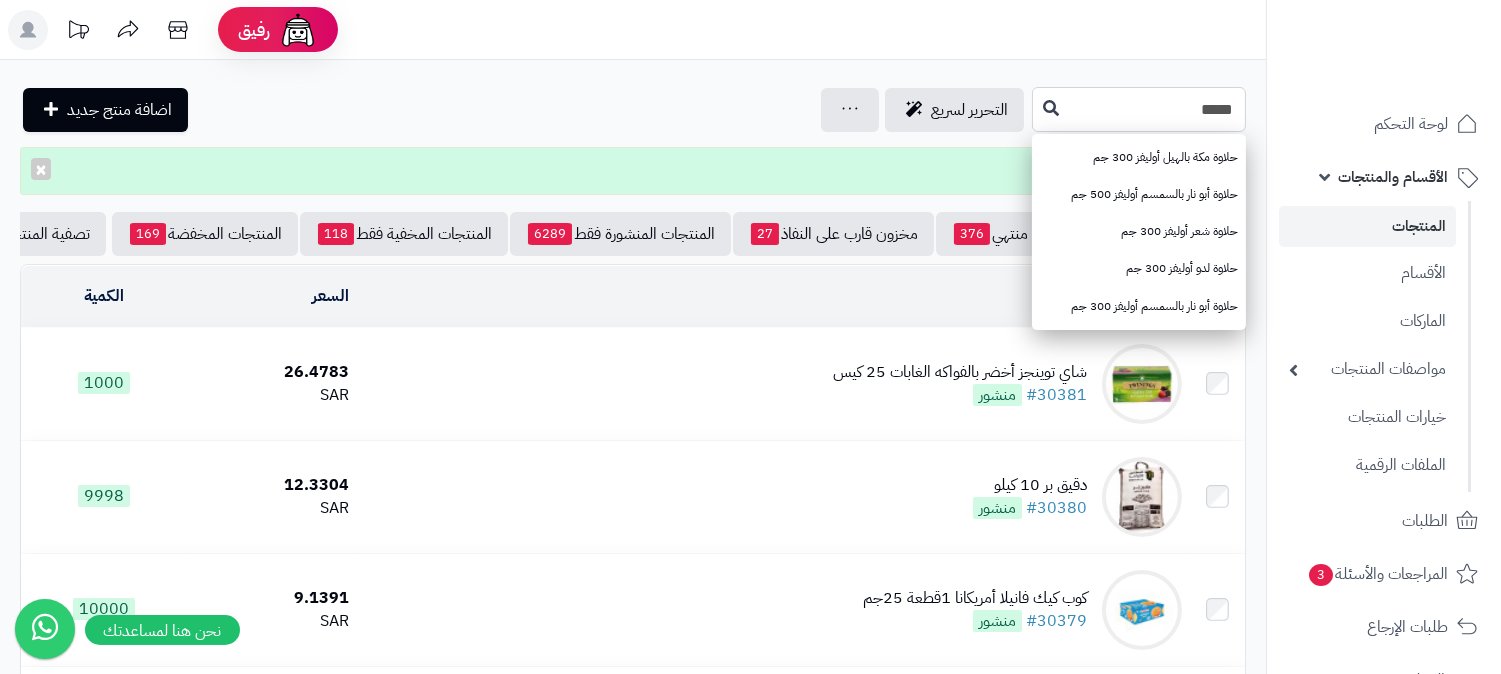 type on "*****" 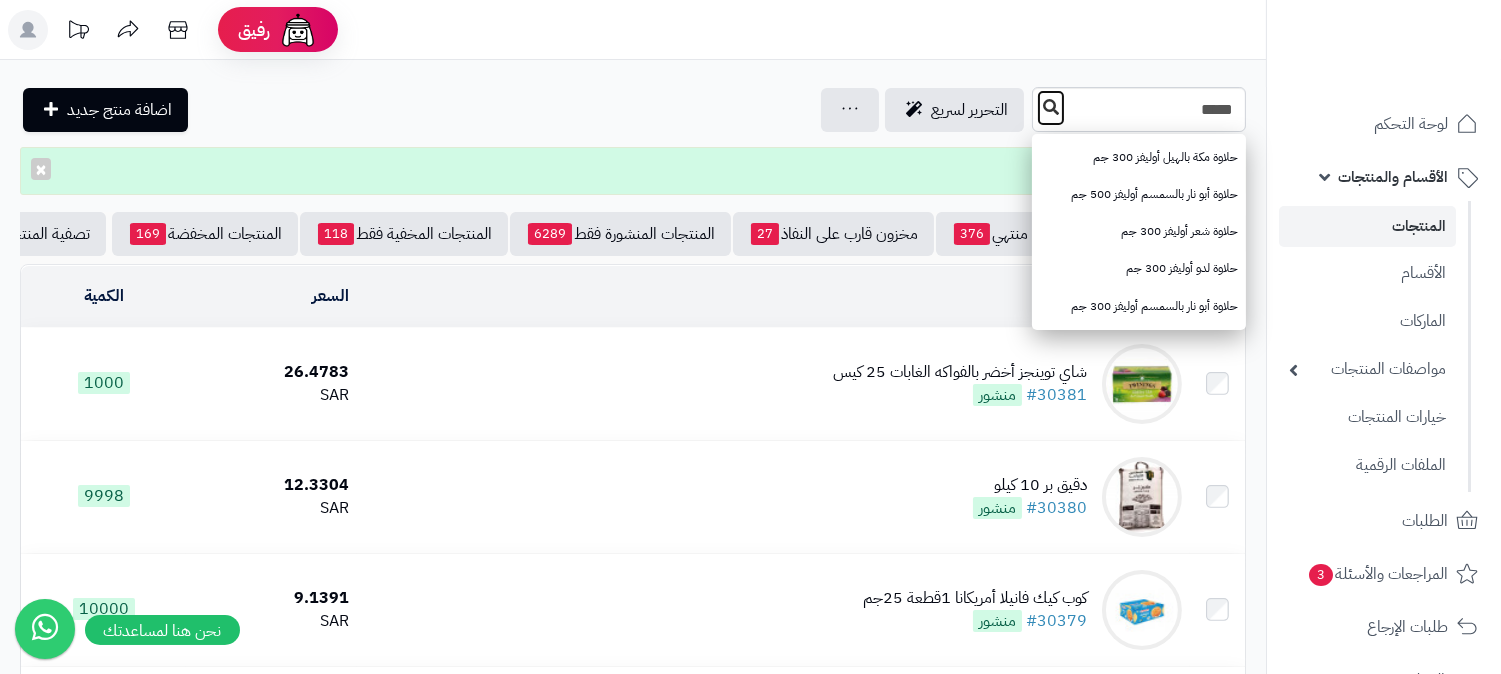 click at bounding box center (1051, 107) 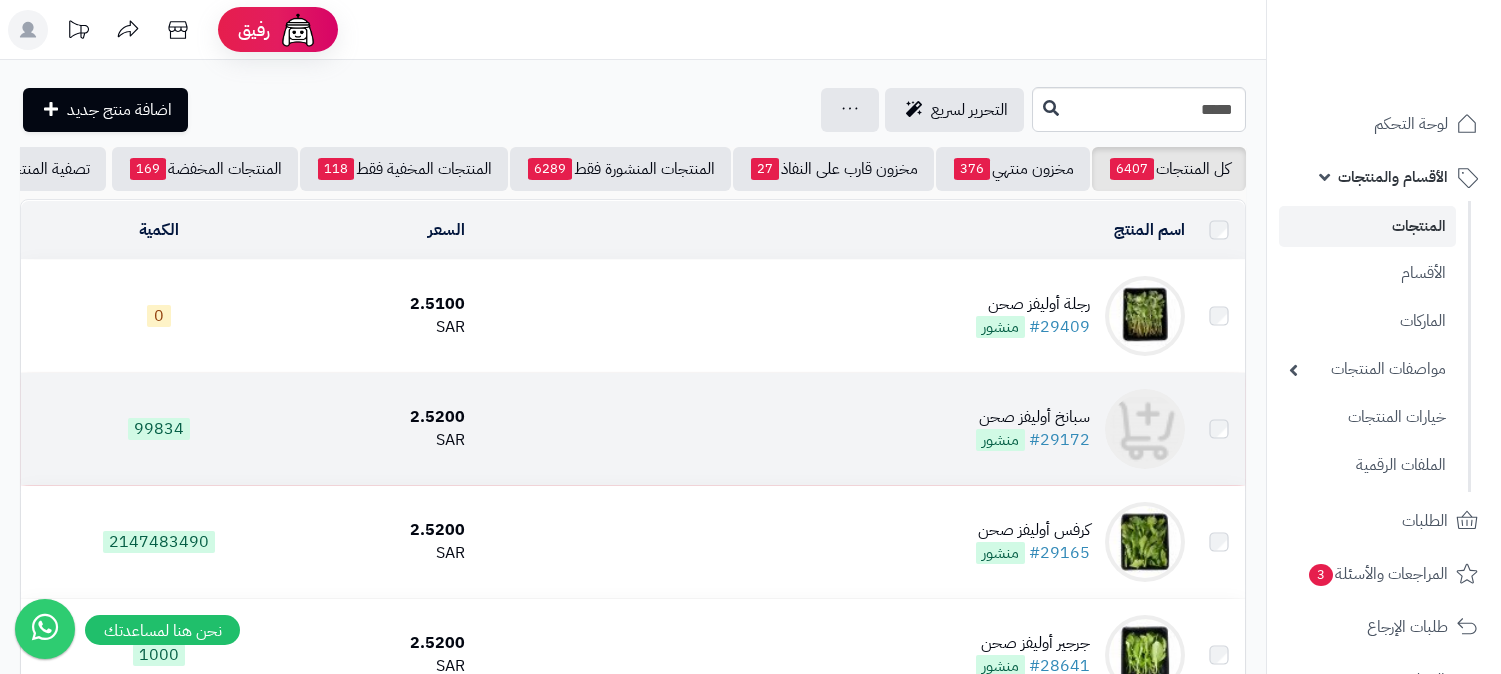scroll, scrollTop: 0, scrollLeft: 0, axis: both 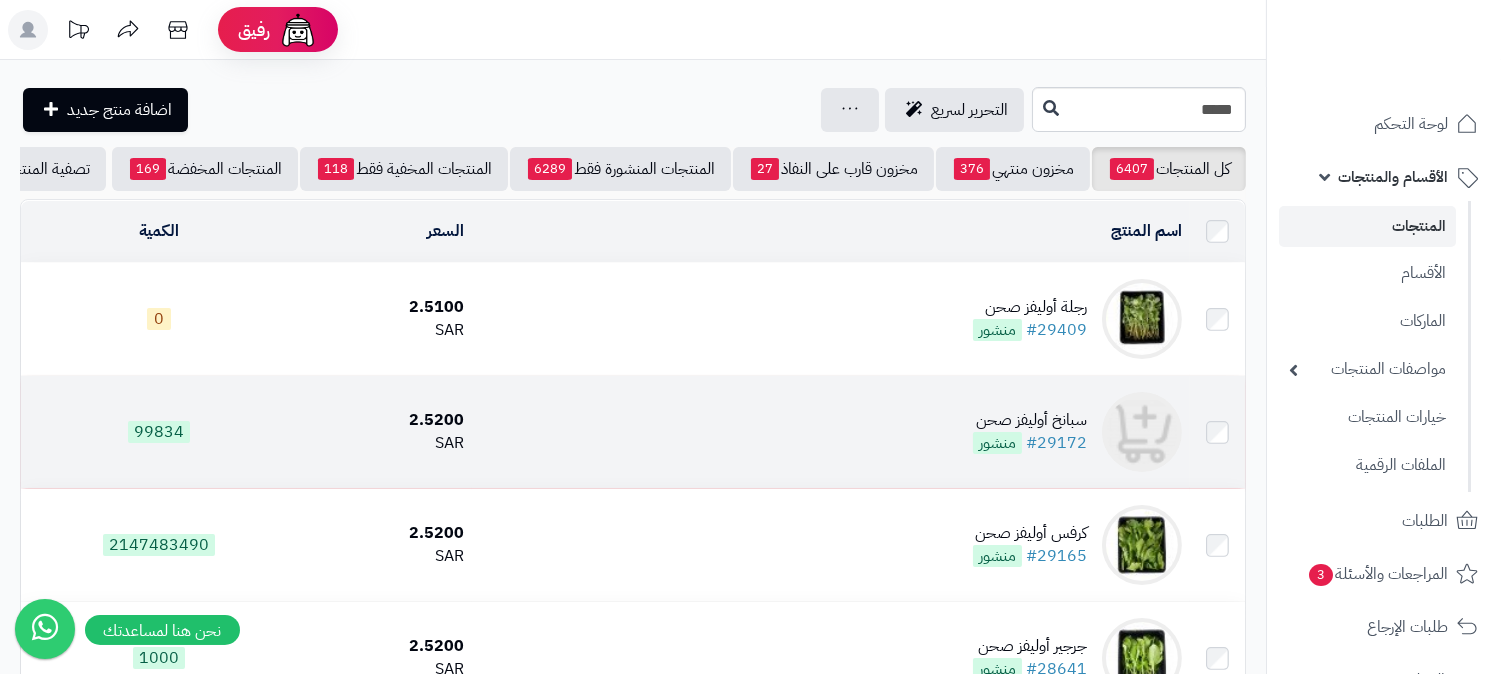 click on "منشور" at bounding box center [997, 443] 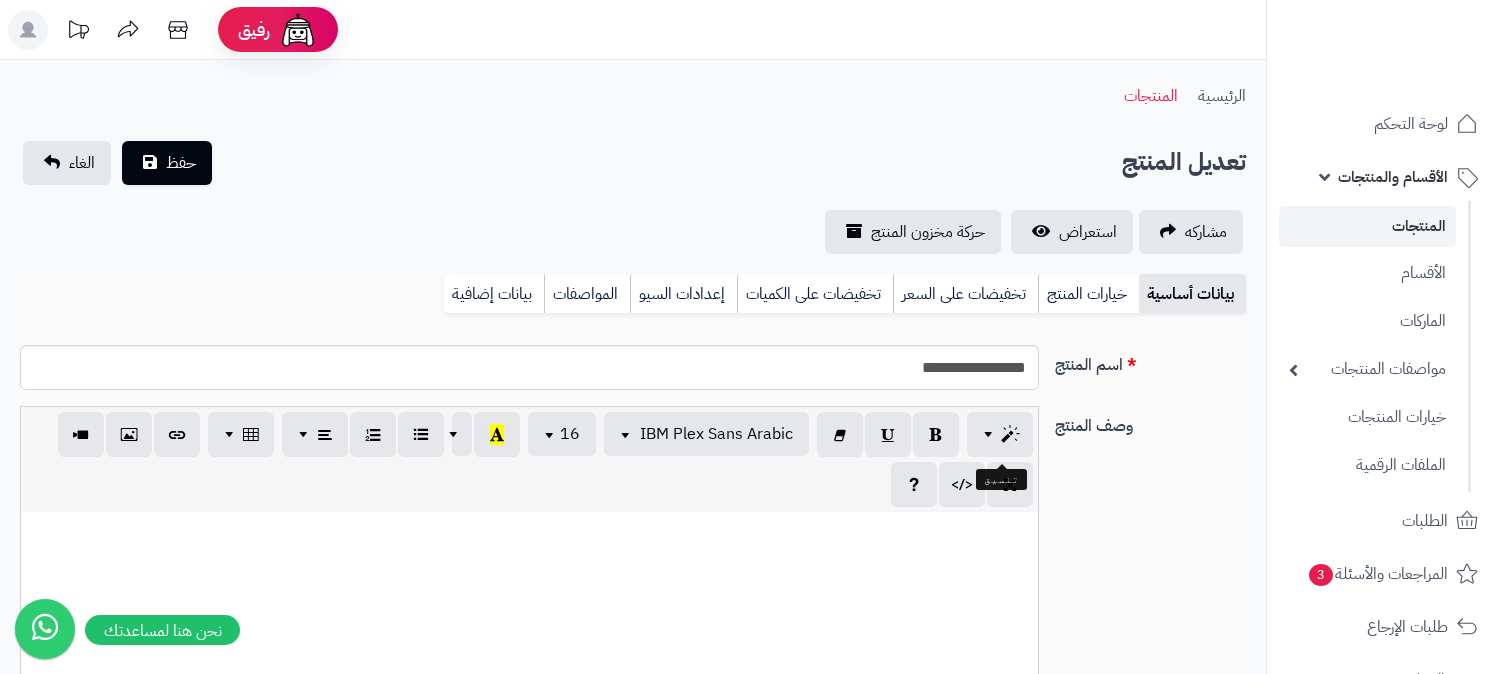 scroll, scrollTop: 460, scrollLeft: 0, axis: vertical 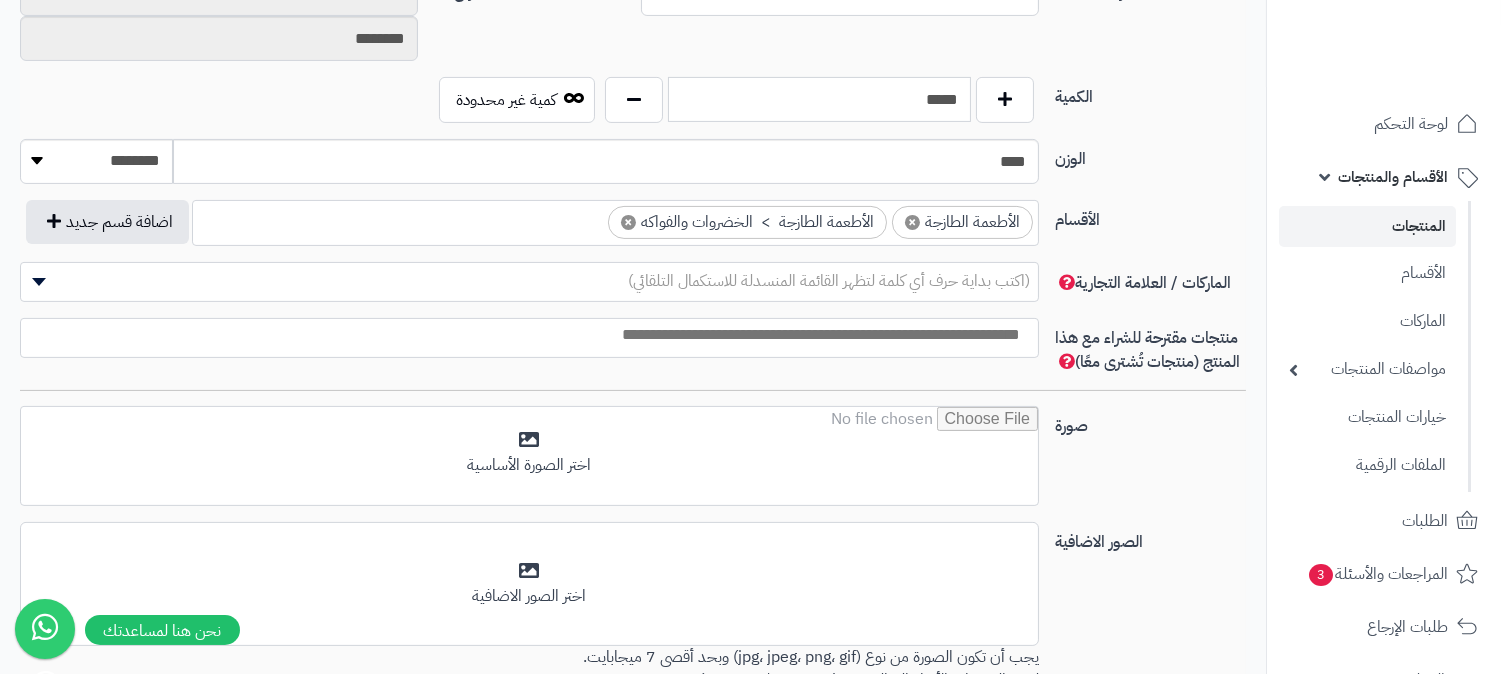 click on "*****" at bounding box center [819, 99] 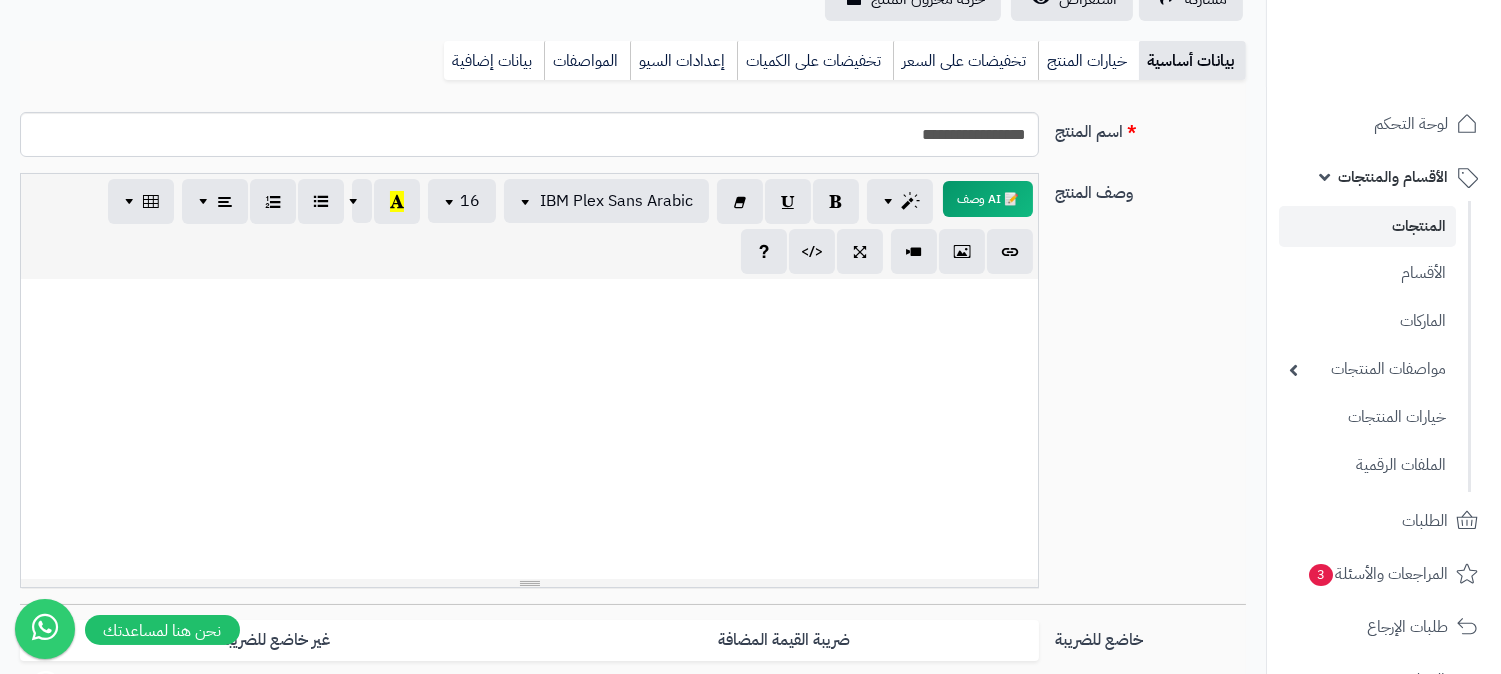 scroll, scrollTop: 0, scrollLeft: 0, axis: both 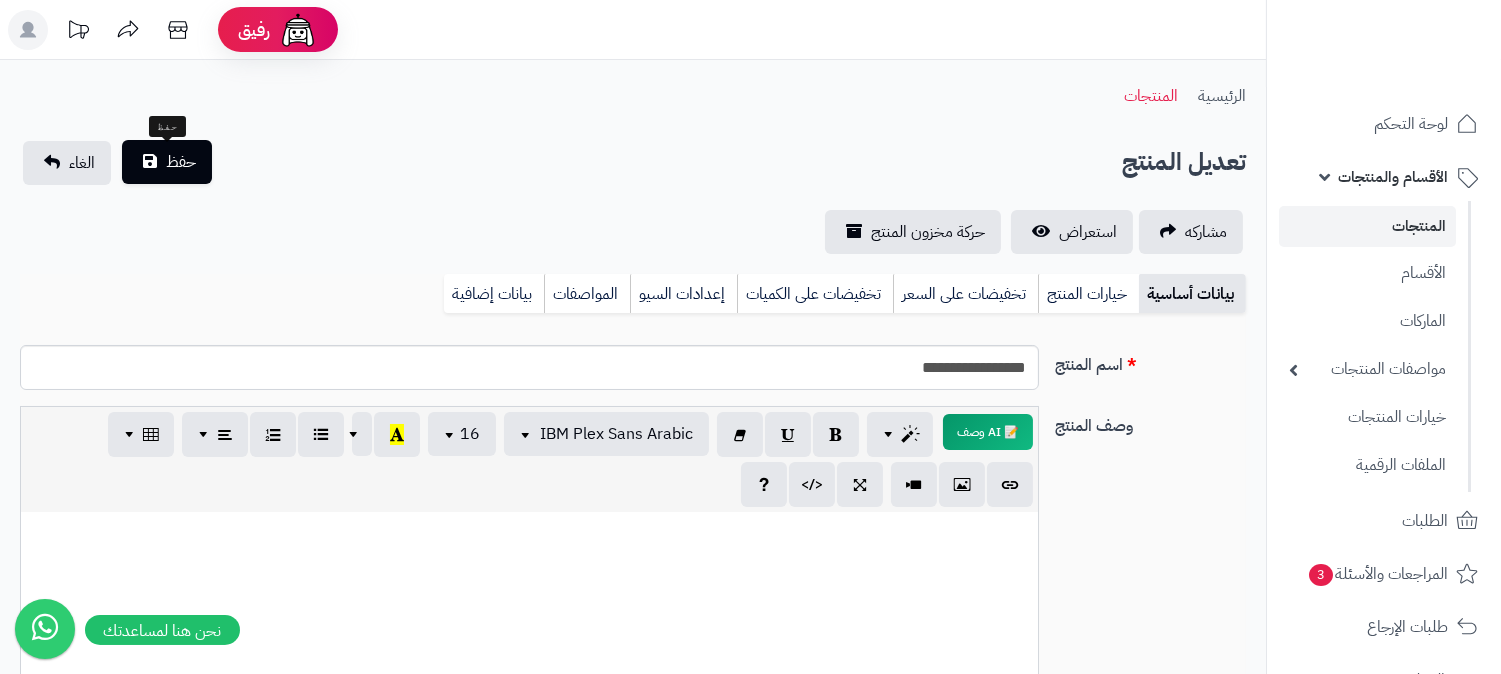 type on "**" 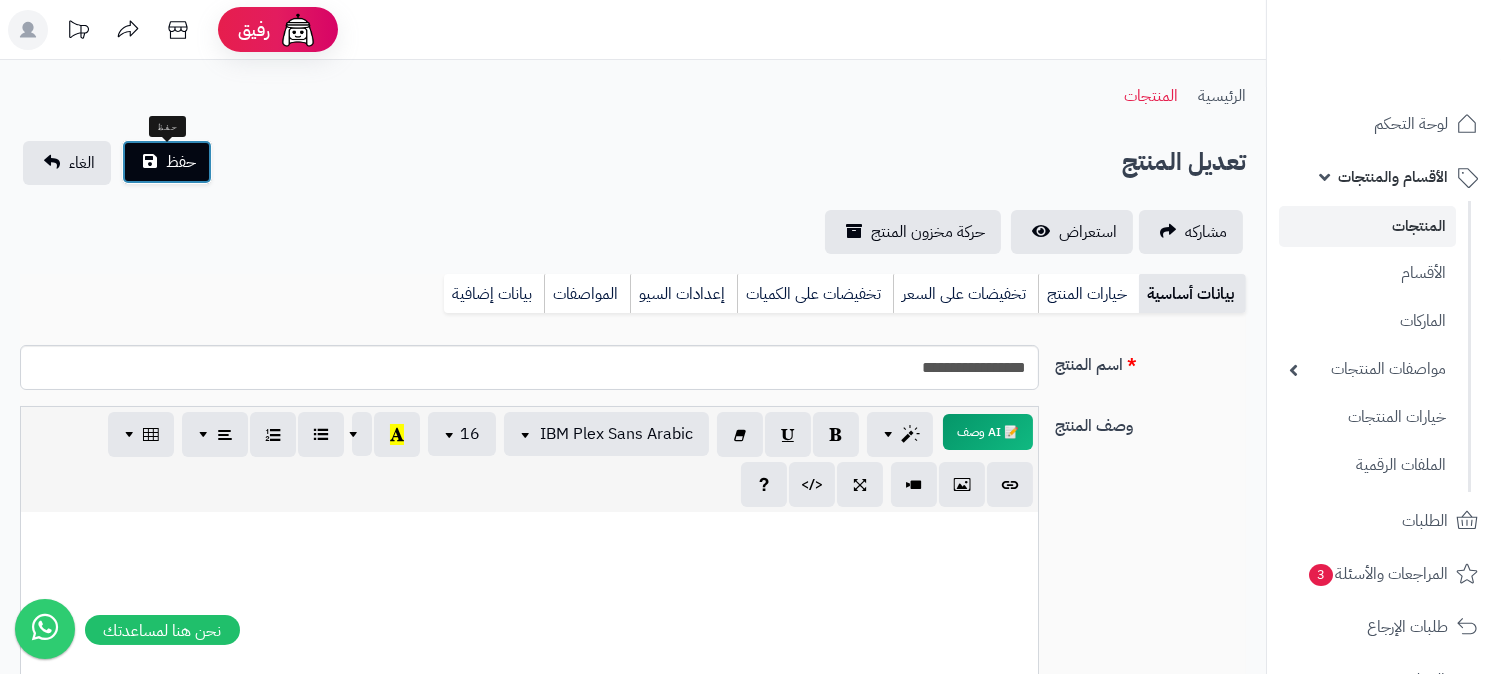 click on "حفظ" at bounding box center (167, 162) 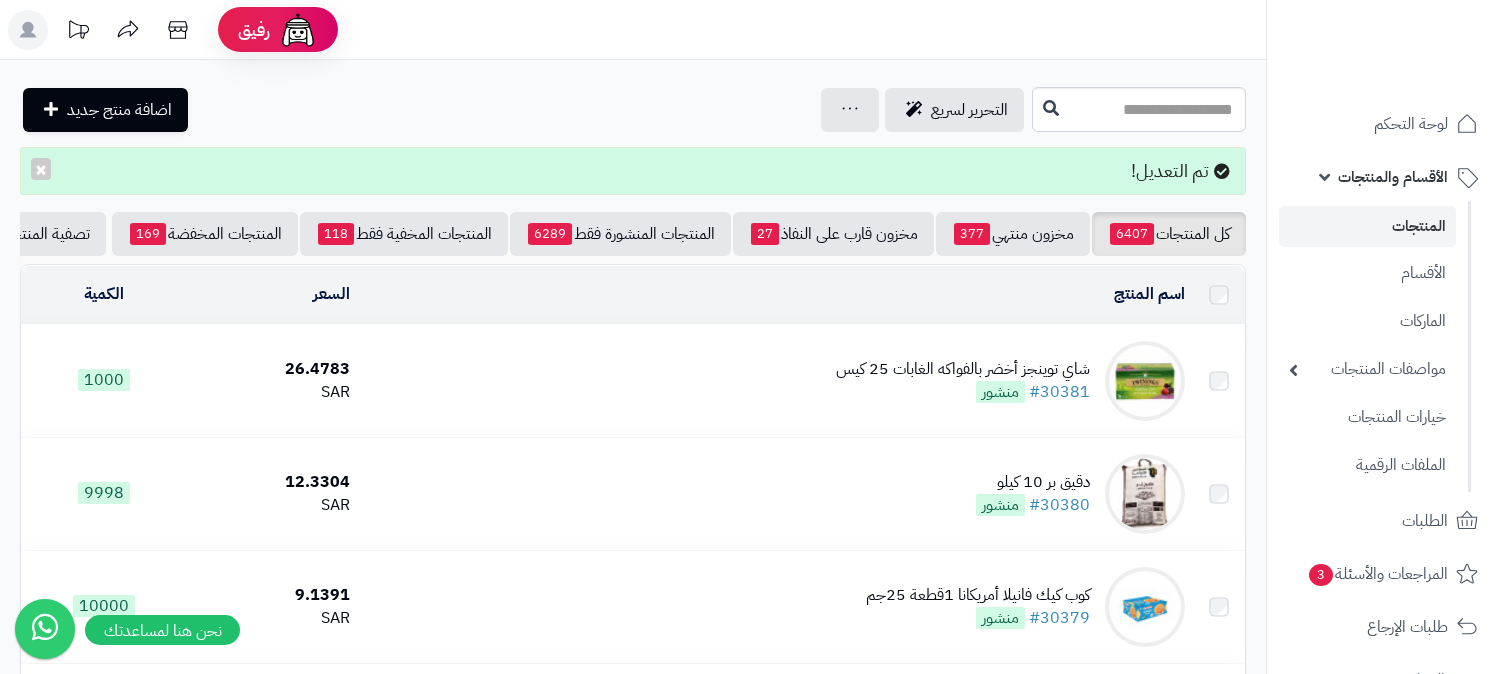 scroll, scrollTop: 0, scrollLeft: 0, axis: both 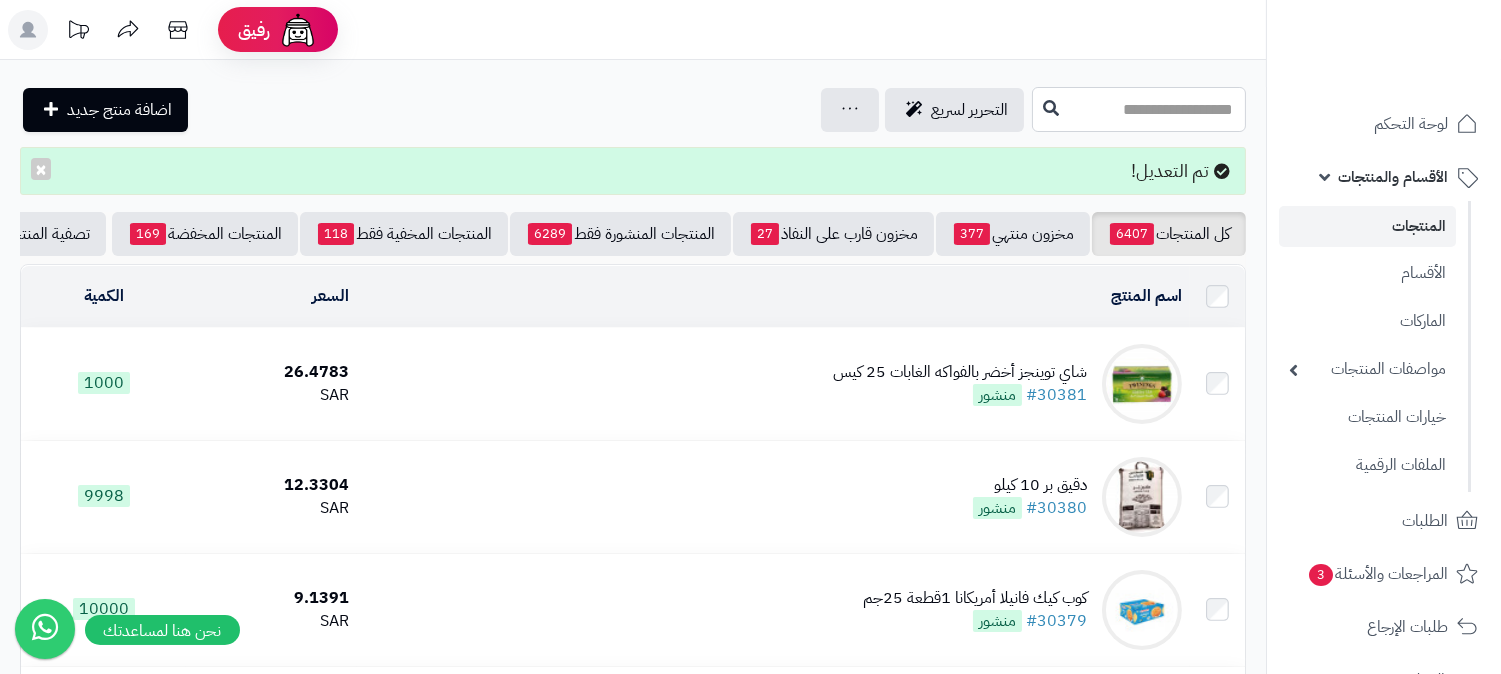 click at bounding box center (1139, 109) 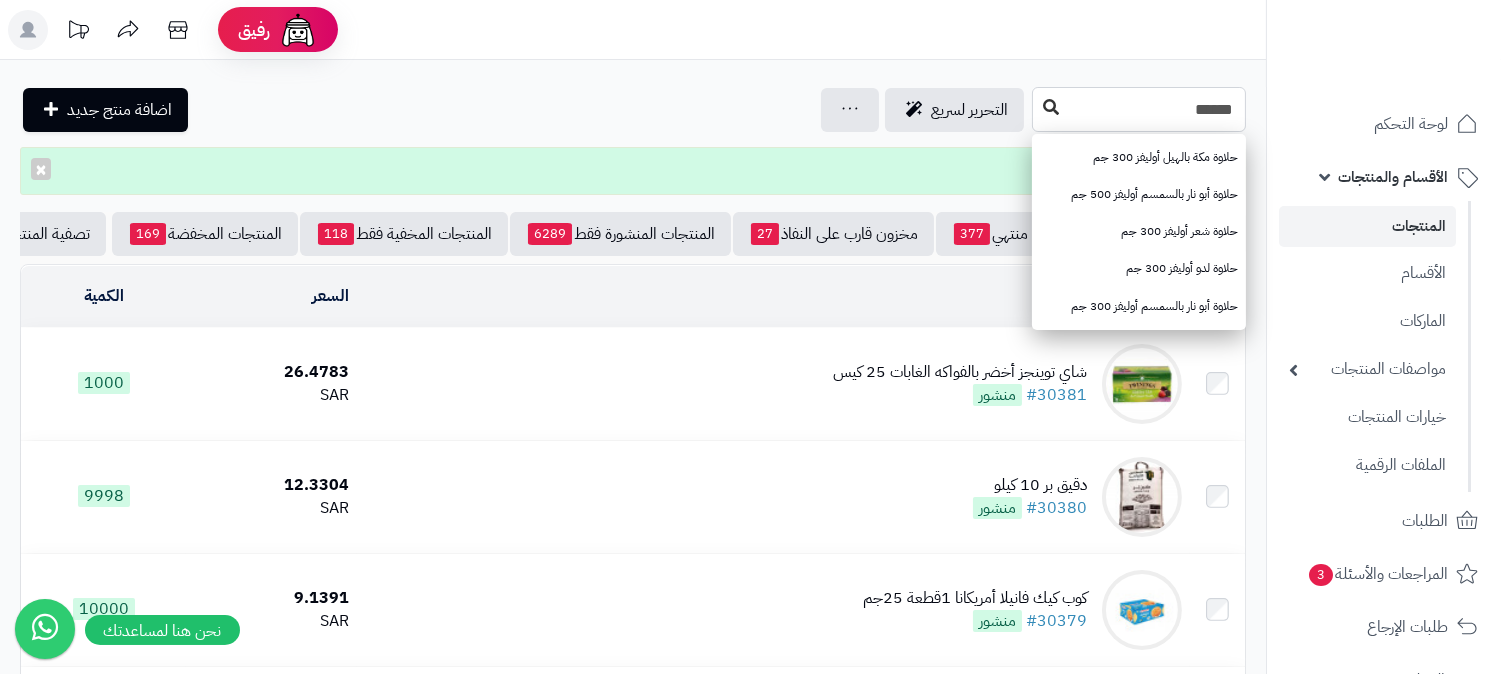 type on "******" 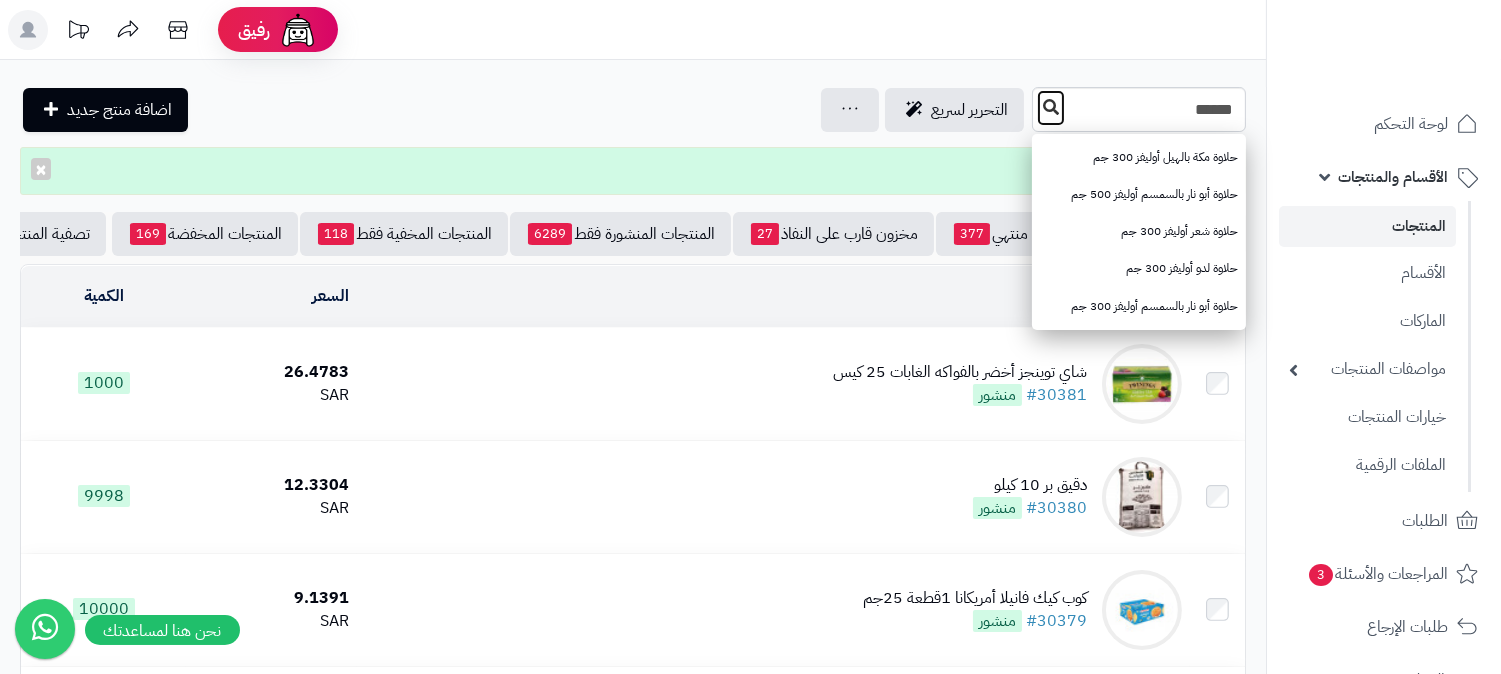 click at bounding box center [1051, 108] 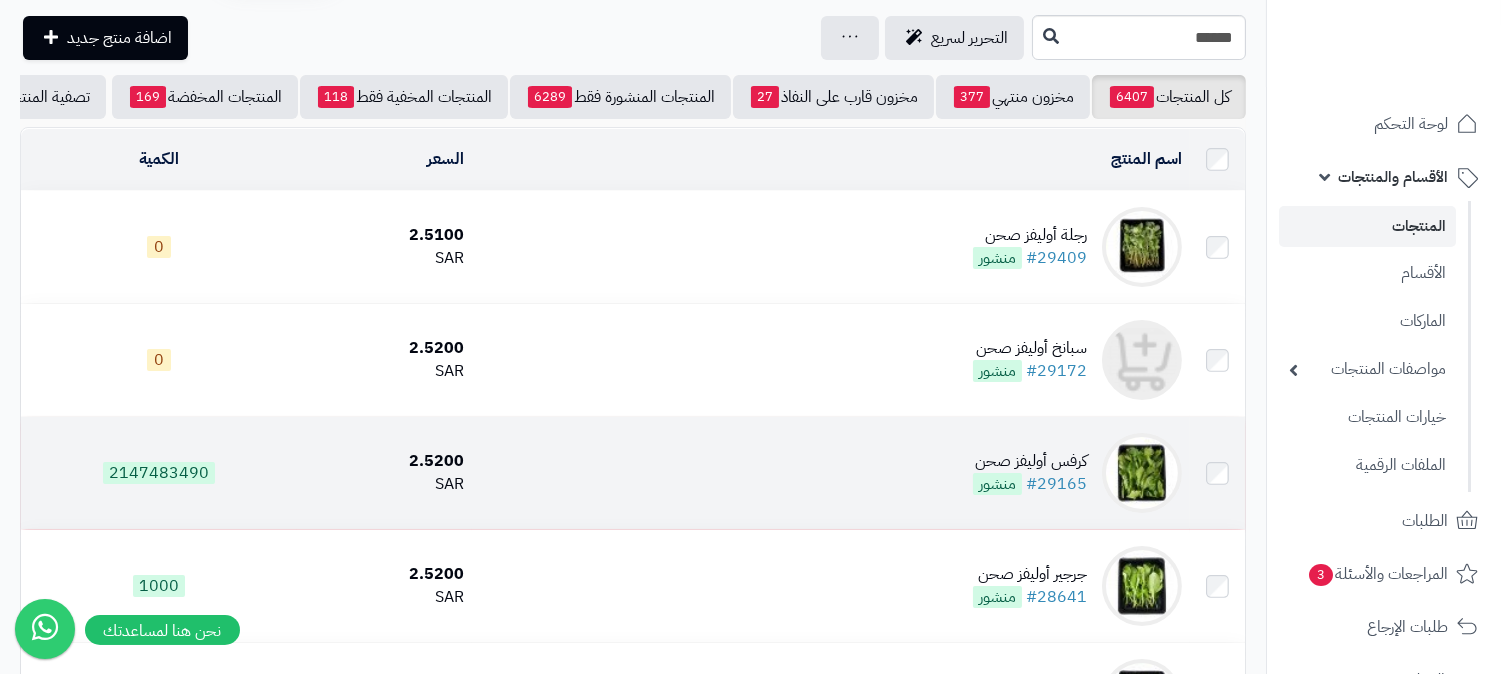 scroll, scrollTop: 111, scrollLeft: 0, axis: vertical 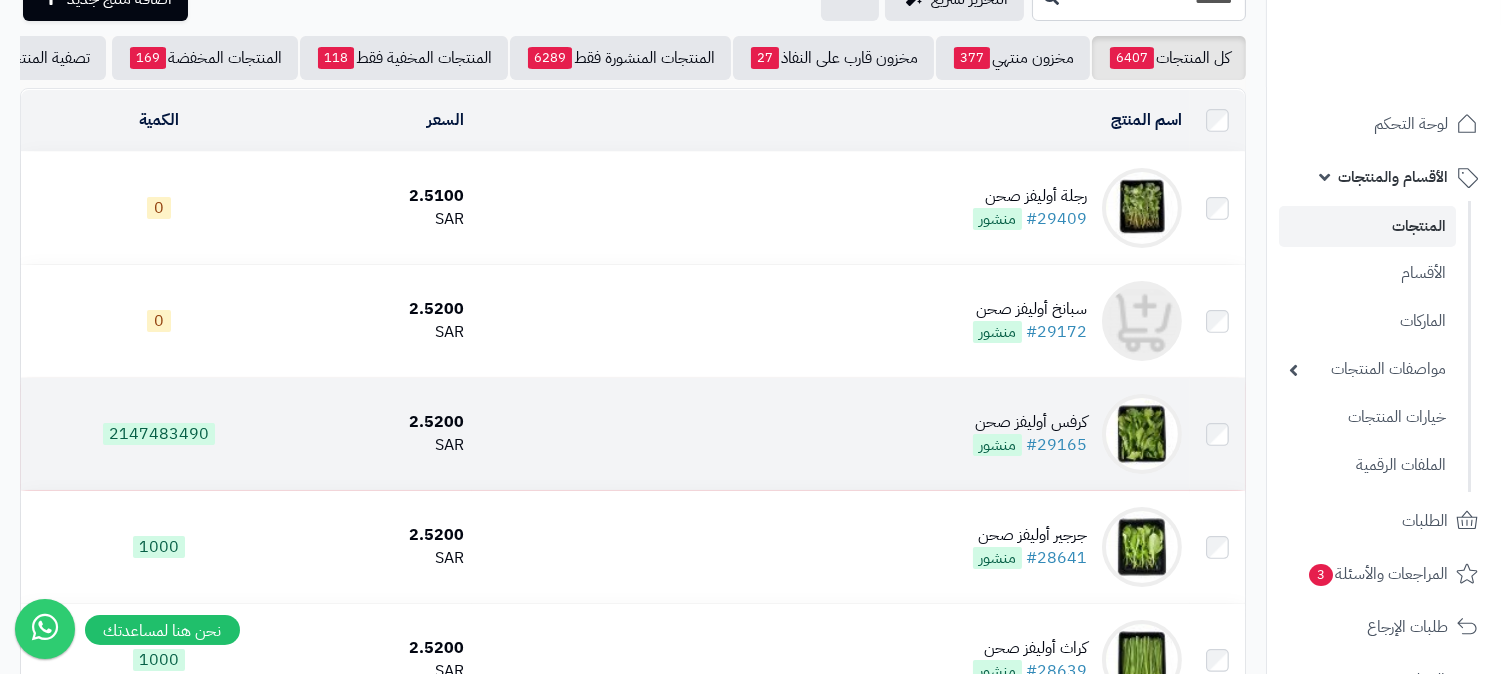 click on "كرفس أوليفز صحن
#29165
منشور" at bounding box center (831, 434) 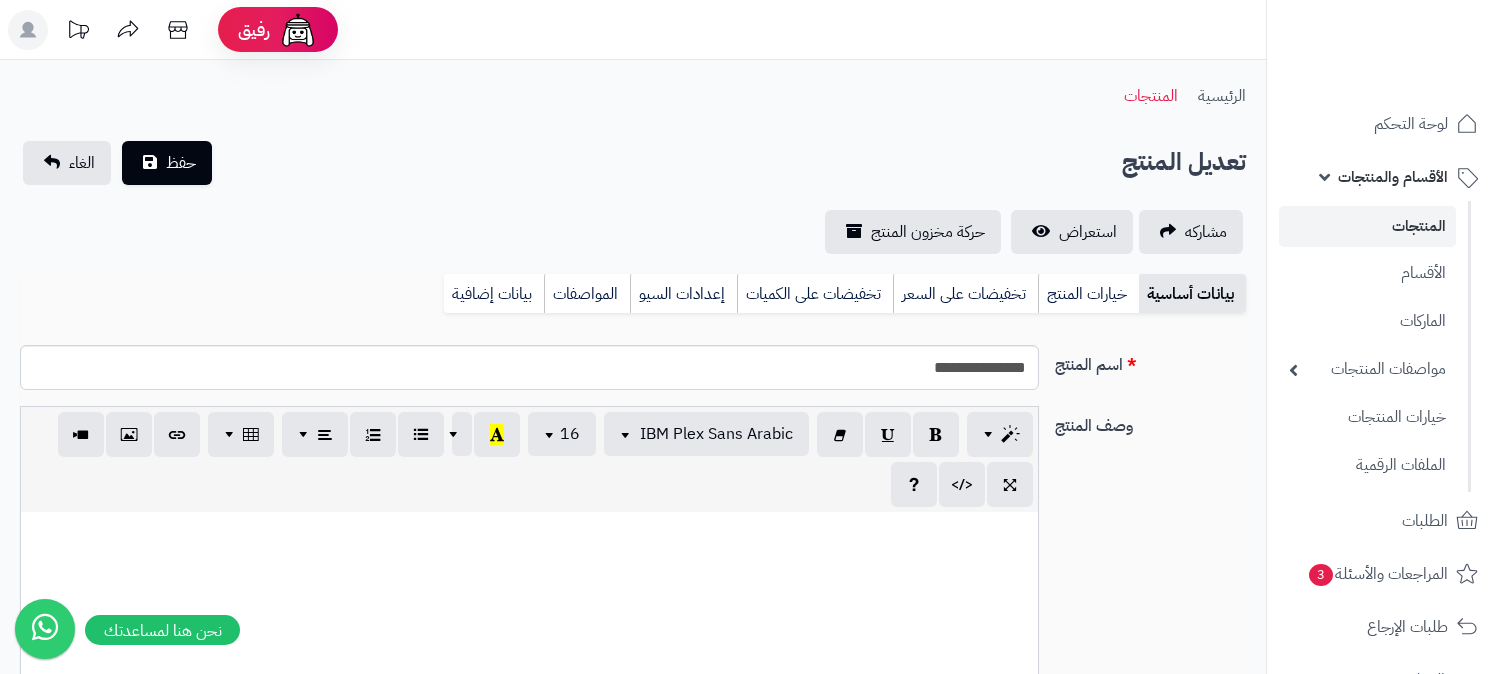 scroll, scrollTop: 0, scrollLeft: 0, axis: both 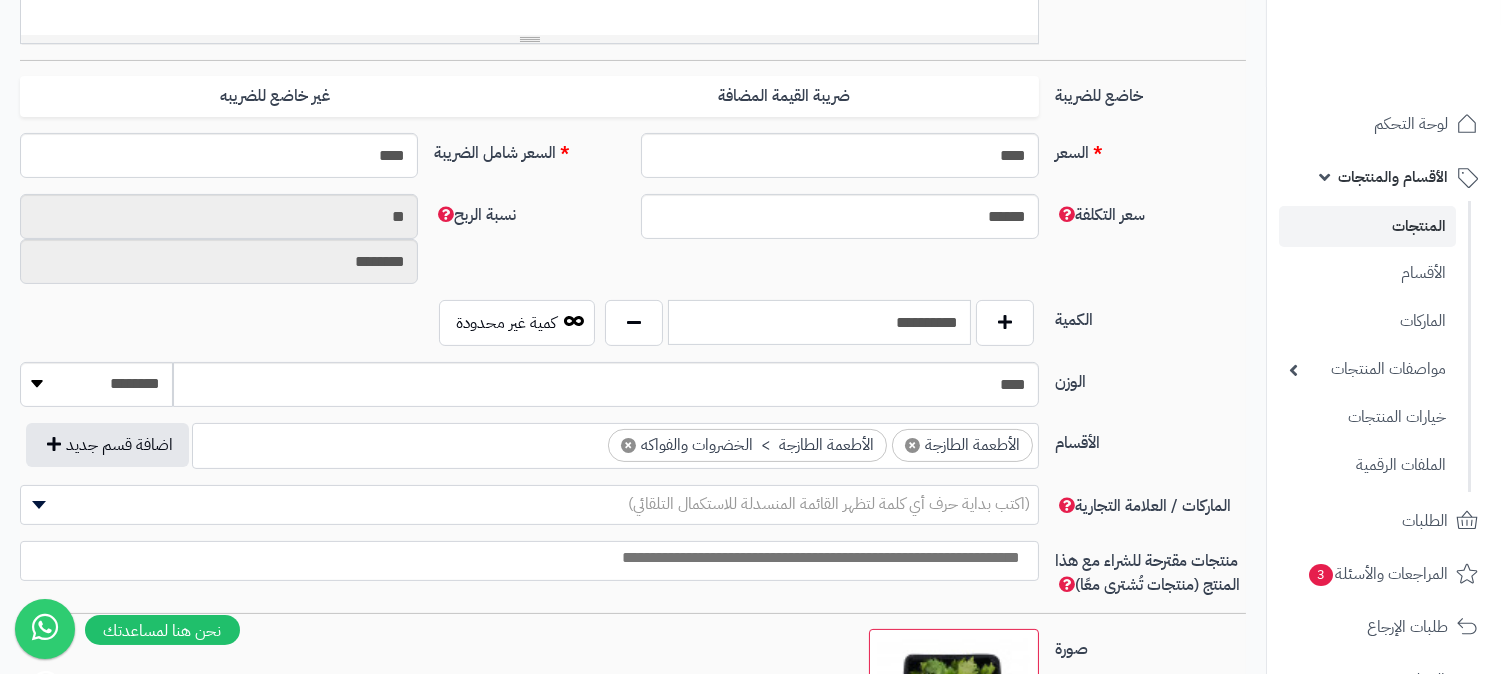 click on "**********" at bounding box center [819, 322] 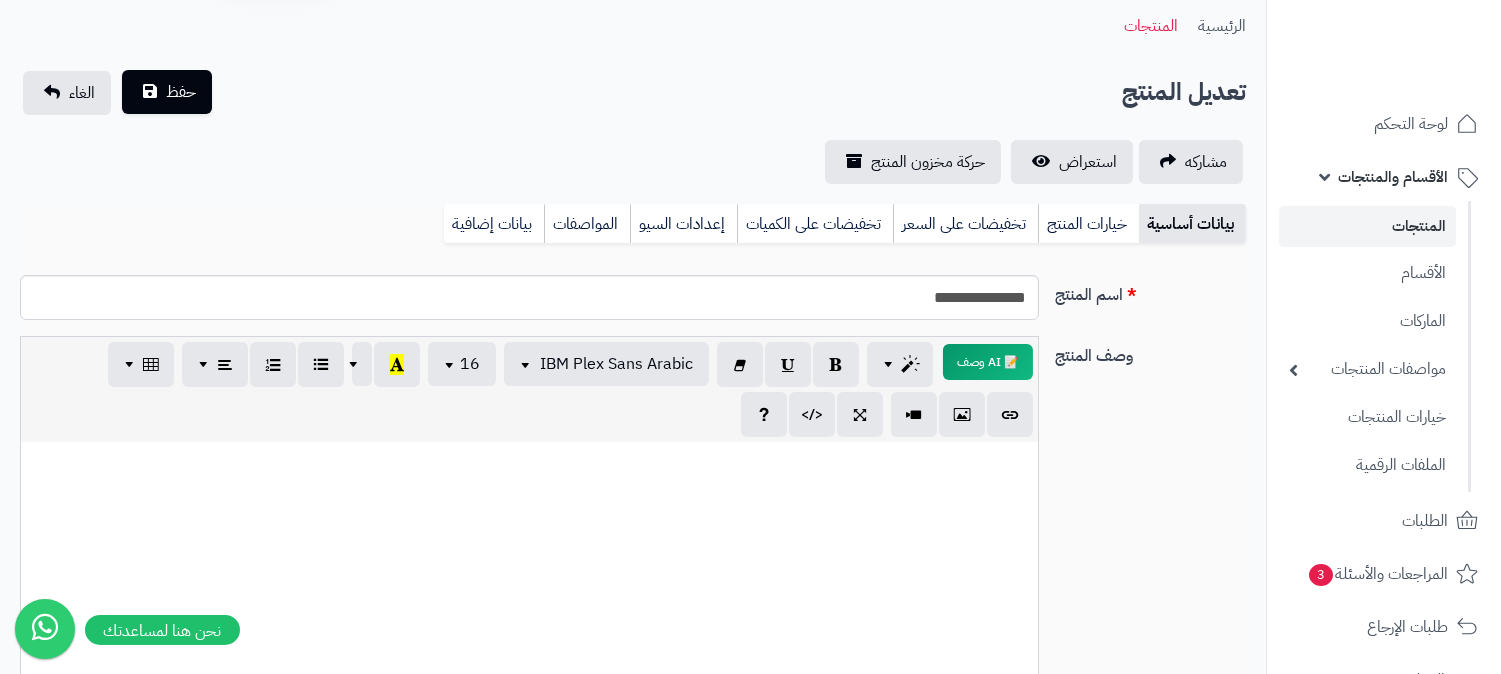 scroll, scrollTop: 0, scrollLeft: 0, axis: both 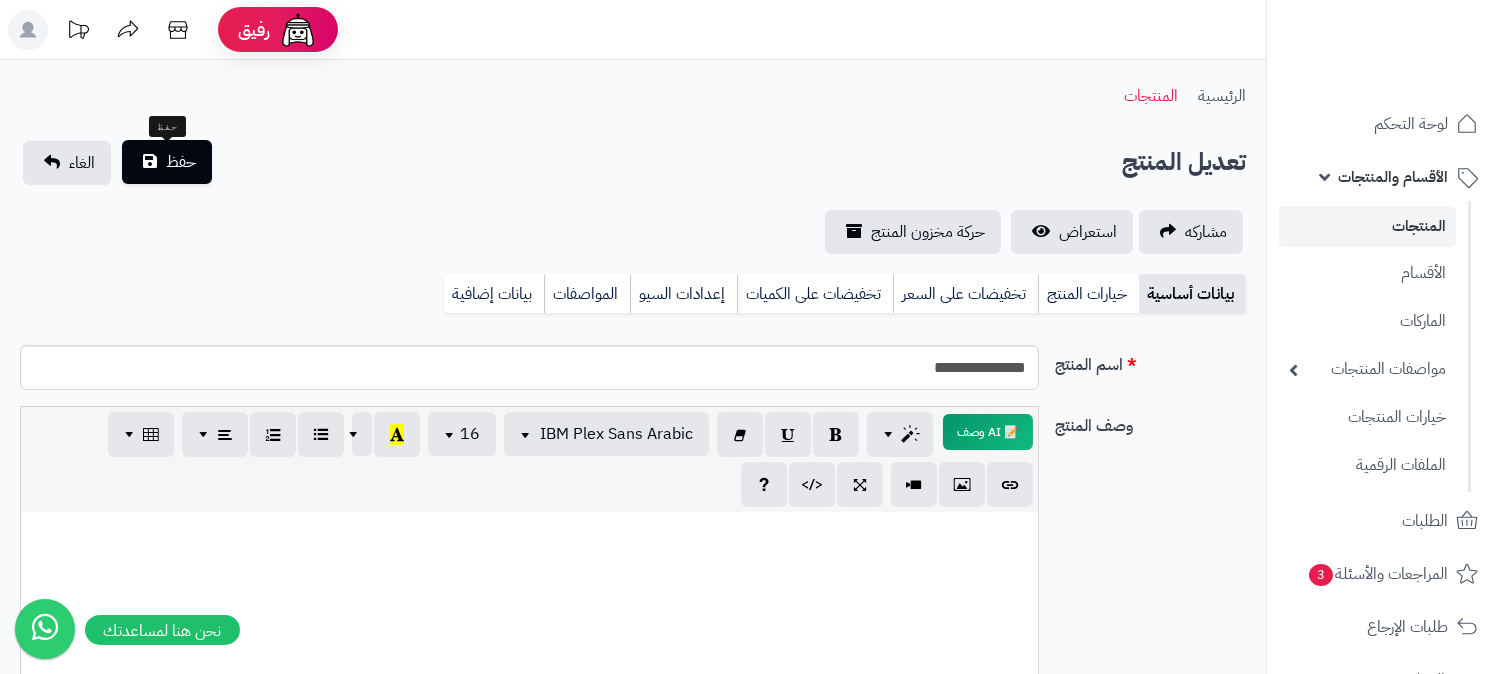 type on "**" 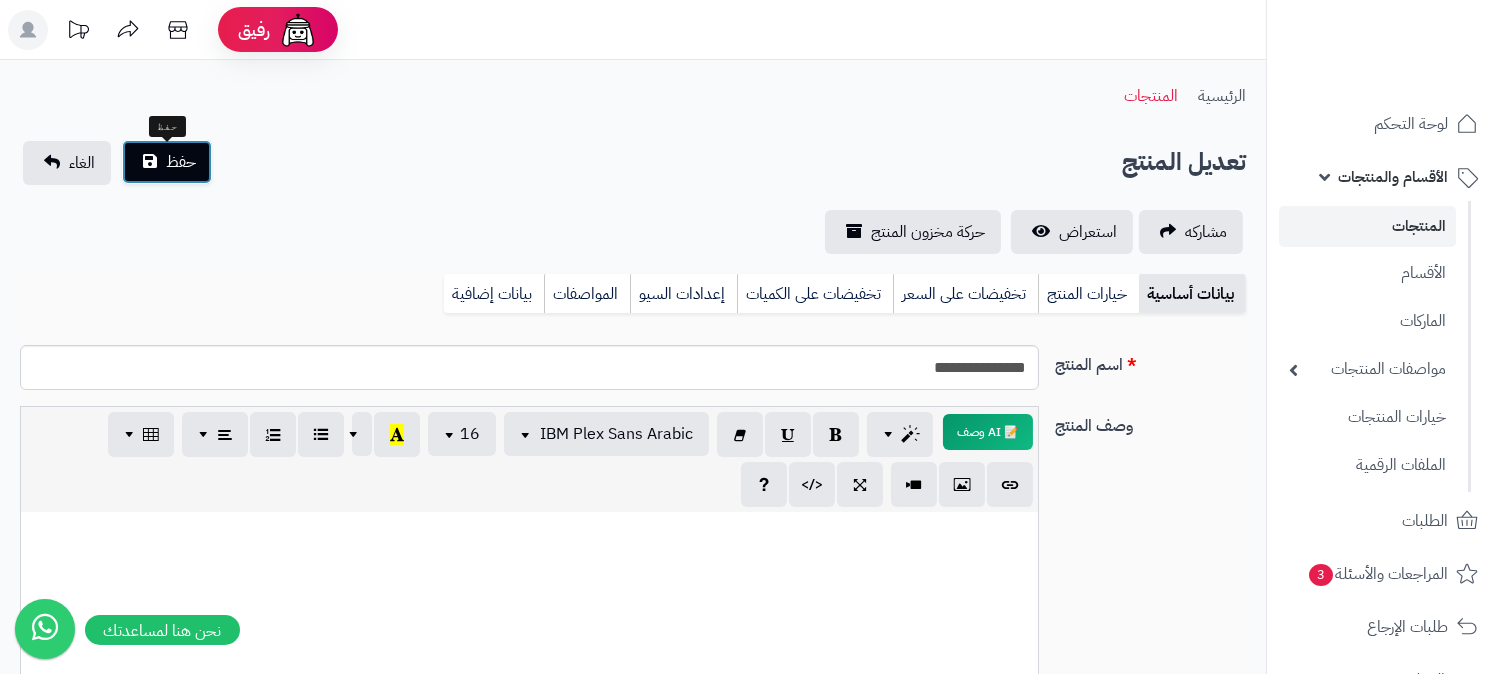 click on "حفظ" at bounding box center (167, 162) 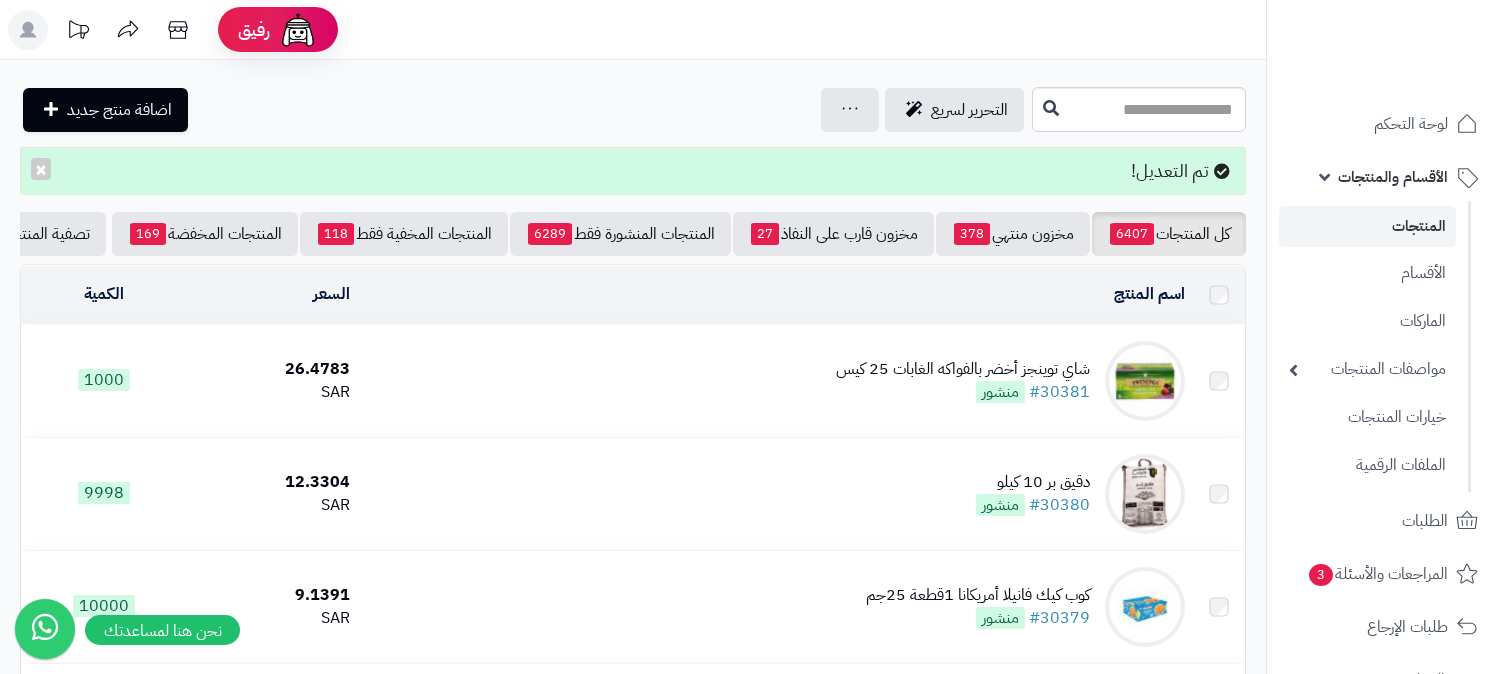 scroll, scrollTop: 0, scrollLeft: 0, axis: both 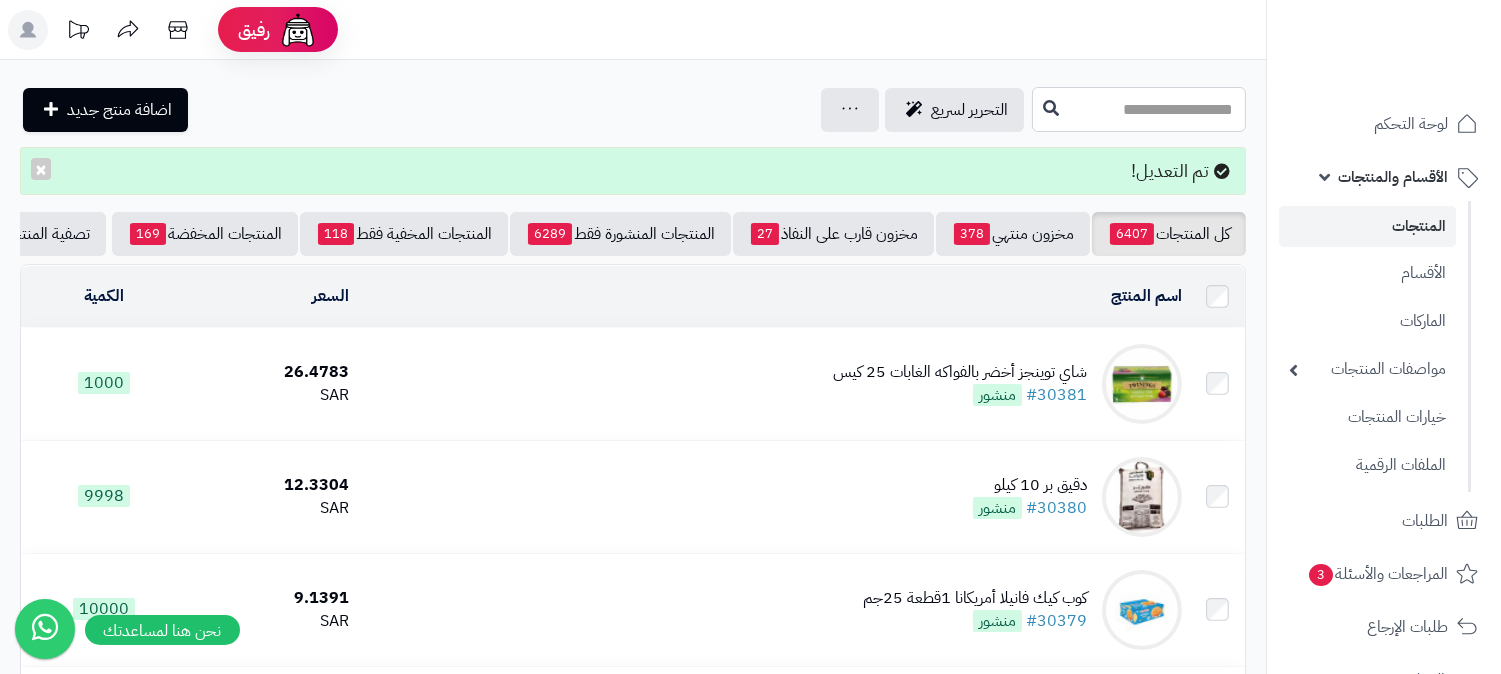 click at bounding box center [1139, 109] 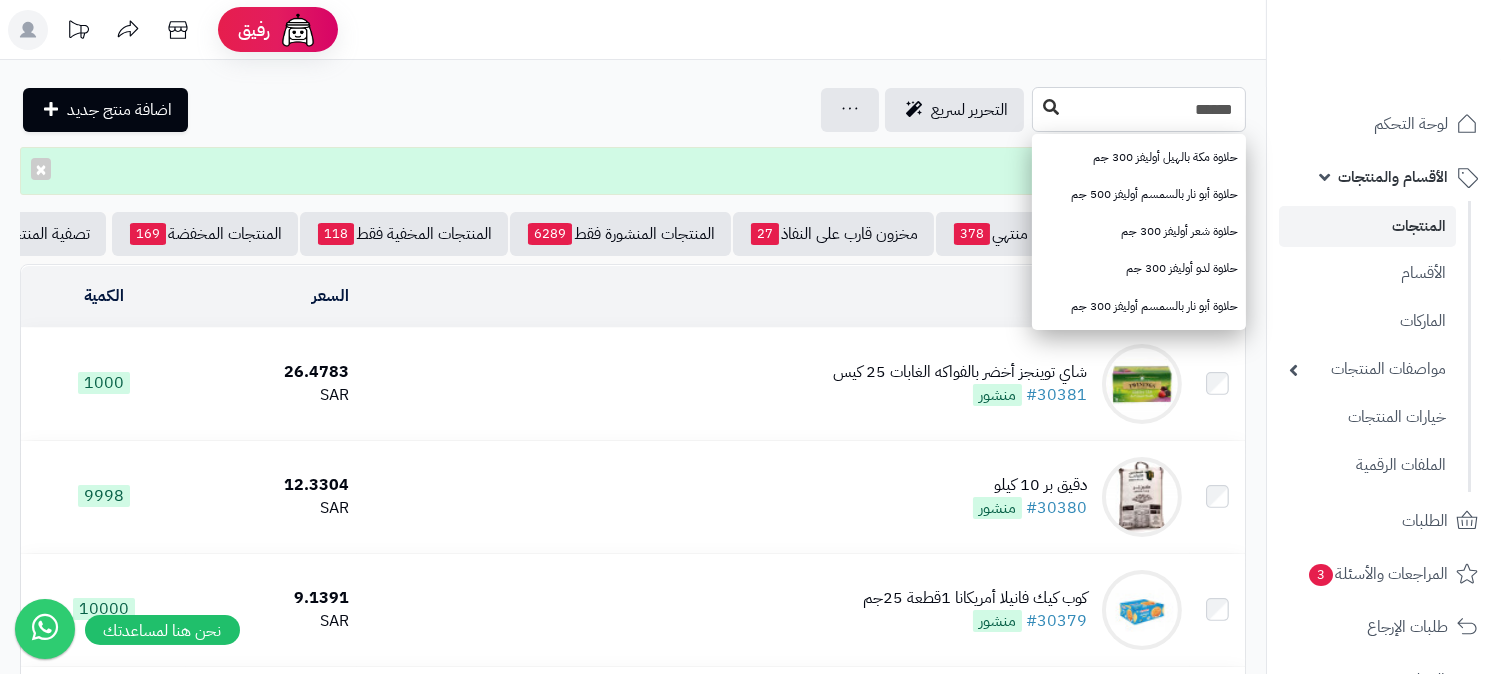 type on "******" 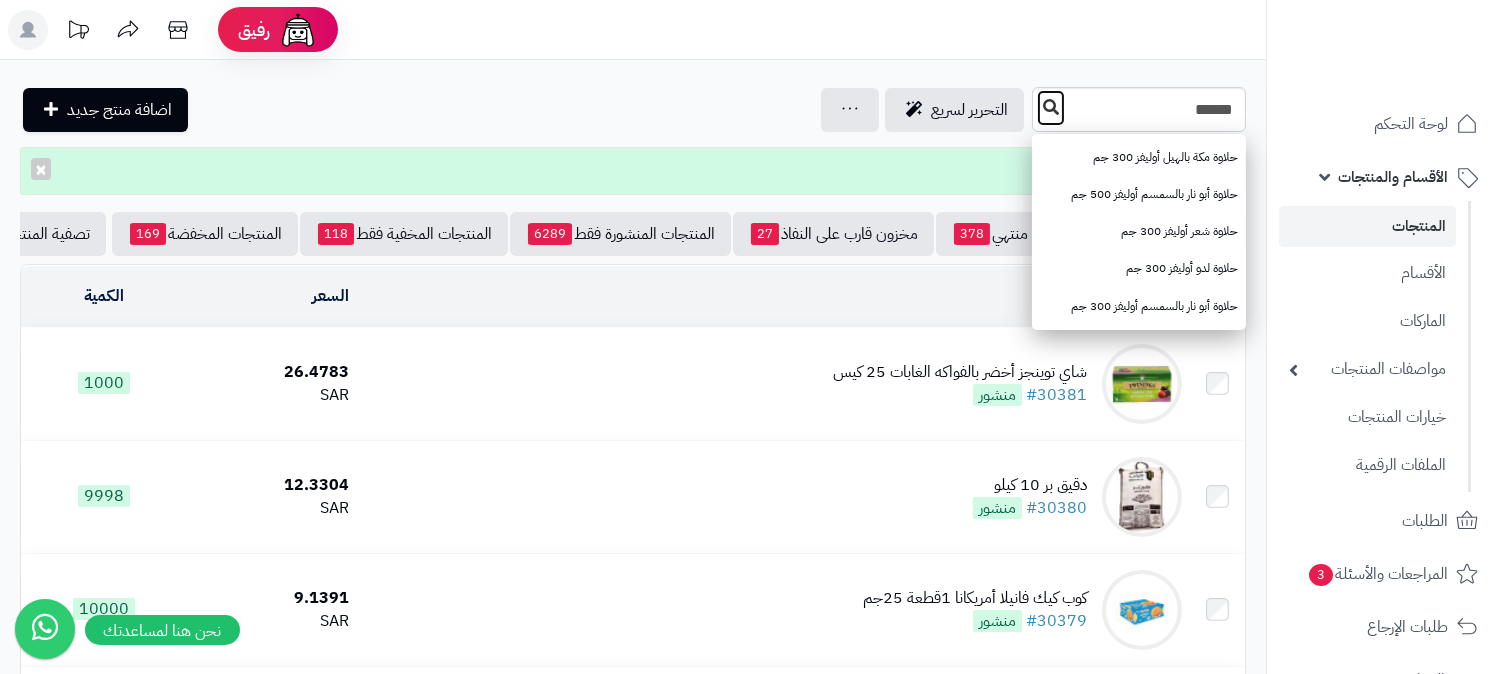 click at bounding box center [1051, 107] 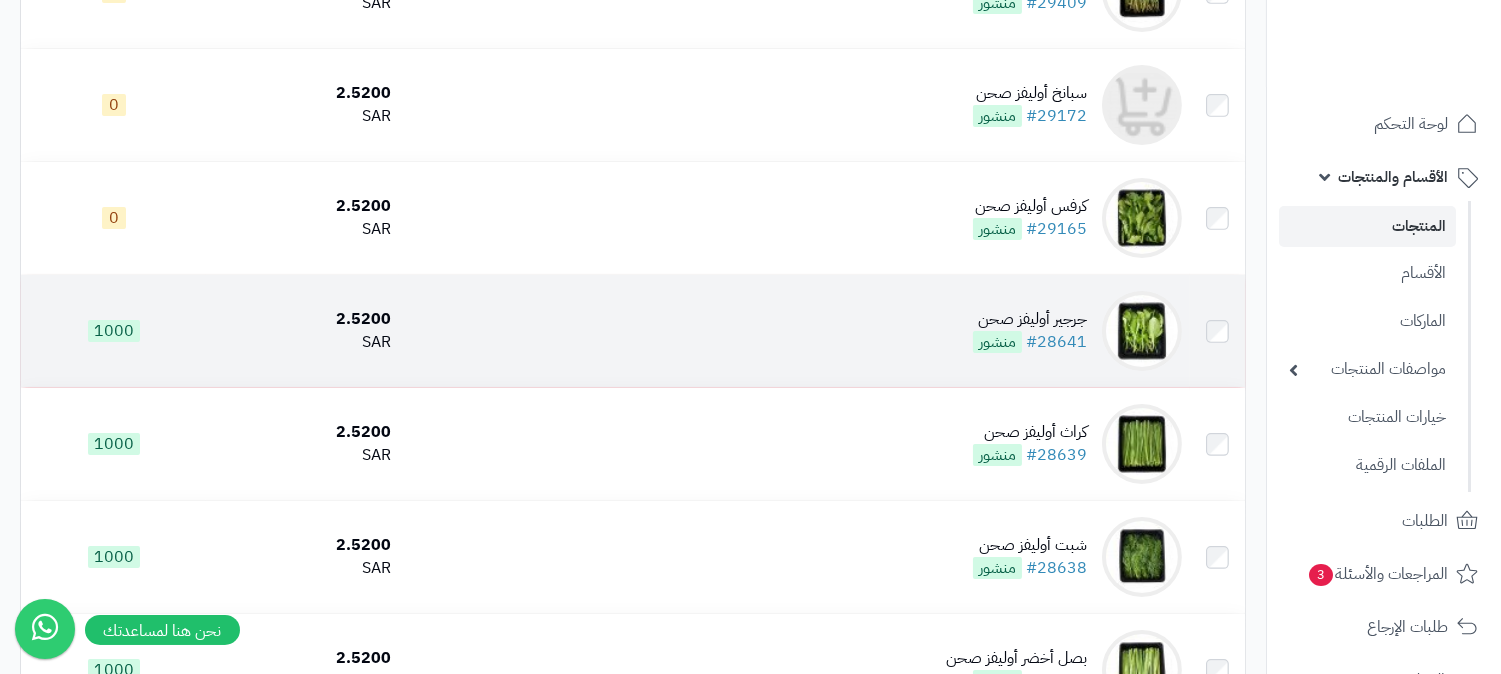 scroll, scrollTop: 333, scrollLeft: 0, axis: vertical 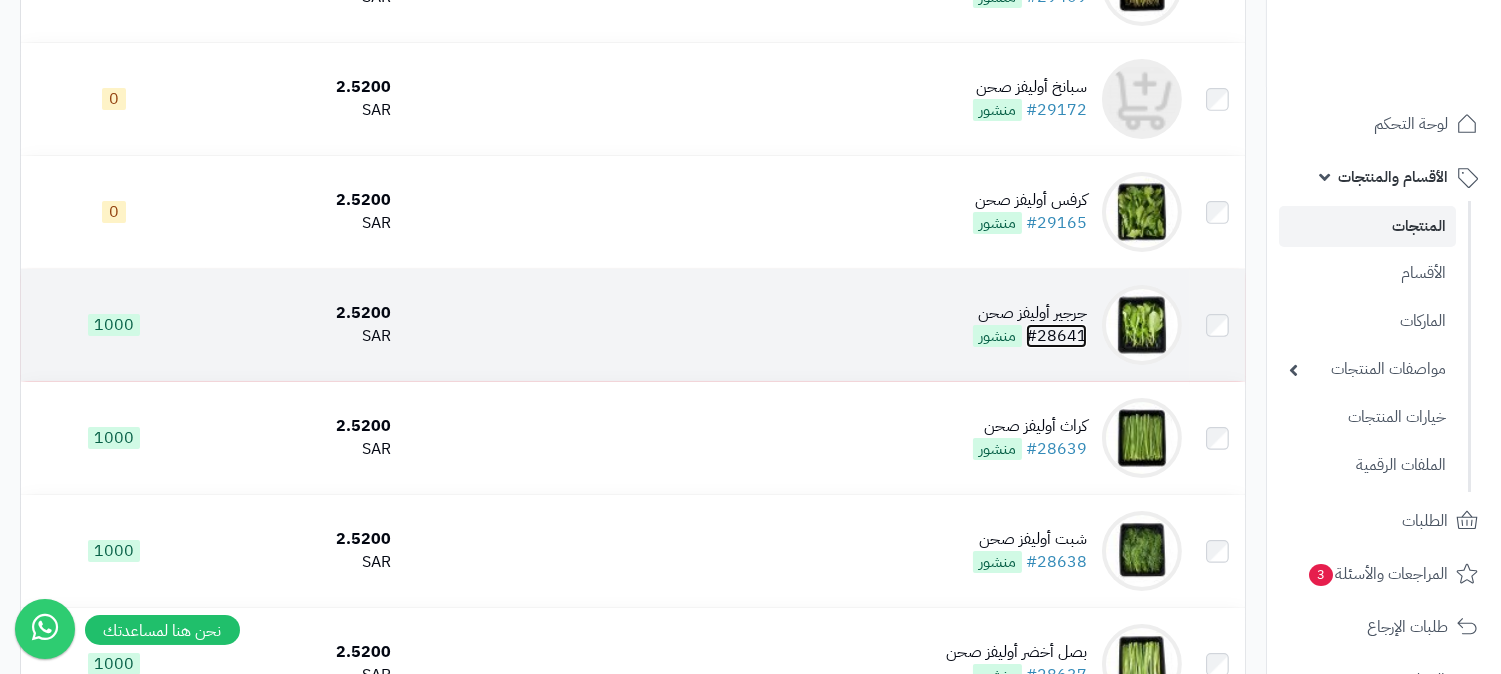 click on "#28641" at bounding box center (1056, 336) 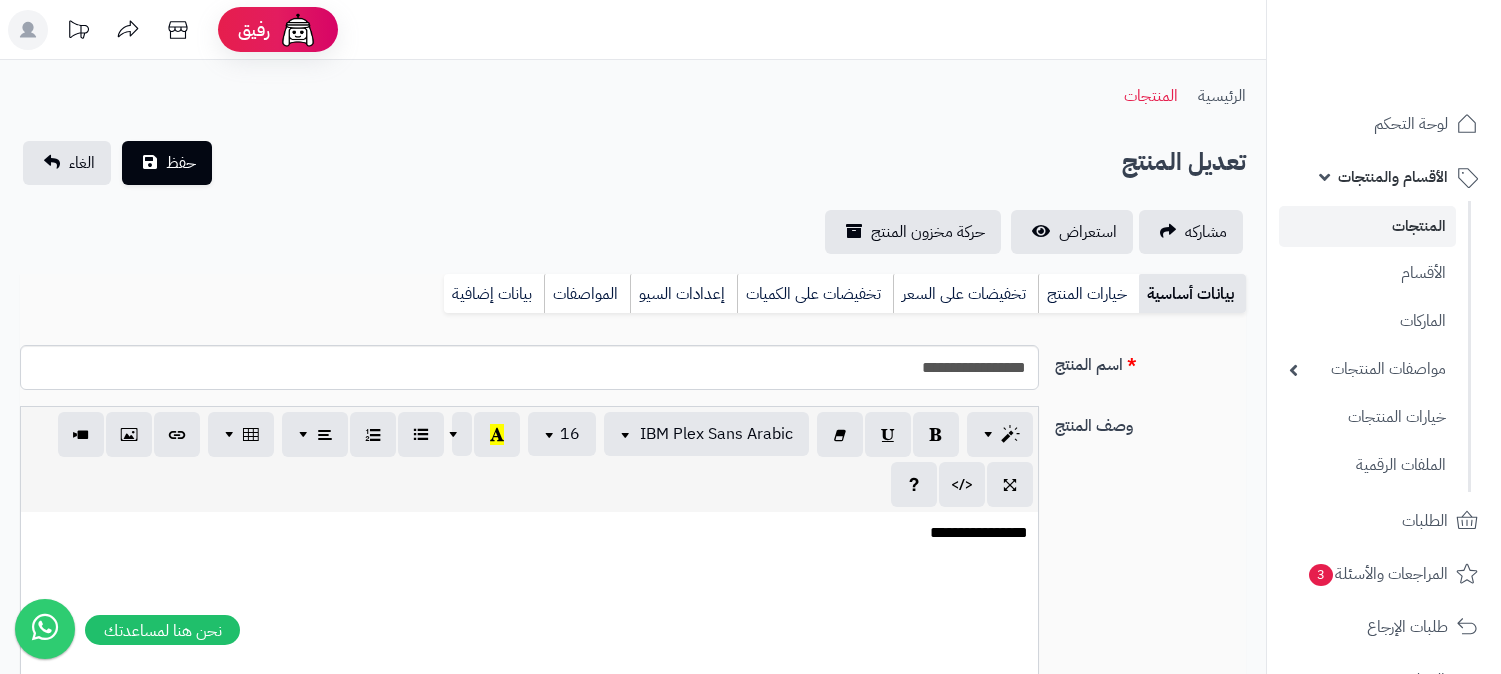 scroll, scrollTop: 0, scrollLeft: 0, axis: both 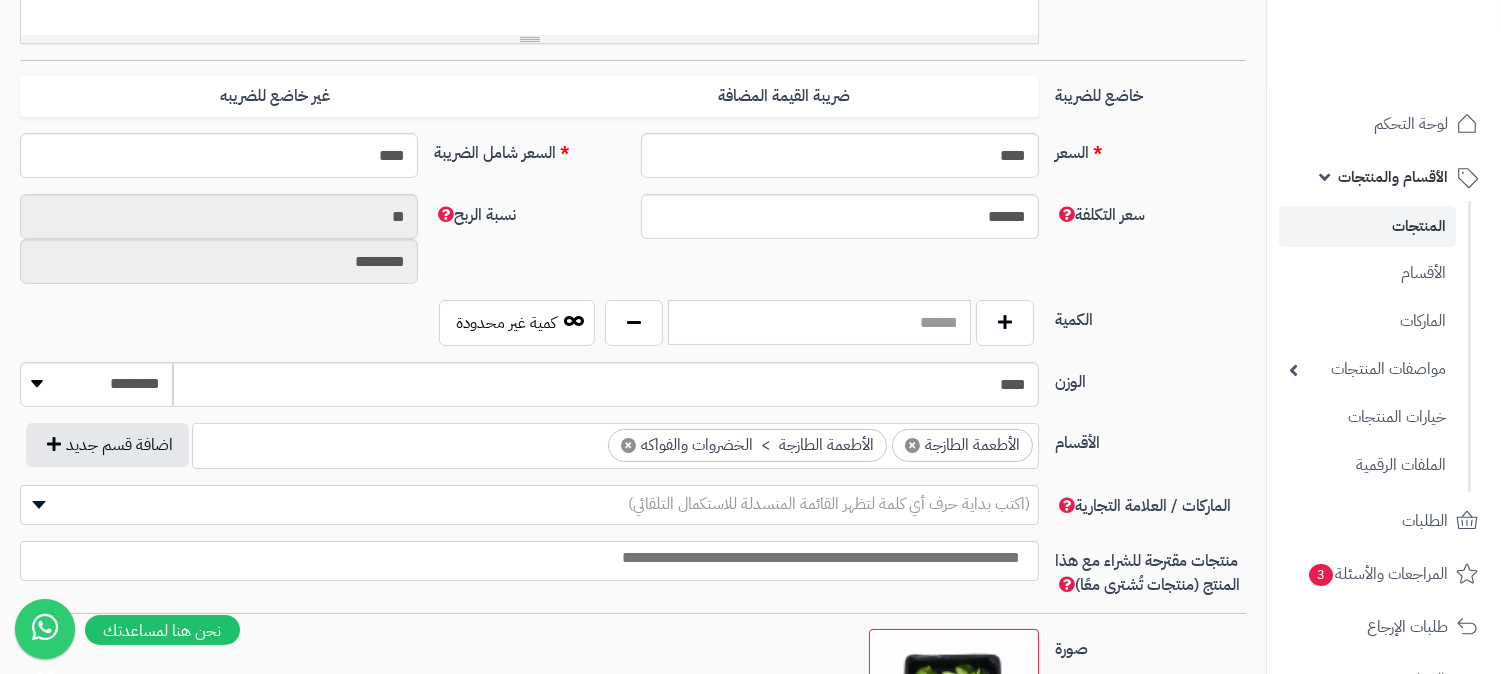 click at bounding box center [819, 322] 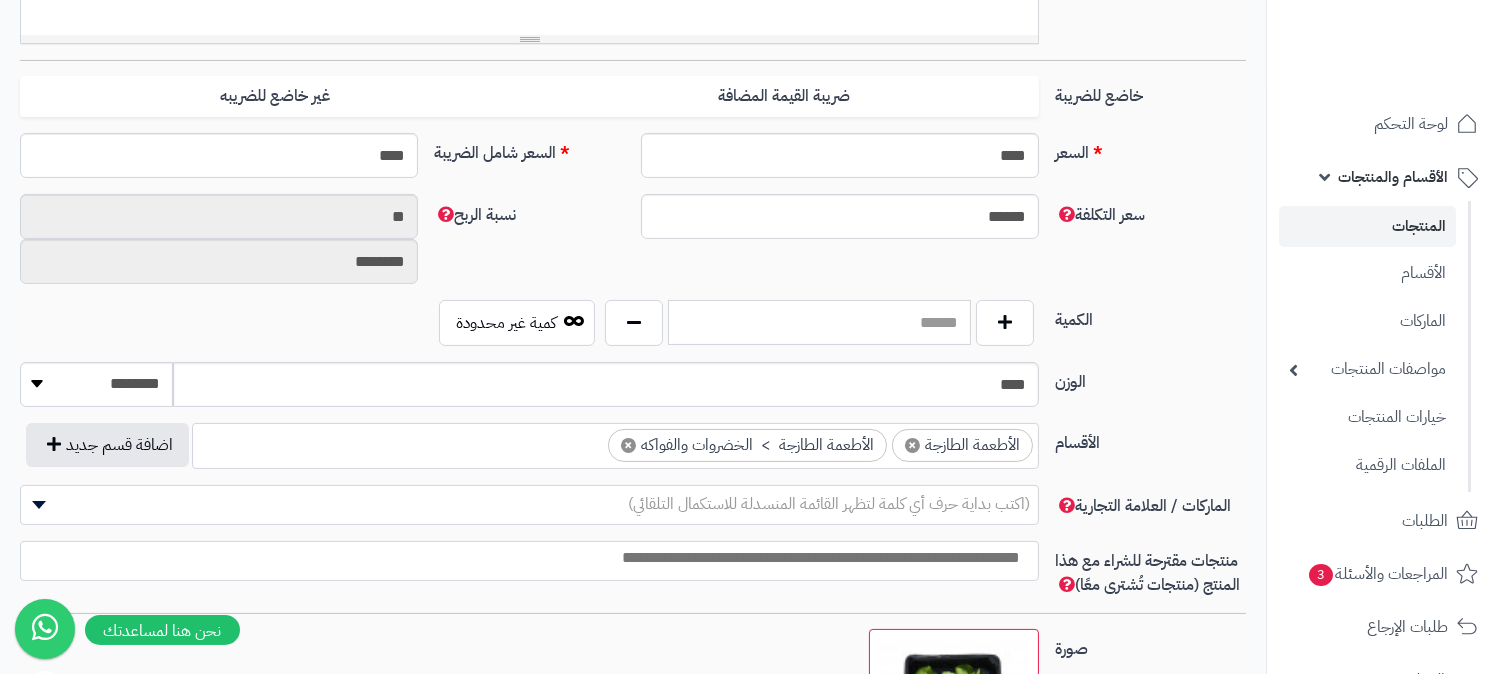 type on "**" 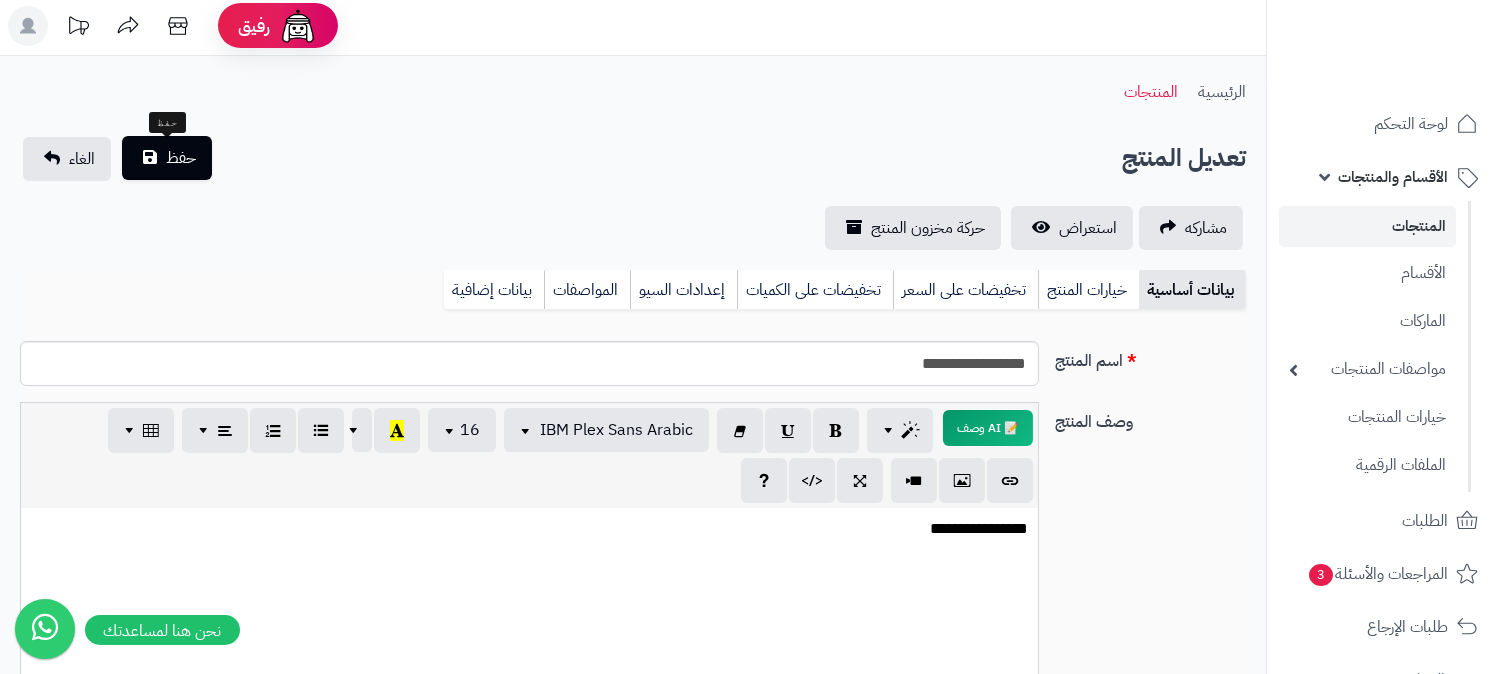 scroll, scrollTop: 0, scrollLeft: 0, axis: both 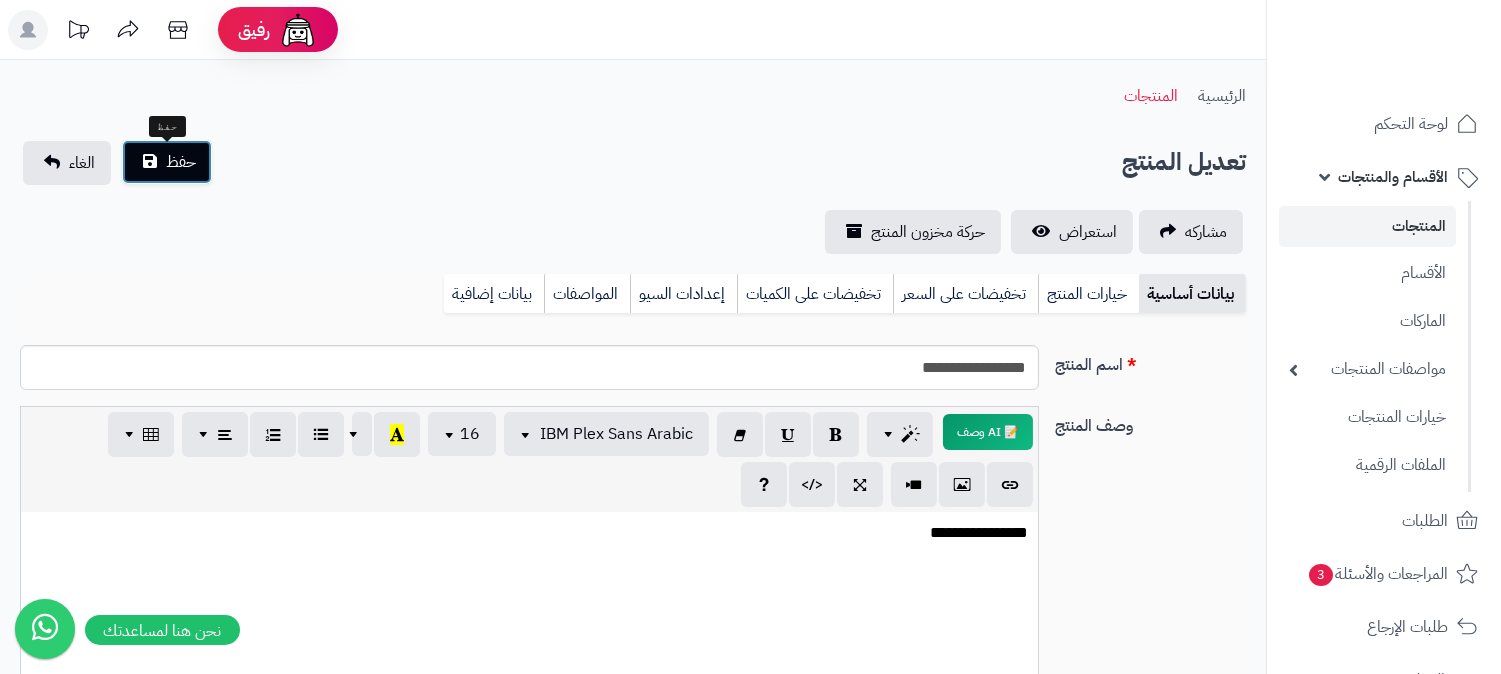 click on "حفظ" at bounding box center [181, 162] 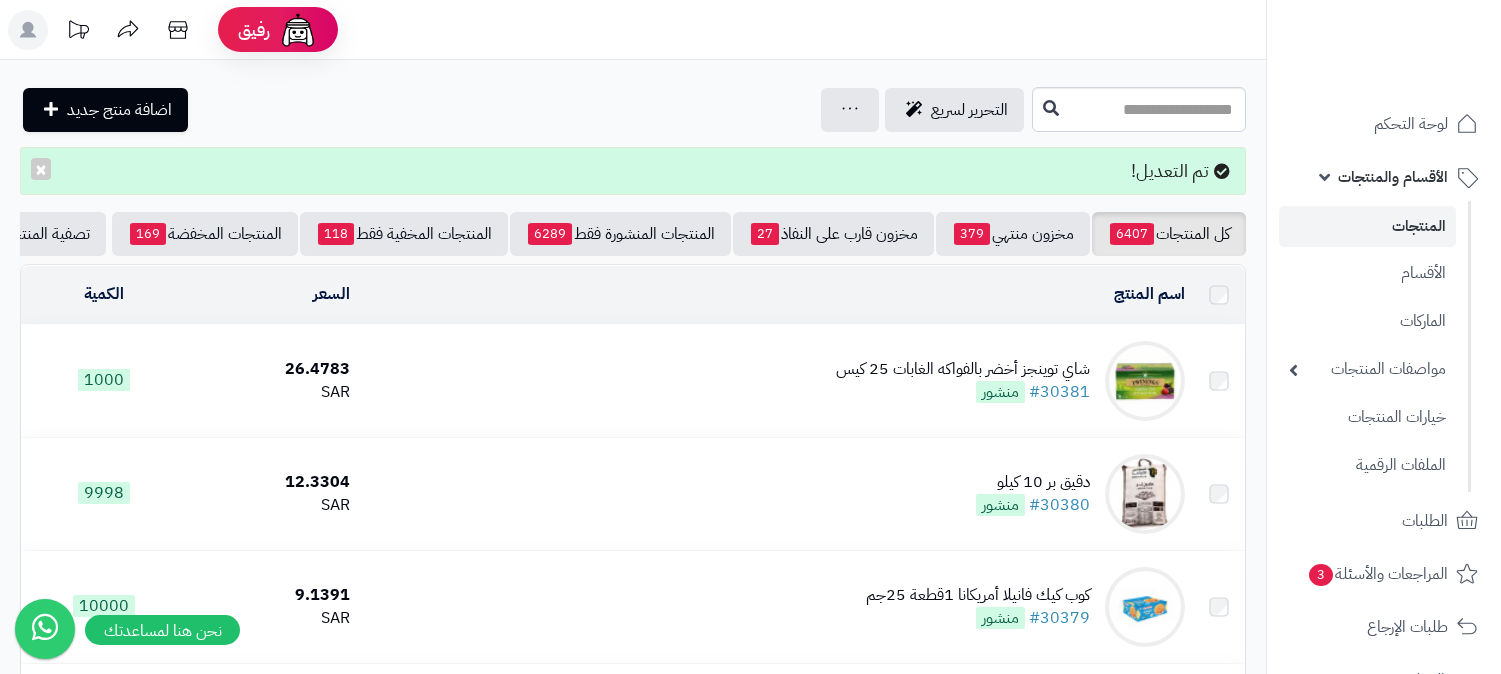 scroll, scrollTop: 0, scrollLeft: 0, axis: both 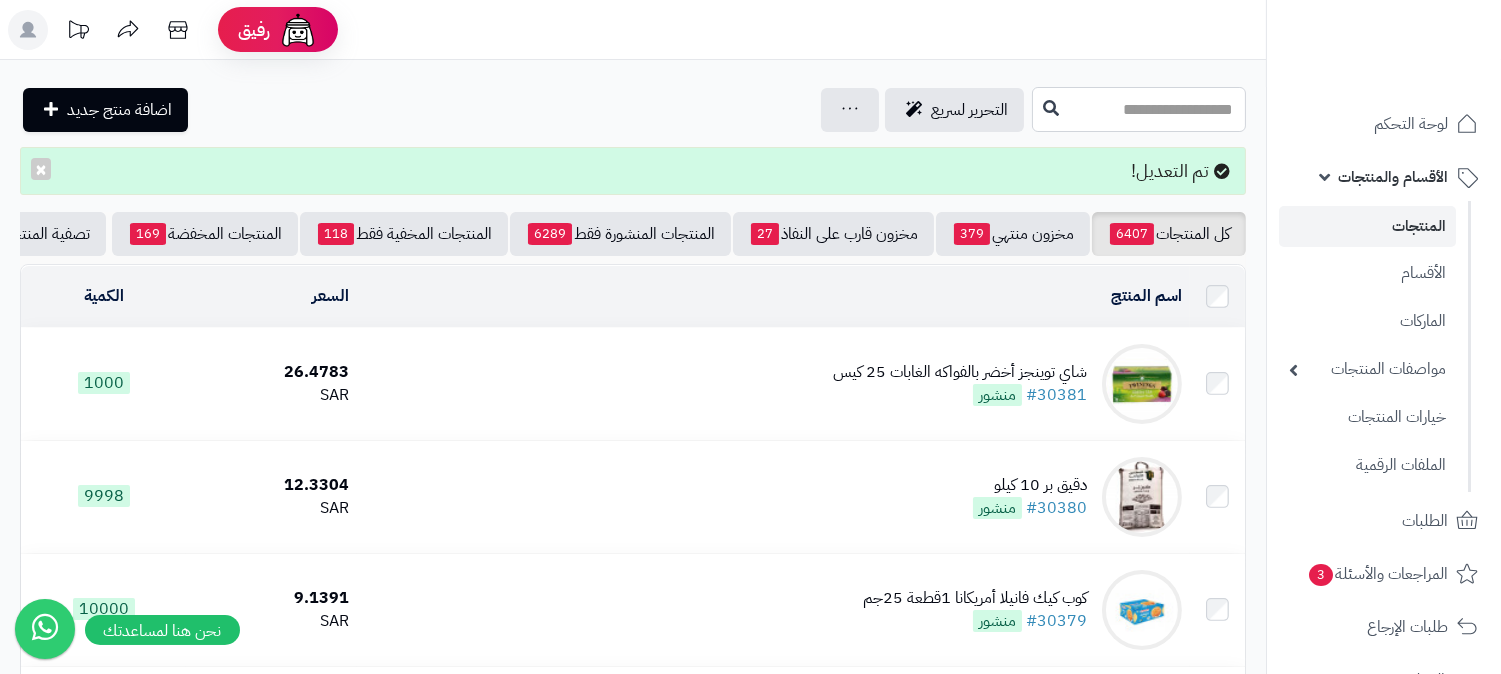 click at bounding box center (1139, 109) 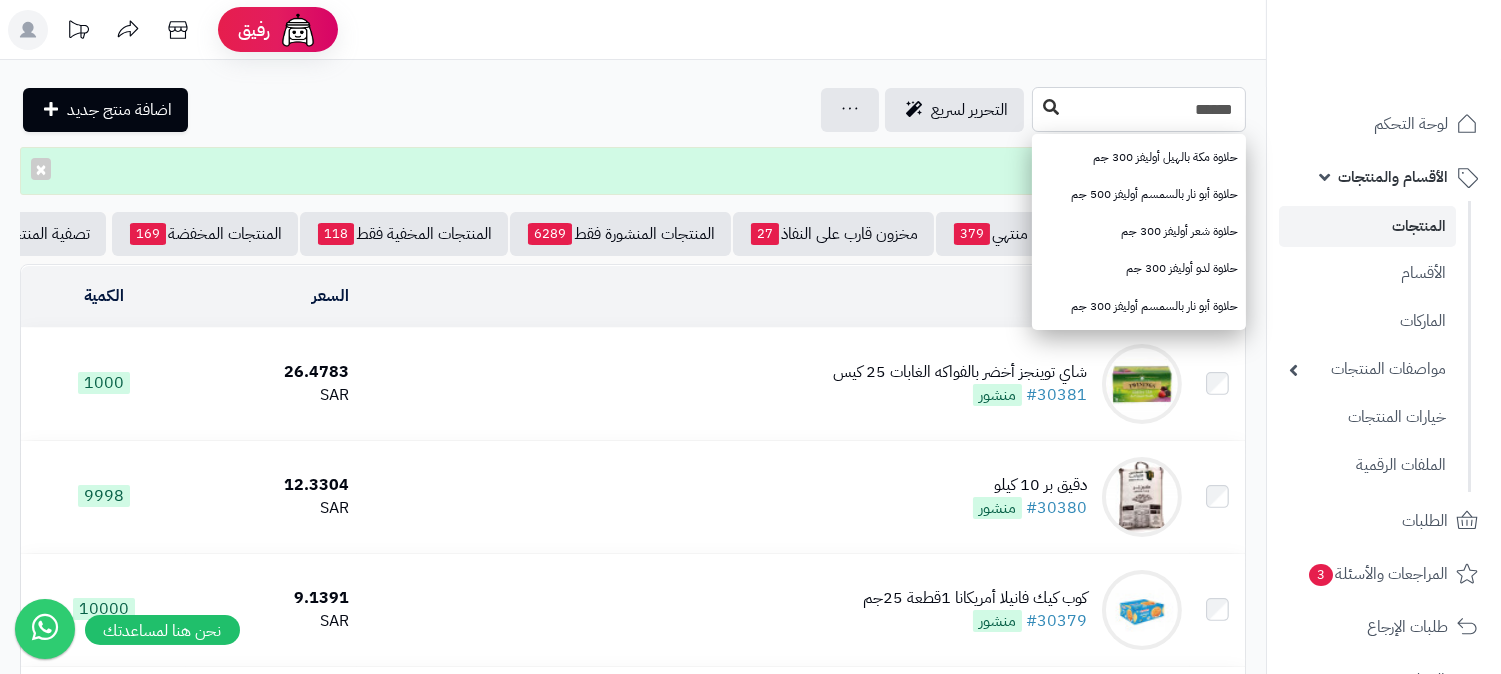 type on "******" 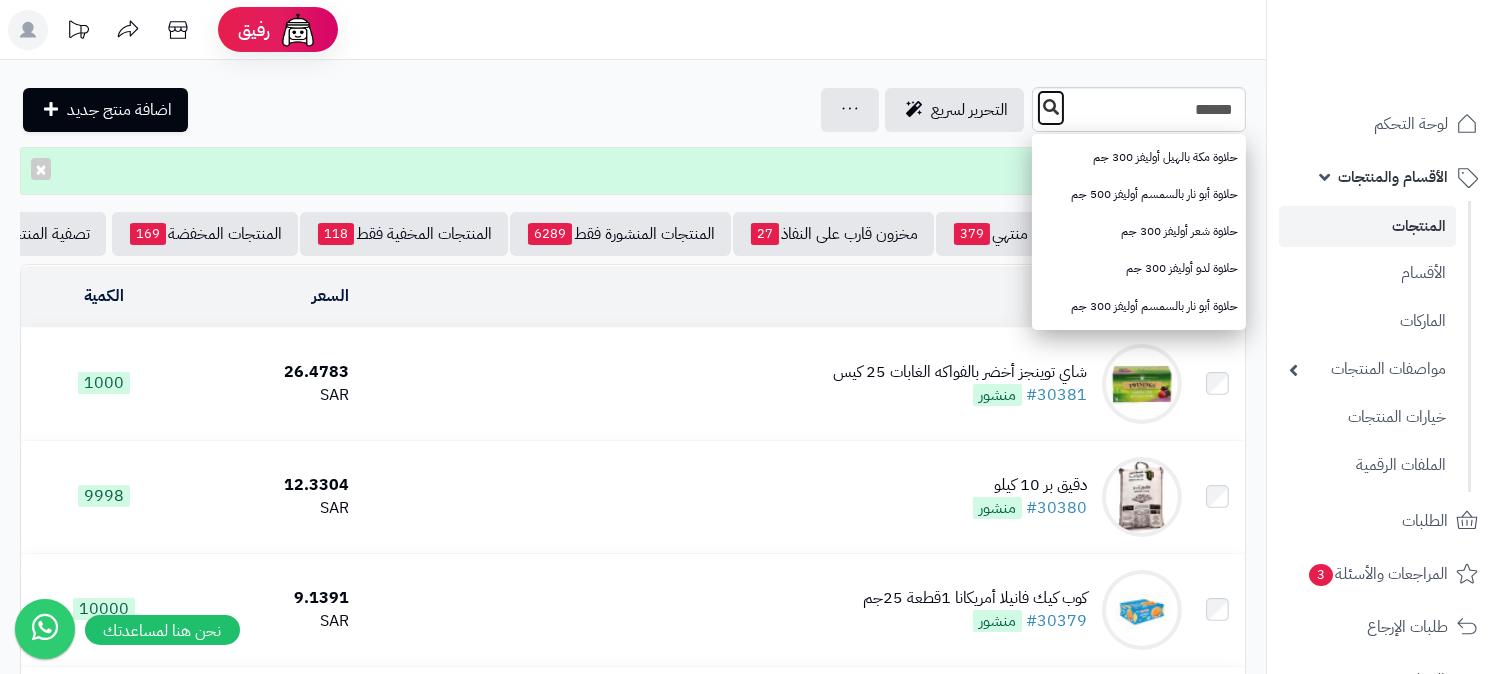 click at bounding box center (1051, 107) 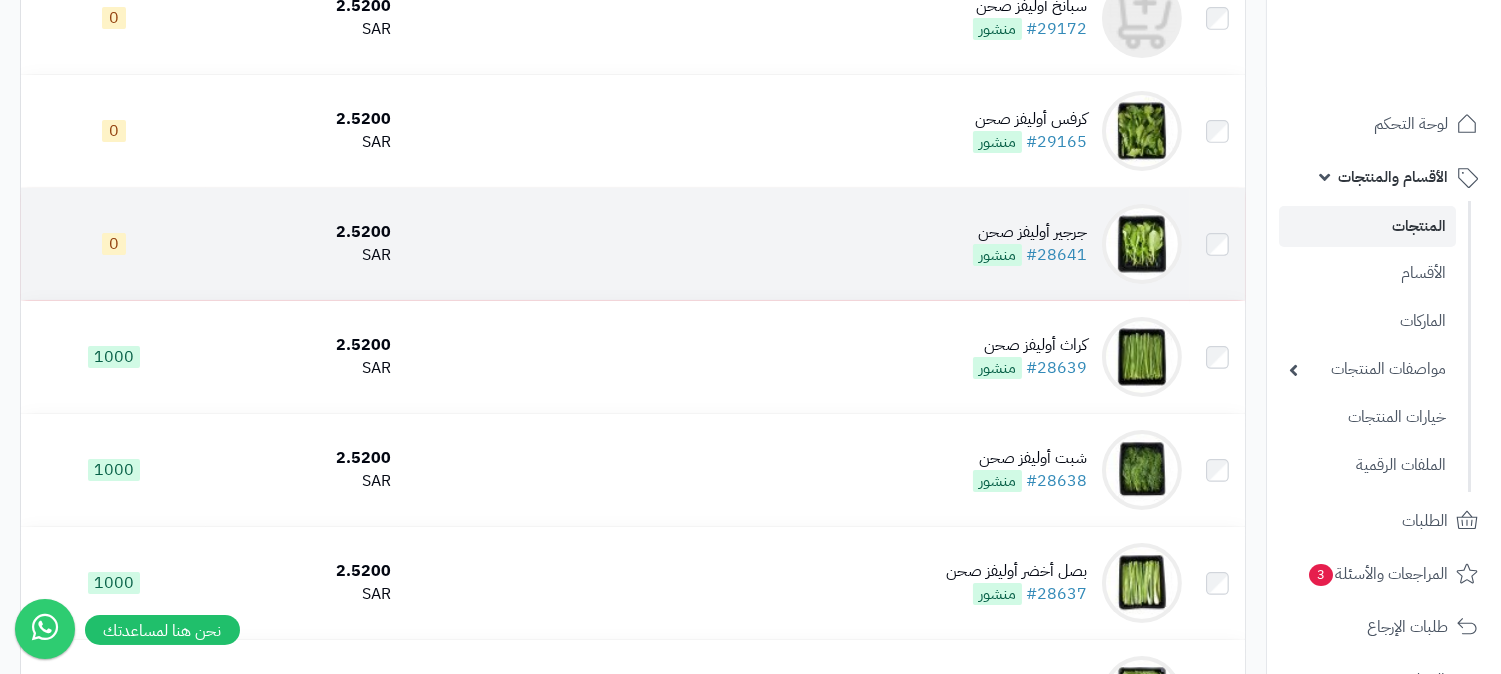 scroll, scrollTop: 444, scrollLeft: 0, axis: vertical 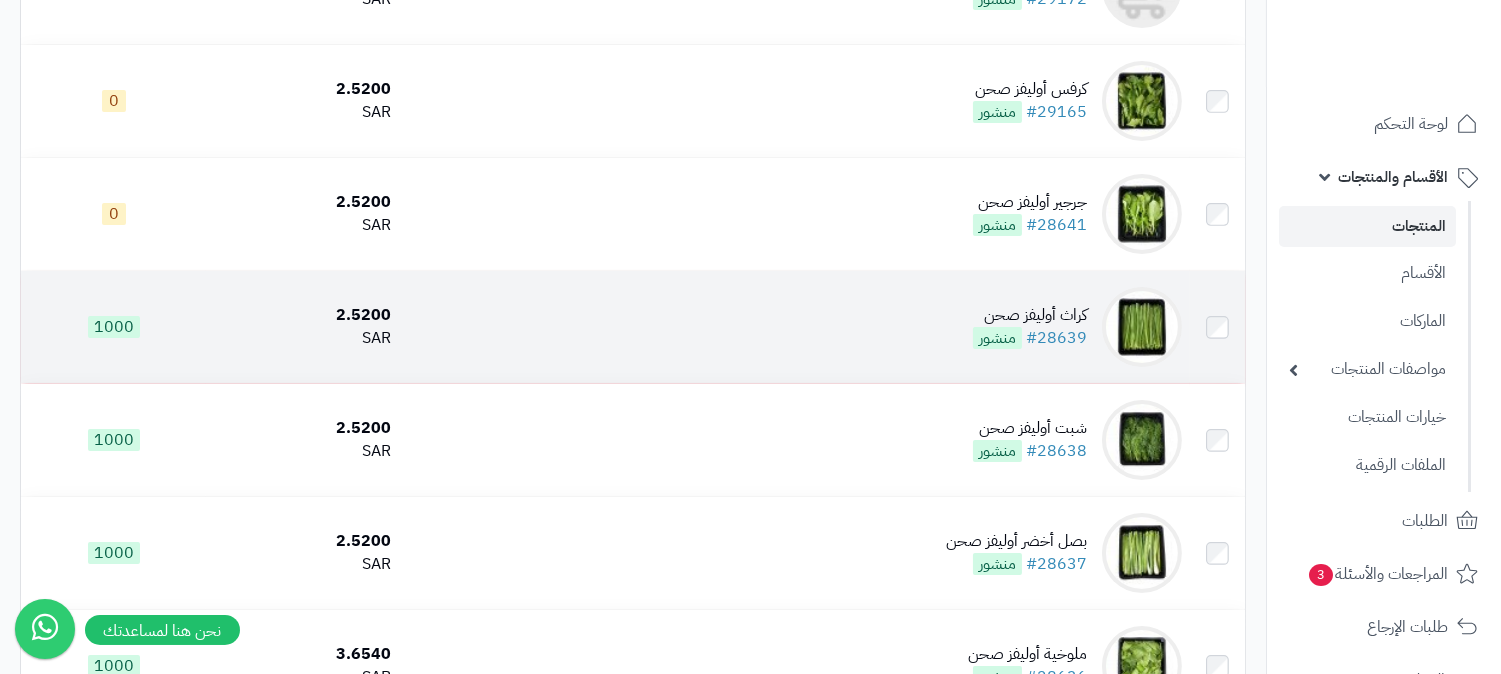 click on "منشور" at bounding box center (997, 338) 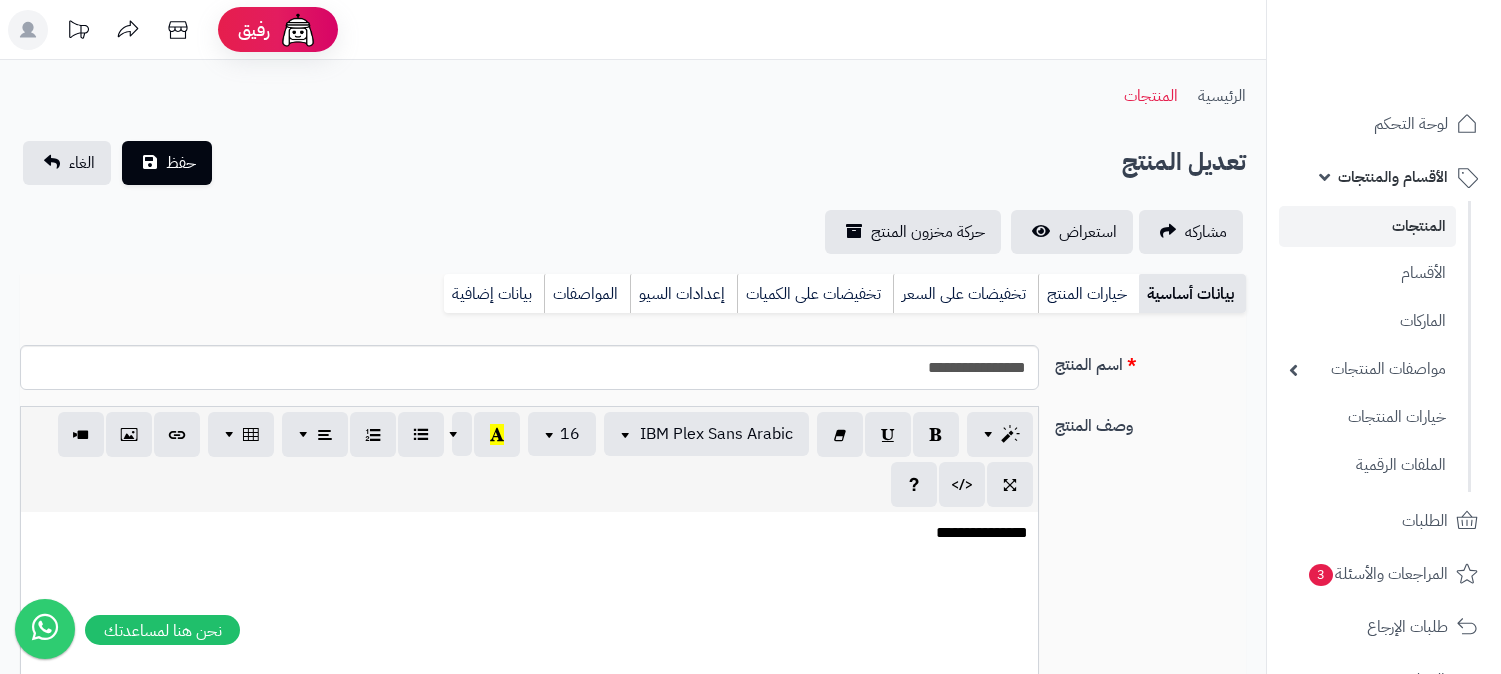 scroll, scrollTop: 0, scrollLeft: 0, axis: both 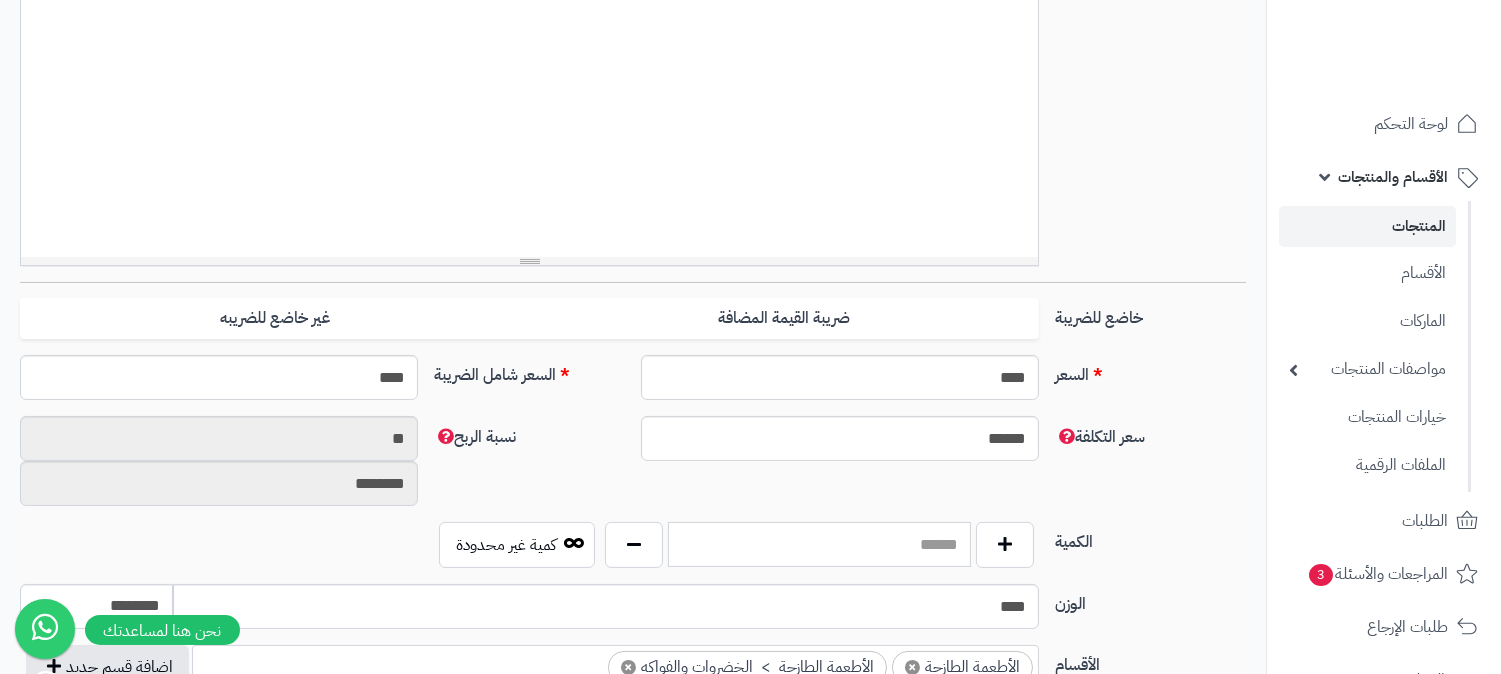 click at bounding box center [819, 544] 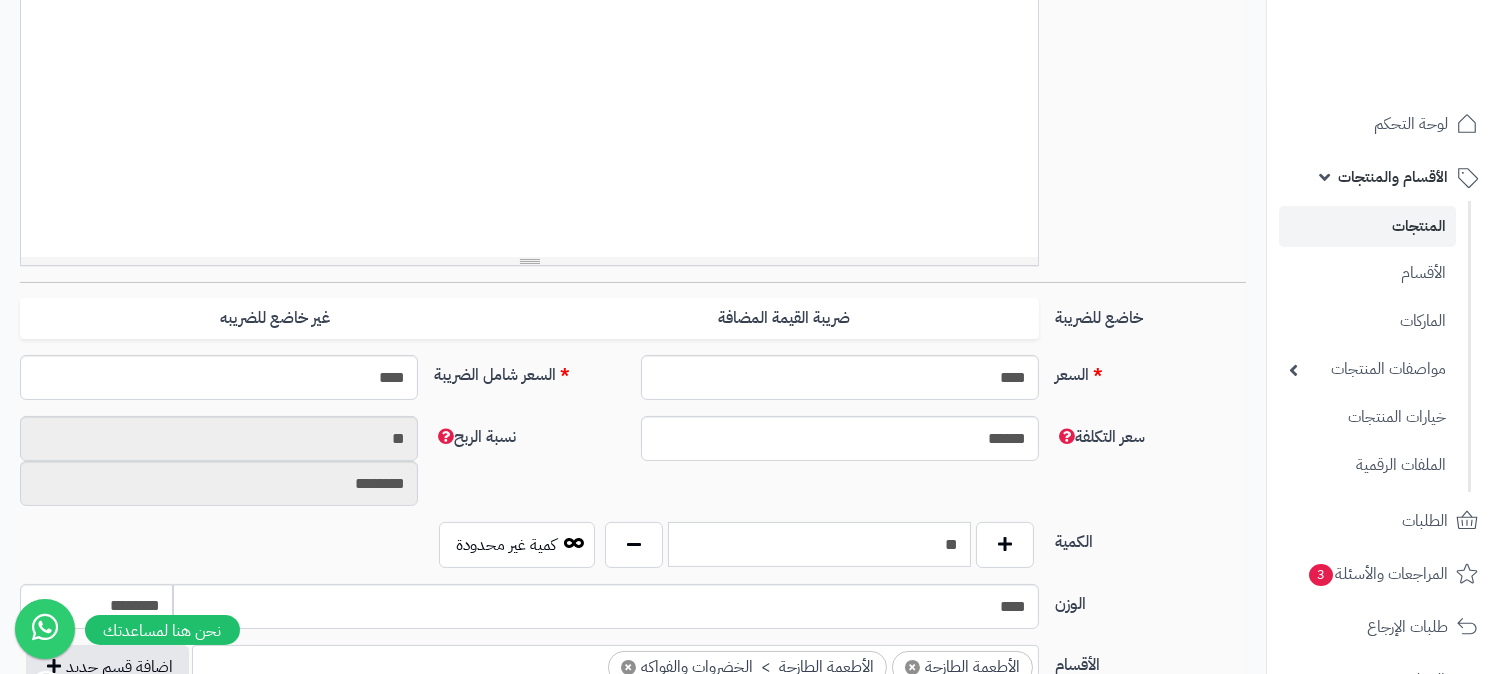 type on "**" 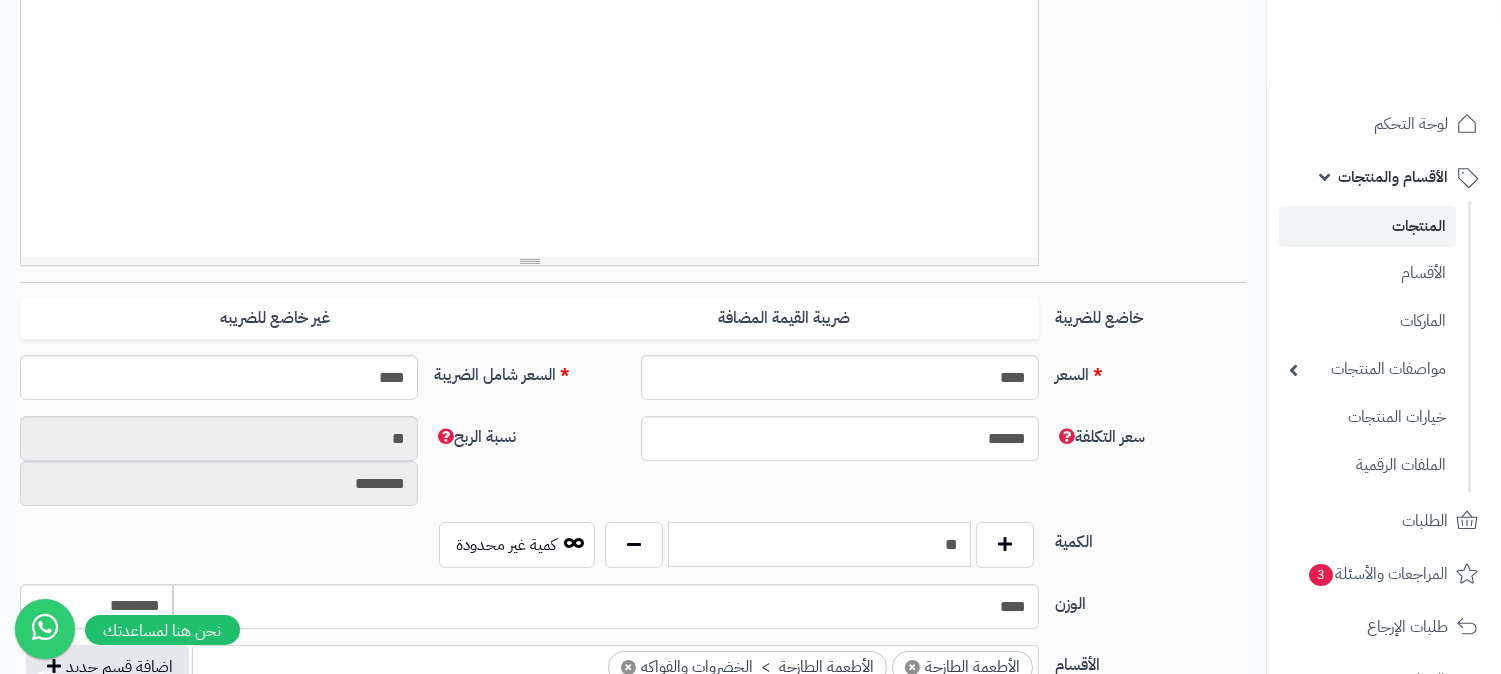 click on "حفظ" at bounding box center [167, -392] 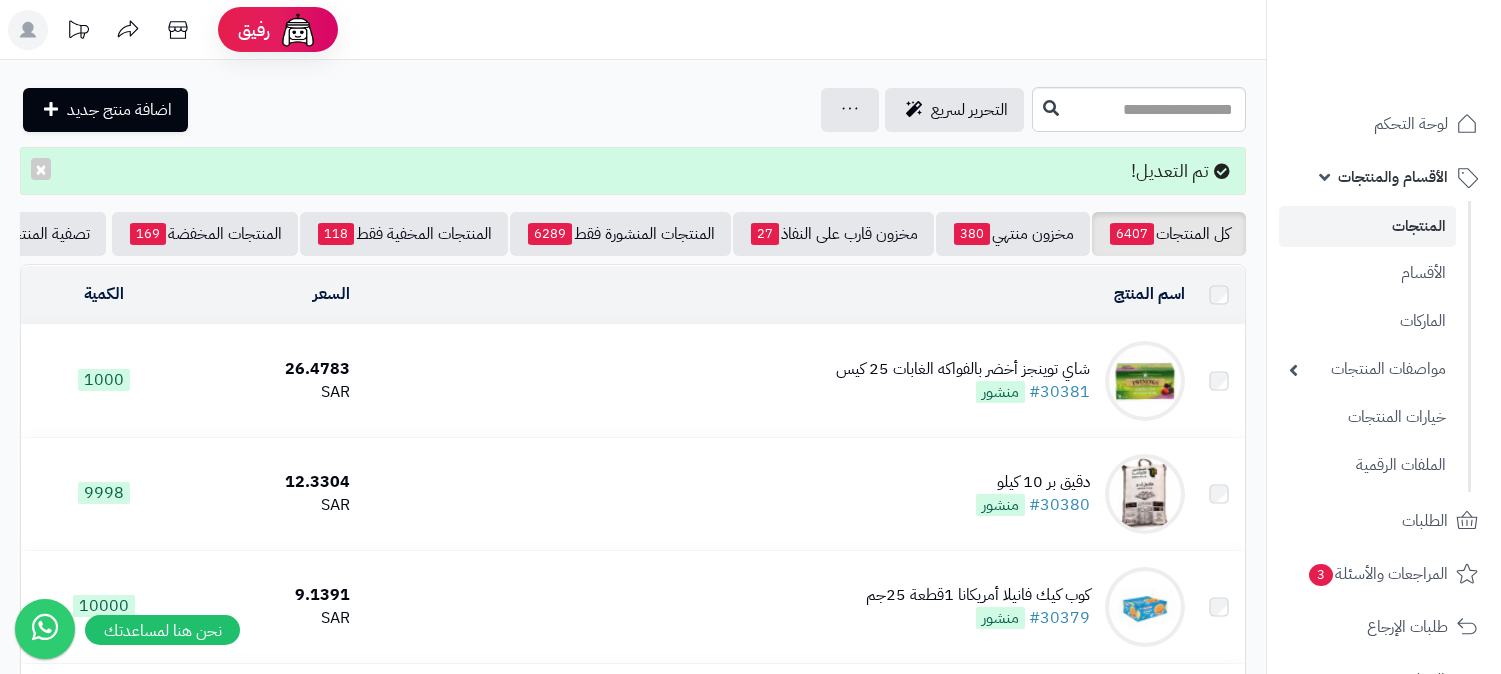 scroll, scrollTop: 0, scrollLeft: 0, axis: both 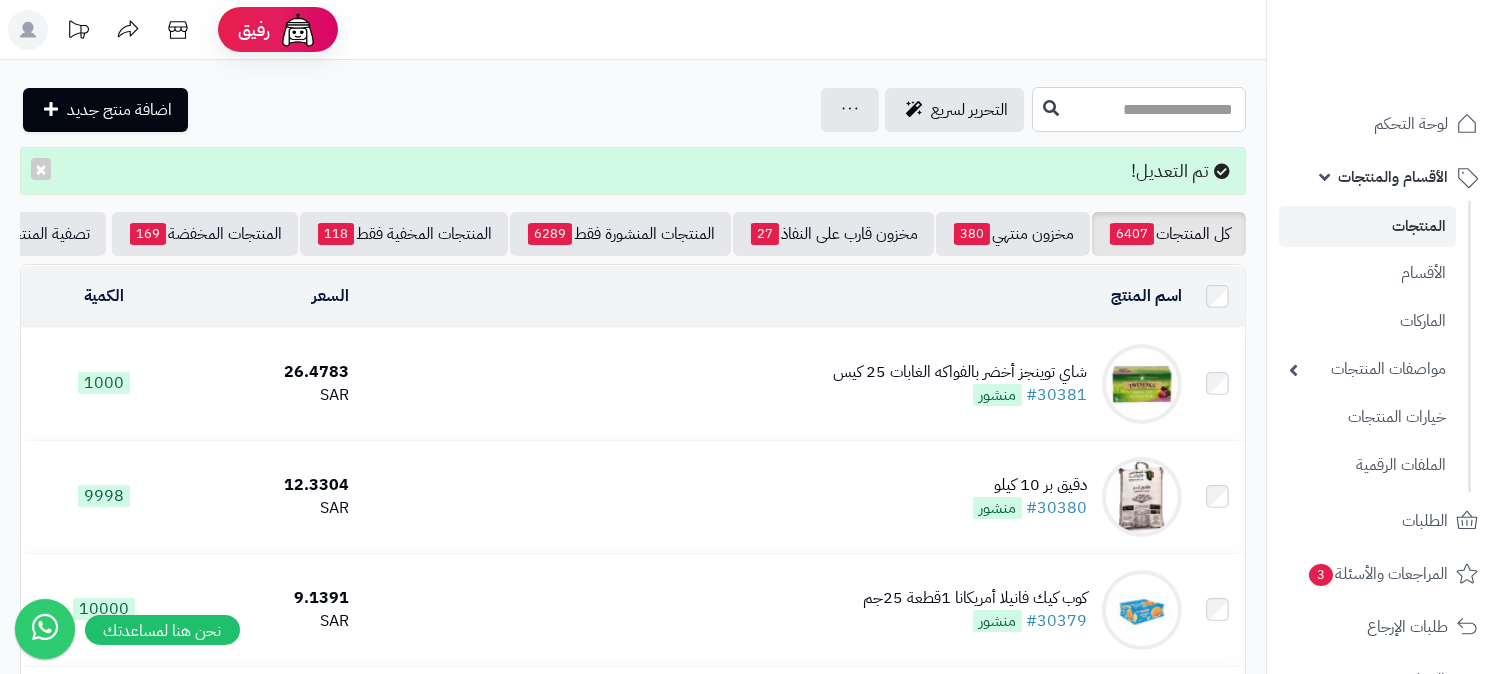 click at bounding box center [1139, 109] 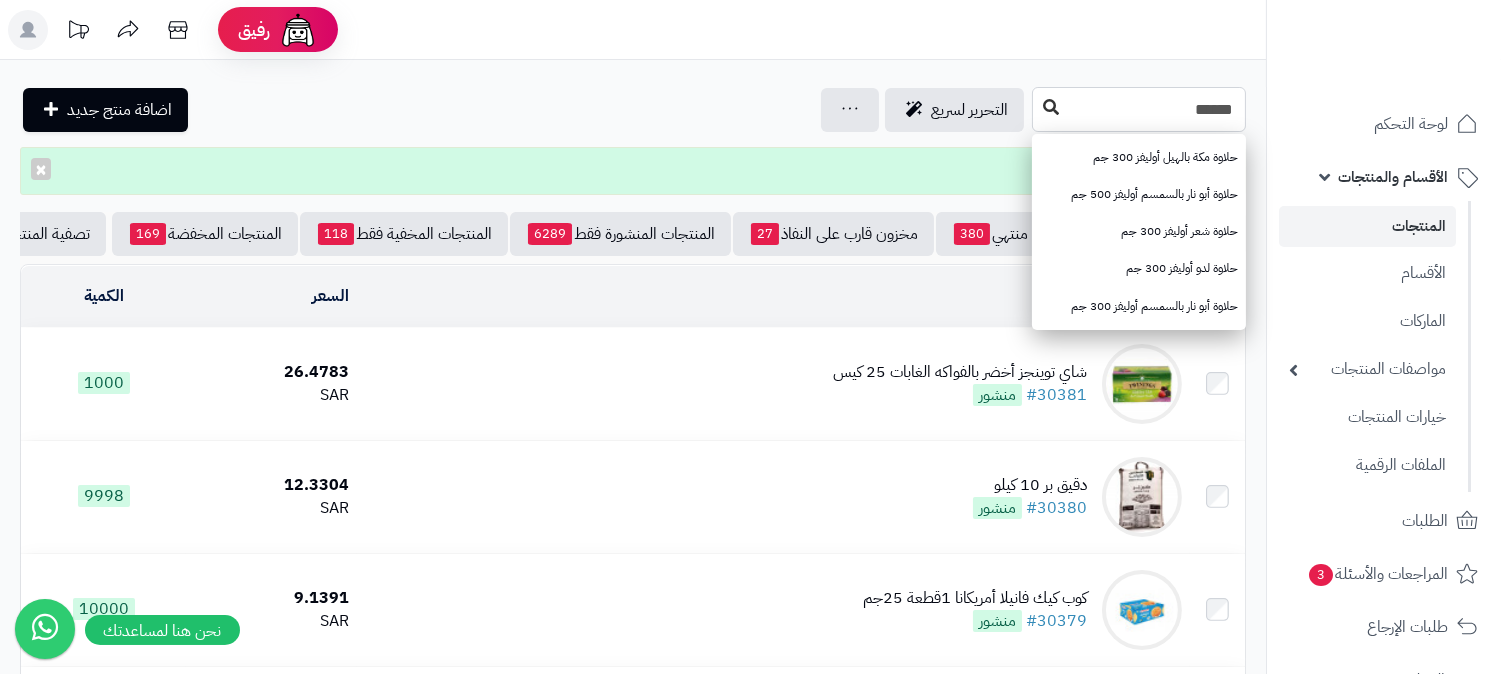 type on "******" 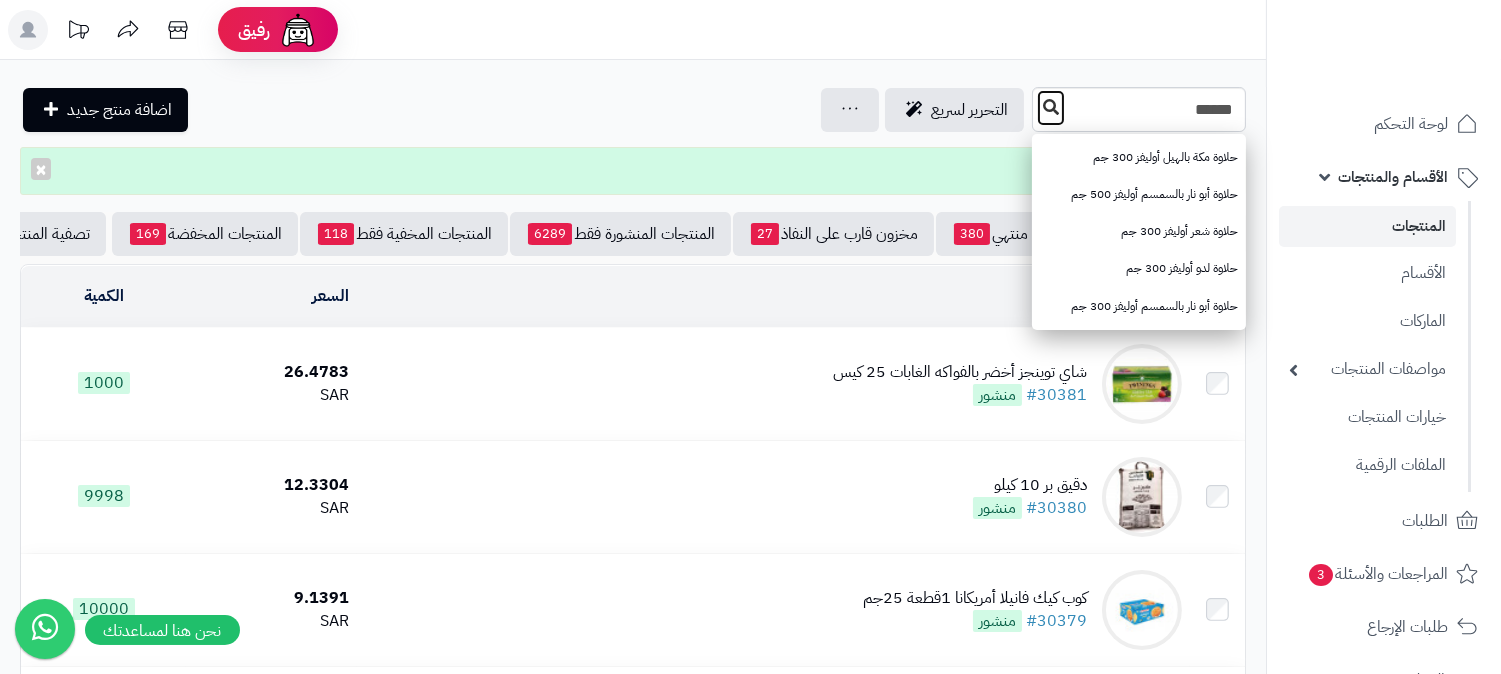 click at bounding box center (1051, 107) 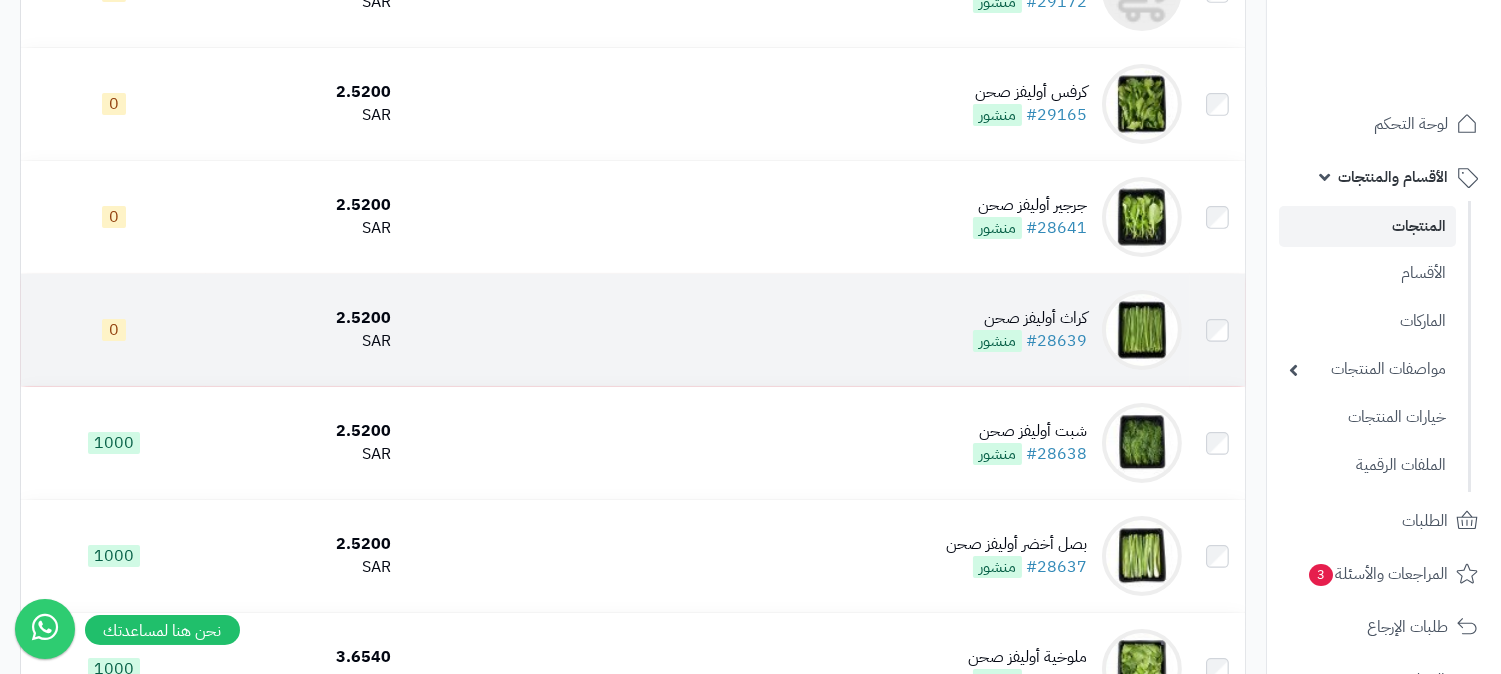 scroll, scrollTop: 444, scrollLeft: 0, axis: vertical 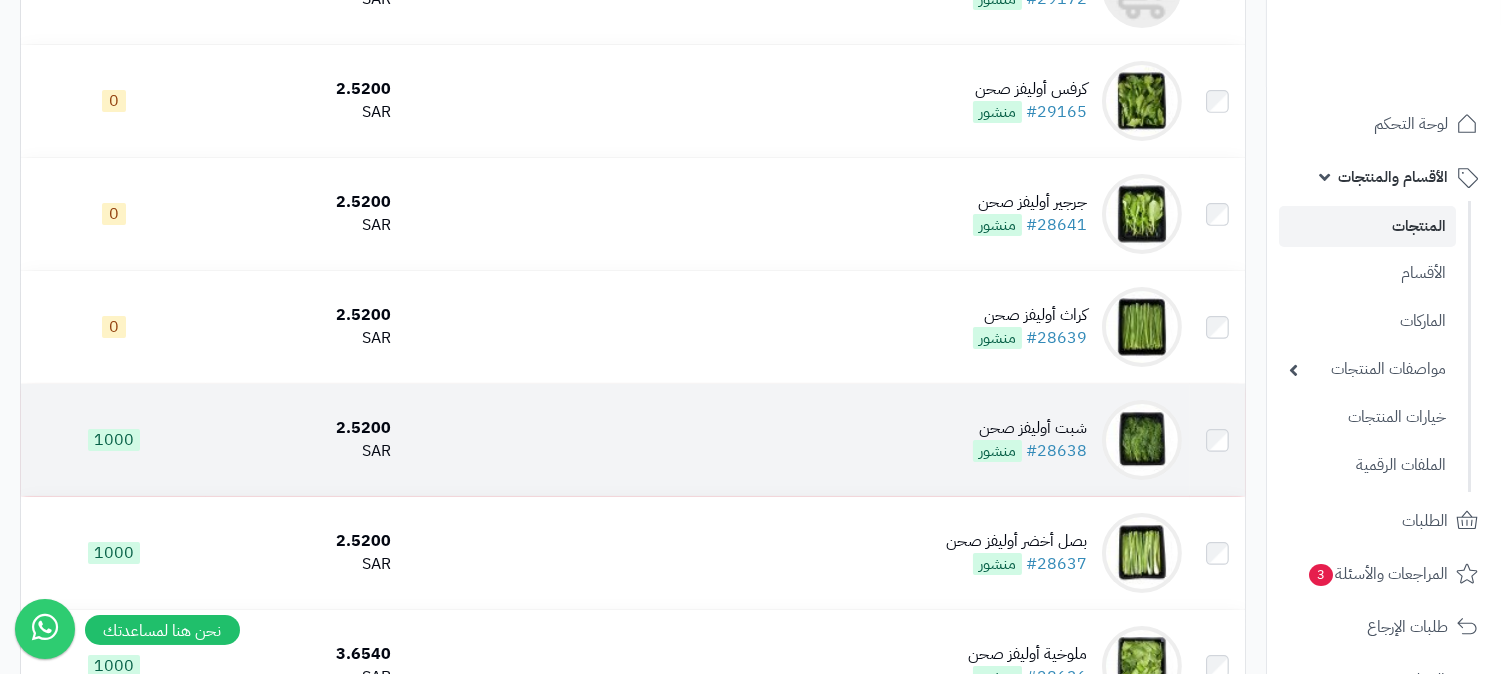 click on "شبت أوليفز صحن
#28638
منشور" at bounding box center [794, 440] 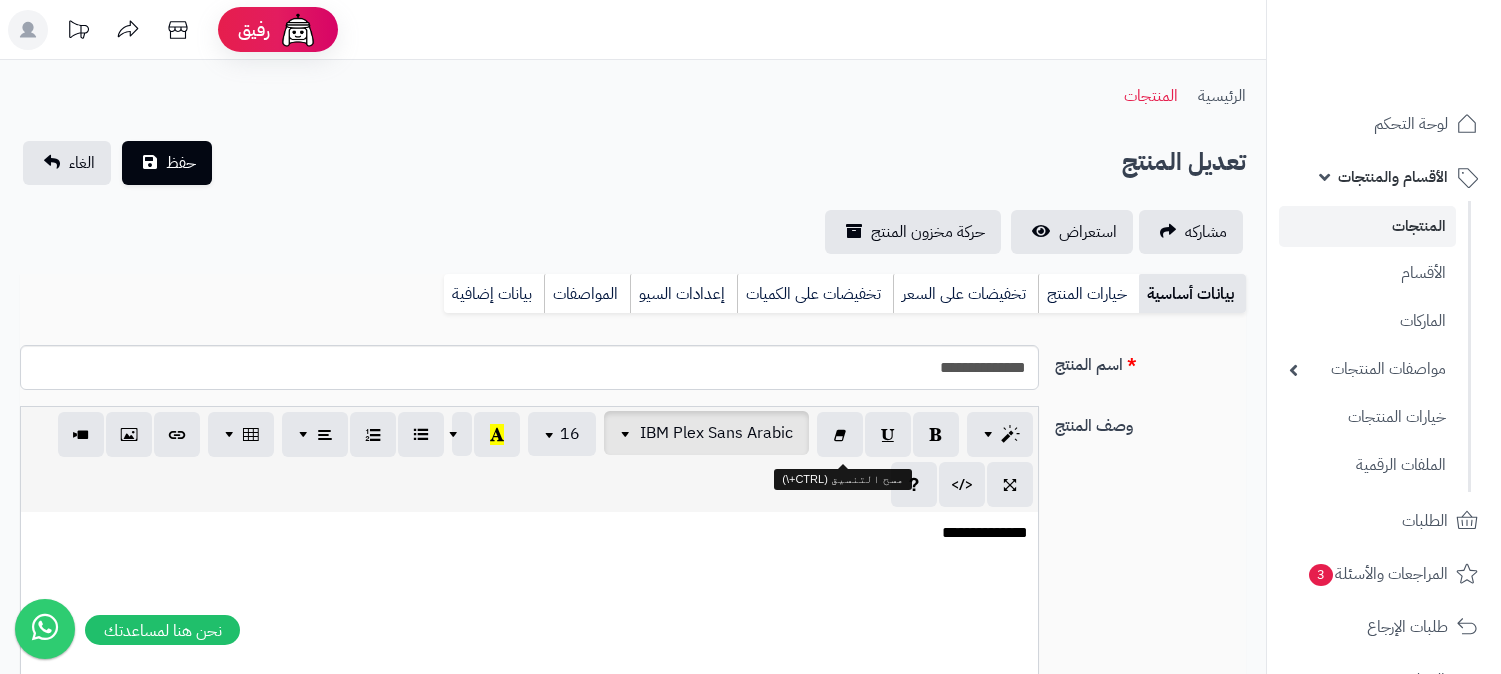 scroll, scrollTop: 0, scrollLeft: 0, axis: both 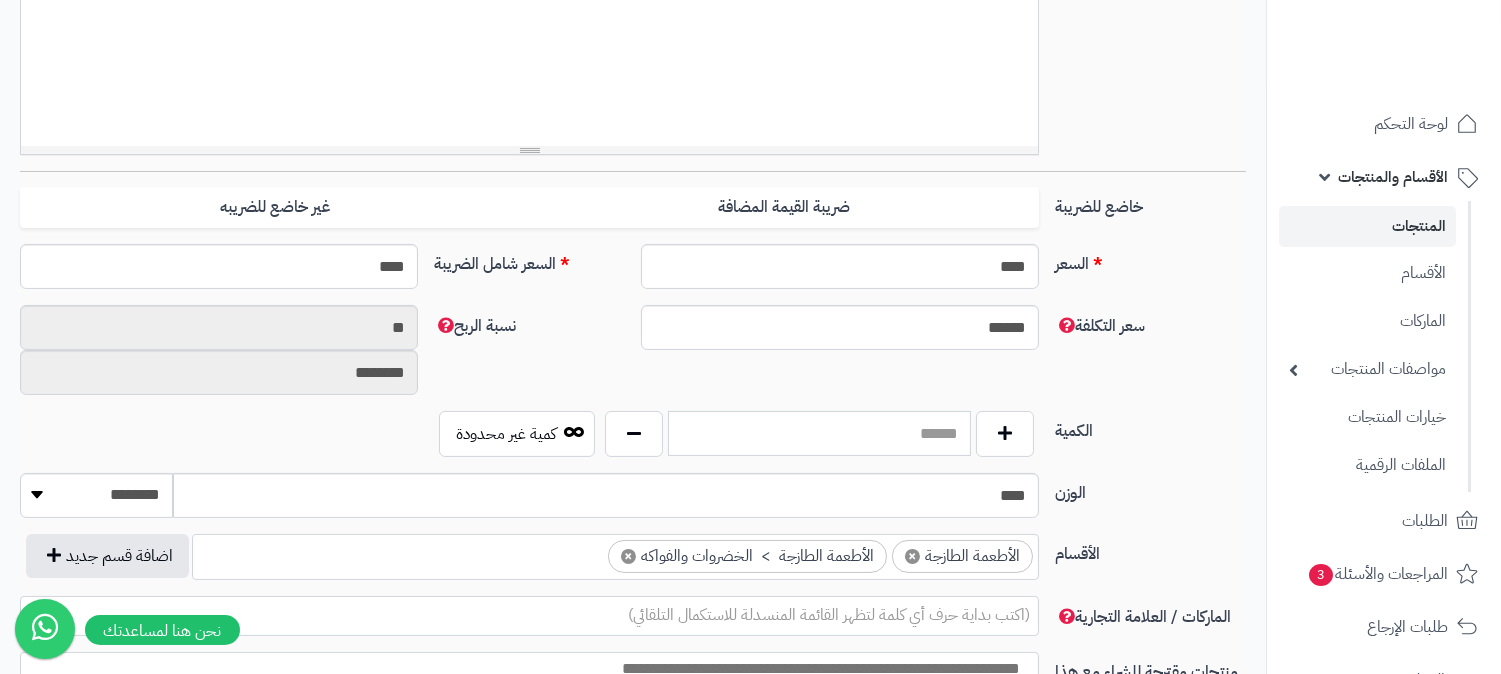 click at bounding box center [819, 433] 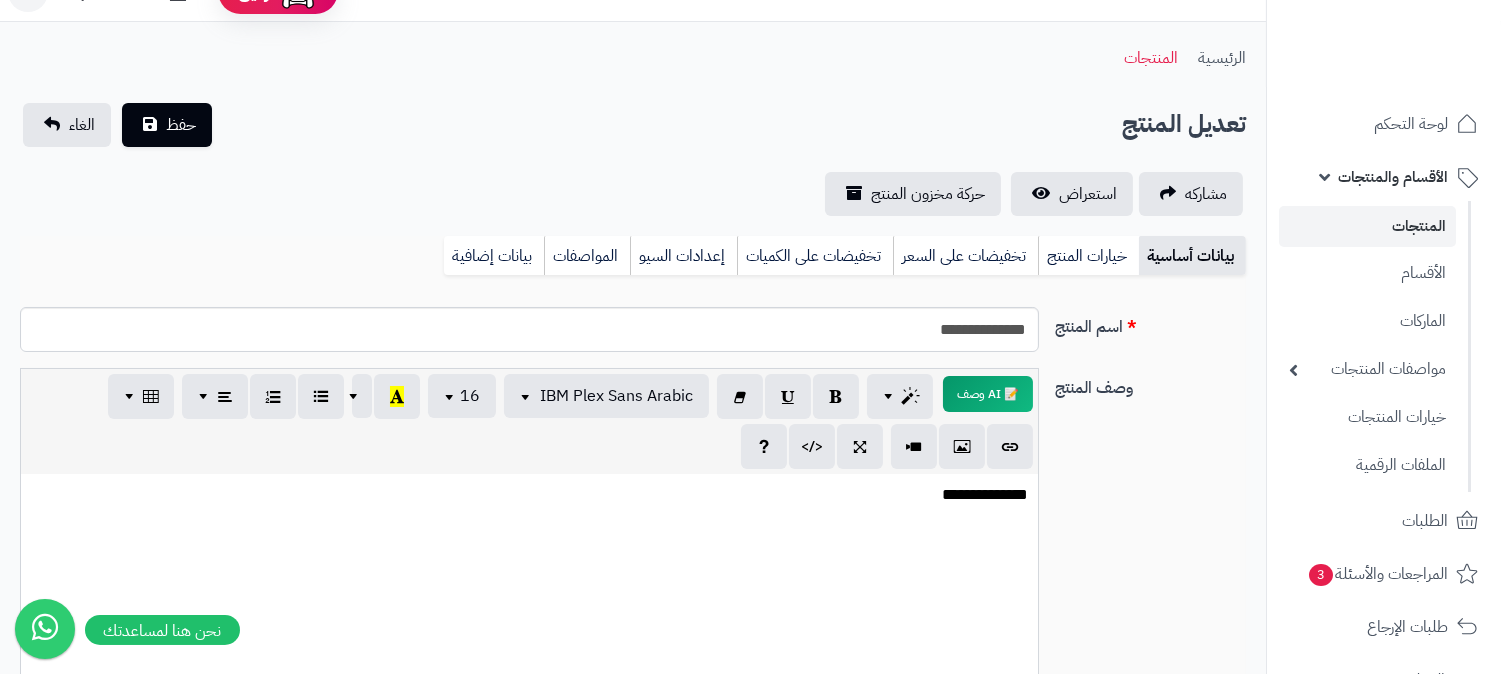 scroll, scrollTop: 0, scrollLeft: 0, axis: both 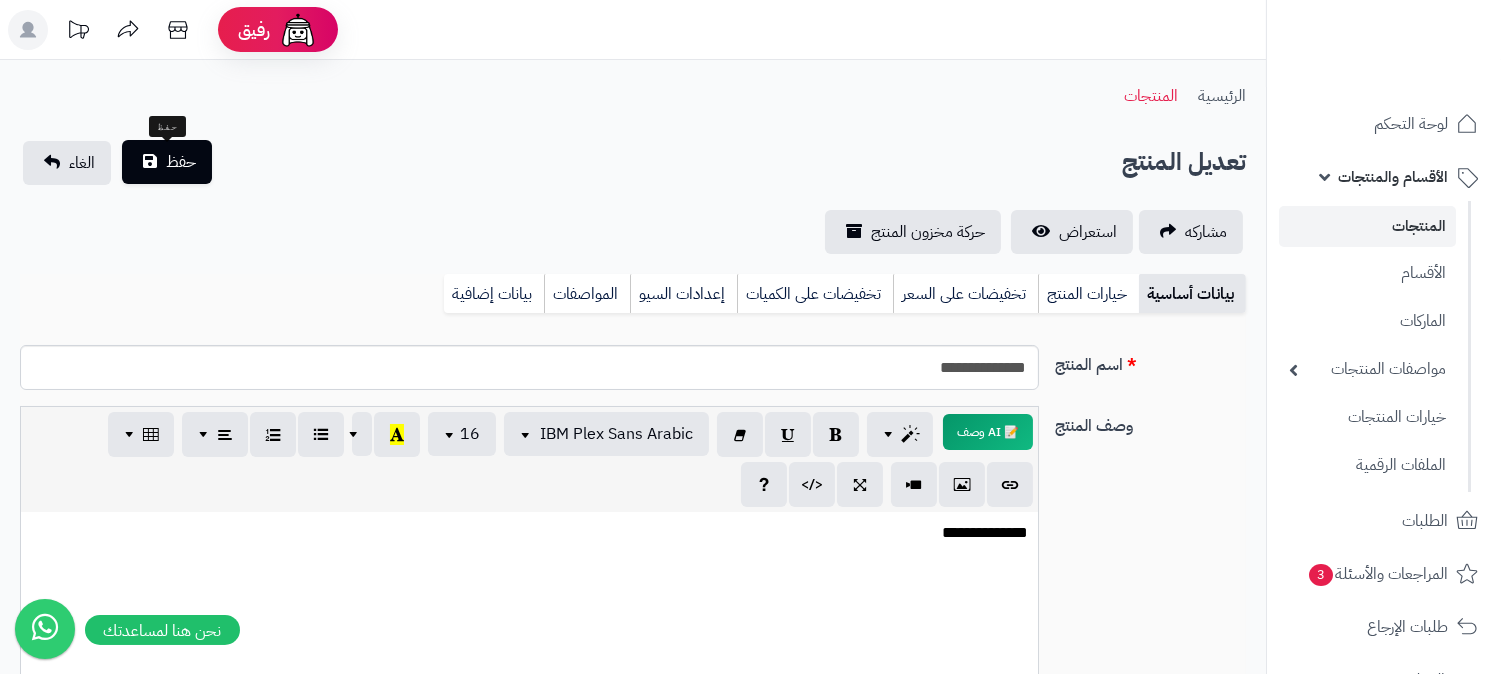 type on "**" 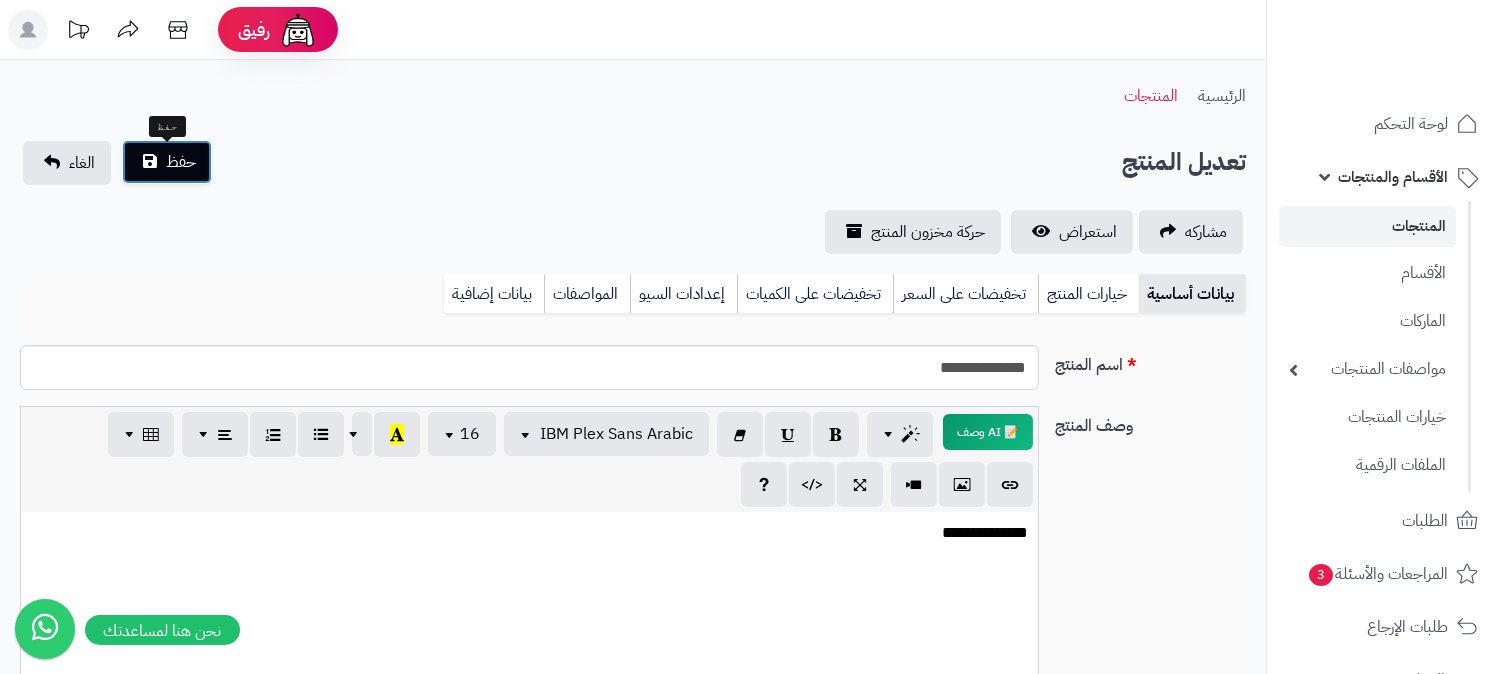 click on "حفظ" at bounding box center [181, 162] 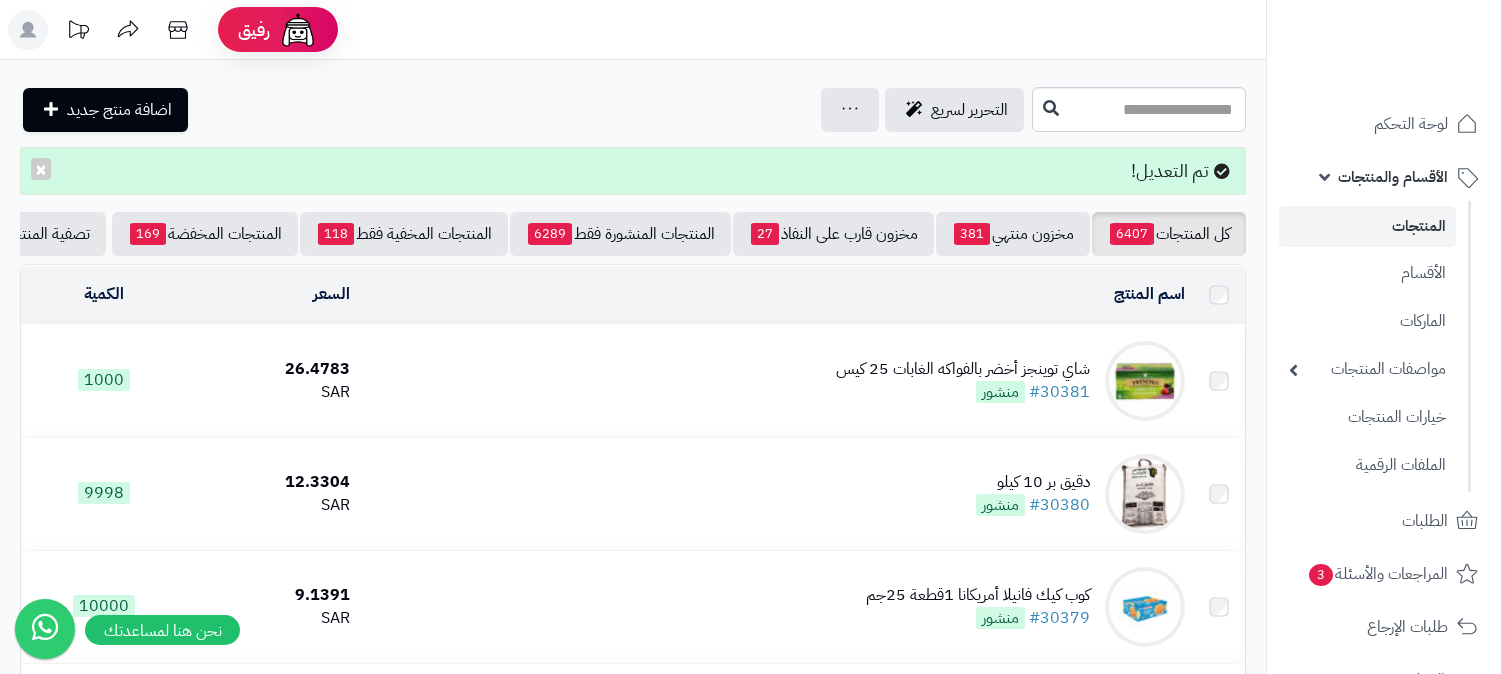 scroll, scrollTop: 0, scrollLeft: 0, axis: both 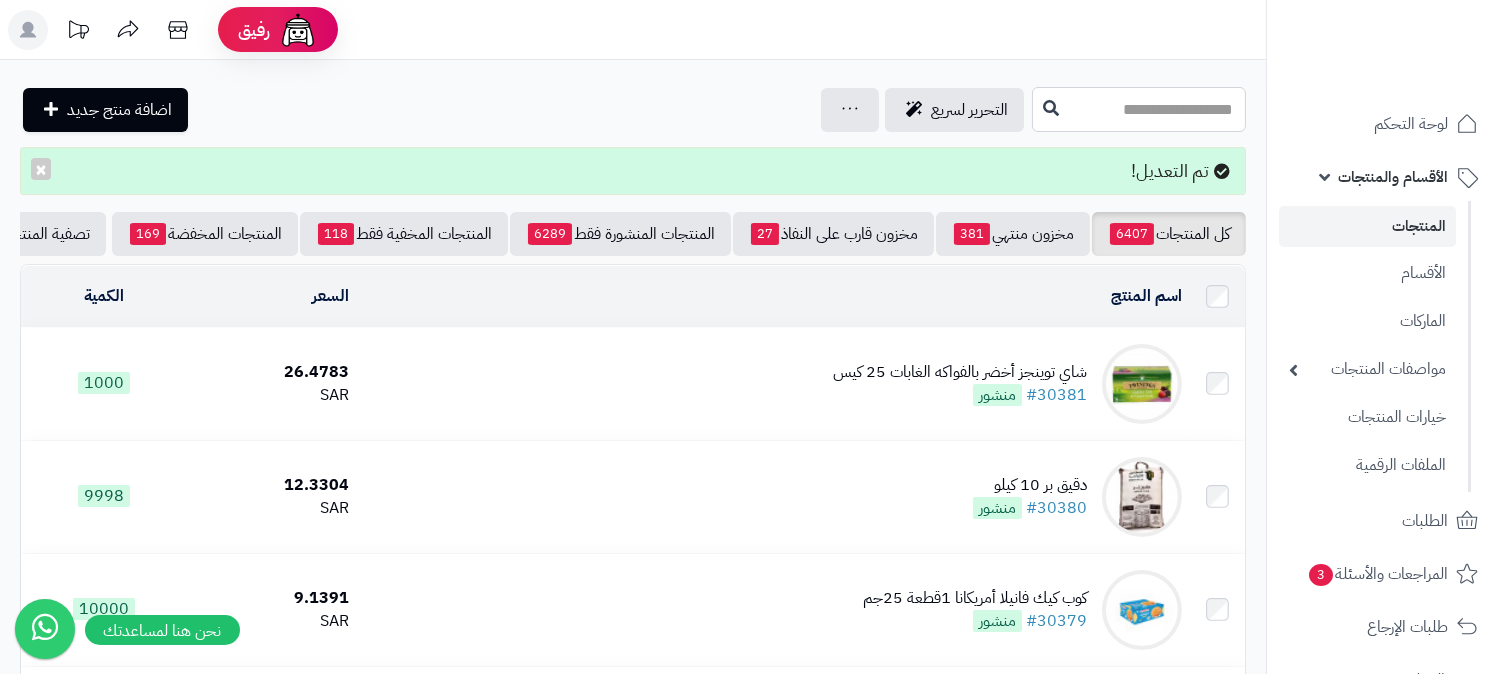 click at bounding box center [1139, 109] 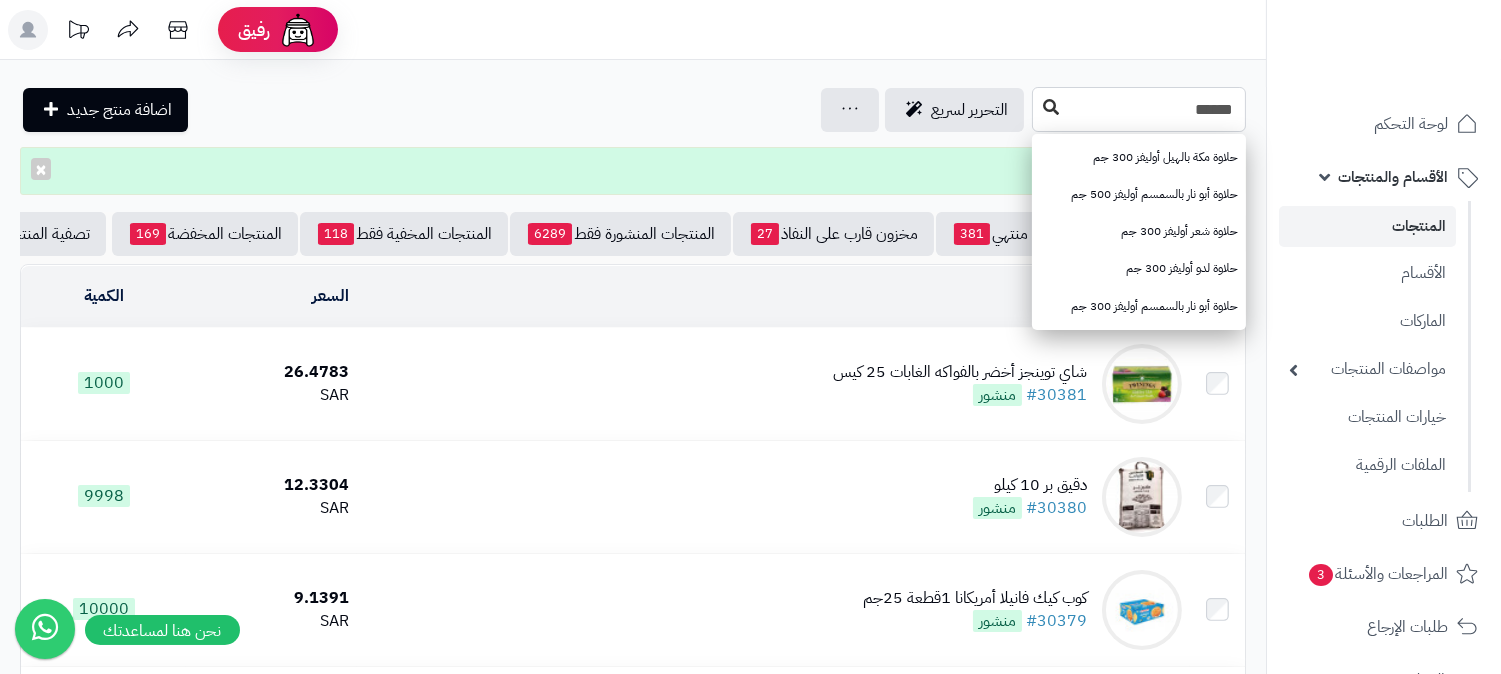 type on "******" 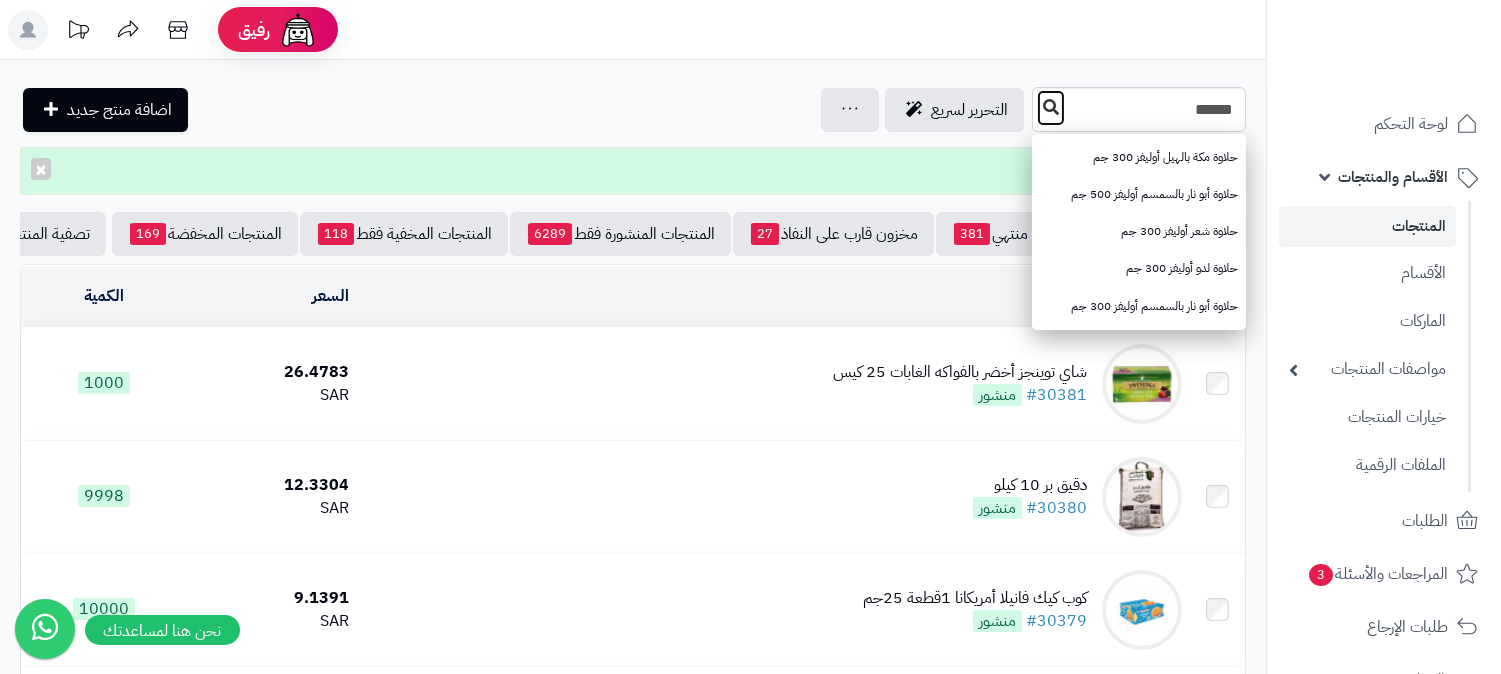 click at bounding box center (1051, 107) 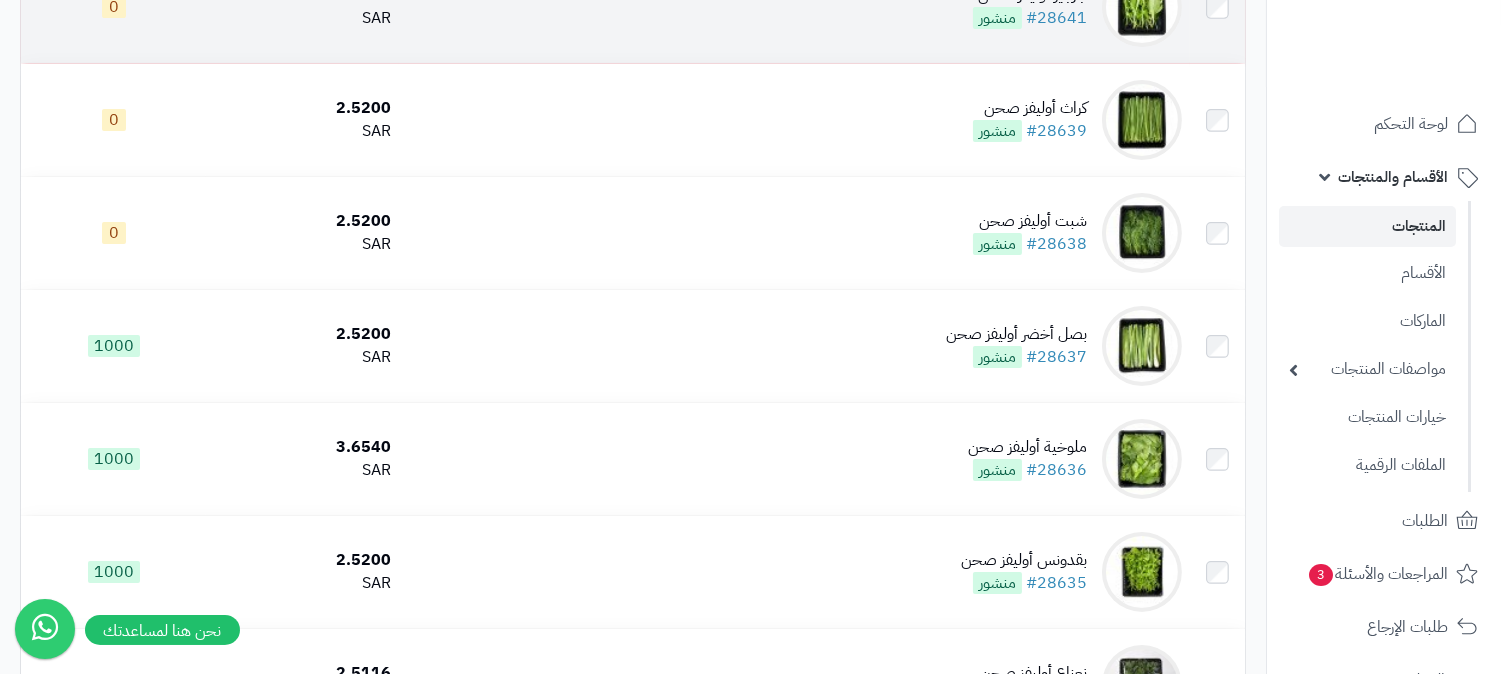 scroll, scrollTop: 666, scrollLeft: 0, axis: vertical 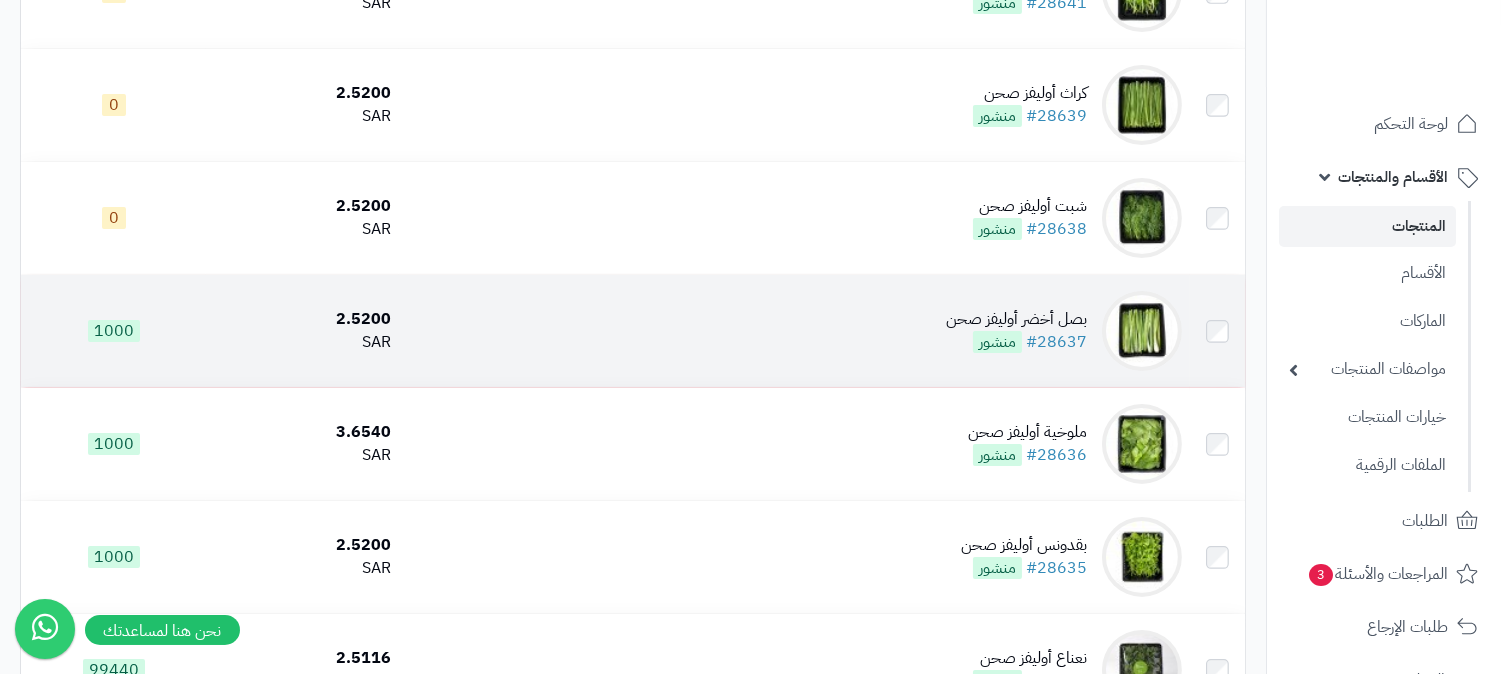 click on "منشور" at bounding box center [997, 342] 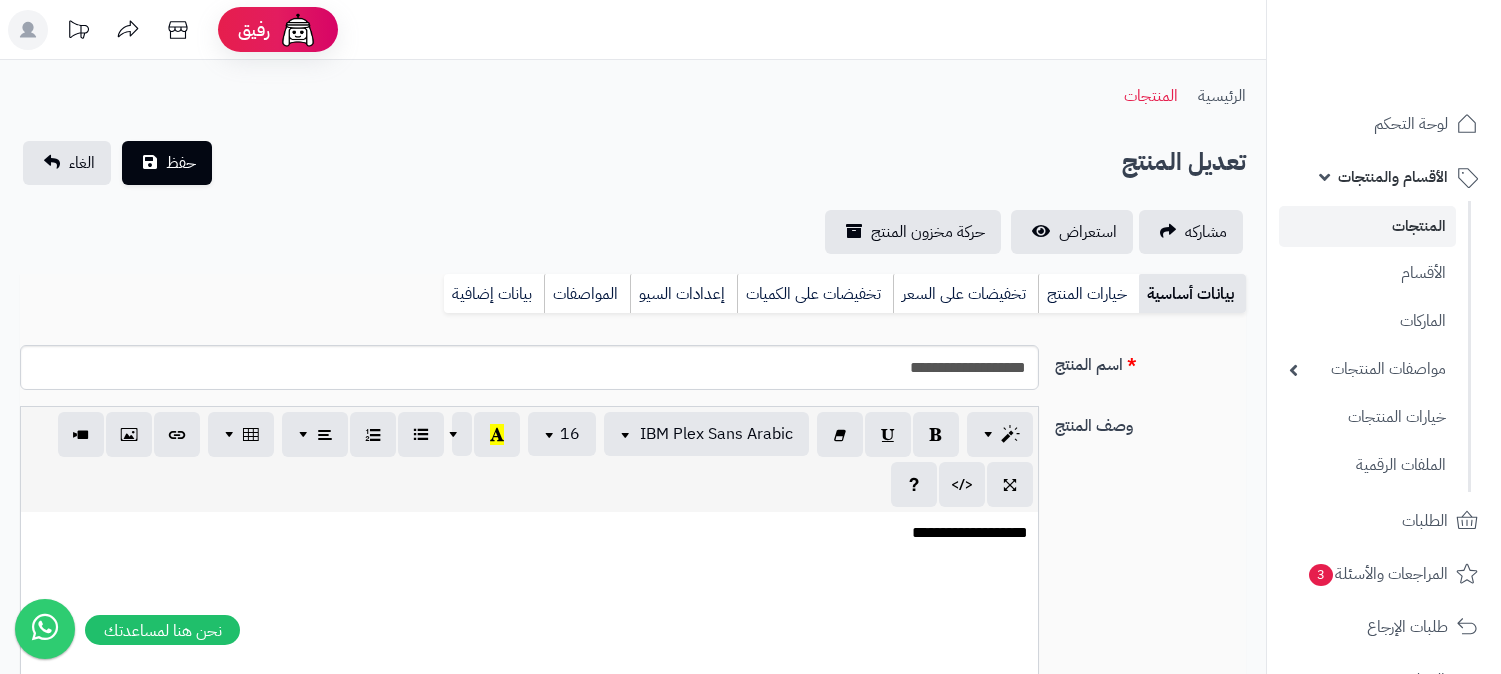 scroll, scrollTop: 0, scrollLeft: 0, axis: both 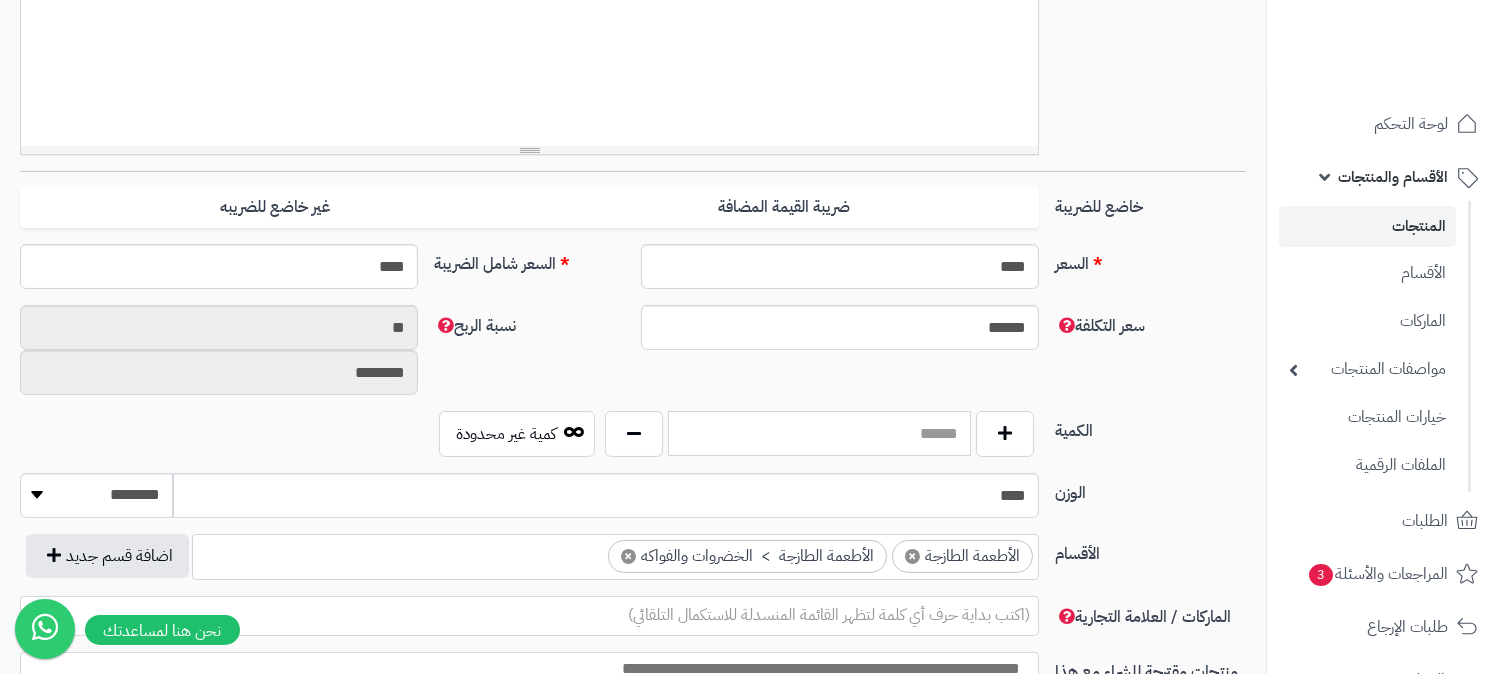 click at bounding box center [819, 433] 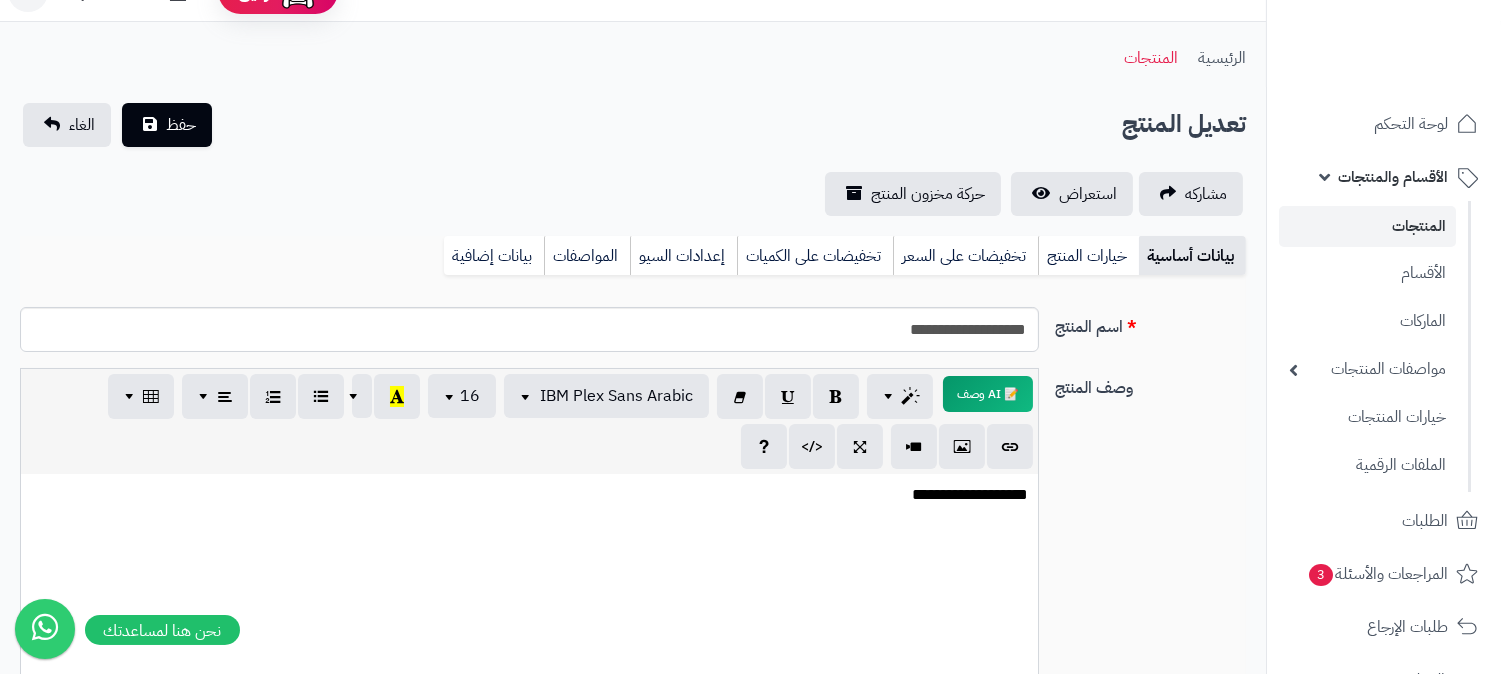 scroll, scrollTop: 0, scrollLeft: 0, axis: both 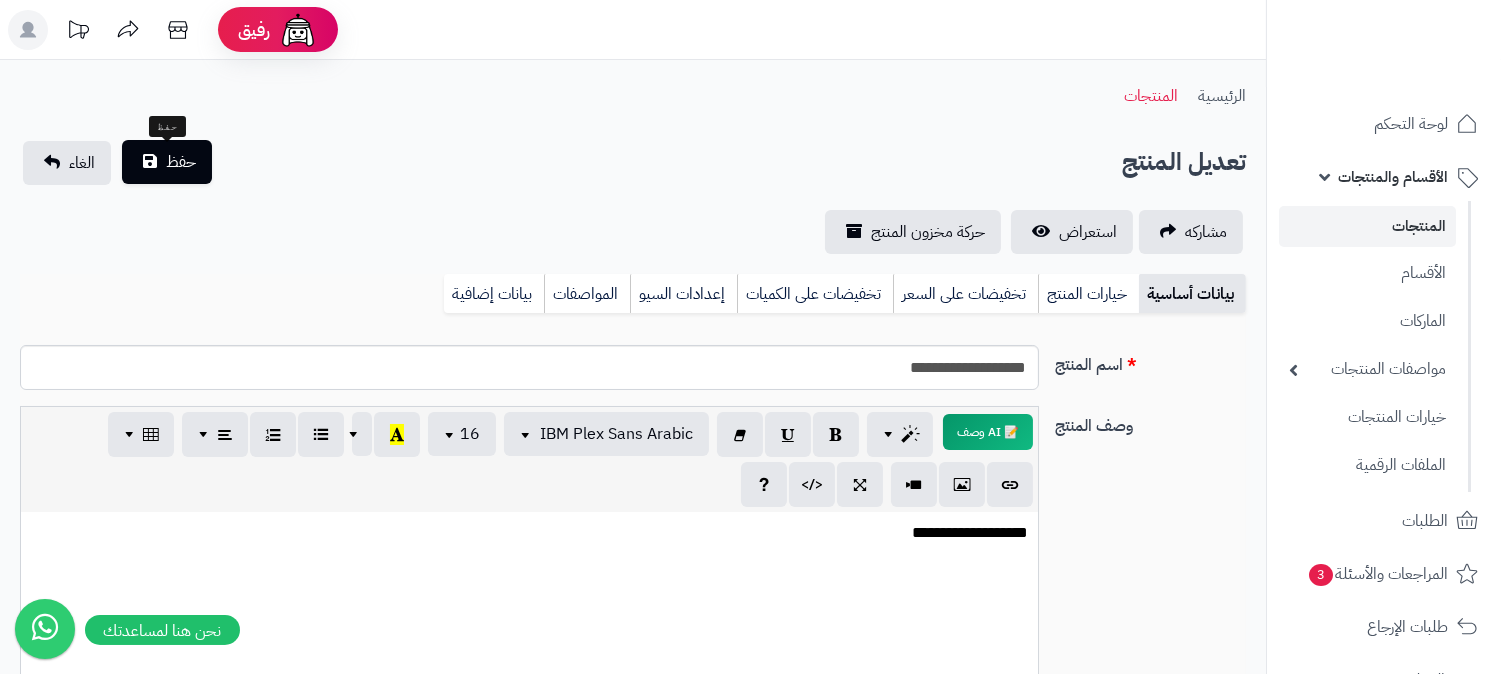 type on "**" 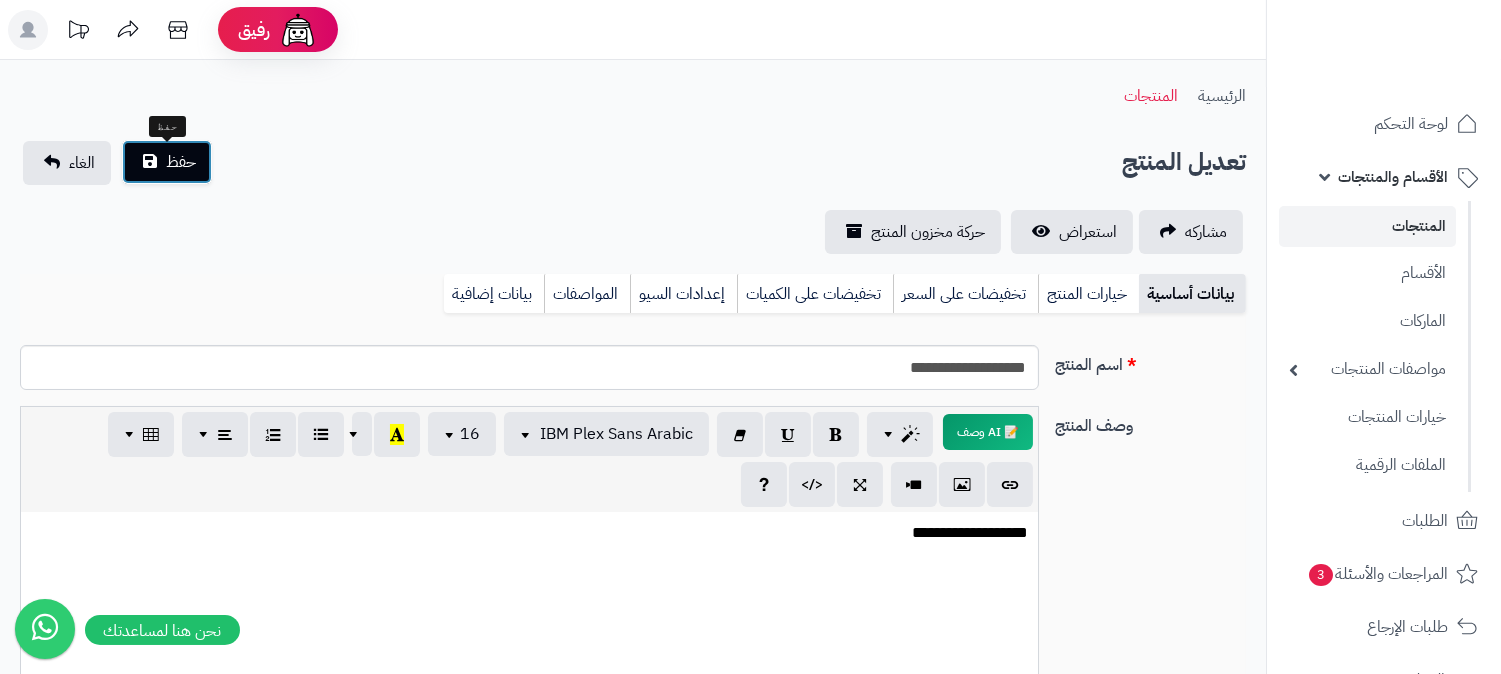 click on "حفظ" at bounding box center (181, 162) 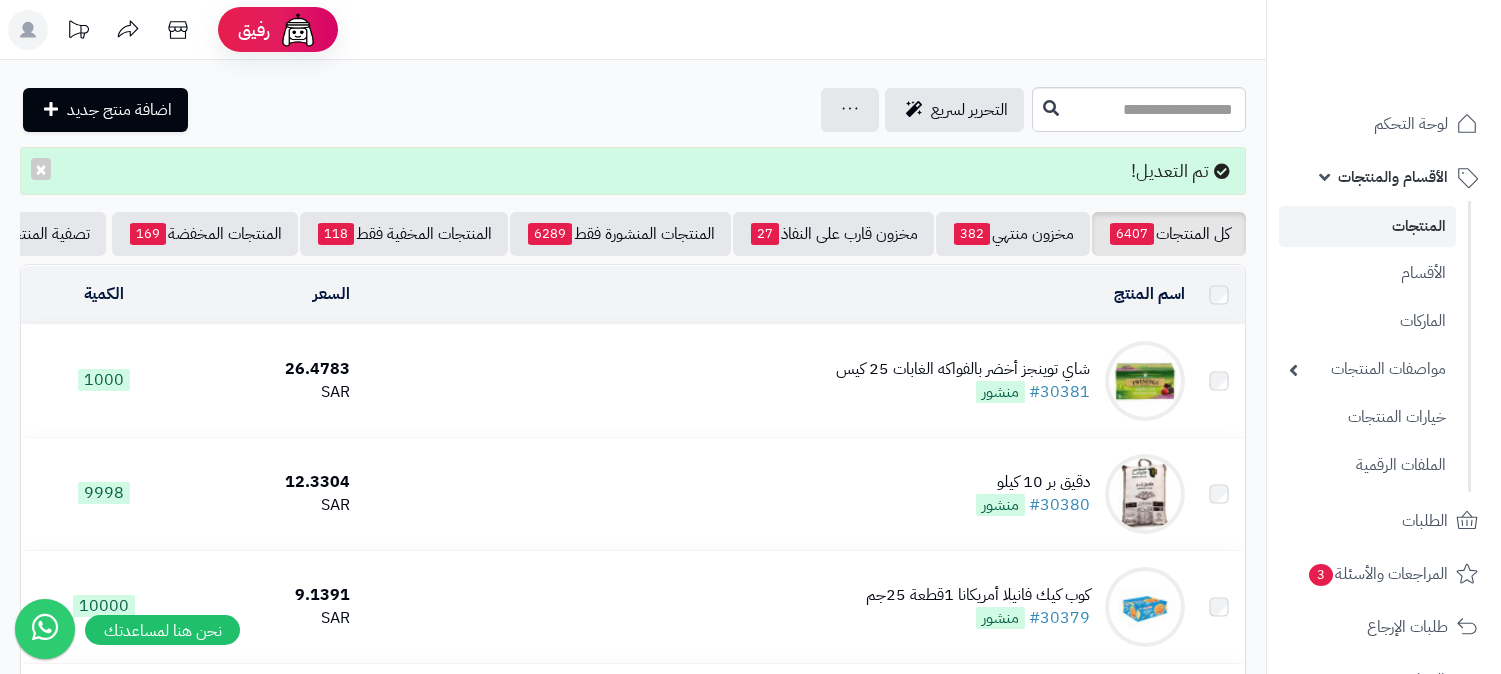 scroll, scrollTop: 0, scrollLeft: 0, axis: both 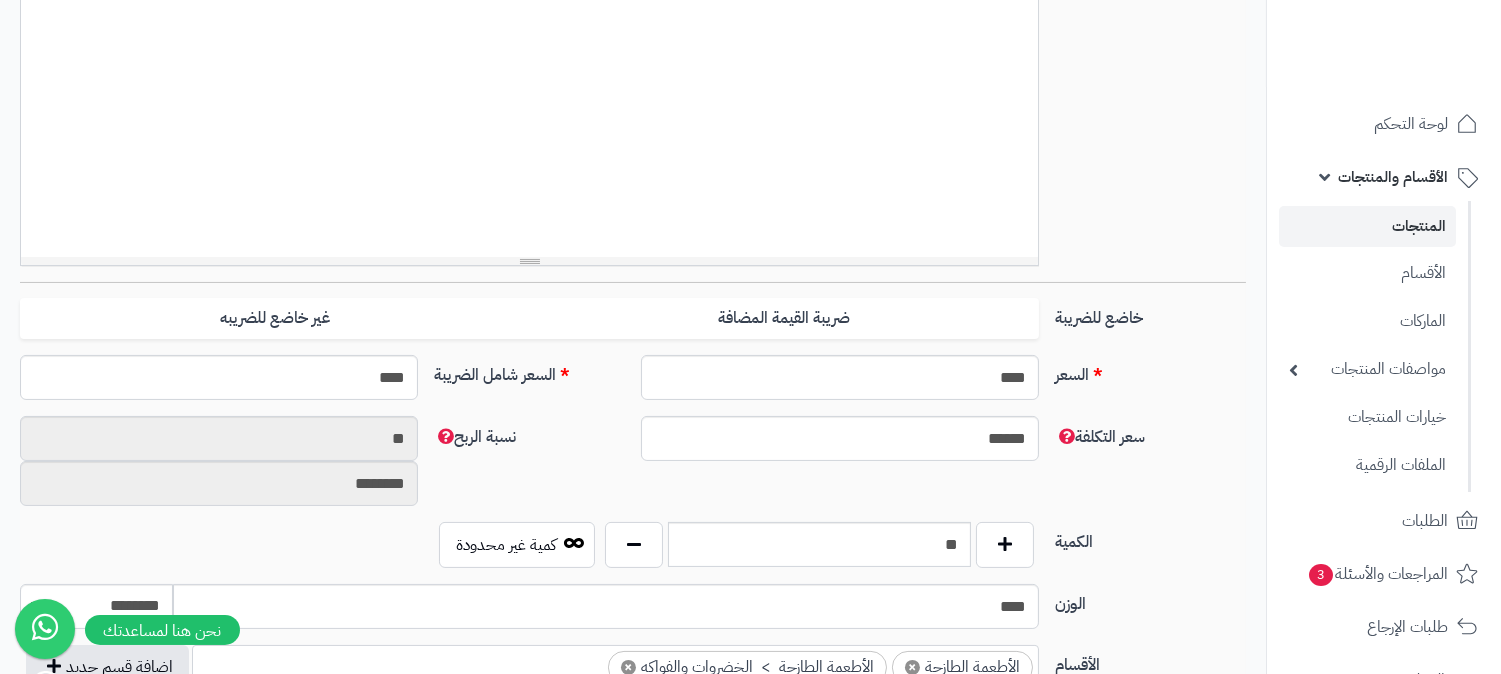 click on "المنتجات" at bounding box center [1367, 226] 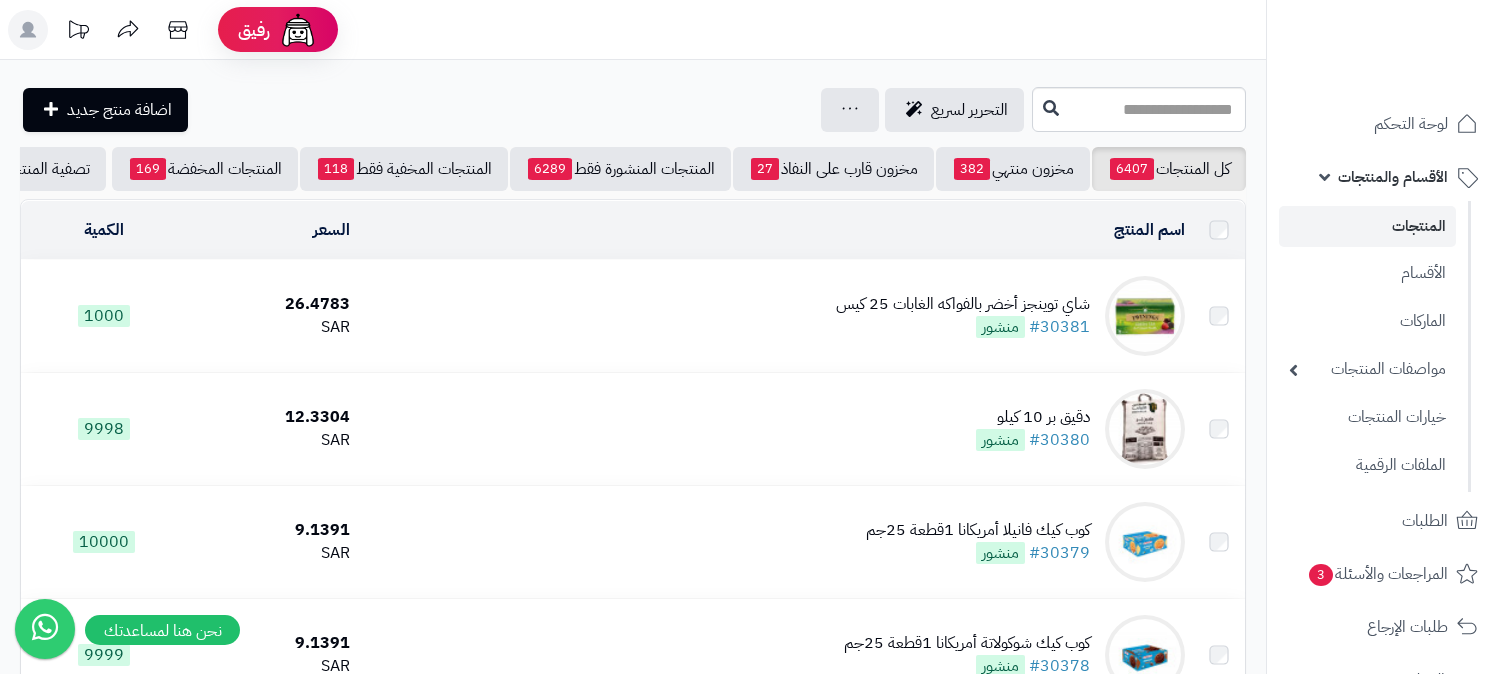 scroll, scrollTop: 0, scrollLeft: 0, axis: both 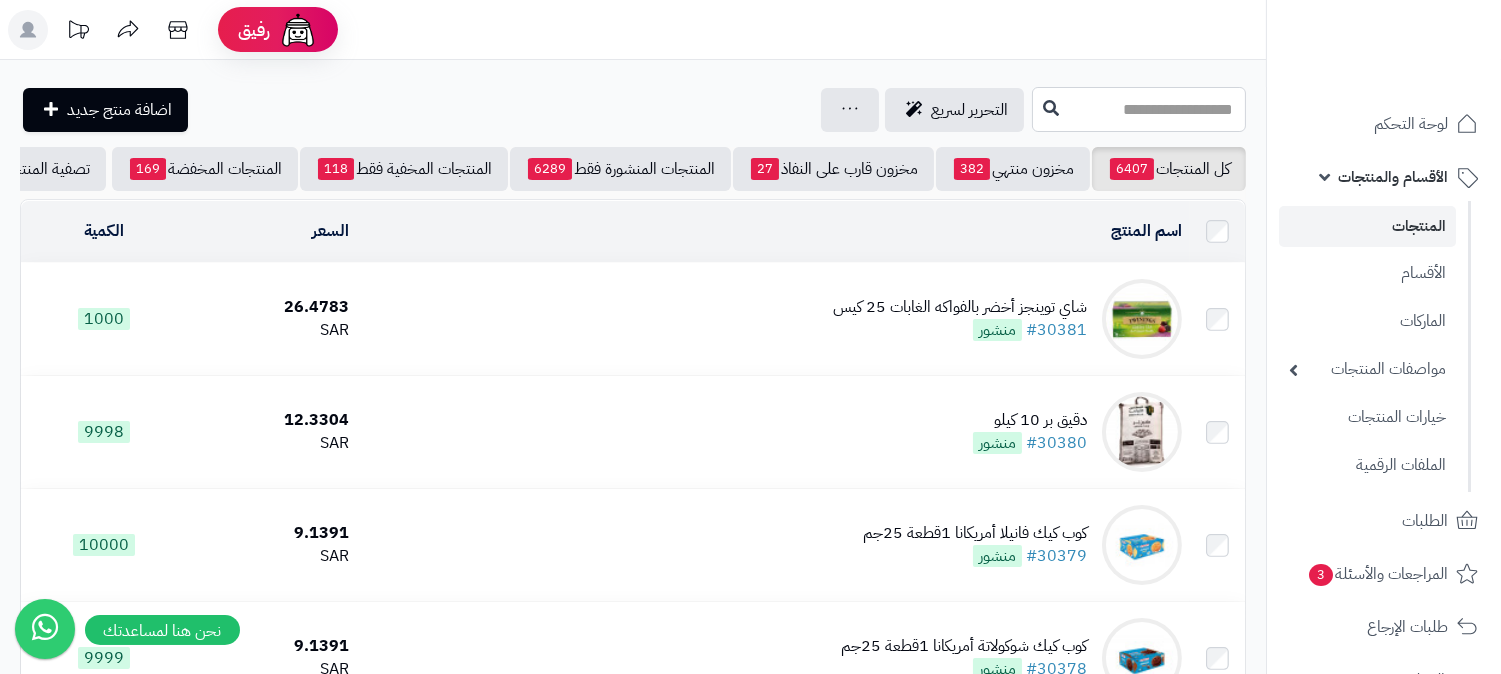 click at bounding box center (1139, 109) 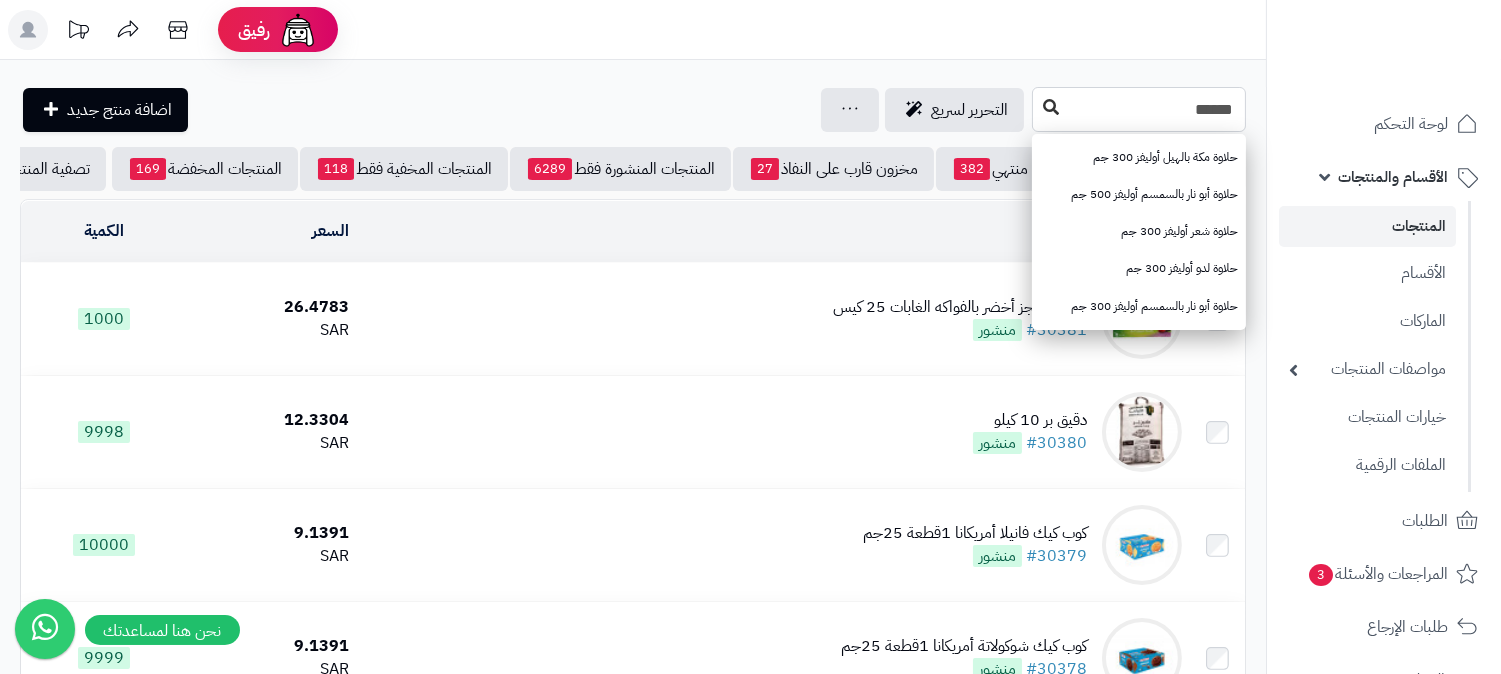type on "******" 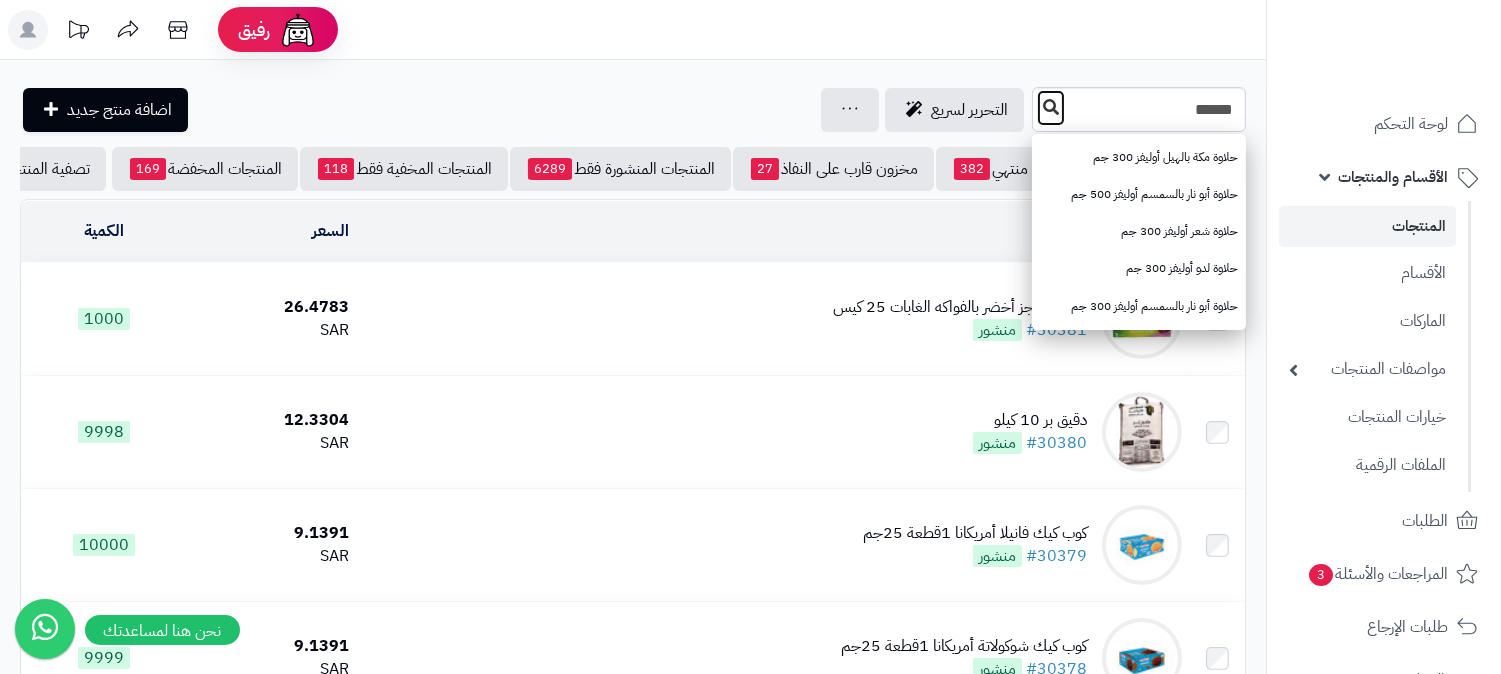 click at bounding box center (1051, 107) 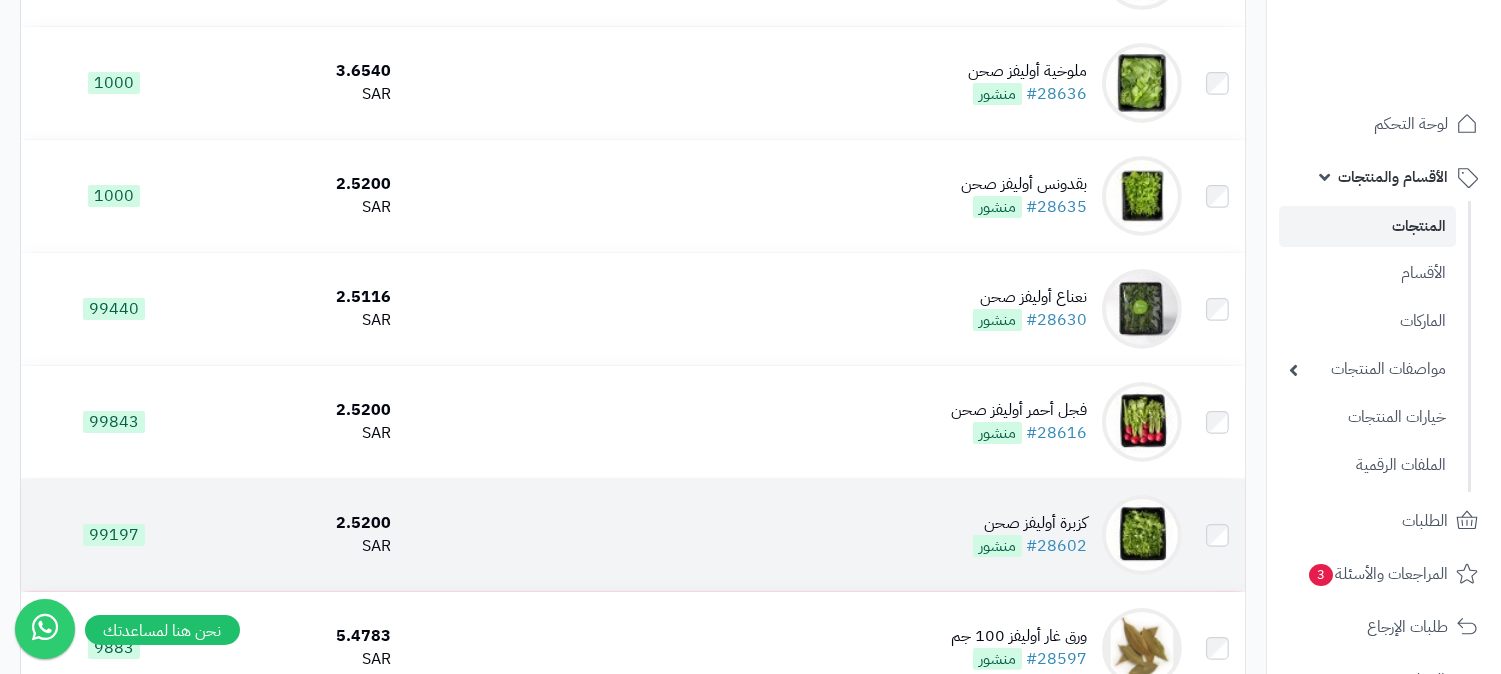 scroll, scrollTop: 666, scrollLeft: 0, axis: vertical 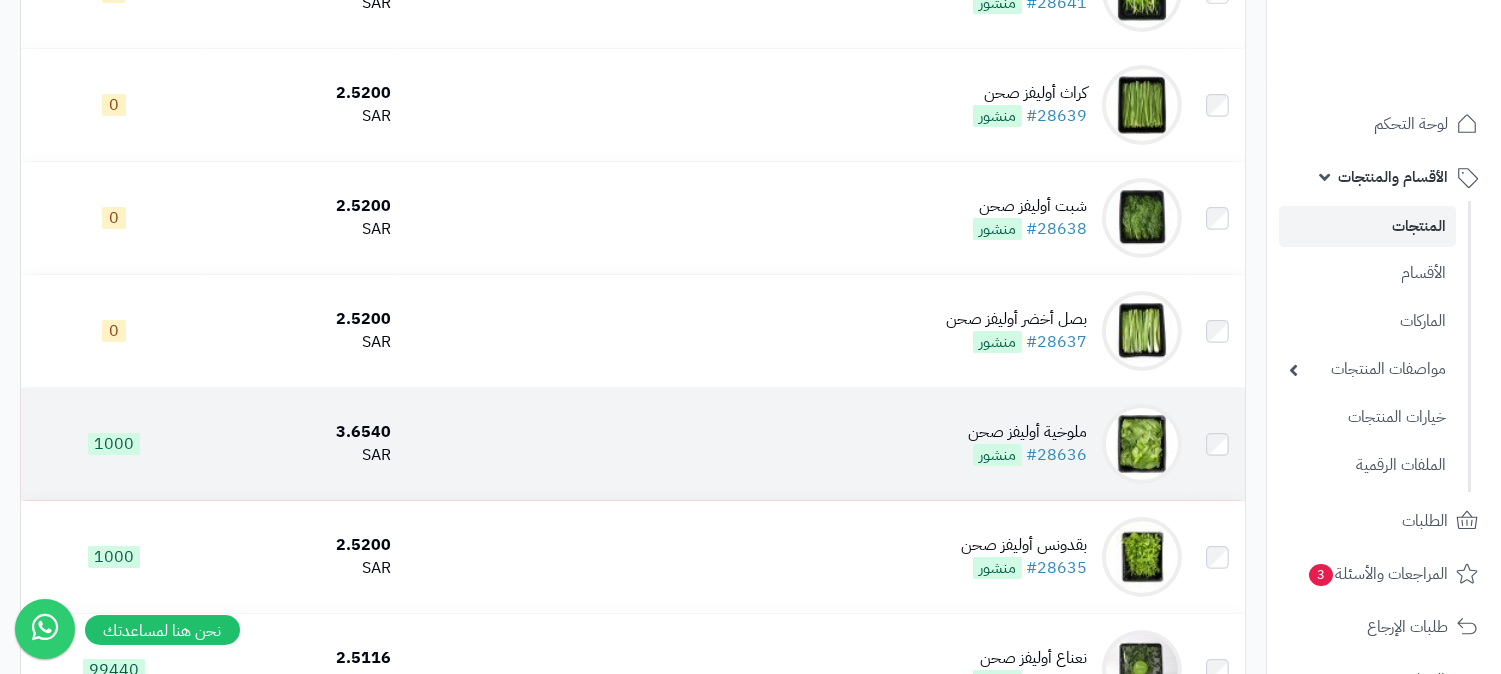 click on "ملوخية أوليفز صحن
#28636
منشور" at bounding box center [794, 444] 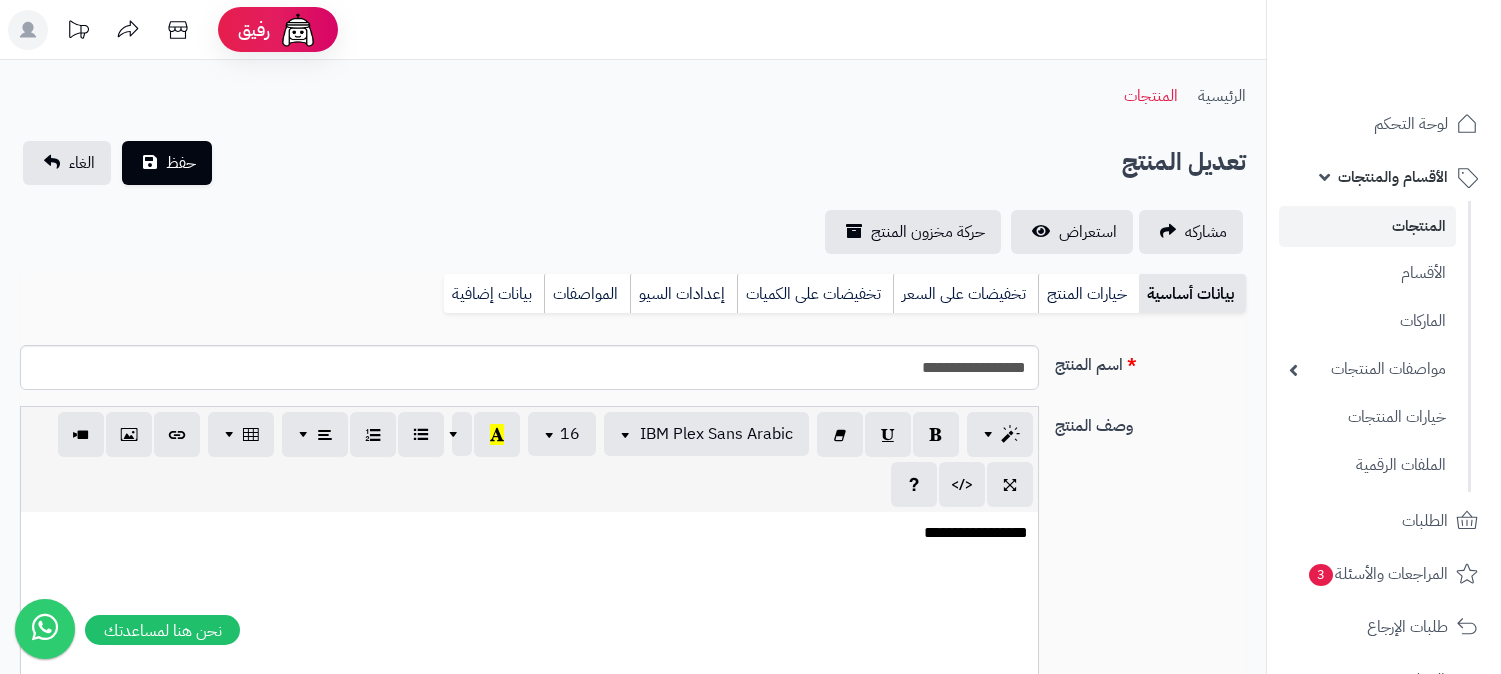 scroll, scrollTop: 0, scrollLeft: 0, axis: both 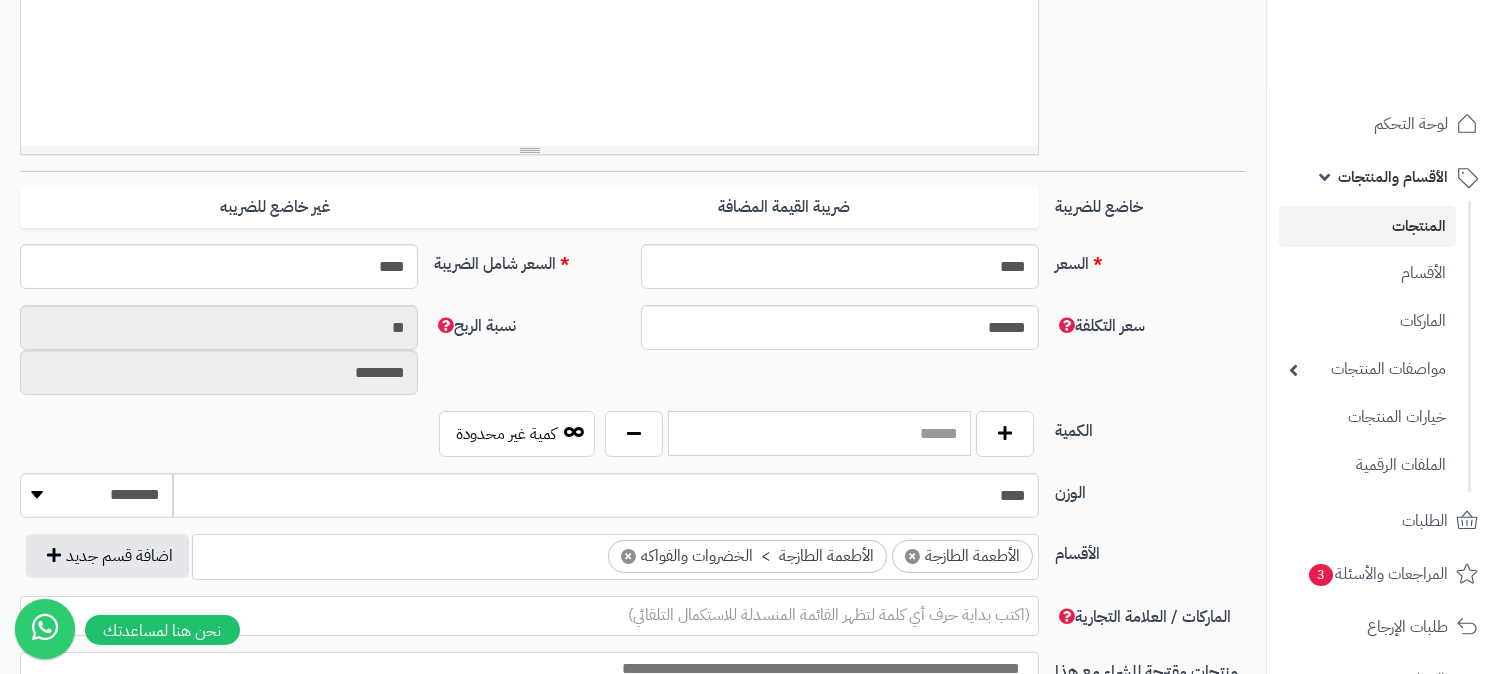 click at bounding box center (819, 433) 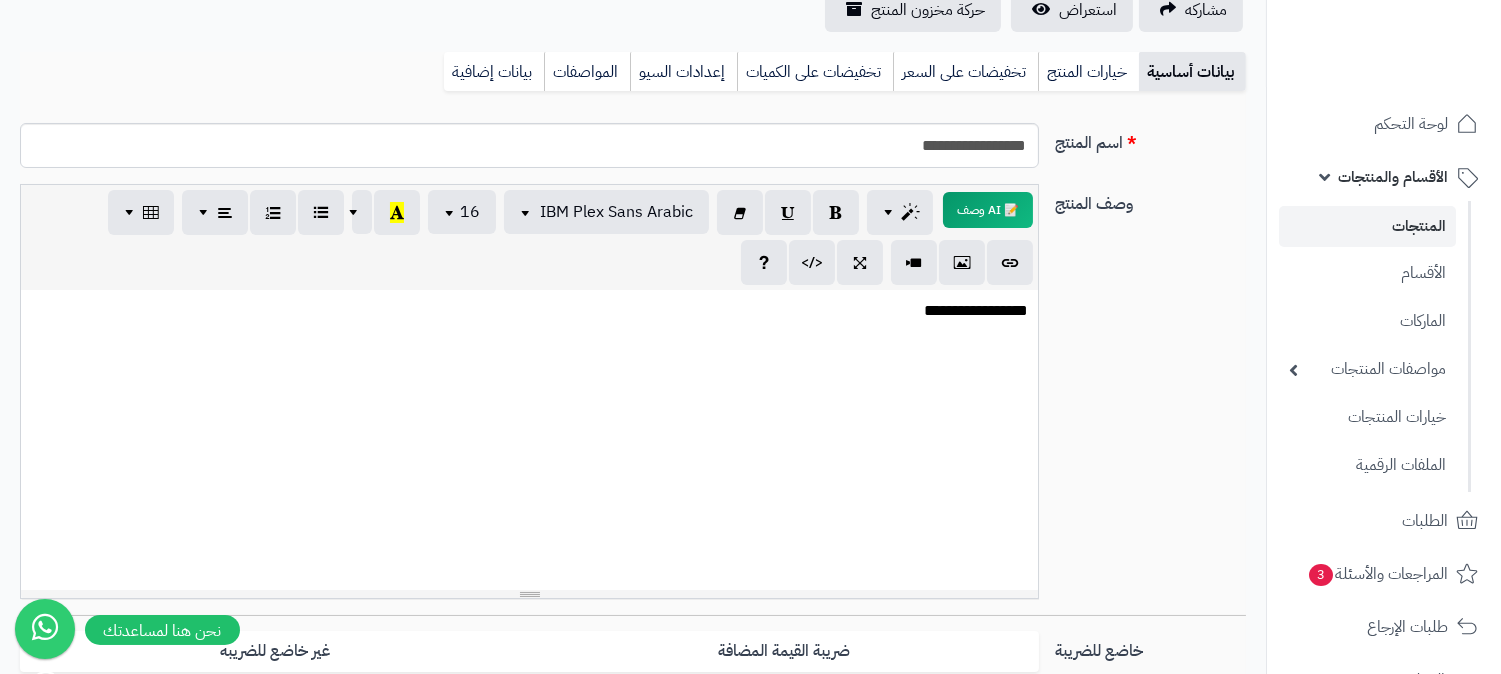 scroll, scrollTop: 0, scrollLeft: 0, axis: both 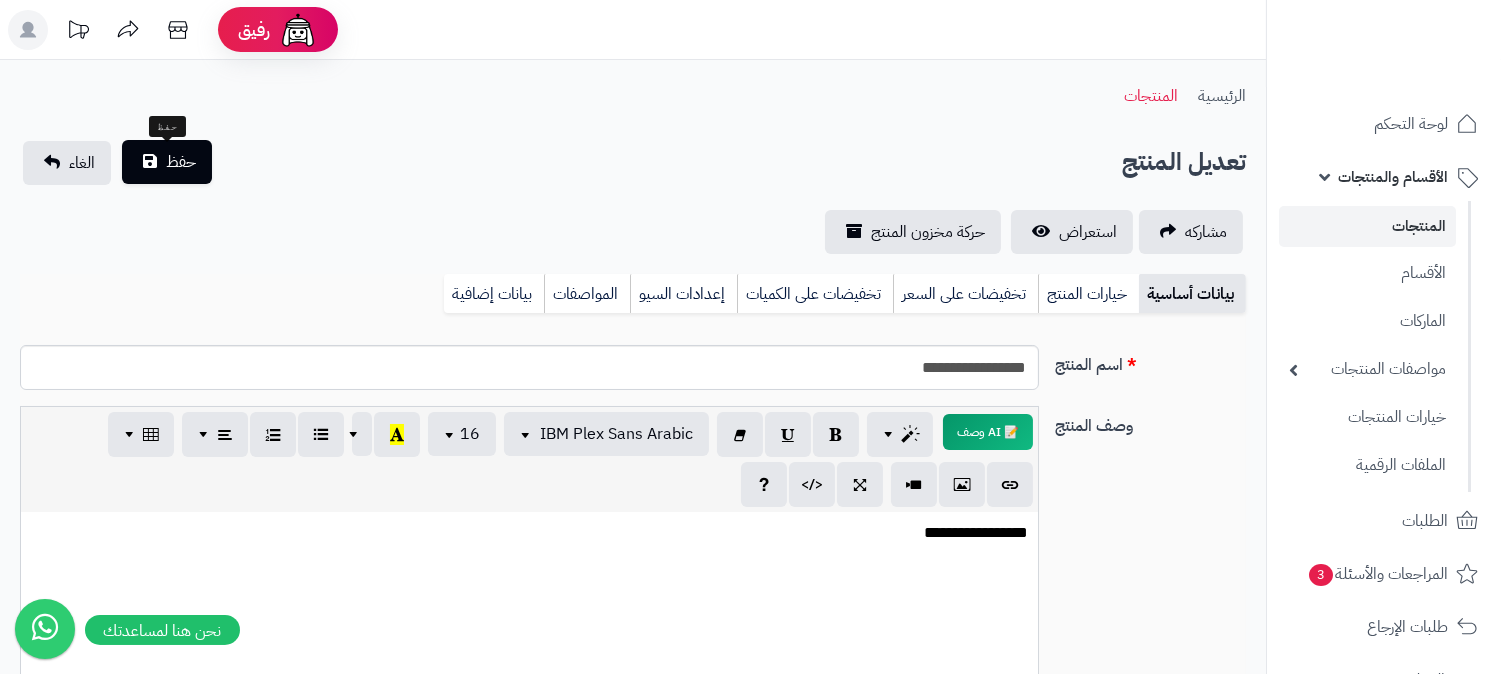 type on "**" 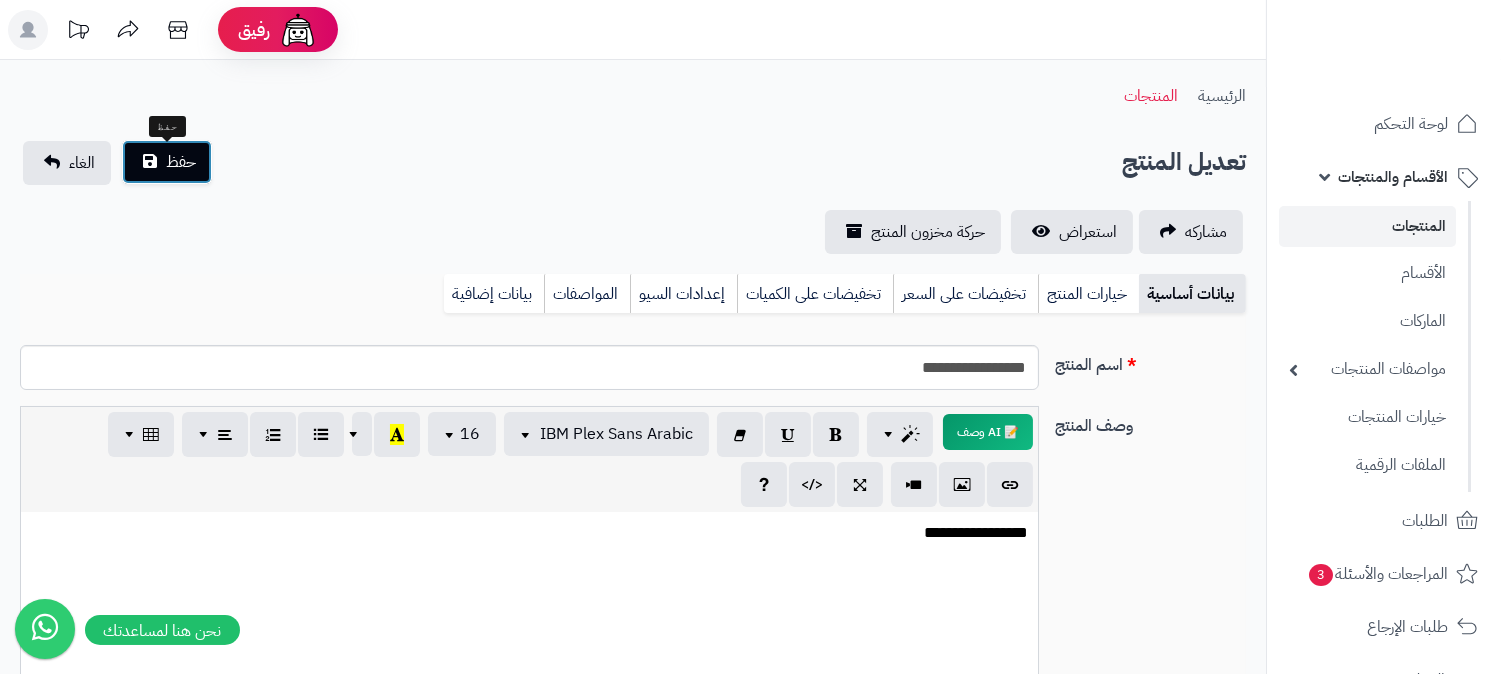 click on "حفظ" at bounding box center (181, 162) 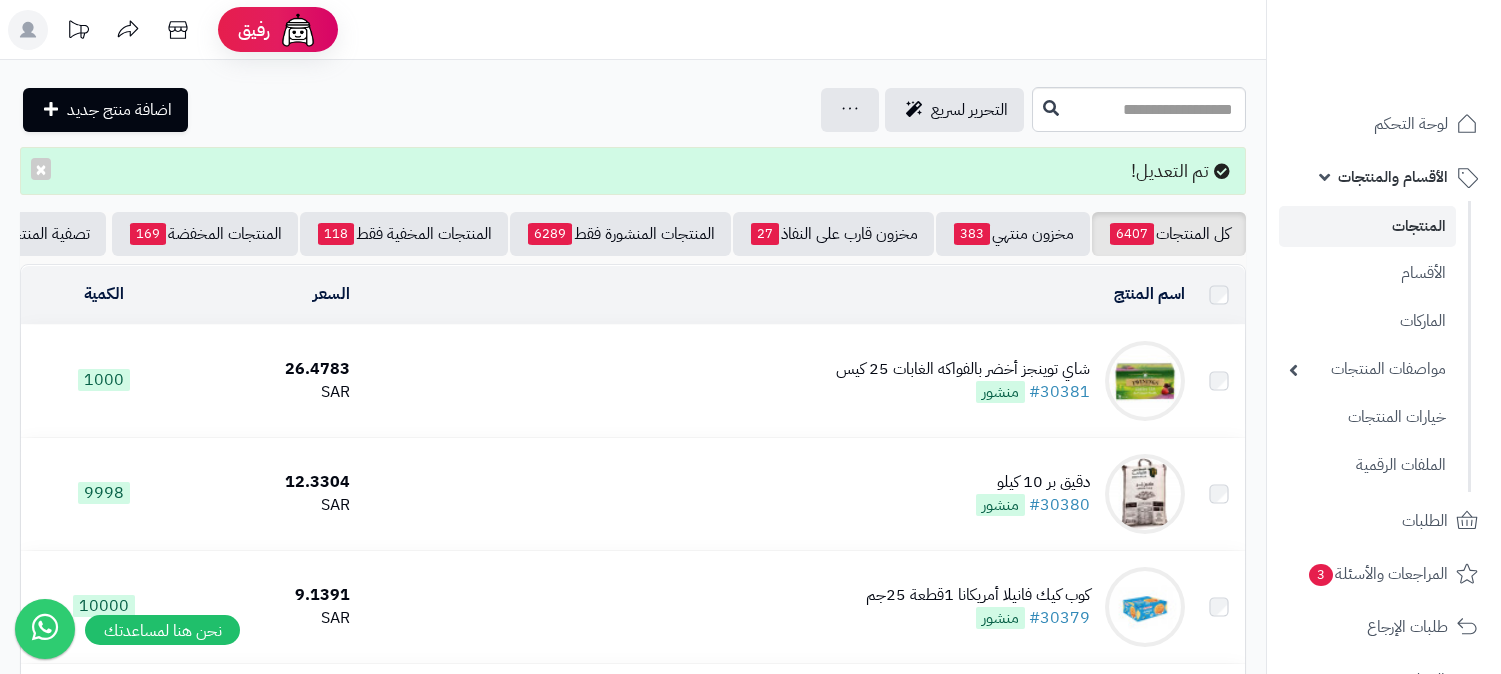 scroll, scrollTop: 0, scrollLeft: 0, axis: both 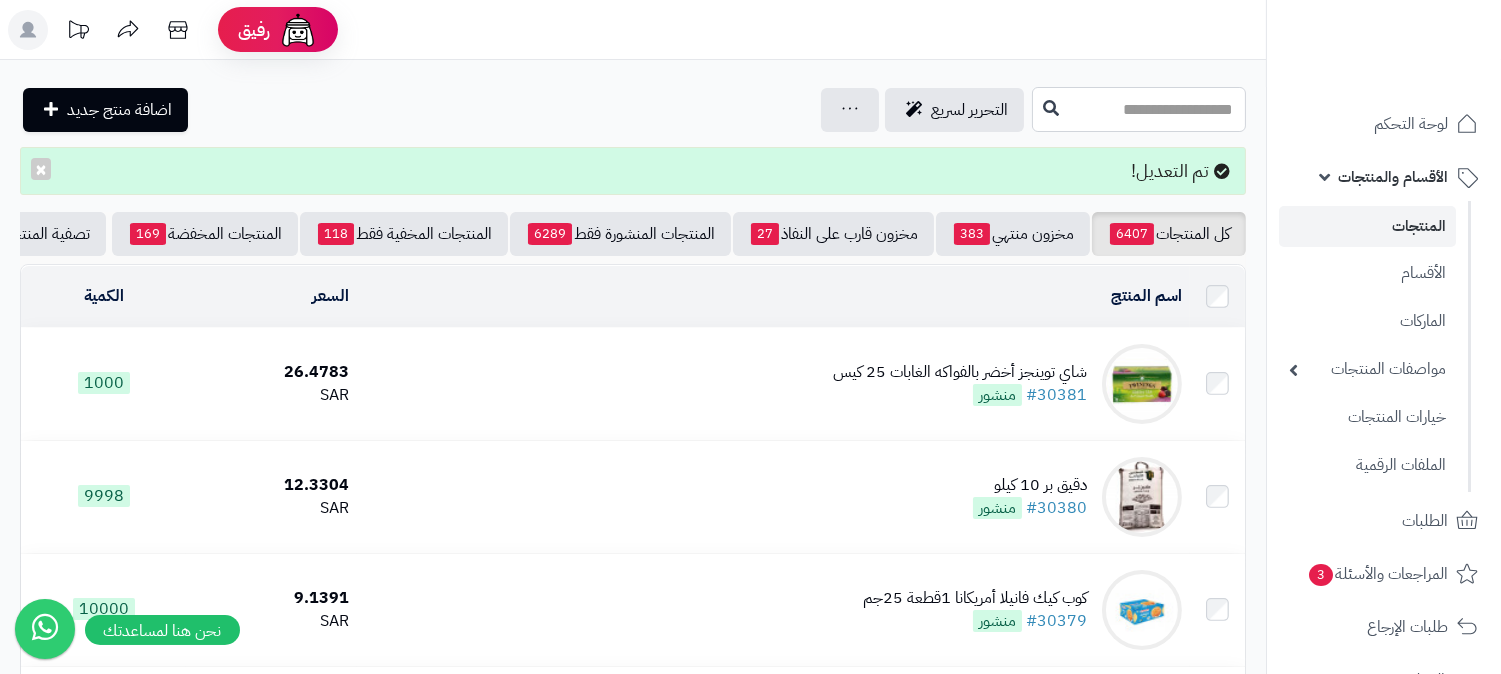 click at bounding box center (1139, 109) 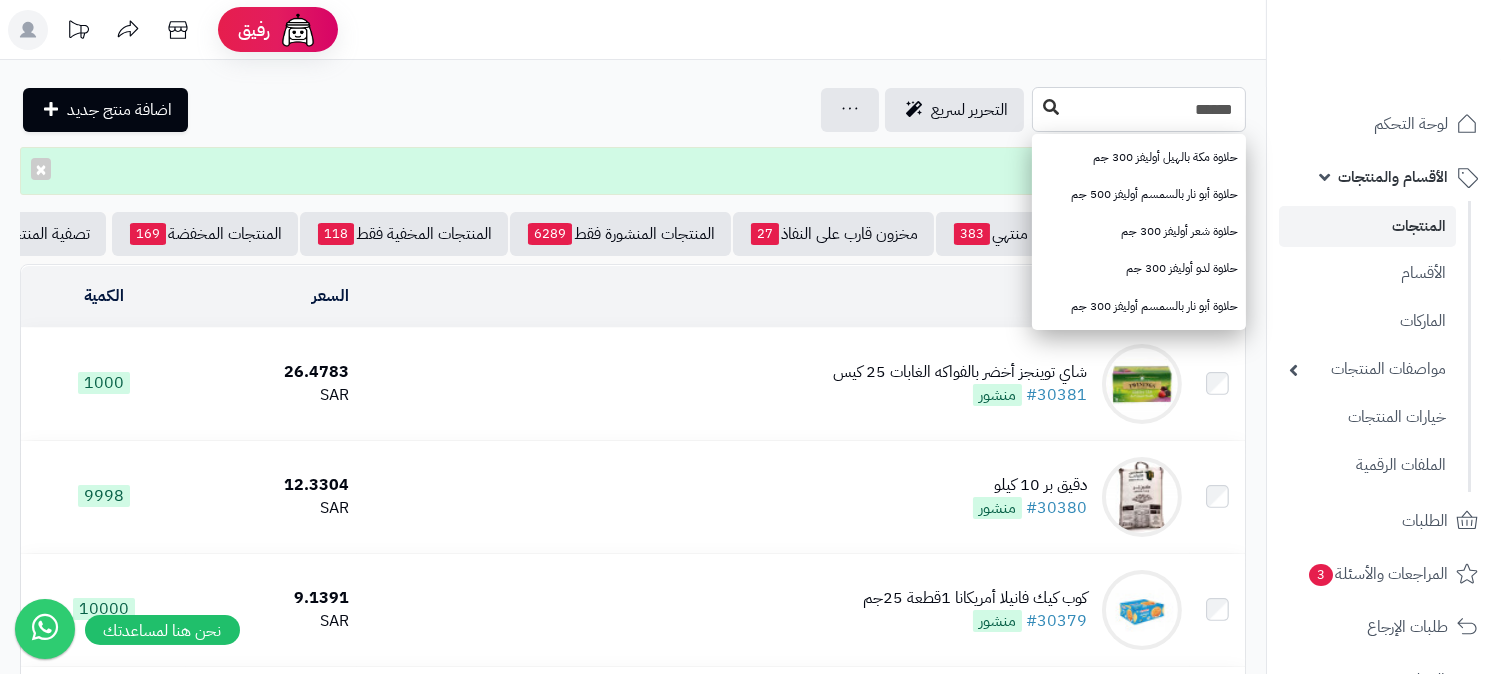 type on "******" 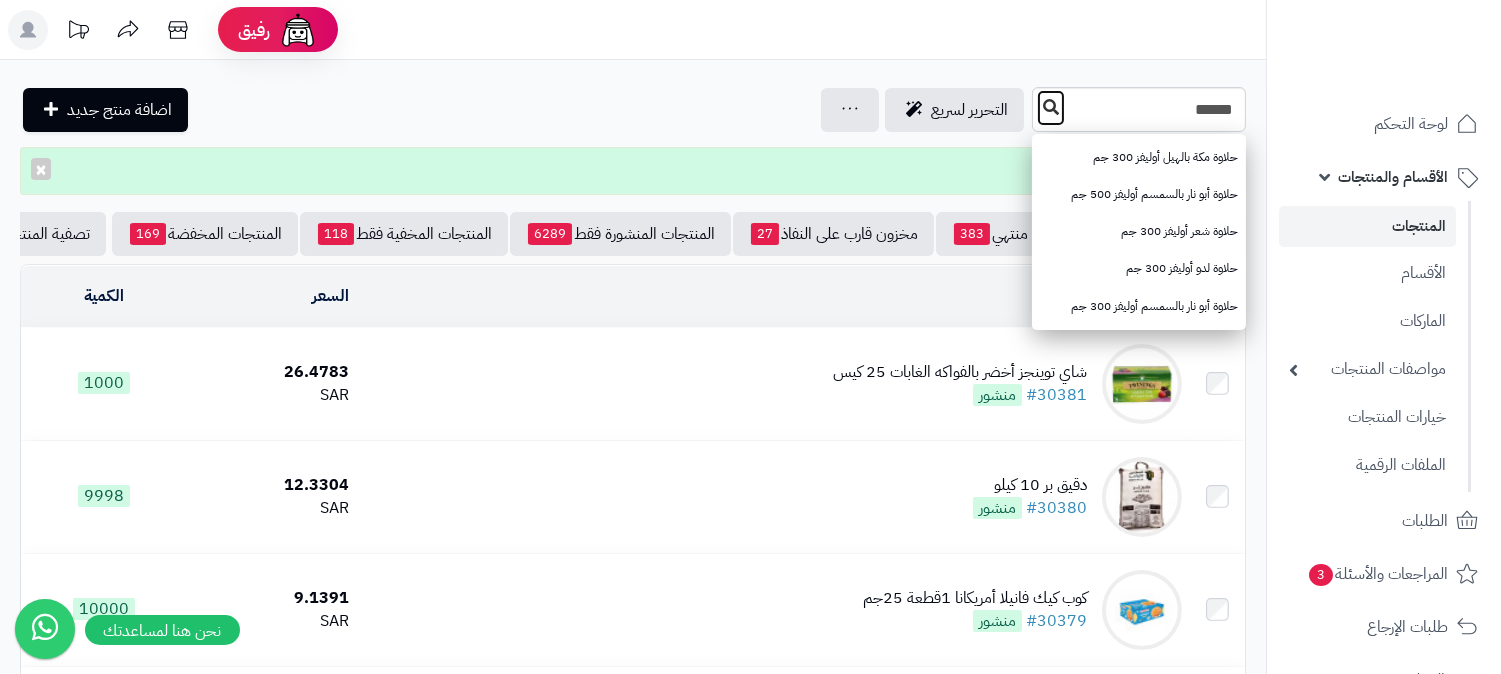 click at bounding box center [1051, 107] 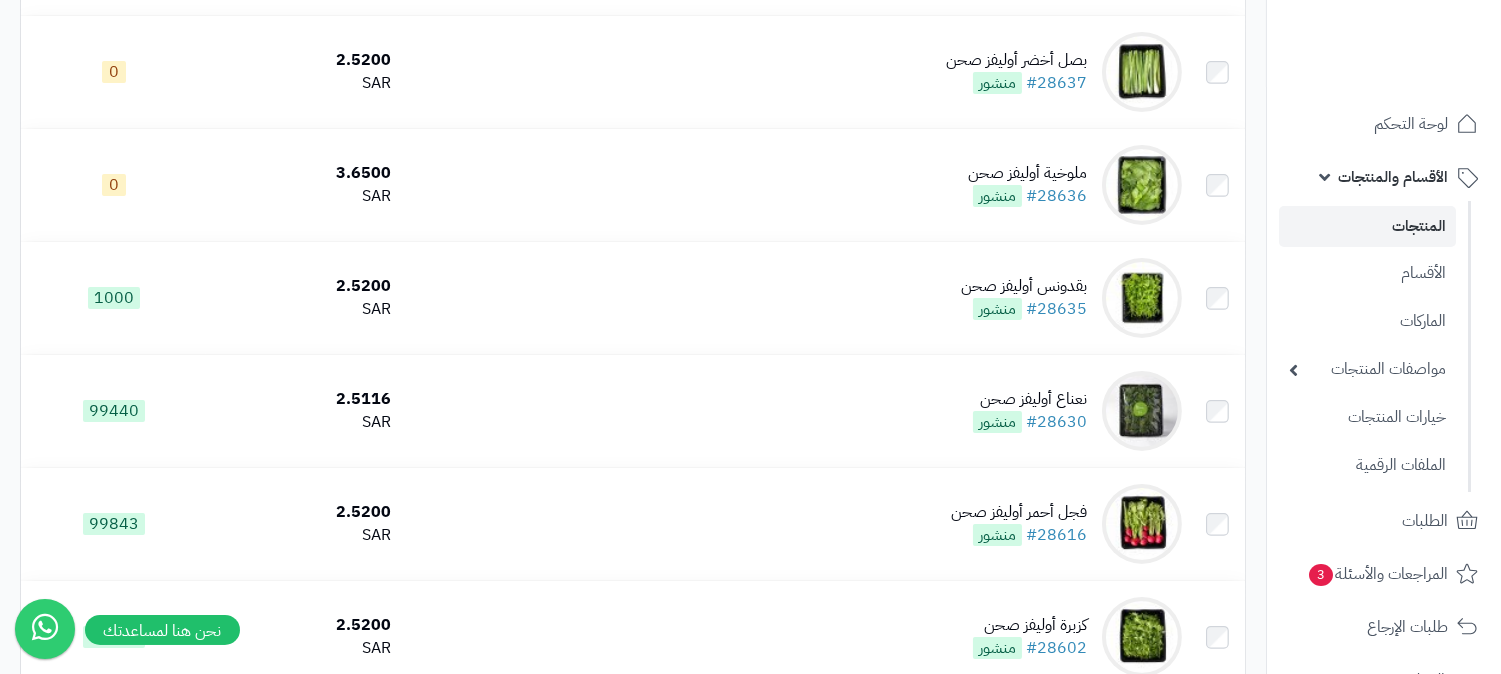 scroll, scrollTop: 1000, scrollLeft: 0, axis: vertical 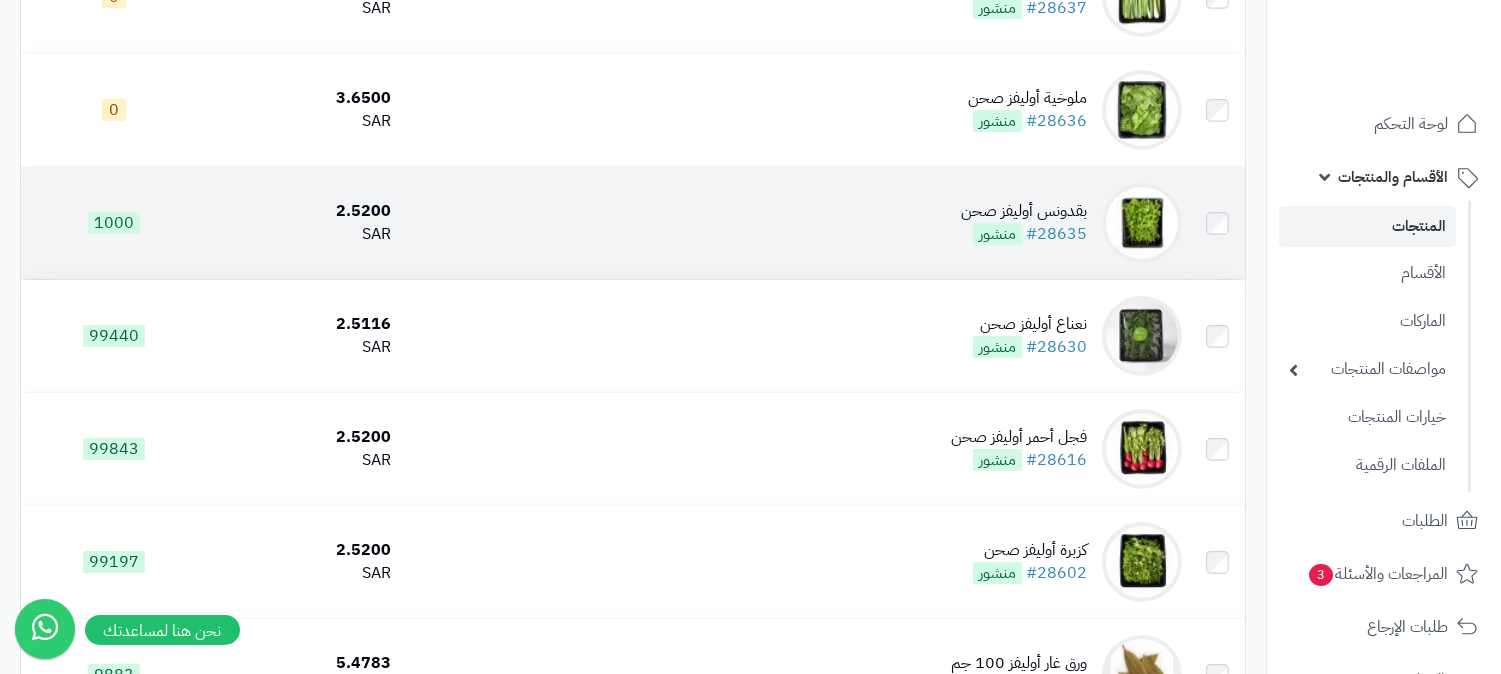 click on "منشور" at bounding box center (997, 234) 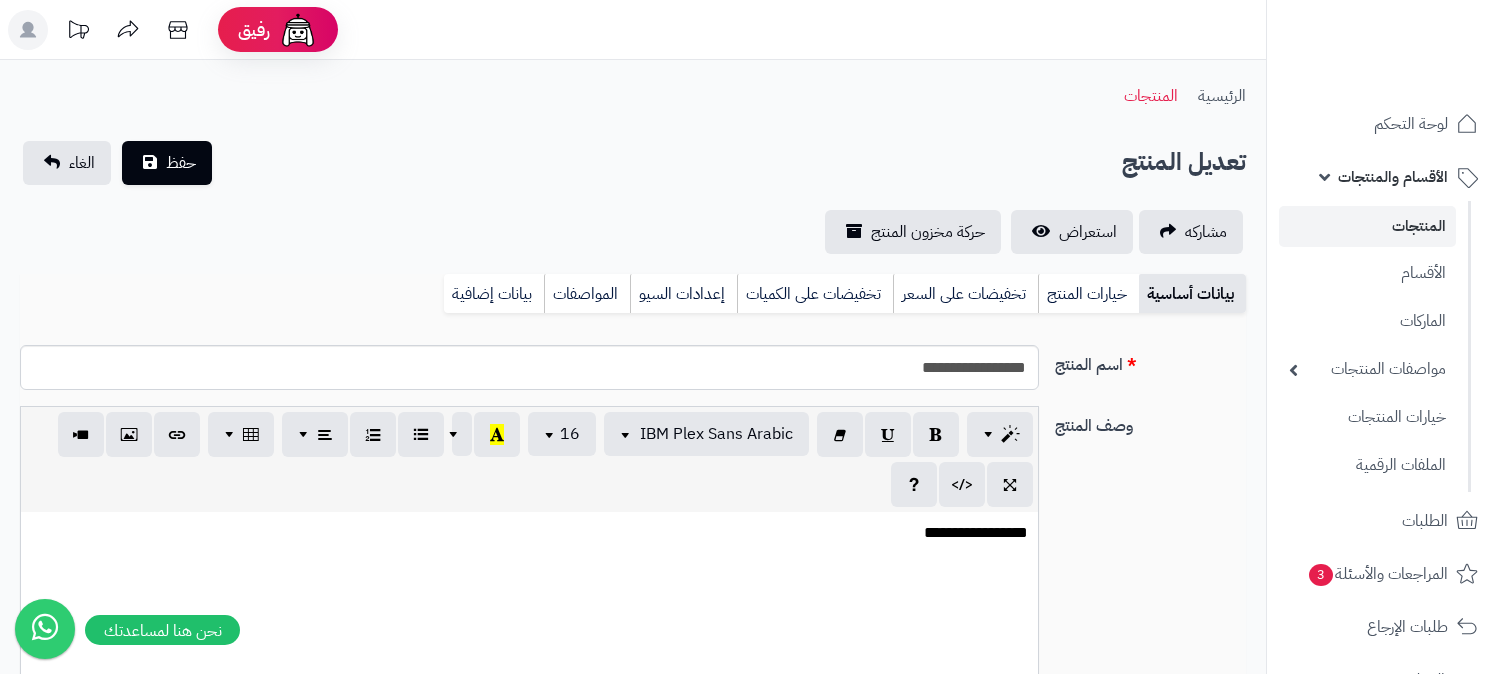 scroll, scrollTop: 0, scrollLeft: 0, axis: both 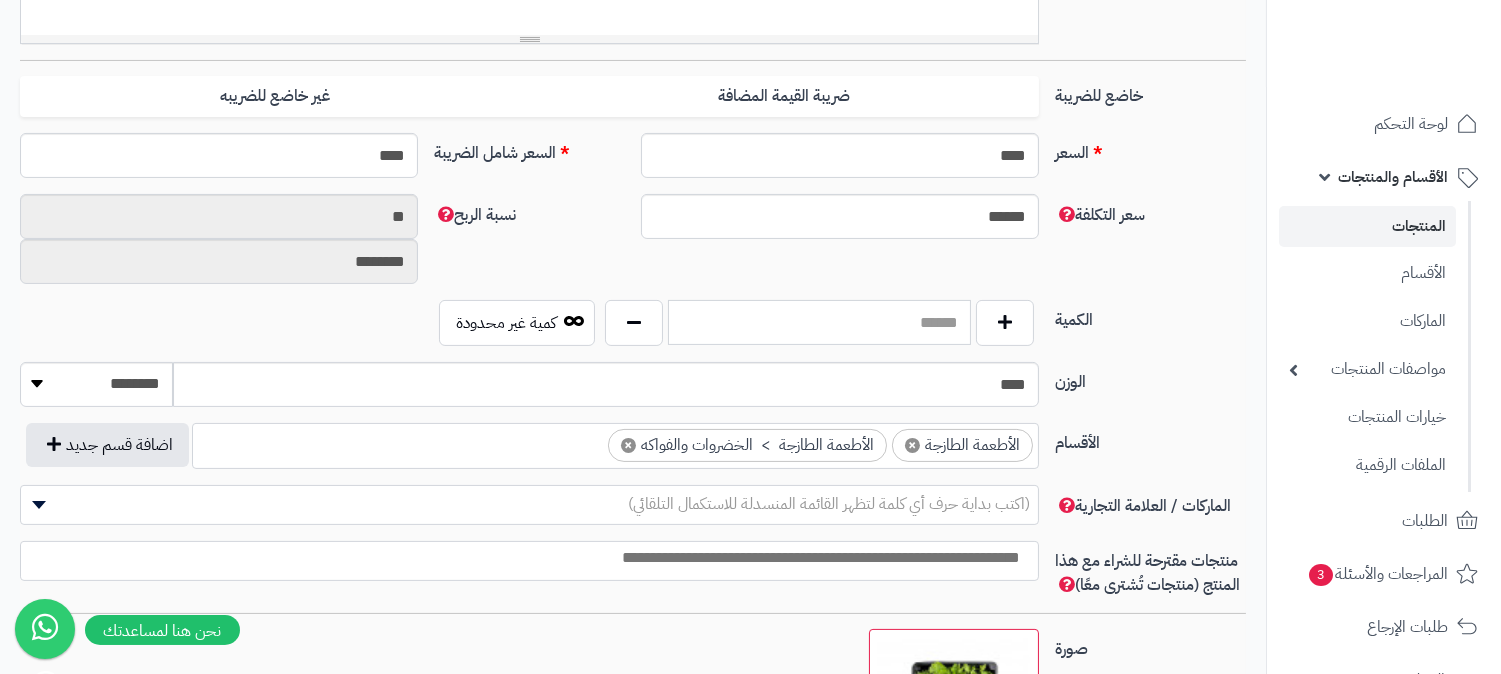 click at bounding box center (819, 322) 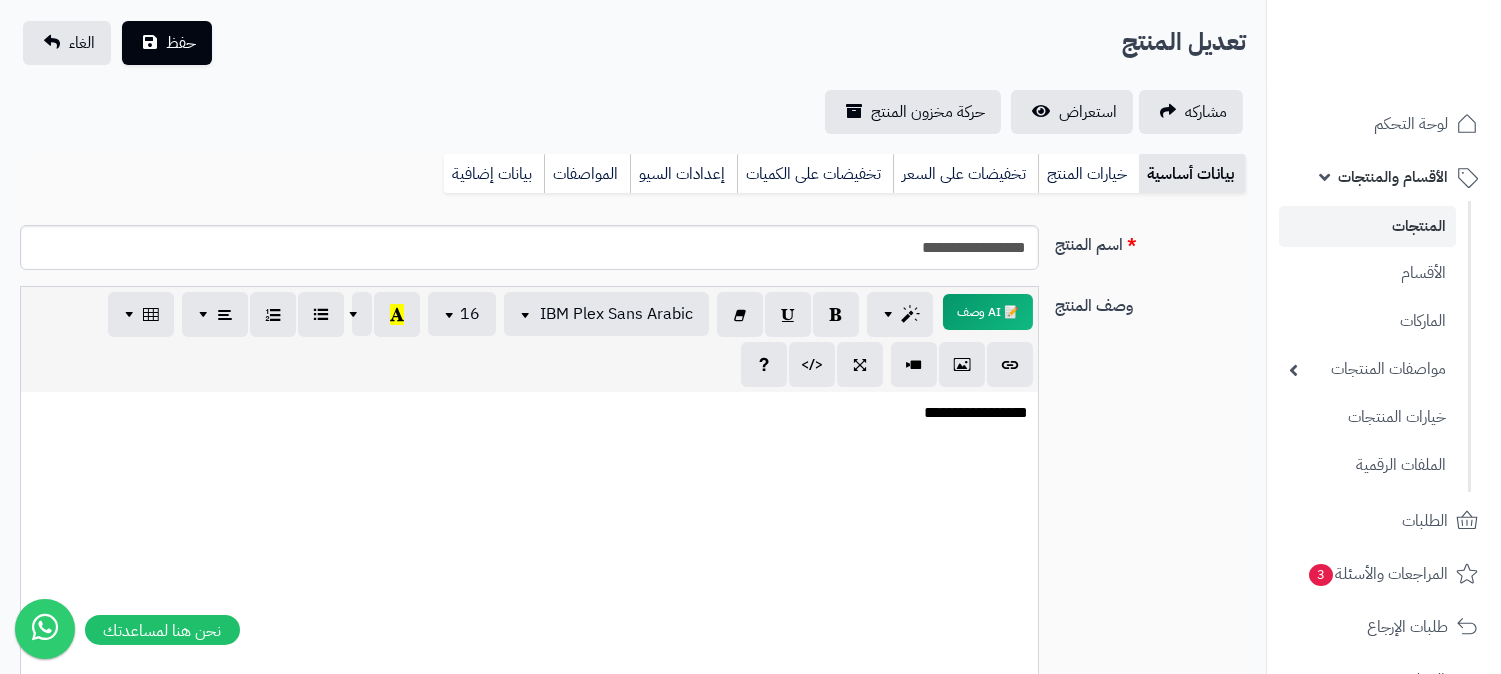 scroll, scrollTop: 0, scrollLeft: 0, axis: both 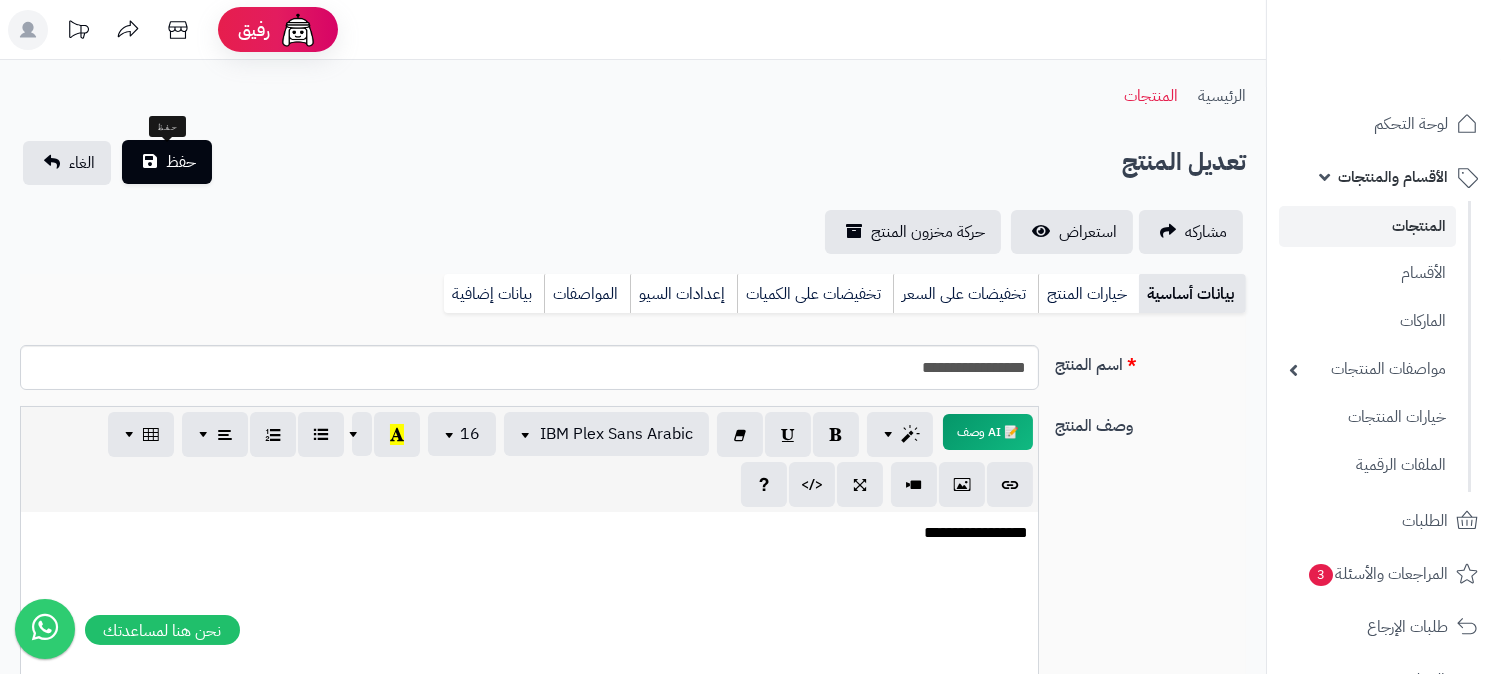 type on "**" 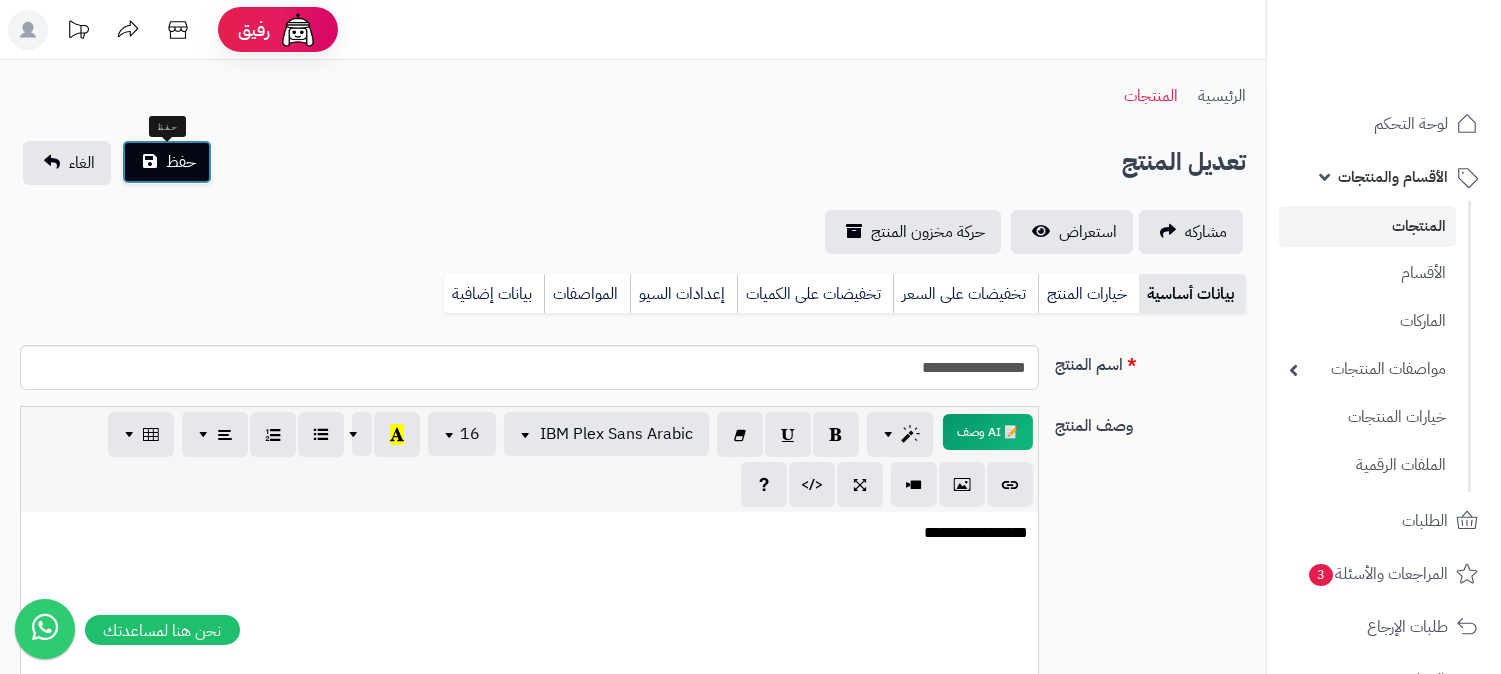 click on "حفظ" at bounding box center [167, 162] 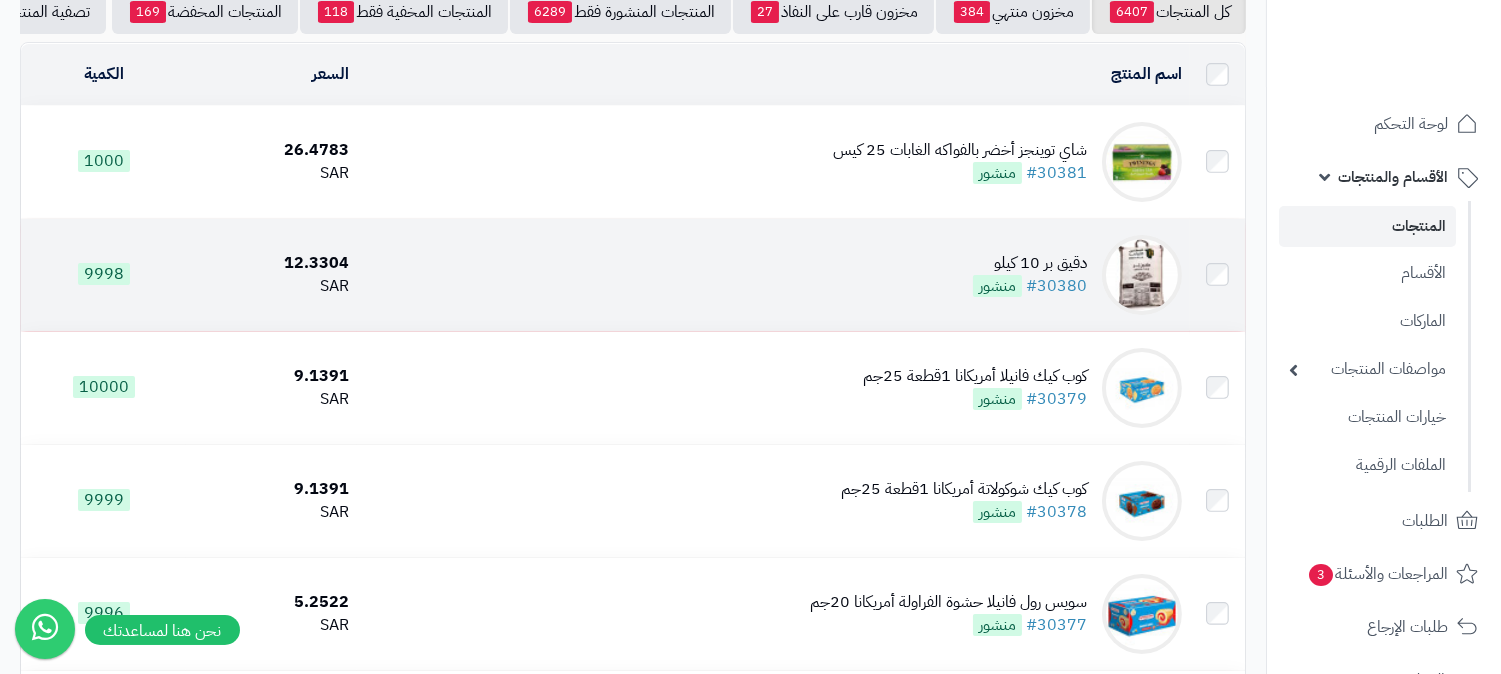 scroll, scrollTop: 0, scrollLeft: 0, axis: both 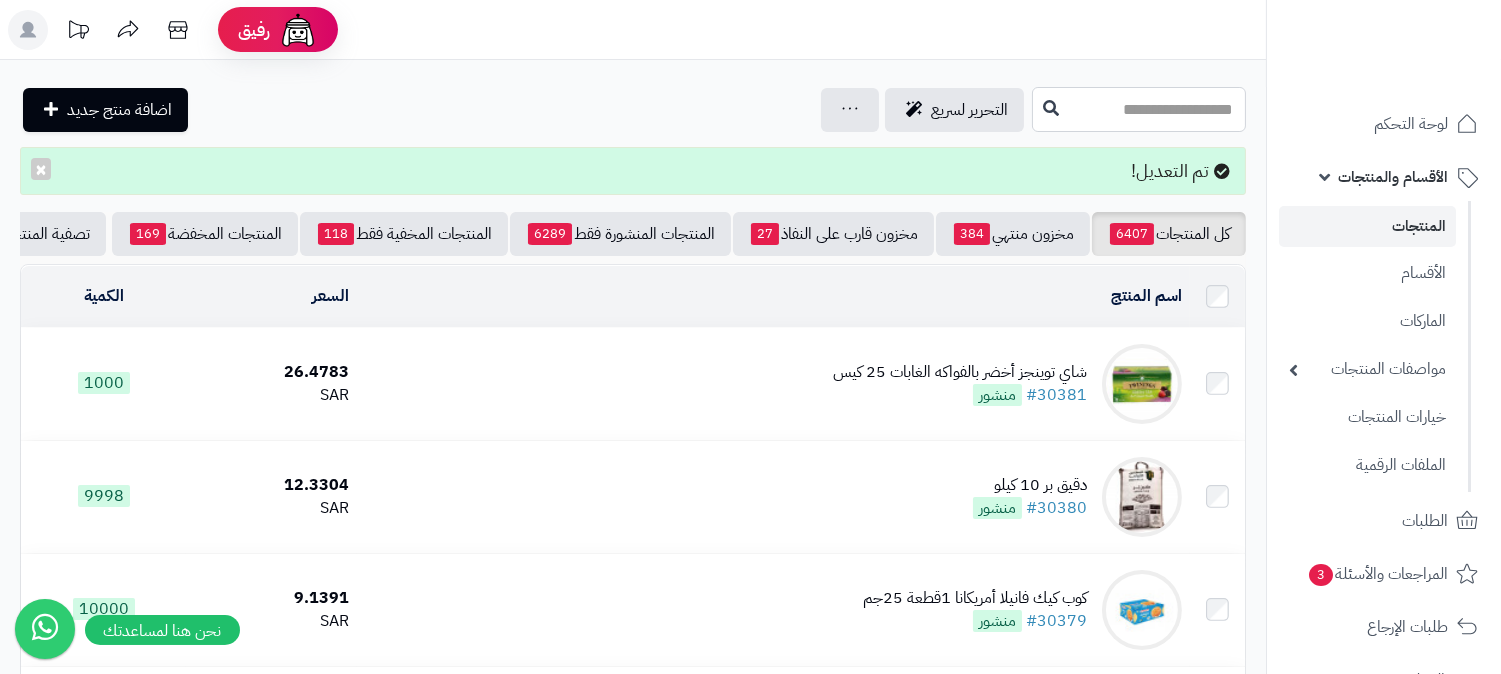 click at bounding box center [1139, 109] 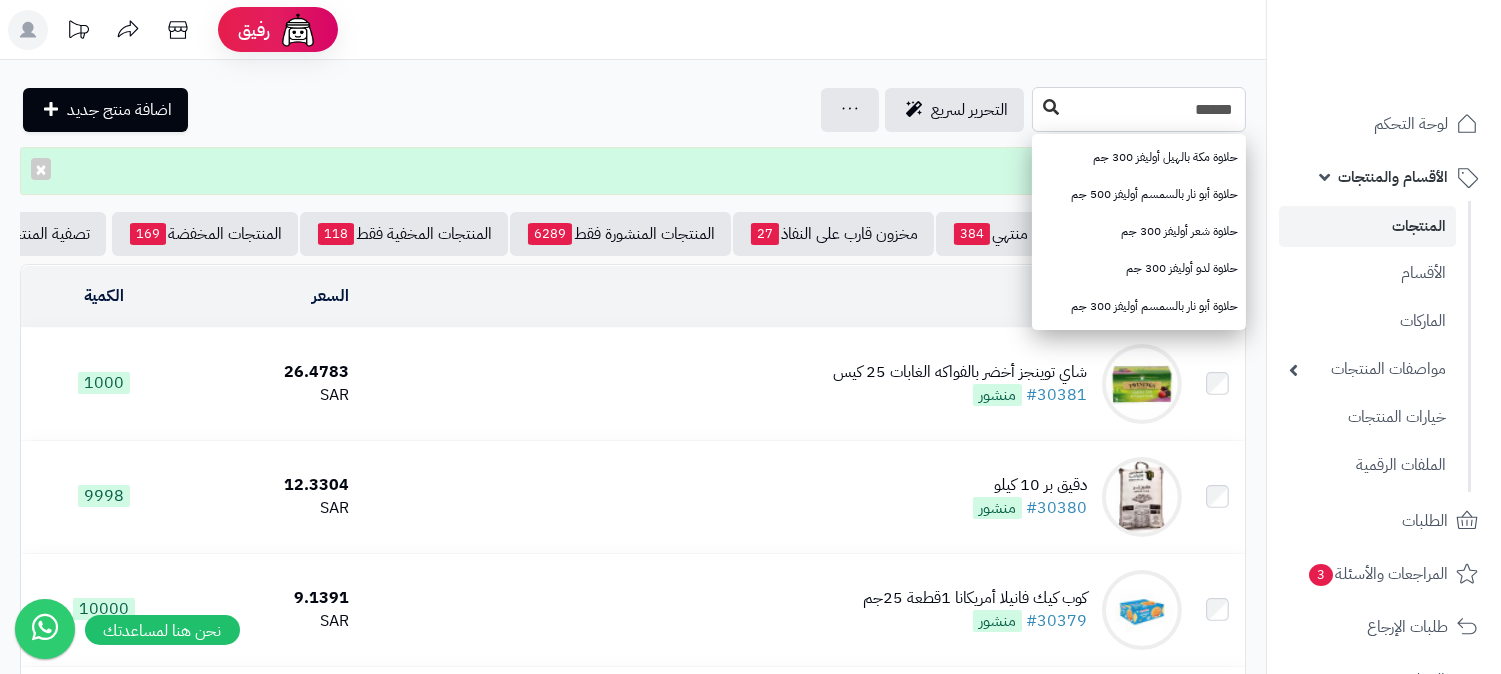 type on "******" 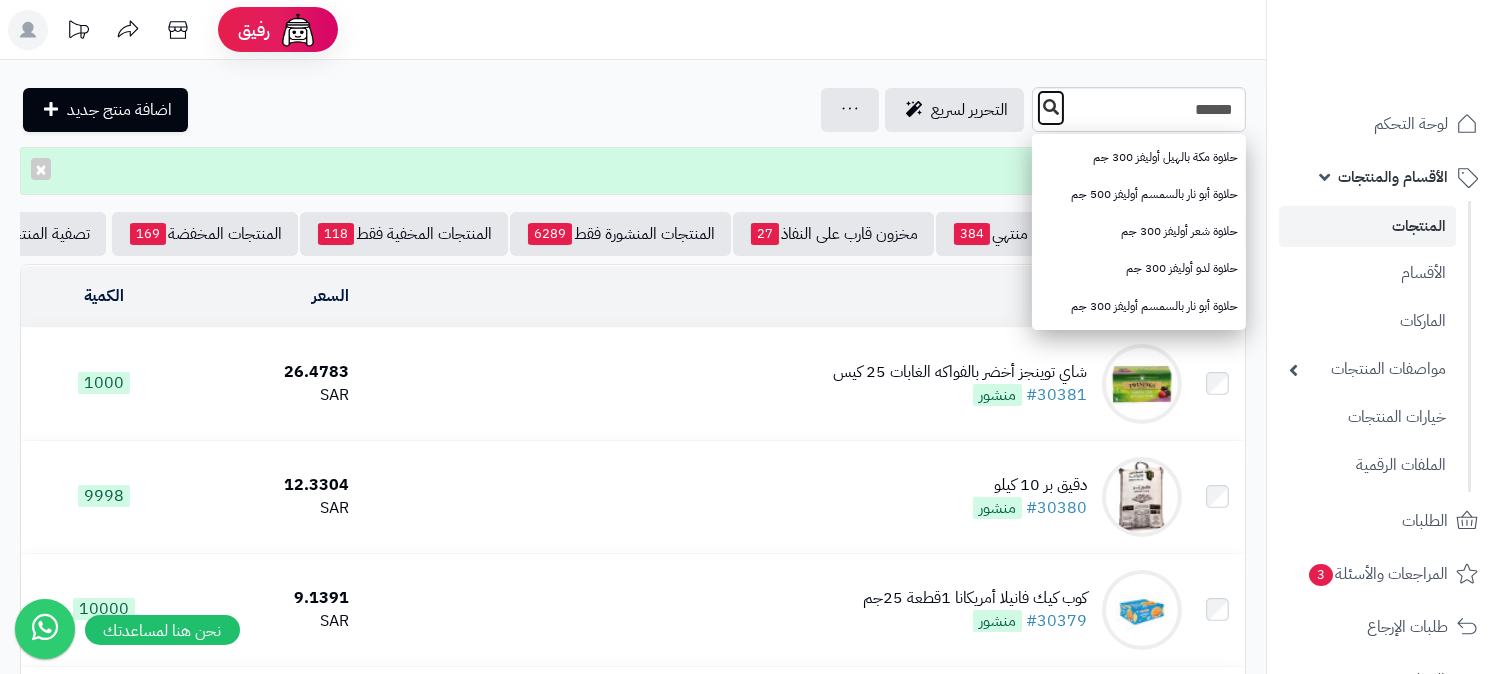 click at bounding box center (1051, 108) 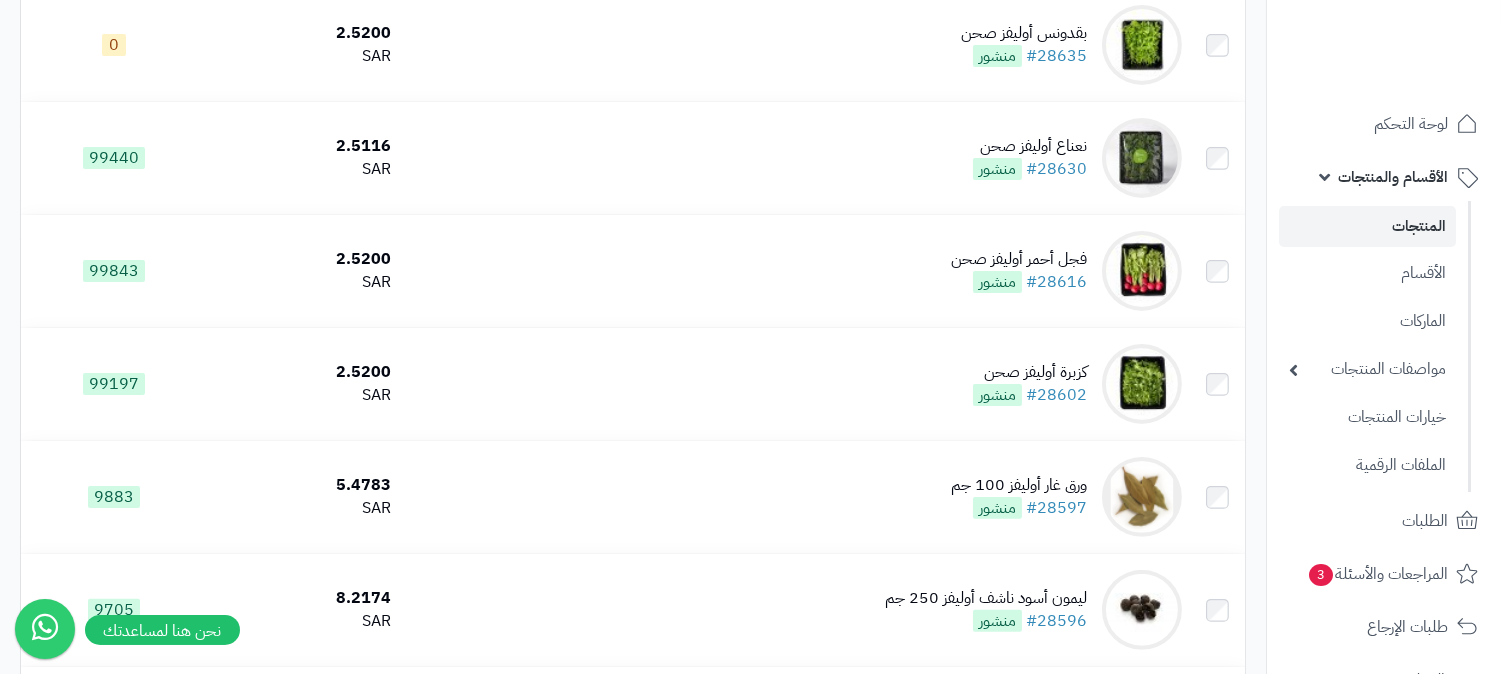 scroll, scrollTop: 1444, scrollLeft: 0, axis: vertical 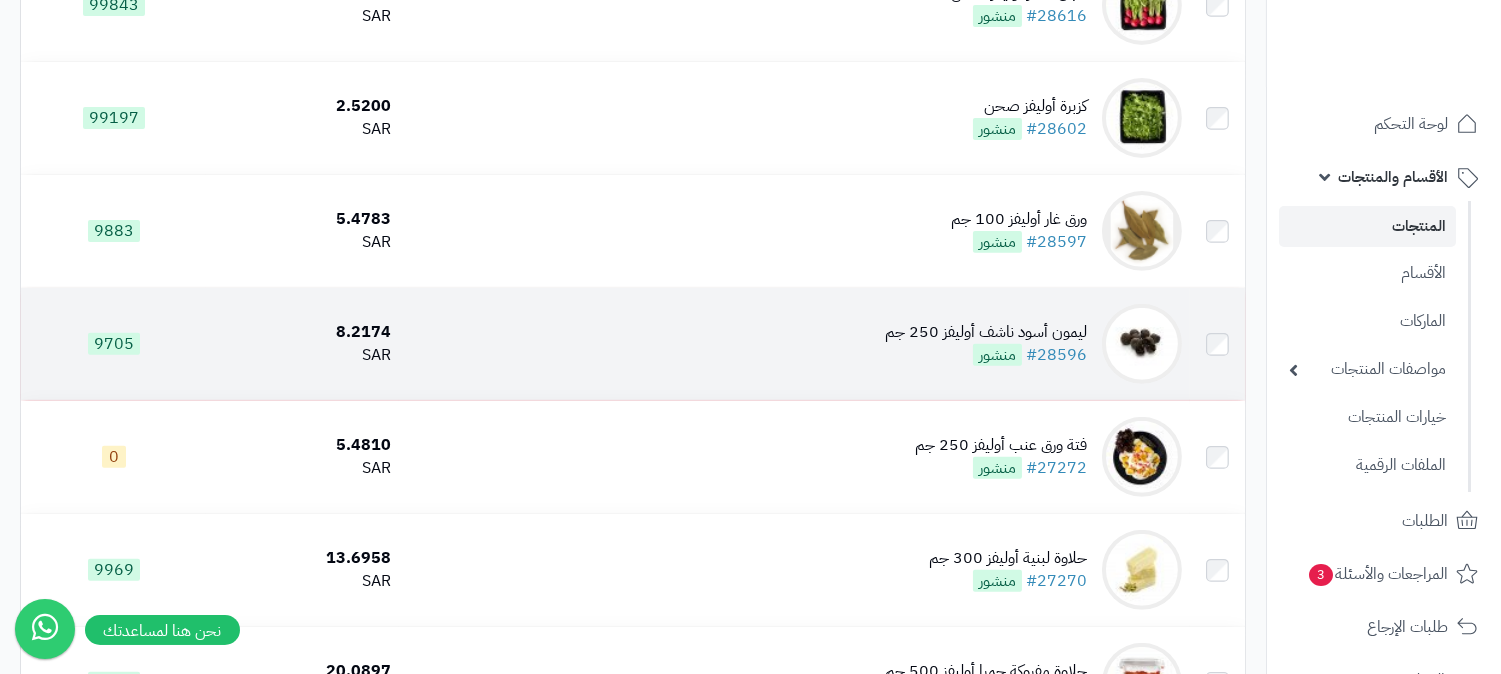 click on "ليمون أسود ناشف أوليفز 250 جم
#28596
منشور" at bounding box center (986, 344) 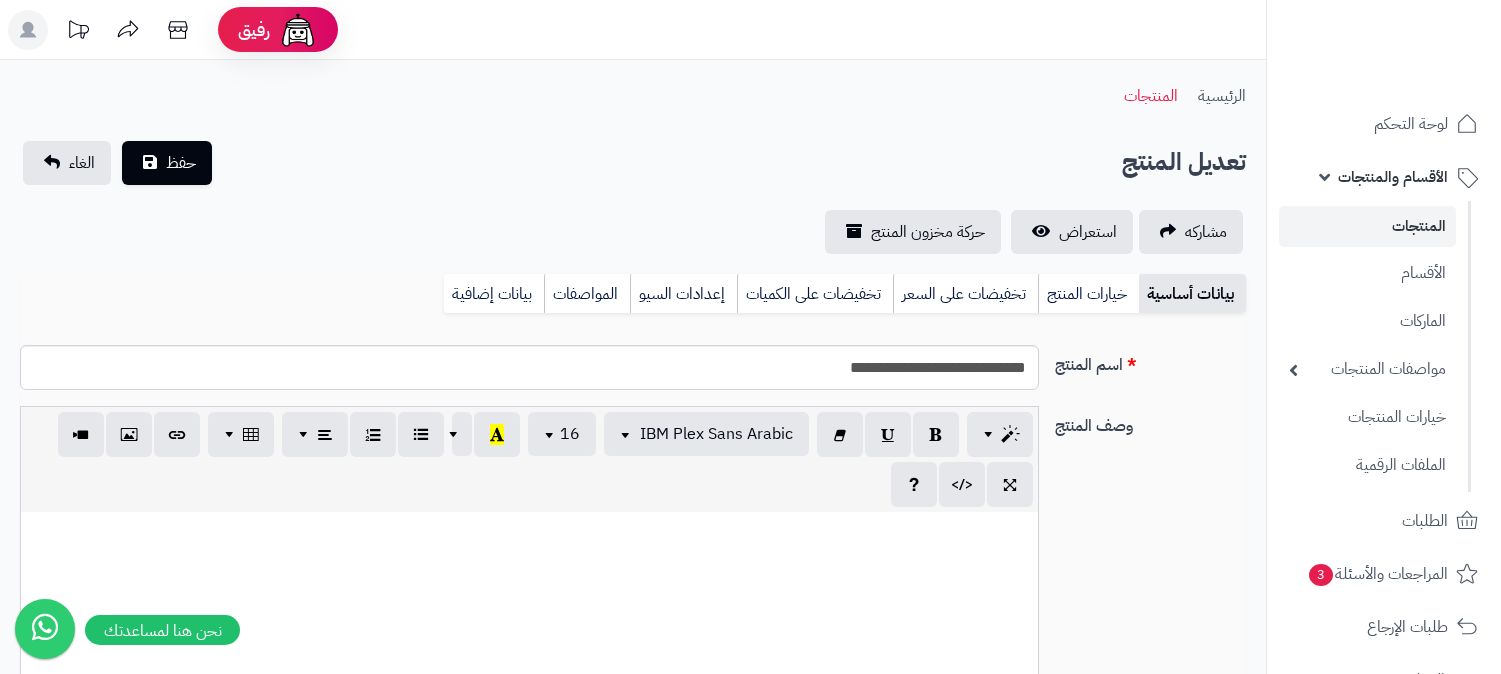 scroll, scrollTop: 0, scrollLeft: 0, axis: both 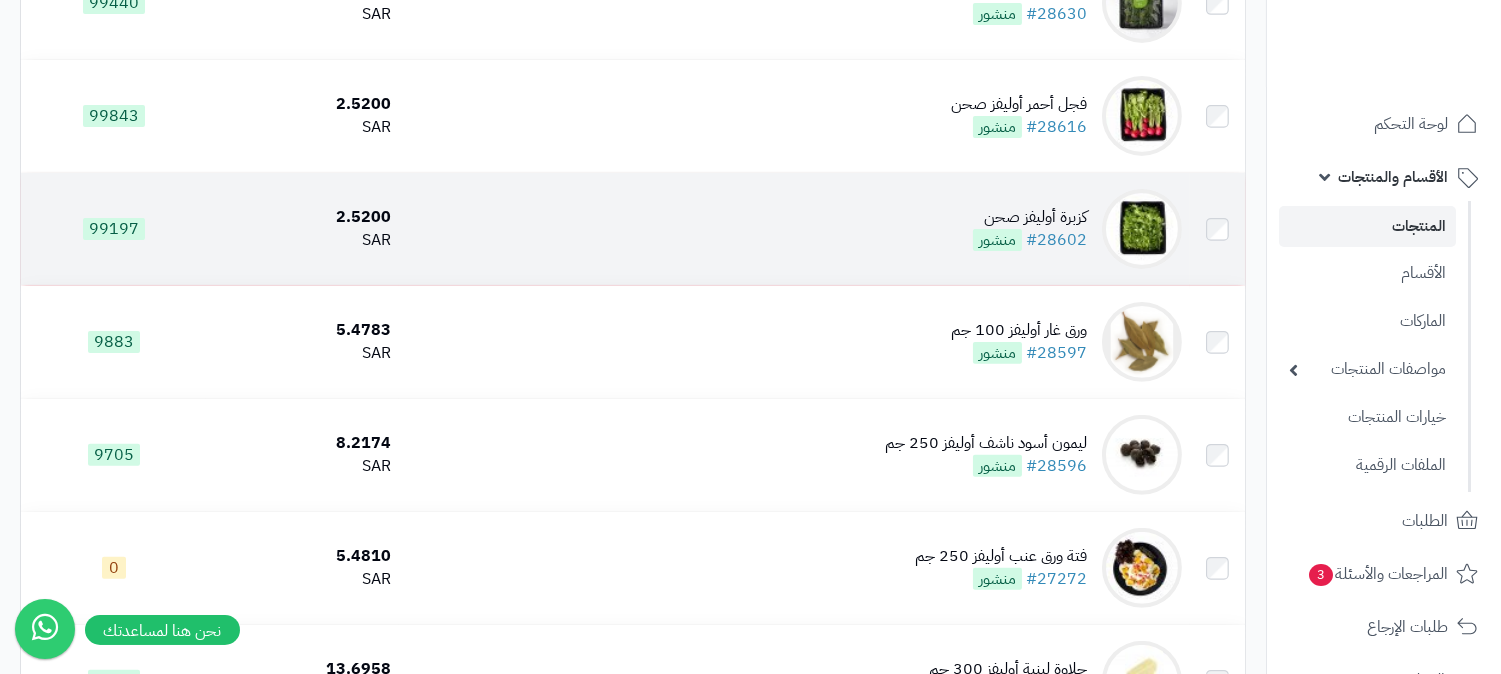 click on "كزبرة أوليفز صحن
#28602
منشور" at bounding box center (794, 229) 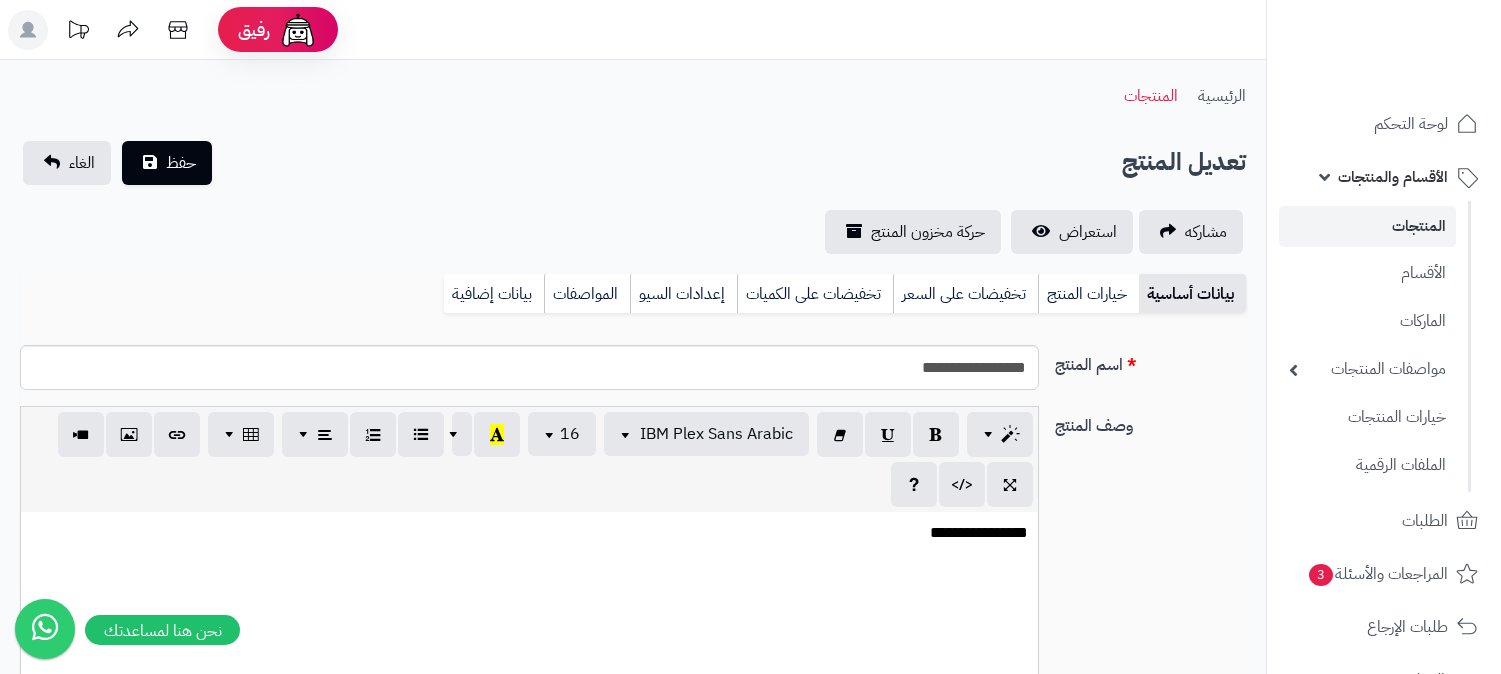 scroll, scrollTop: 527, scrollLeft: 0, axis: vertical 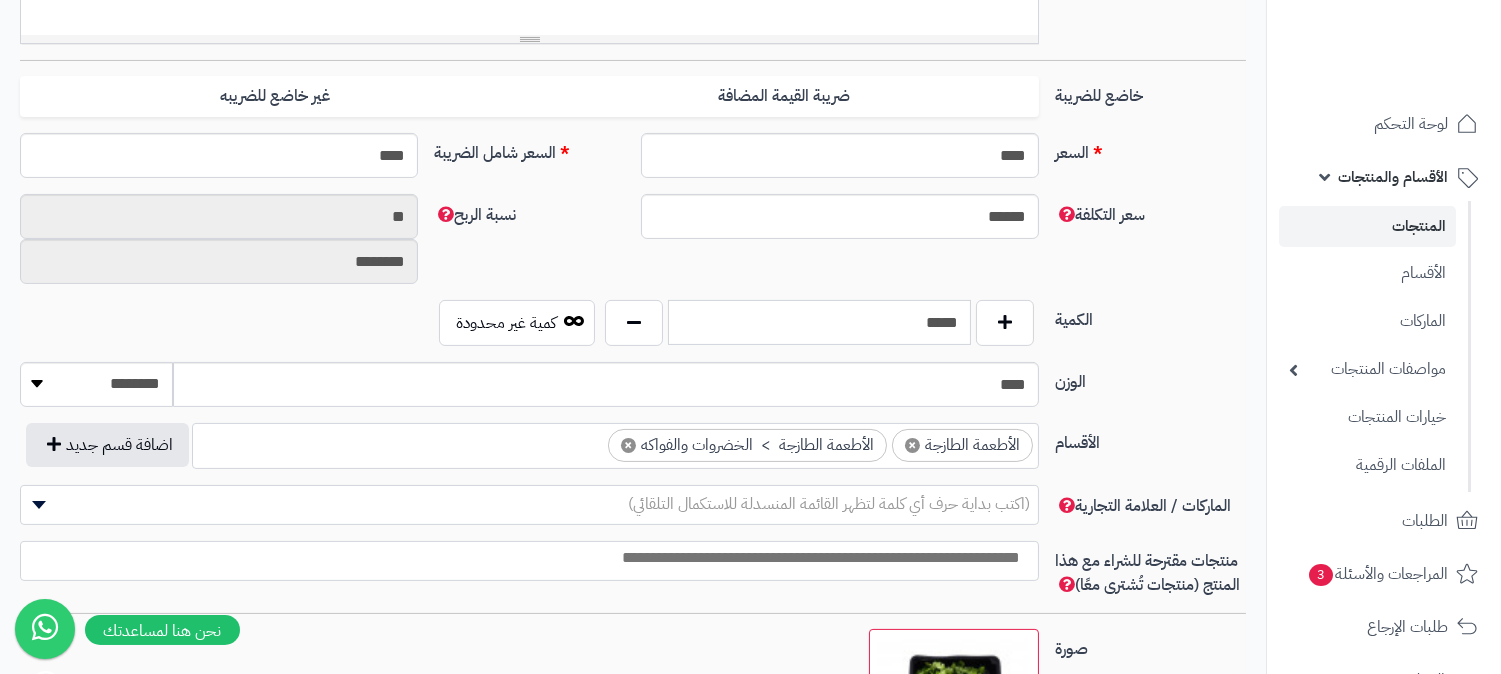 click on "*****" at bounding box center [819, 322] 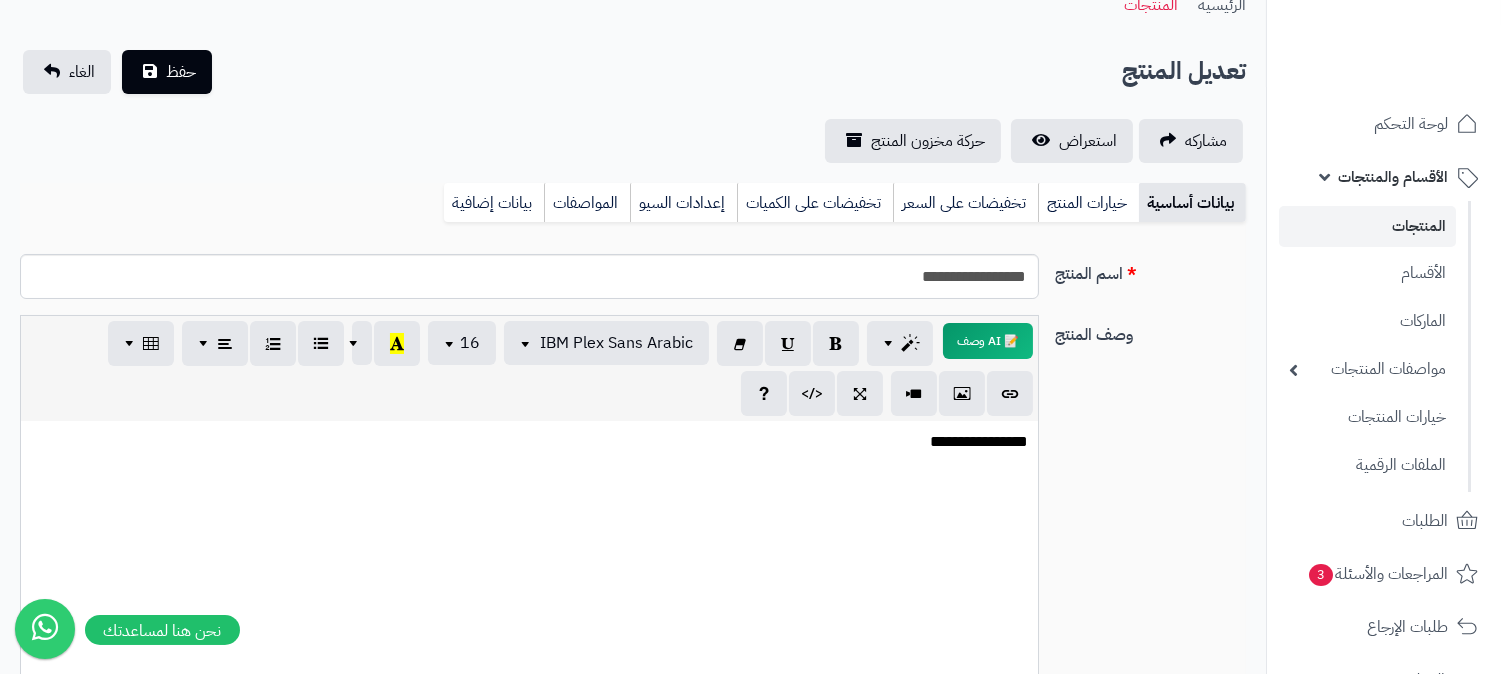 scroll, scrollTop: 0, scrollLeft: 0, axis: both 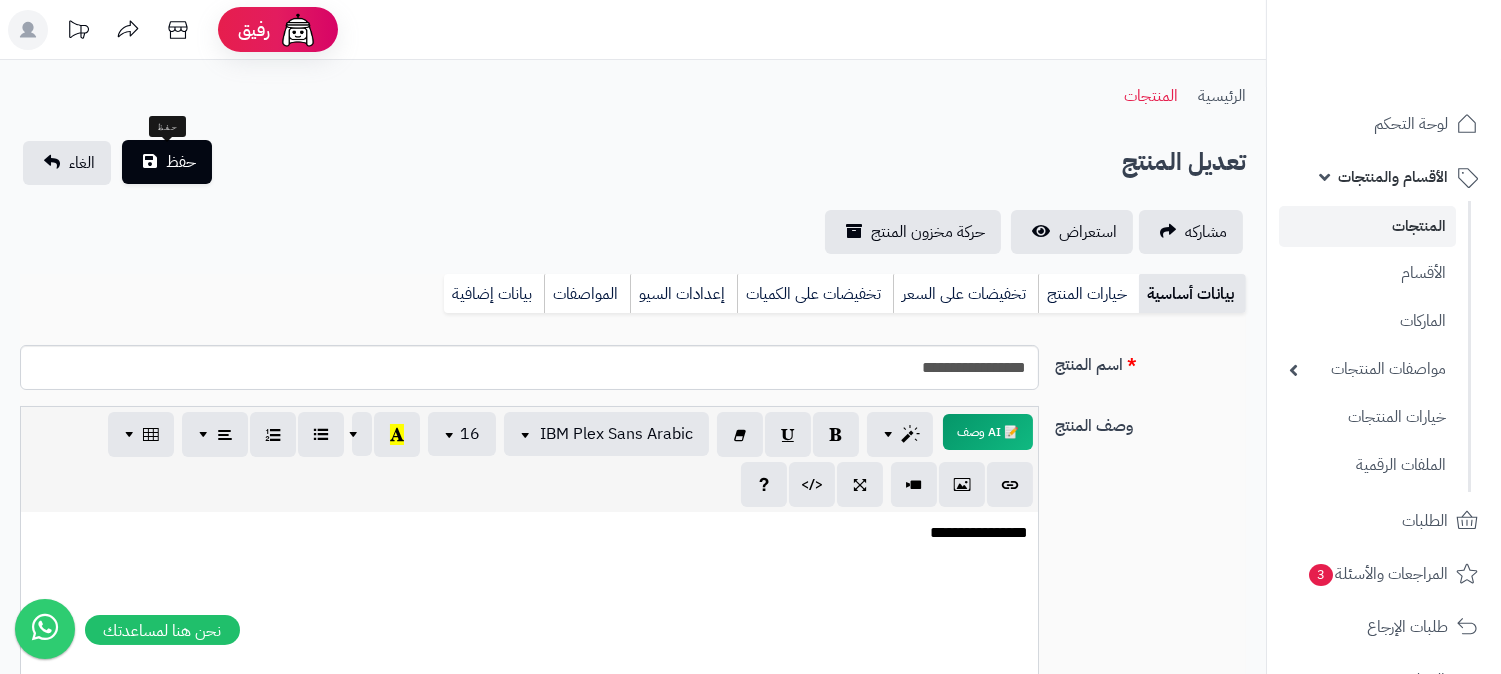 type on "**" 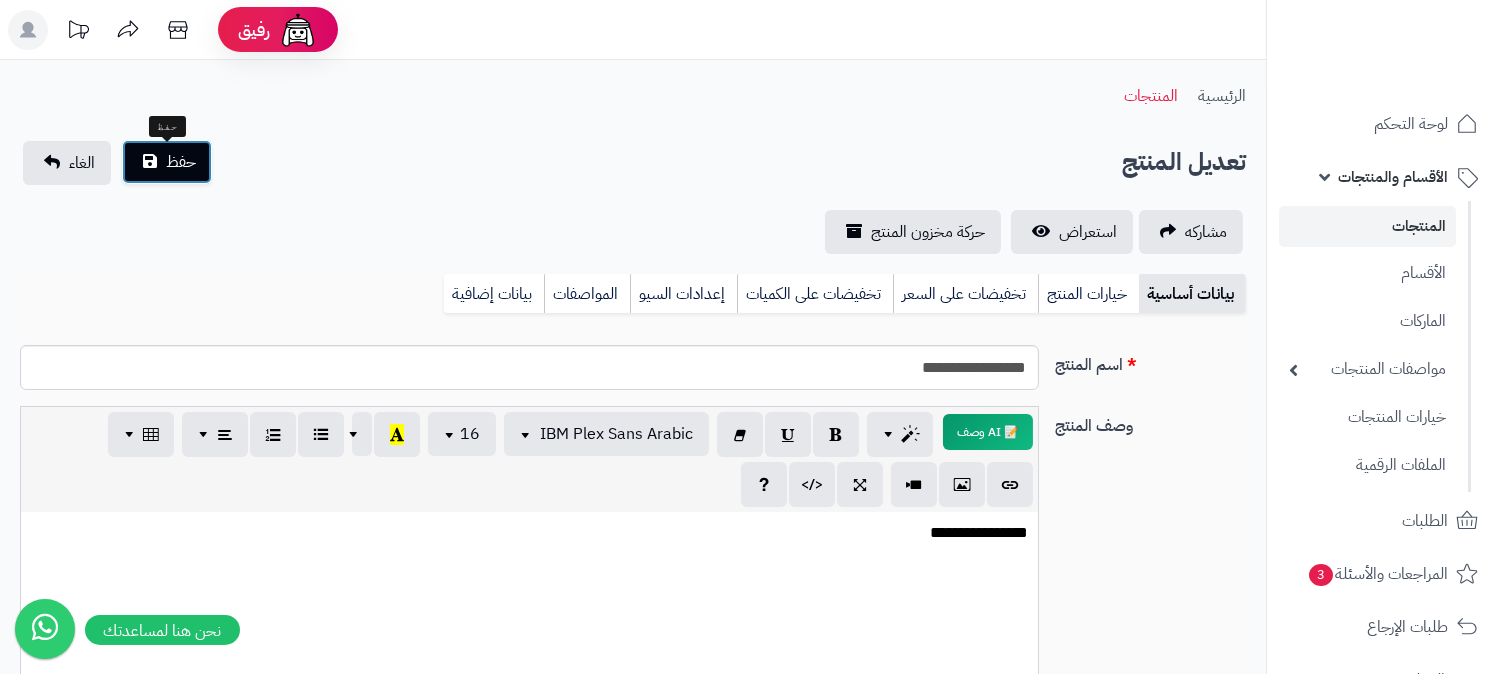 click on "حفظ" at bounding box center [167, 162] 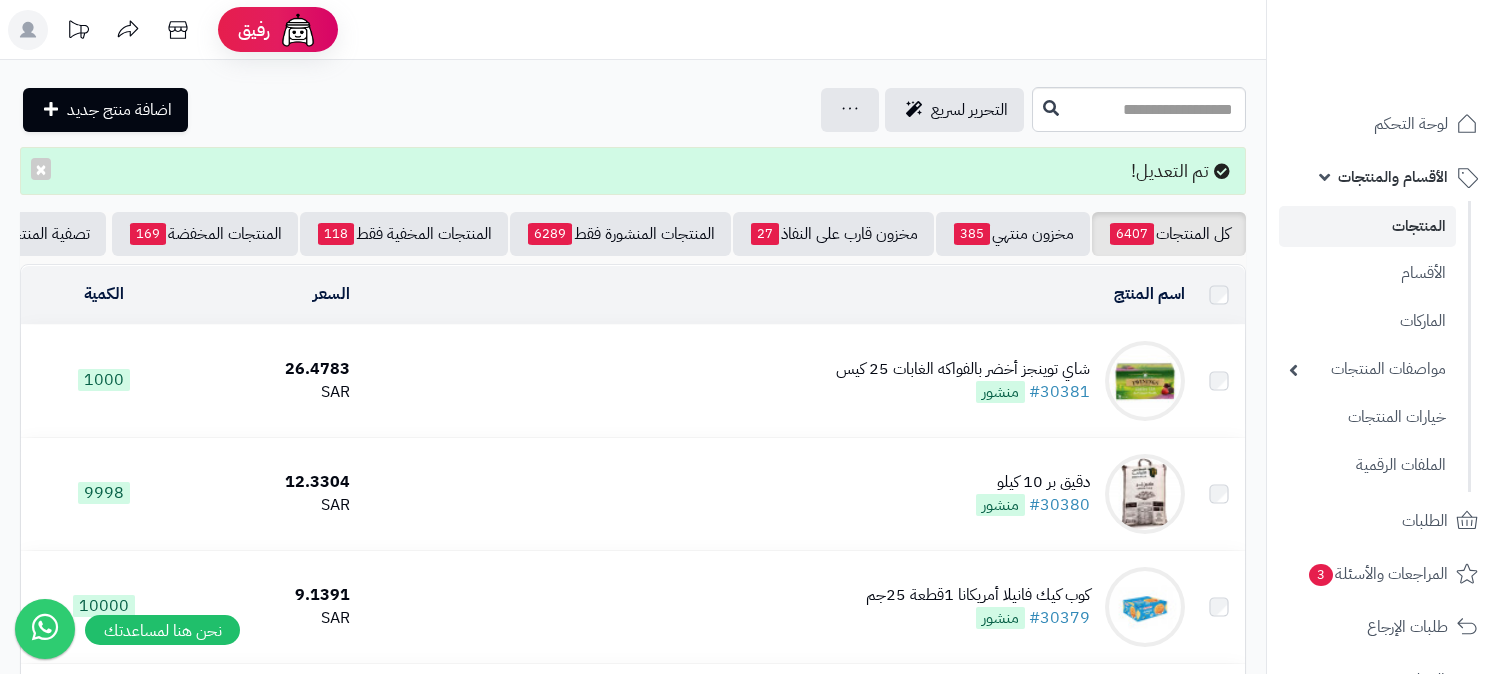 scroll, scrollTop: 0, scrollLeft: 0, axis: both 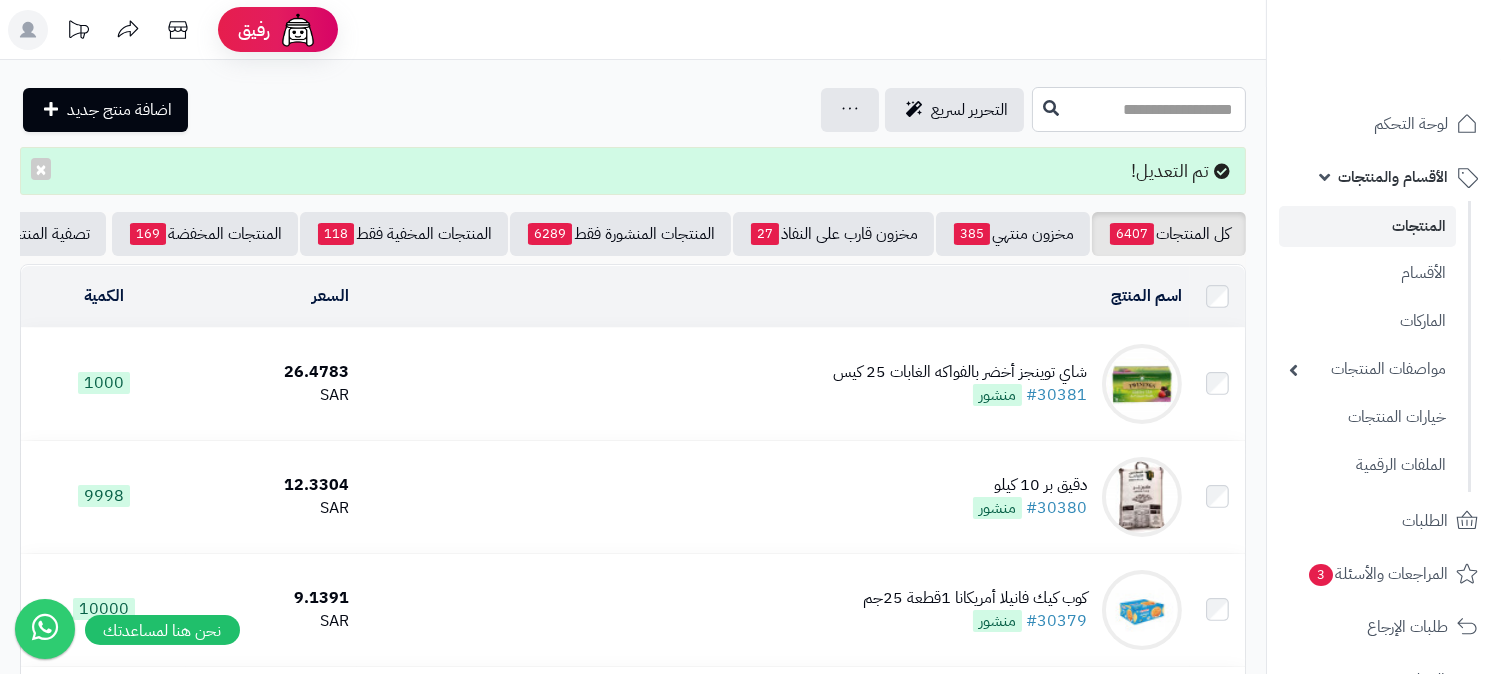 click at bounding box center (1139, 109) 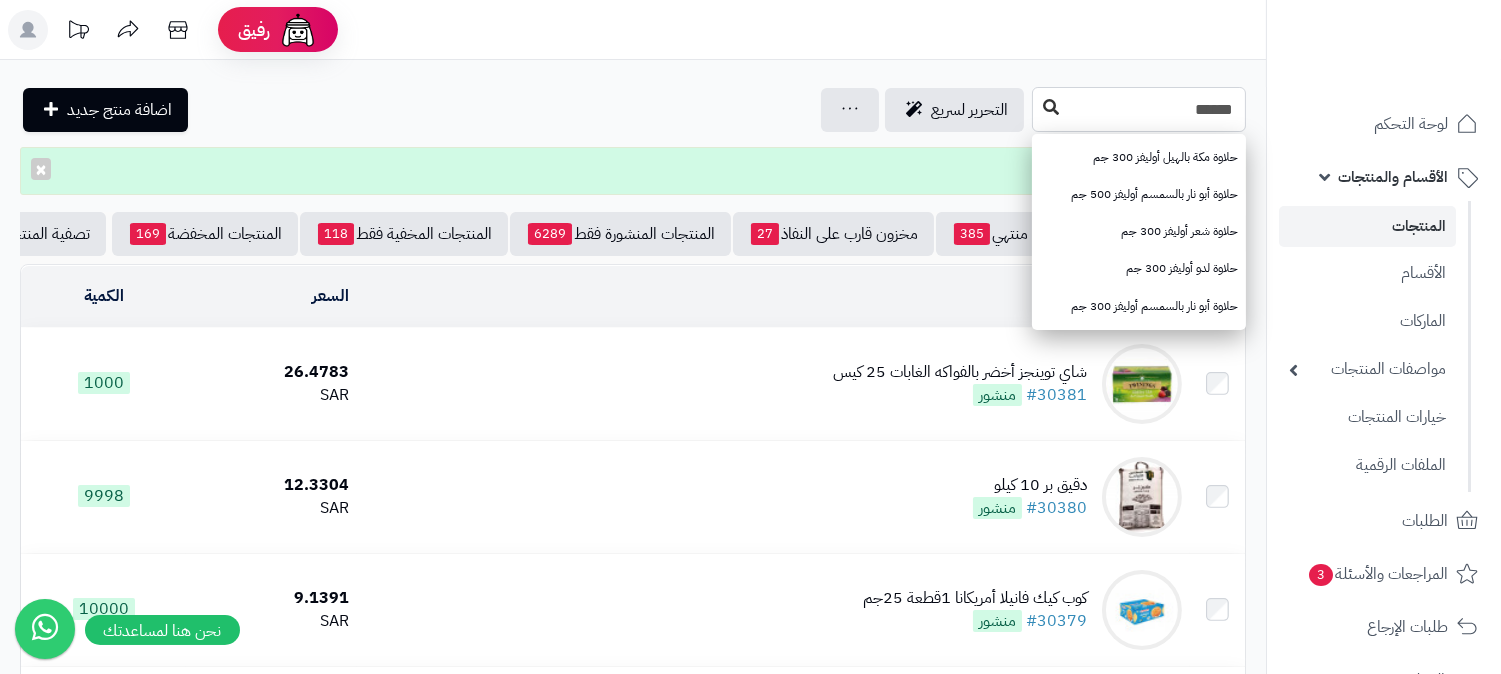 type on "******" 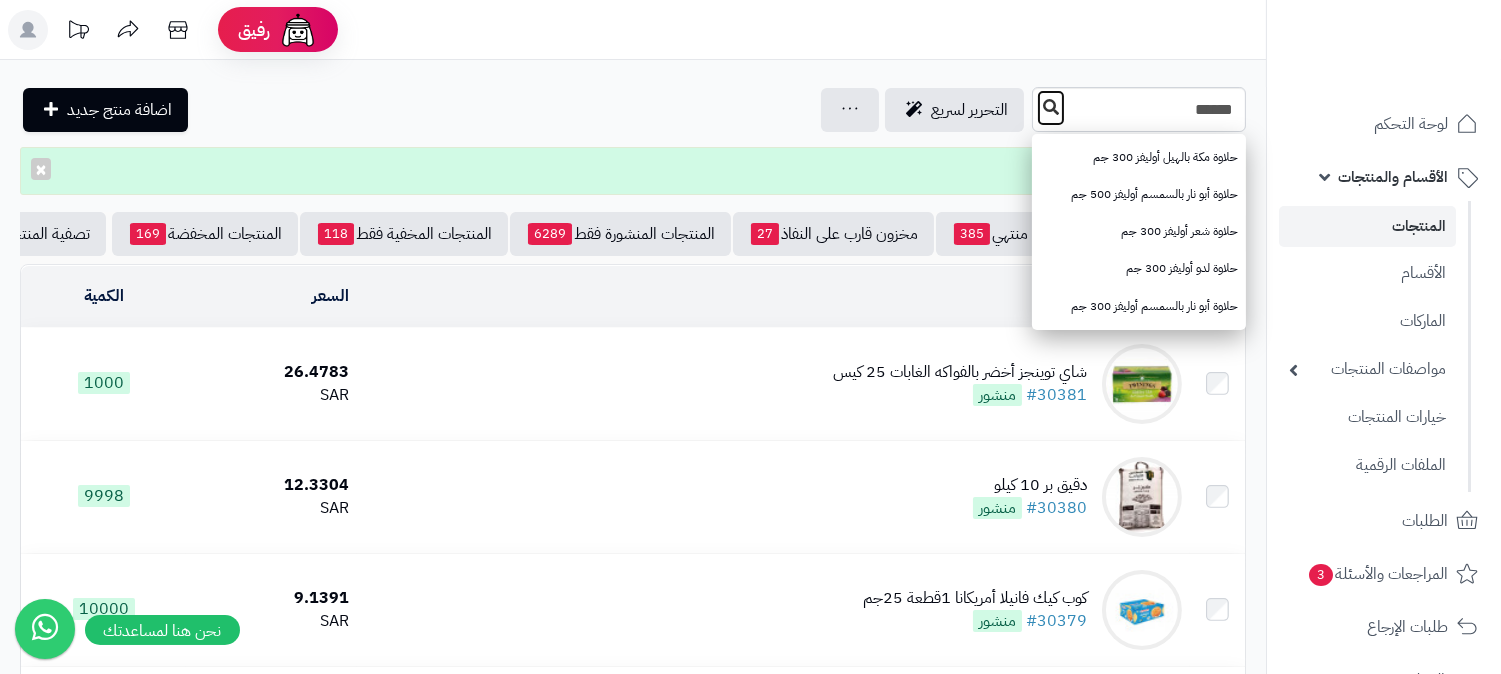 click at bounding box center (1051, 108) 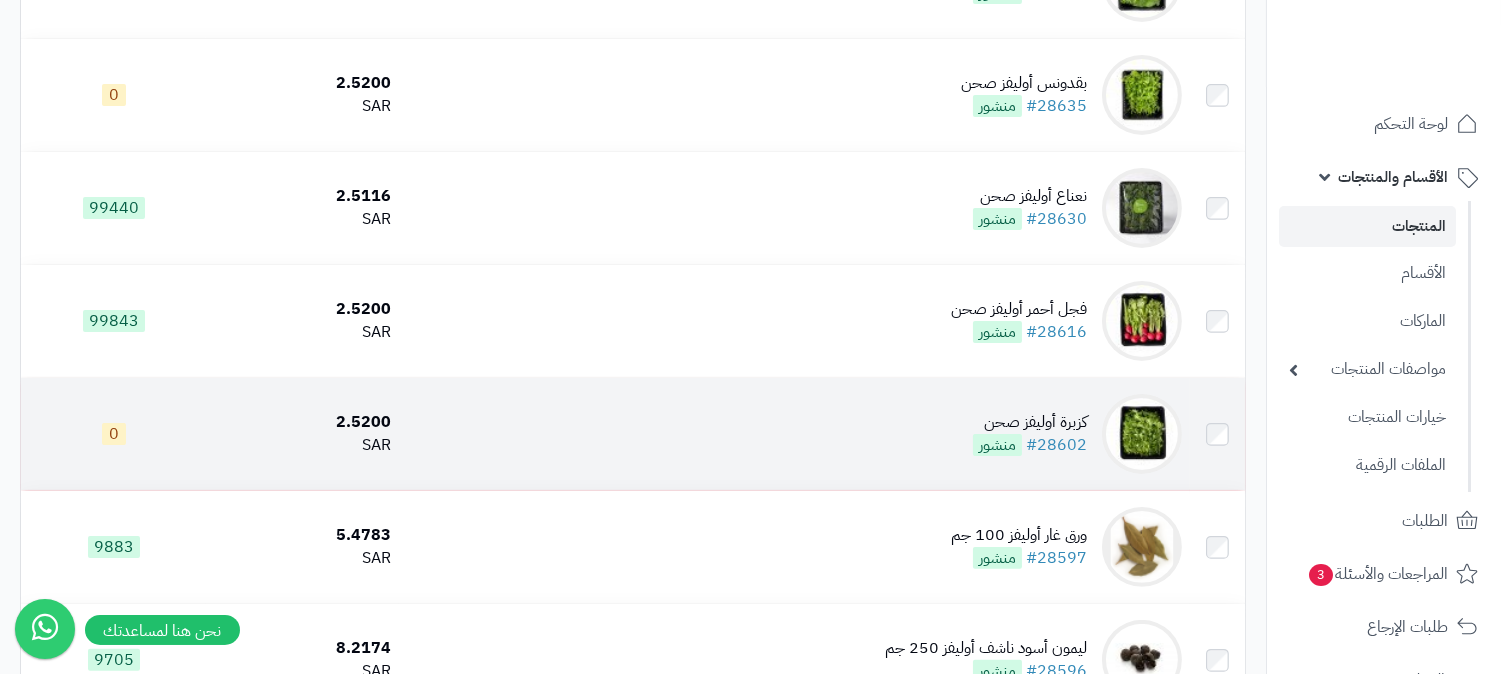 scroll, scrollTop: 1111, scrollLeft: 0, axis: vertical 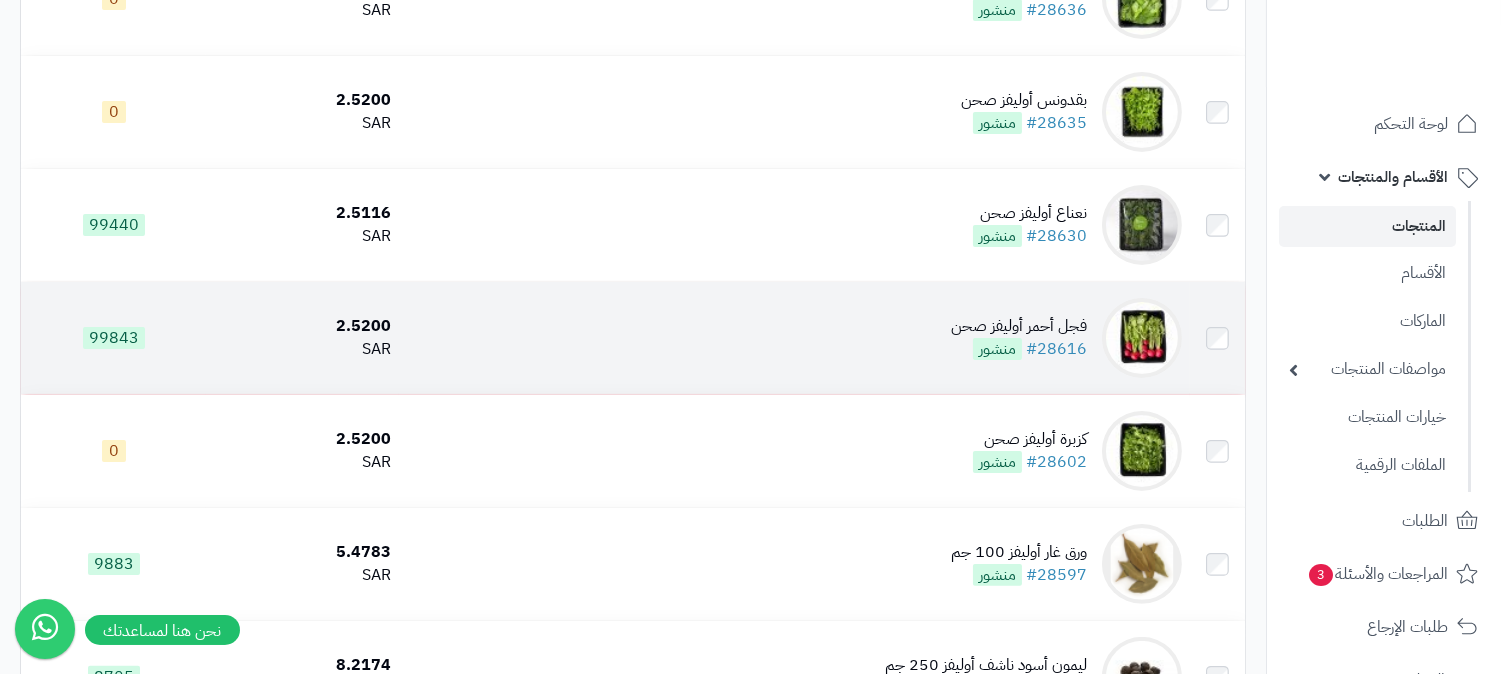 click on "فجل أحمر أوليفز صحن
#28616
منشور" at bounding box center (1019, 338) 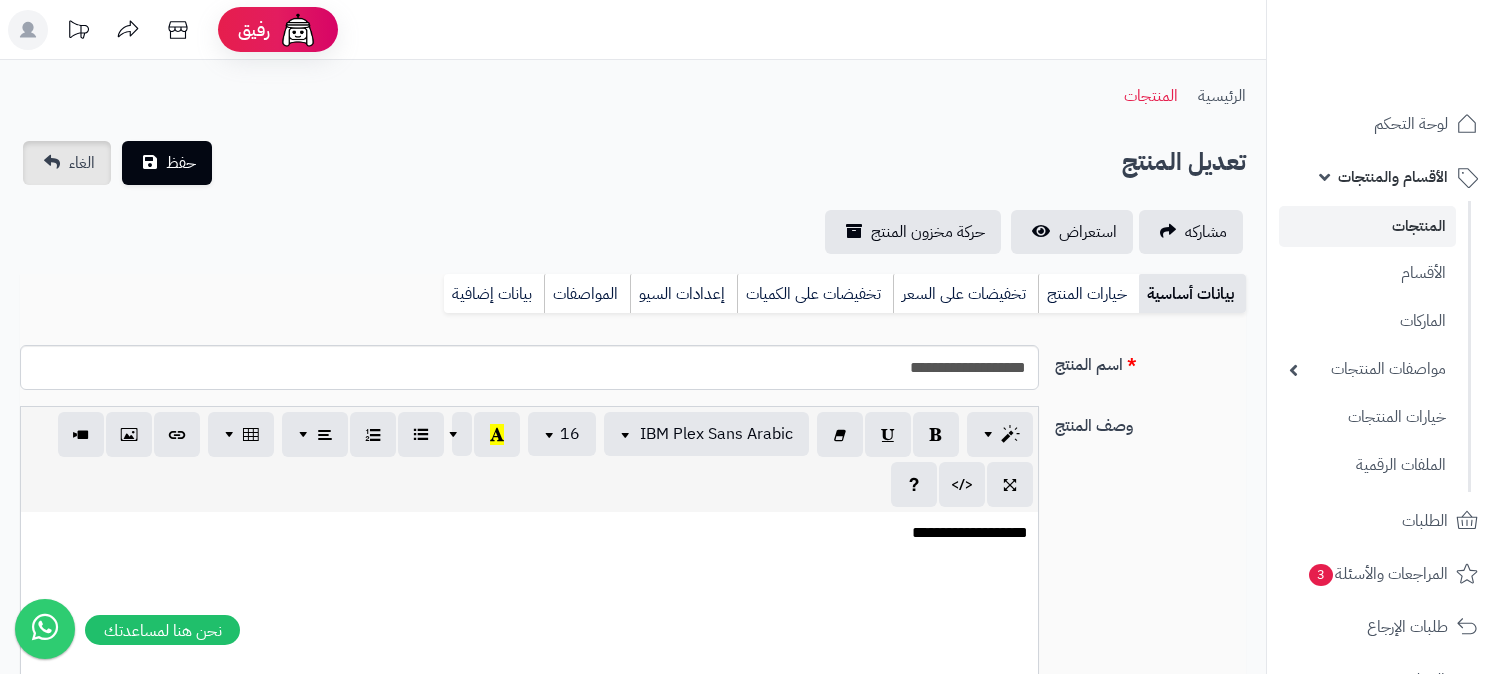 scroll, scrollTop: 0, scrollLeft: 0, axis: both 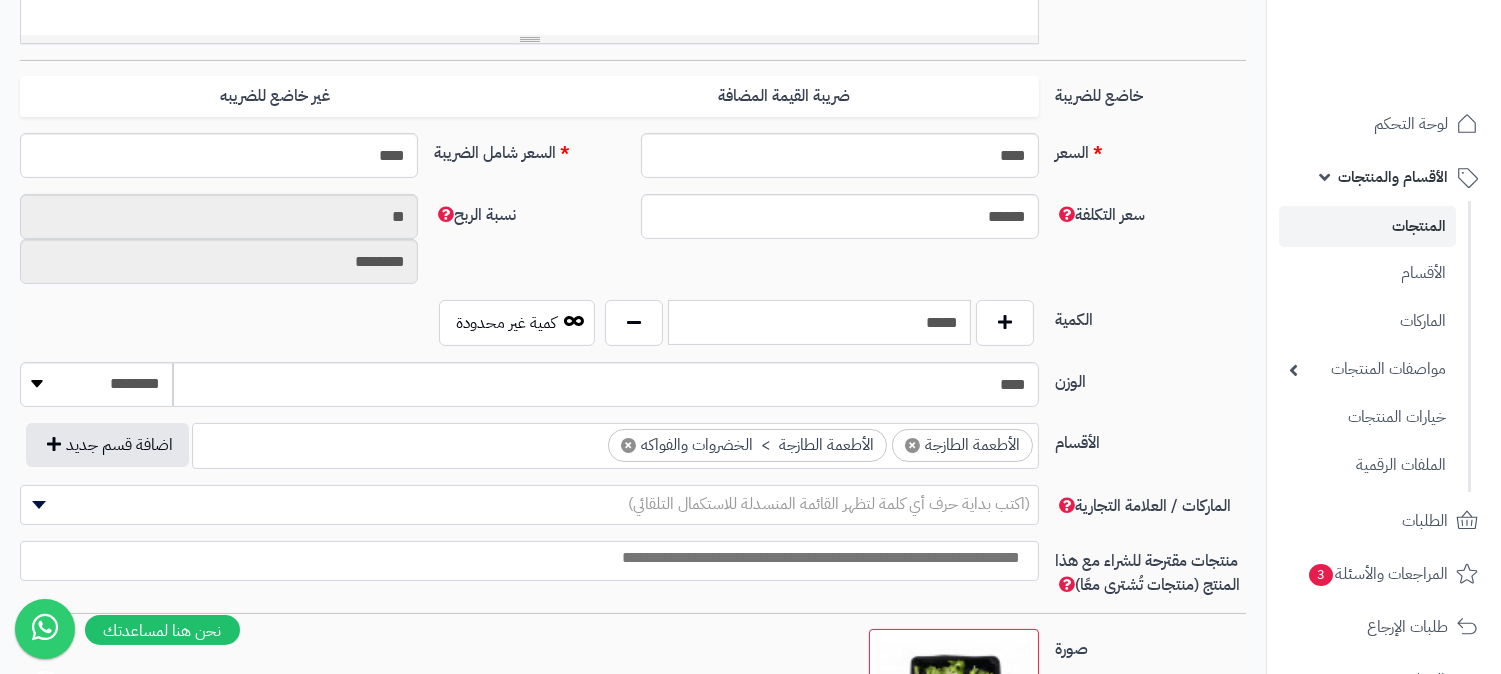 click on "*****" at bounding box center (819, 322) 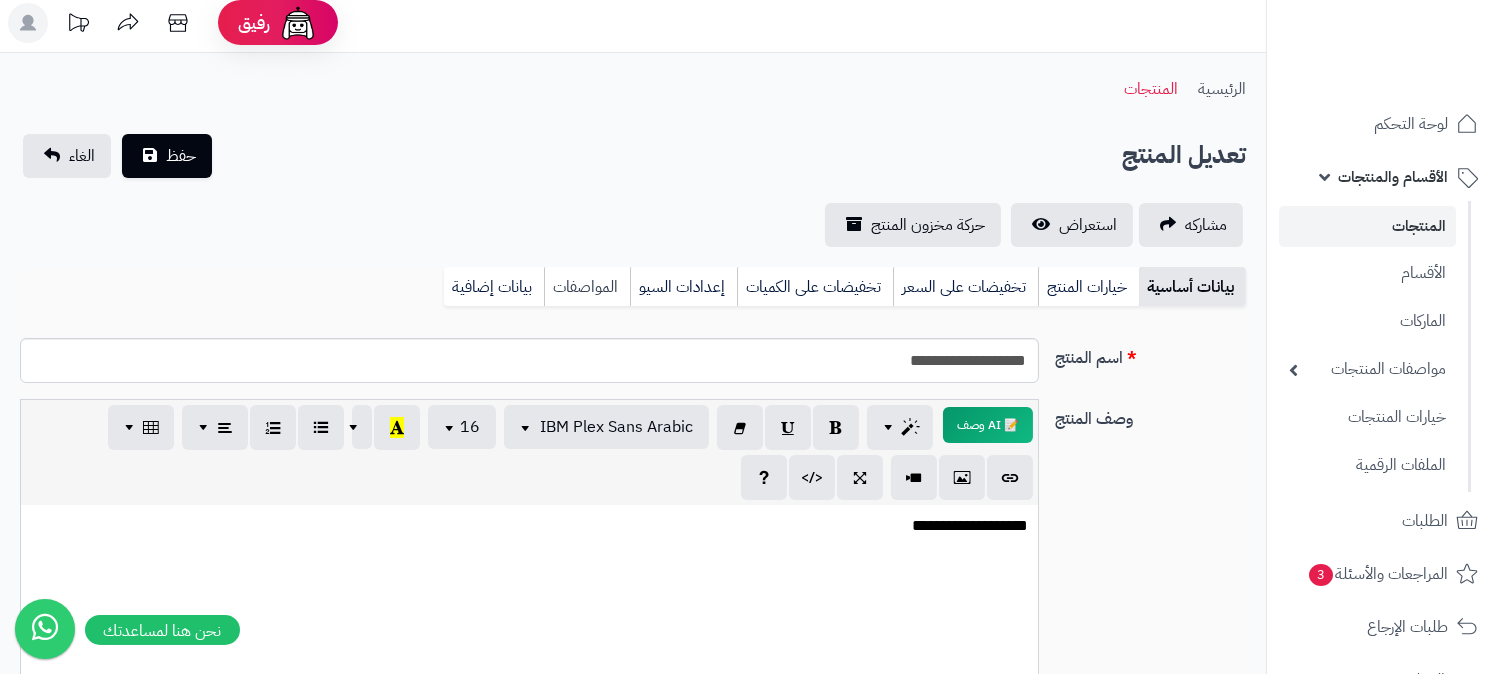 scroll, scrollTop: 0, scrollLeft: 0, axis: both 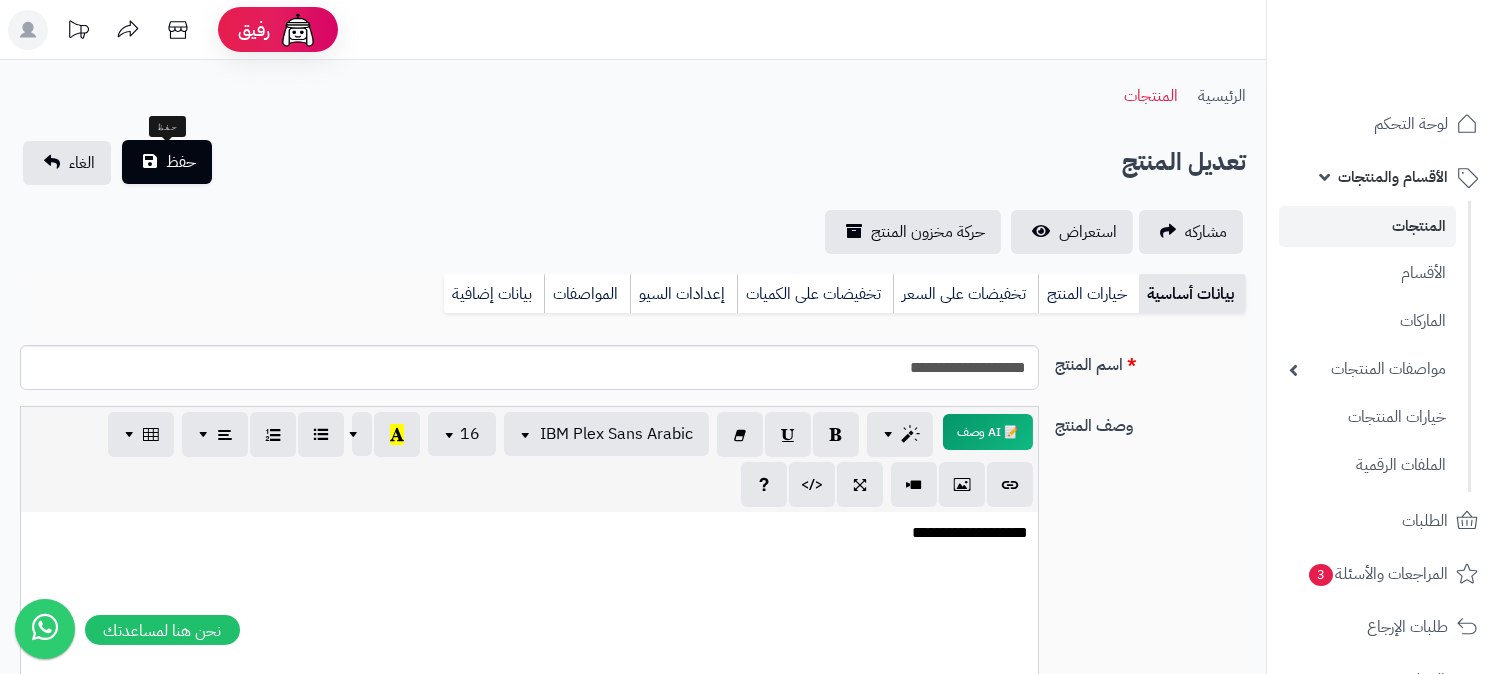 type on "**" 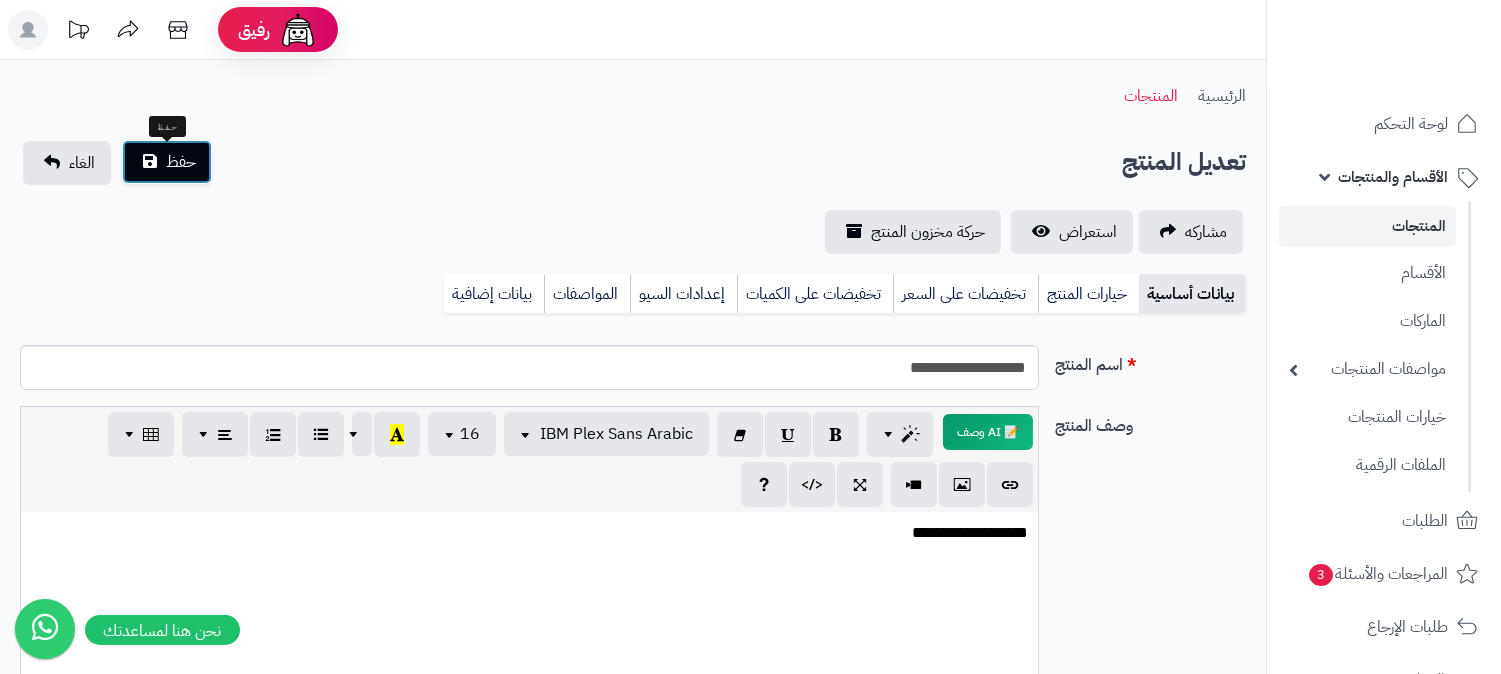 click on "حفظ" at bounding box center [167, 162] 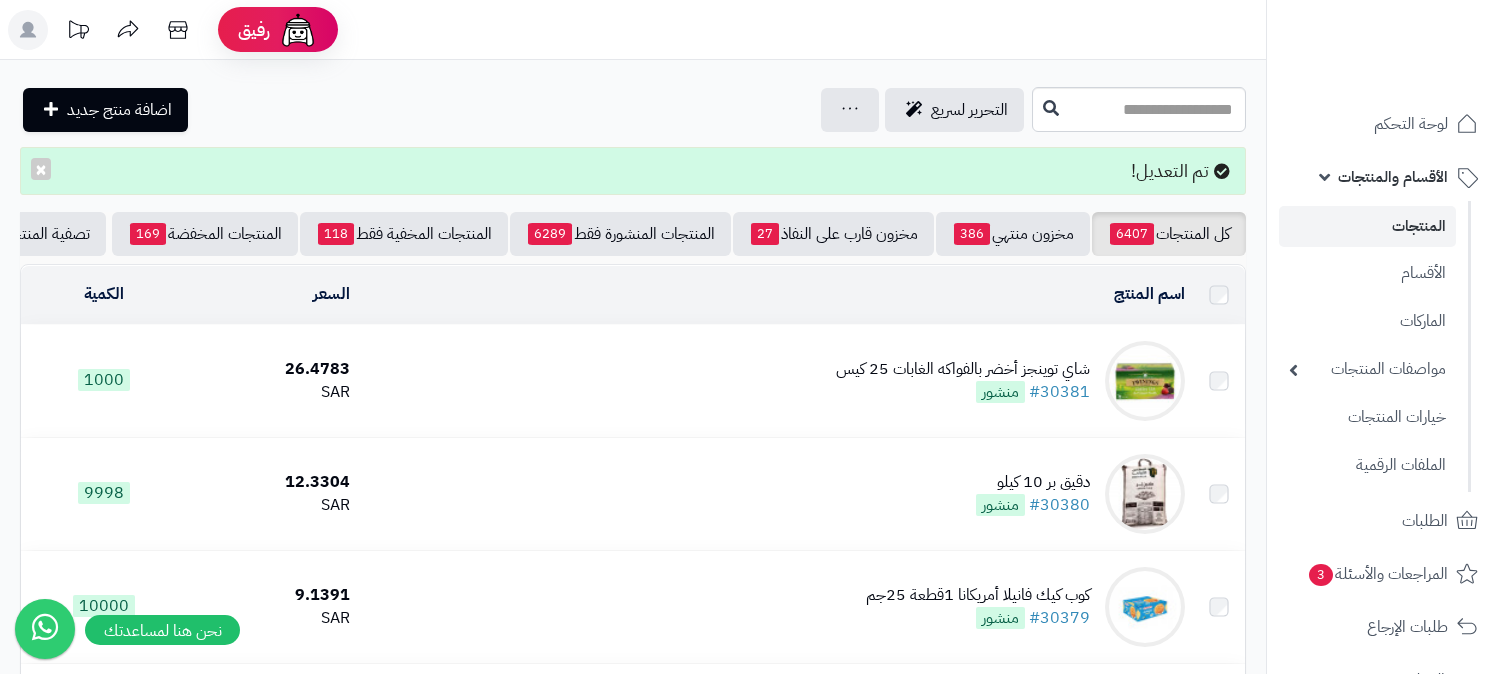scroll, scrollTop: 0, scrollLeft: 0, axis: both 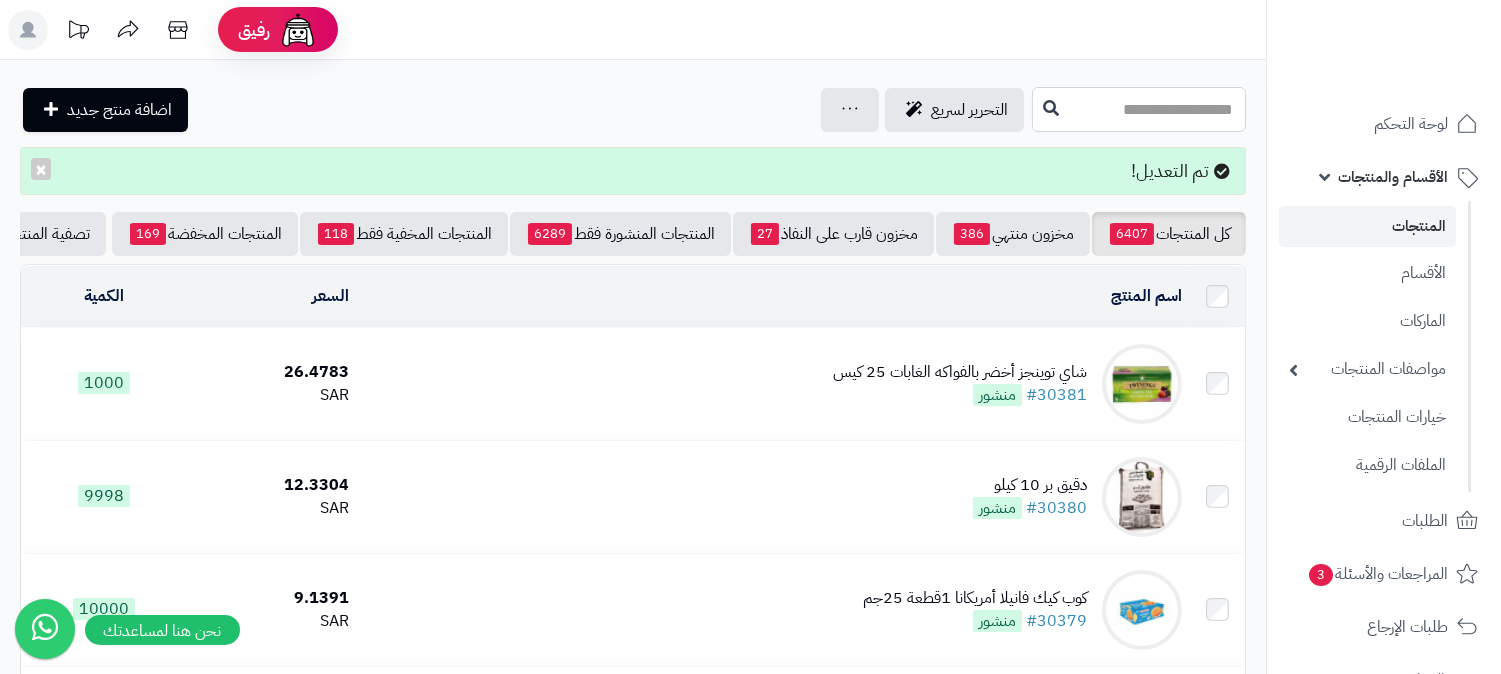 click at bounding box center (1139, 109) 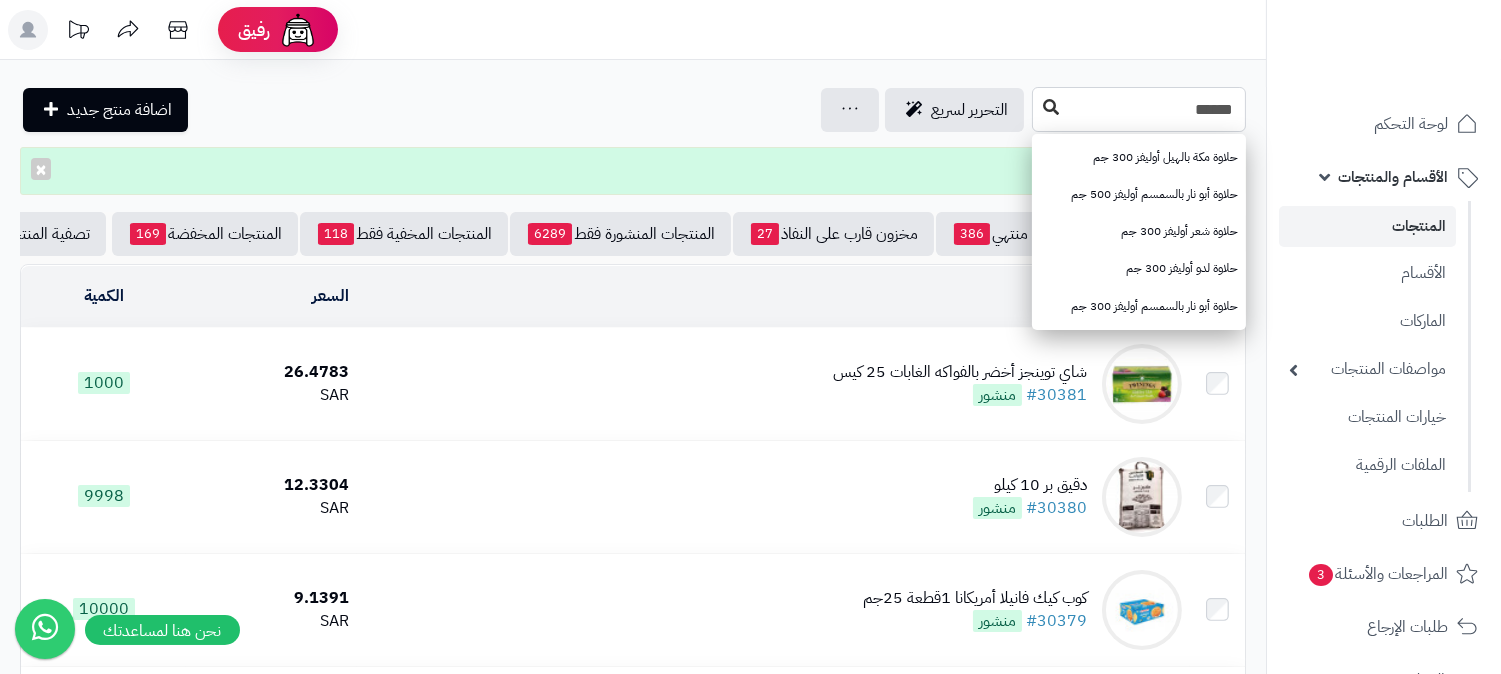 type on "******" 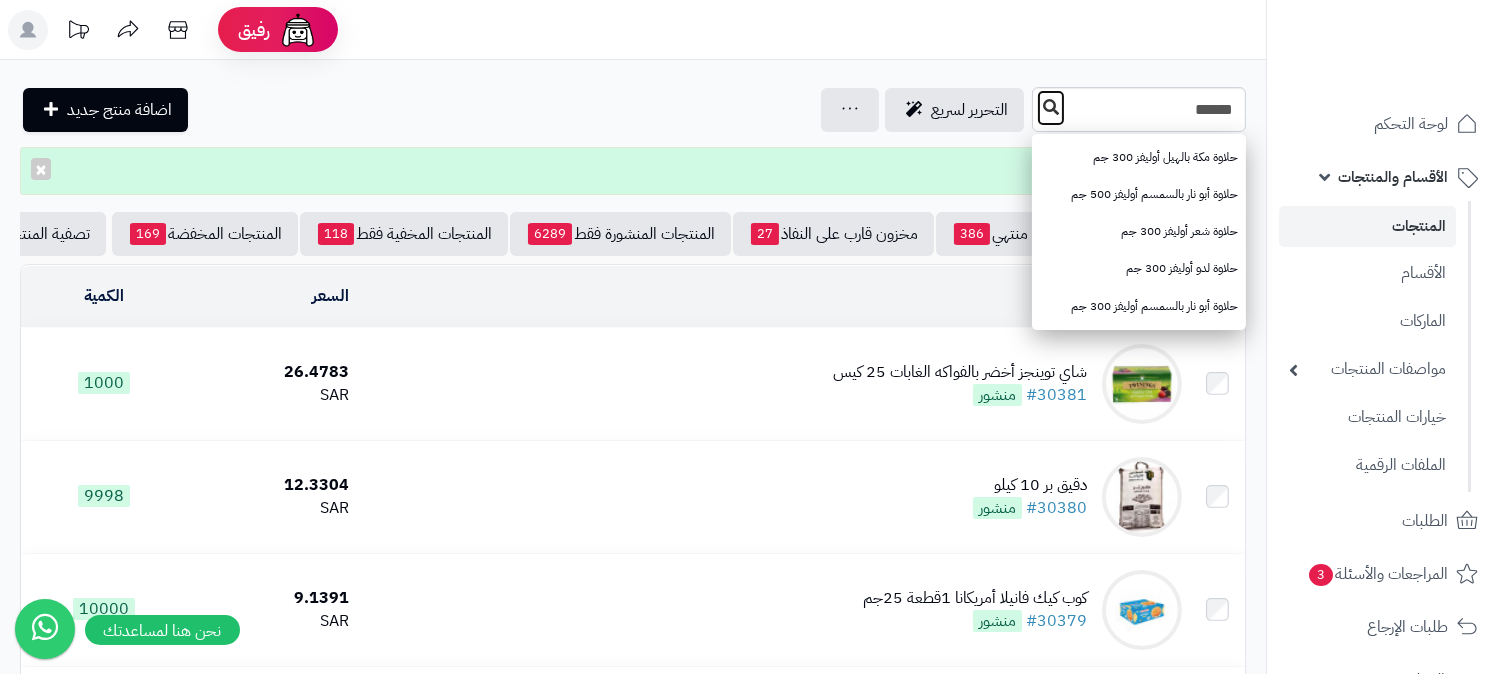 click at bounding box center [1051, 108] 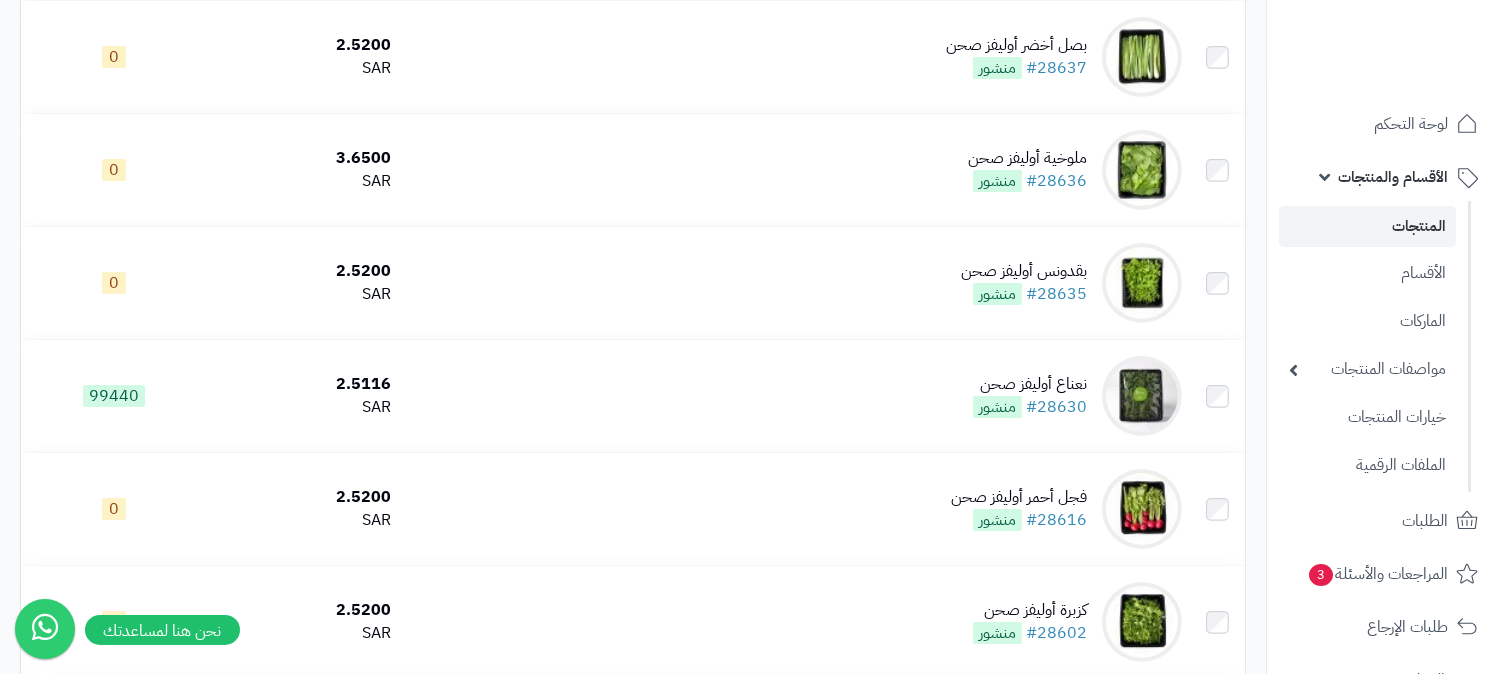 scroll, scrollTop: 1111, scrollLeft: 0, axis: vertical 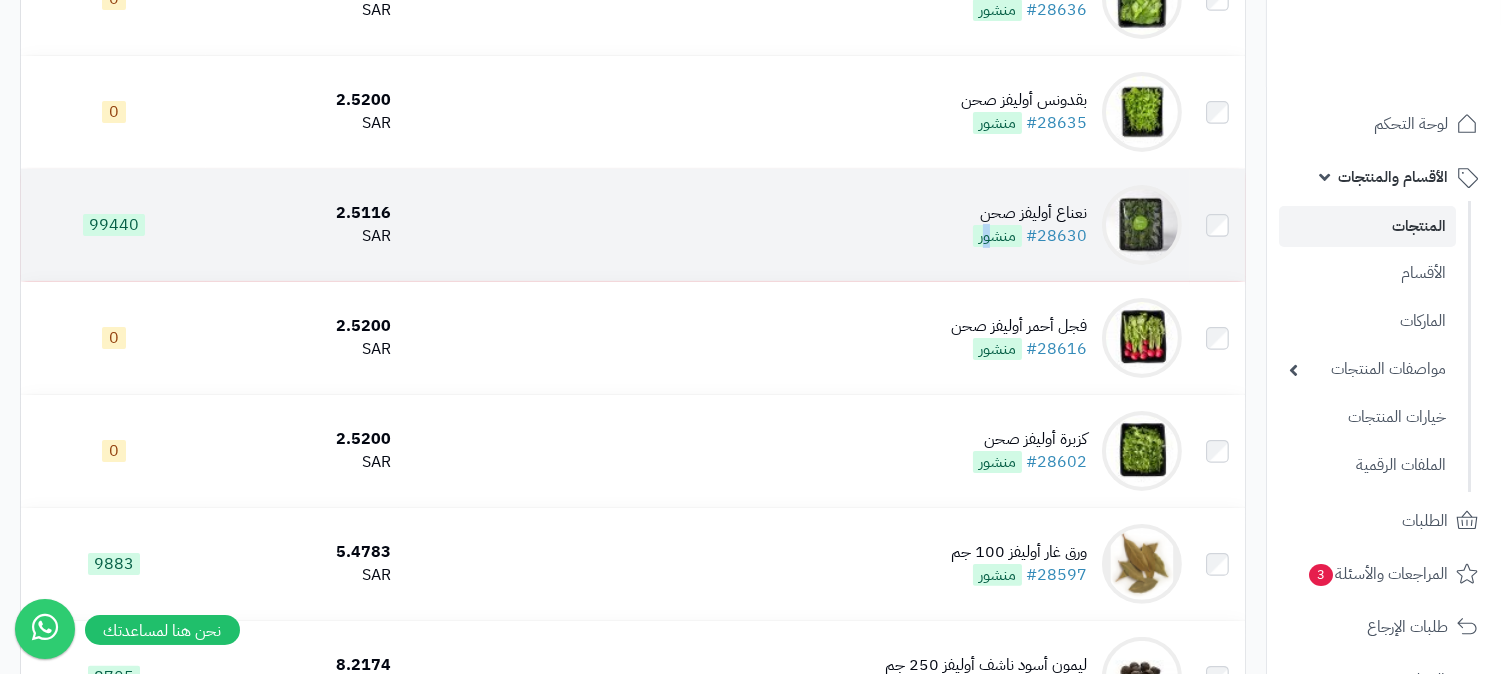 click on "منشور" at bounding box center (997, 236) 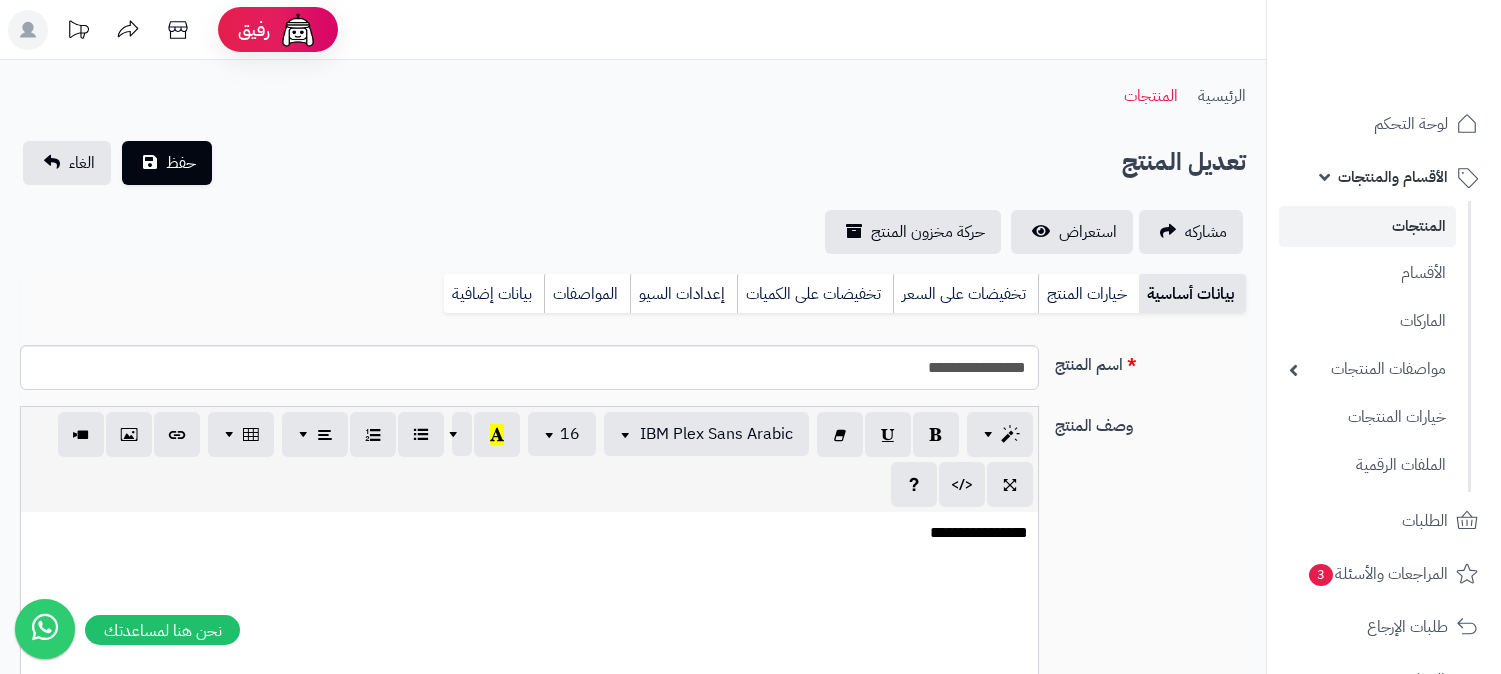 scroll, scrollTop: 0, scrollLeft: 0, axis: both 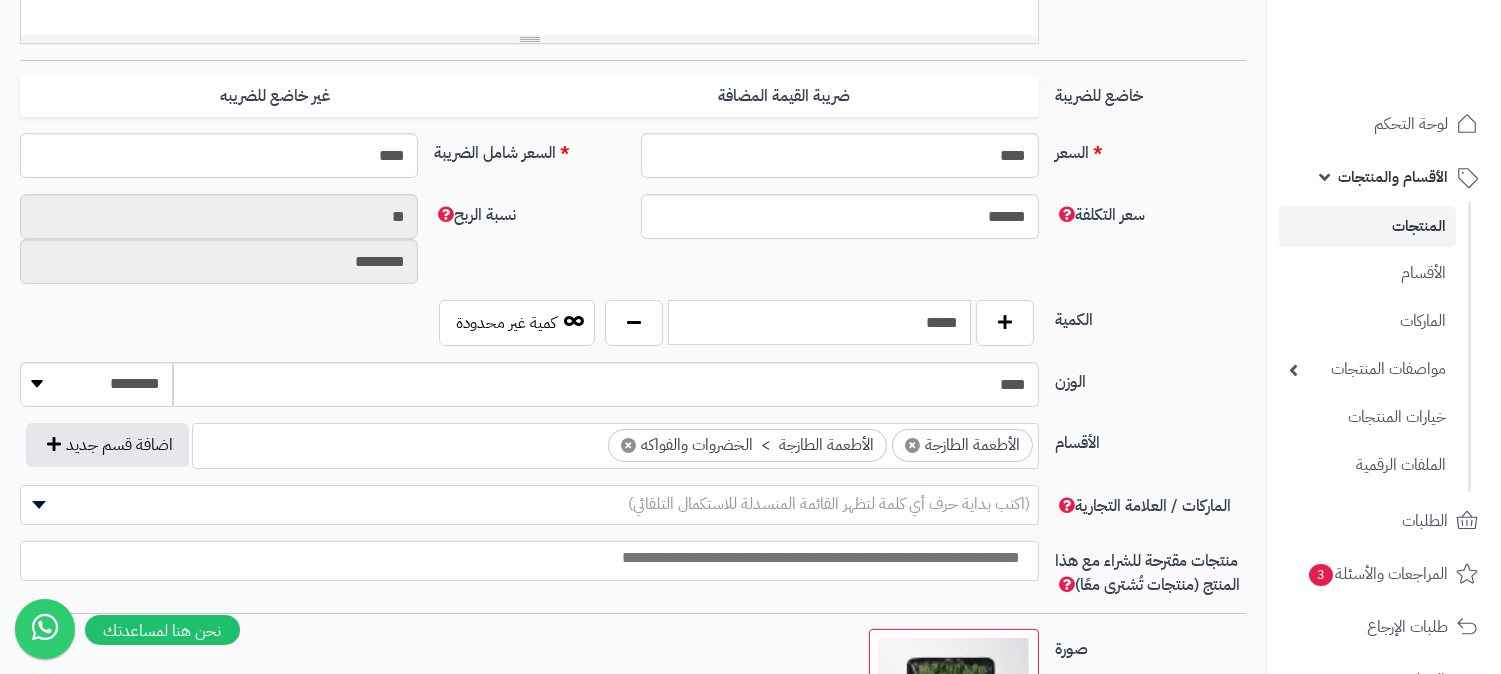 click on "*****" at bounding box center [819, 322] 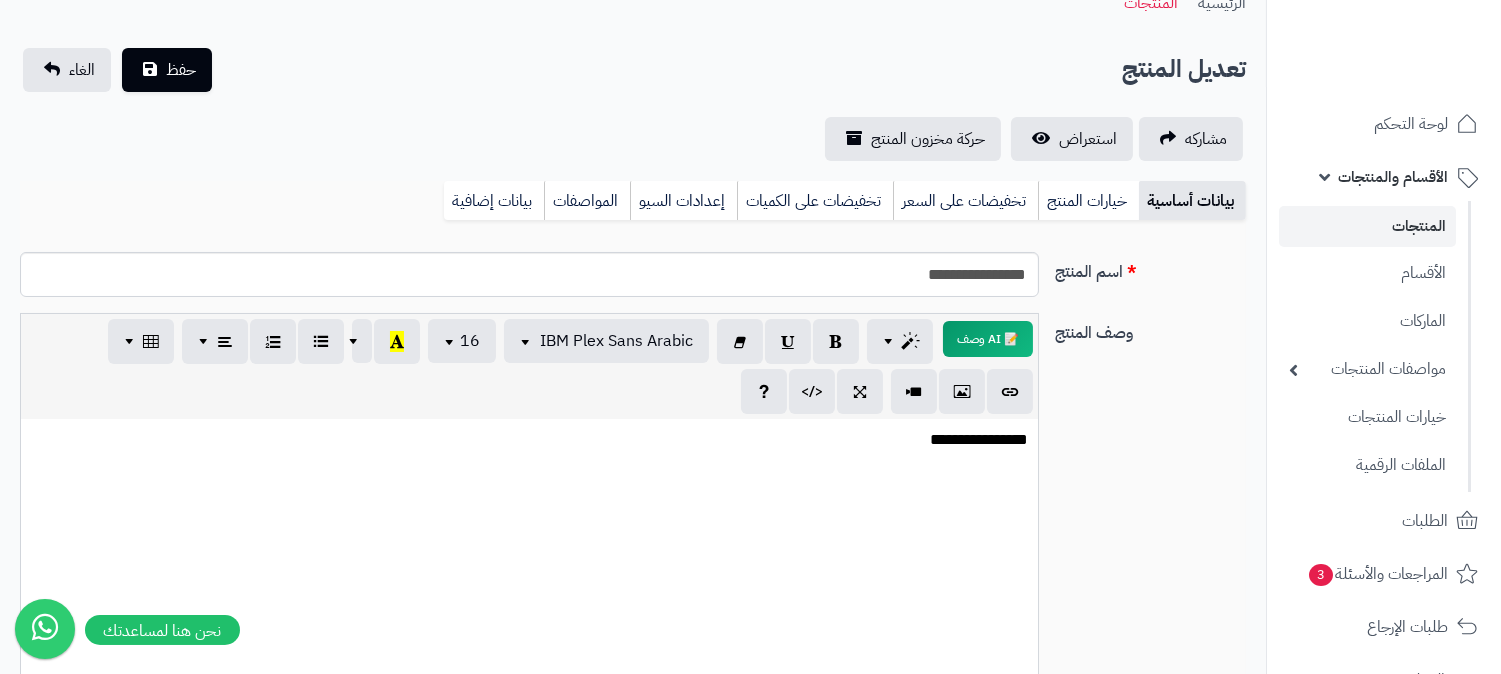 scroll, scrollTop: 0, scrollLeft: 0, axis: both 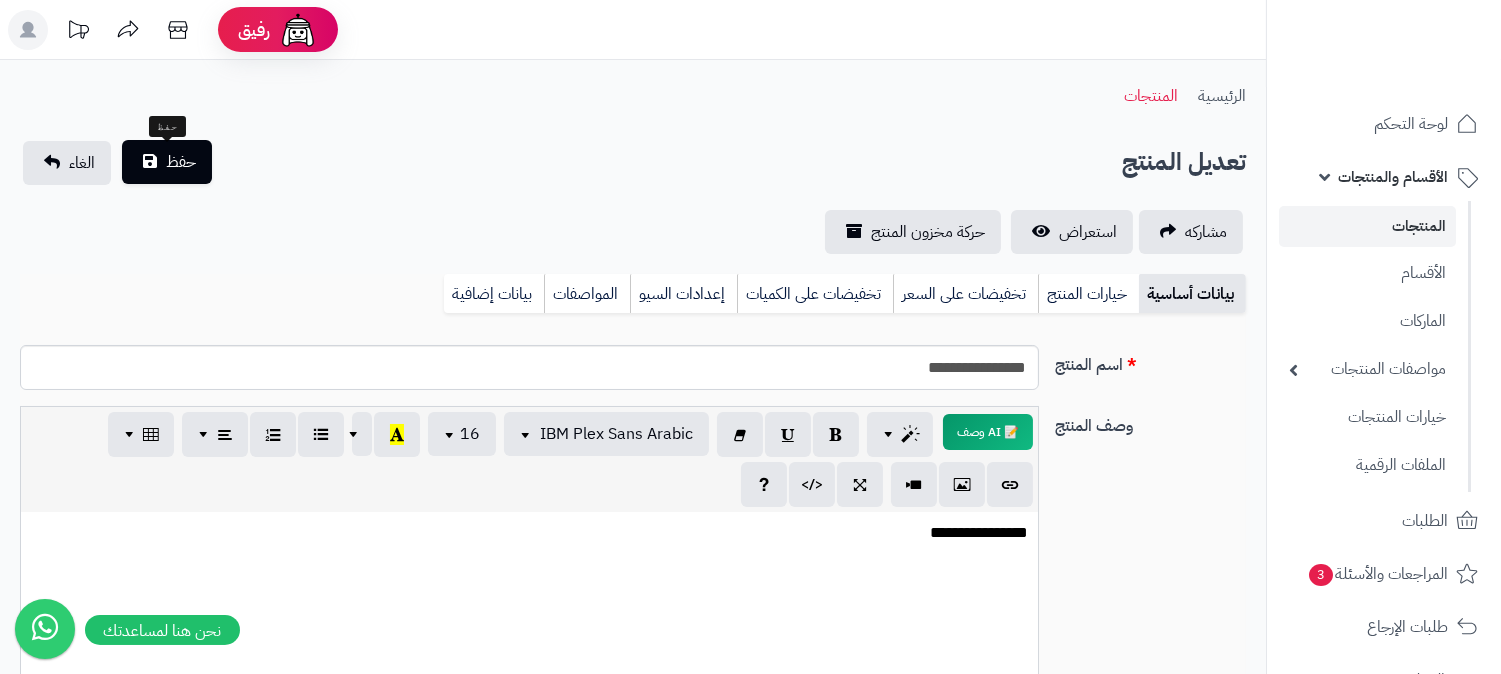 type on "**" 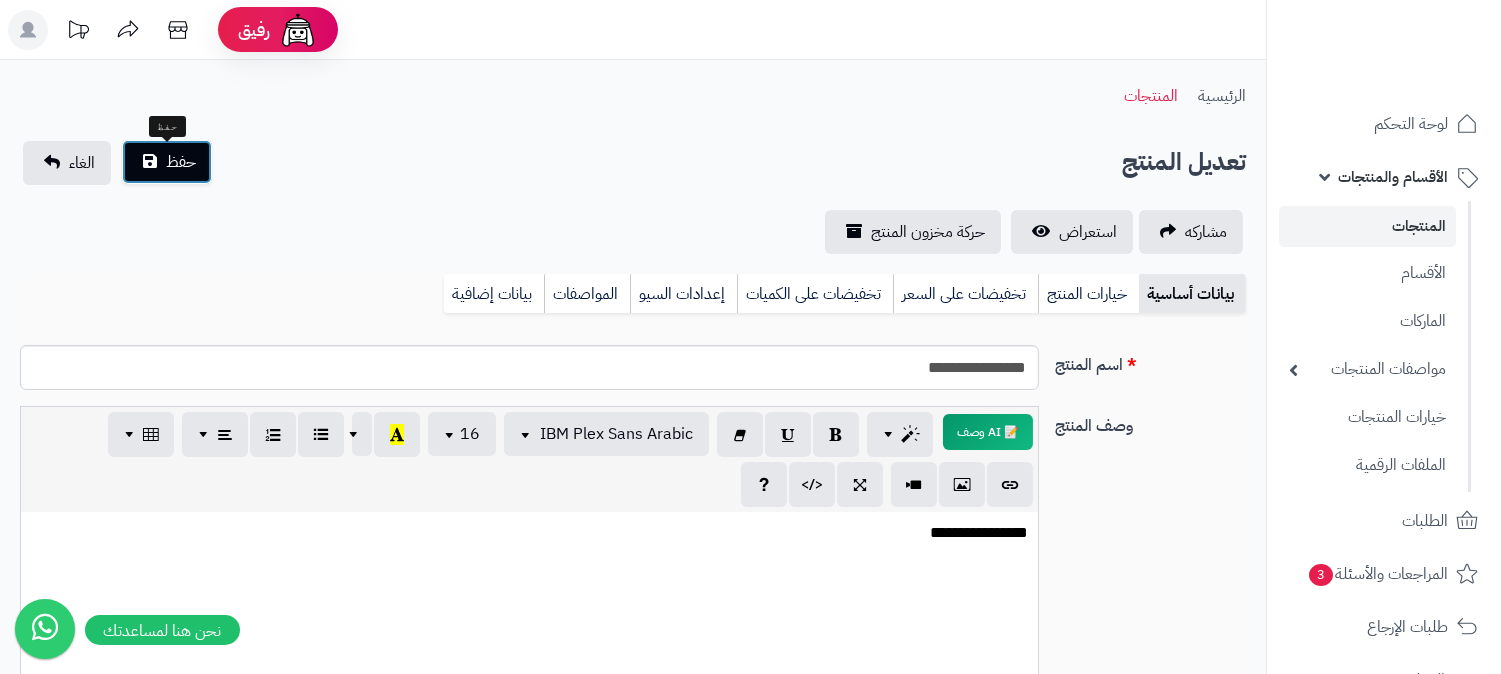 click on "حفظ" at bounding box center (167, 162) 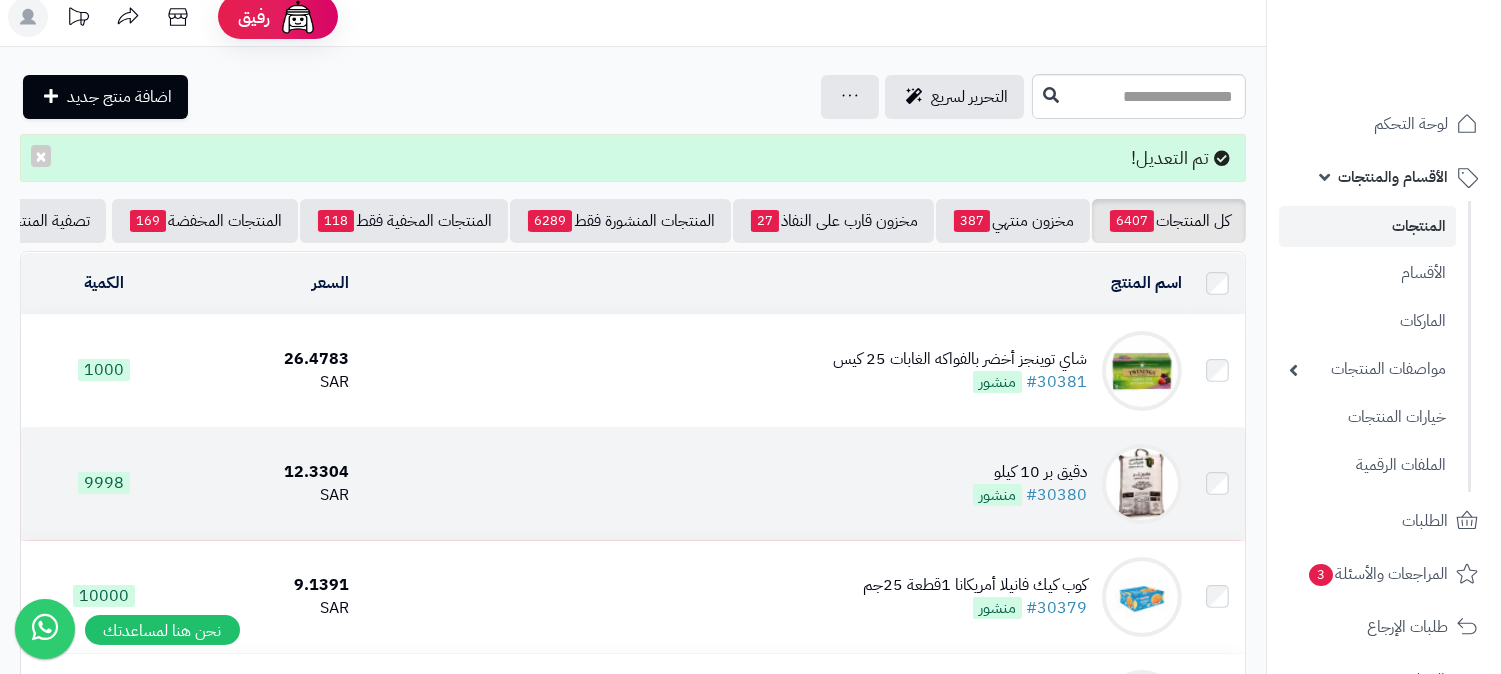 scroll, scrollTop: 0, scrollLeft: 0, axis: both 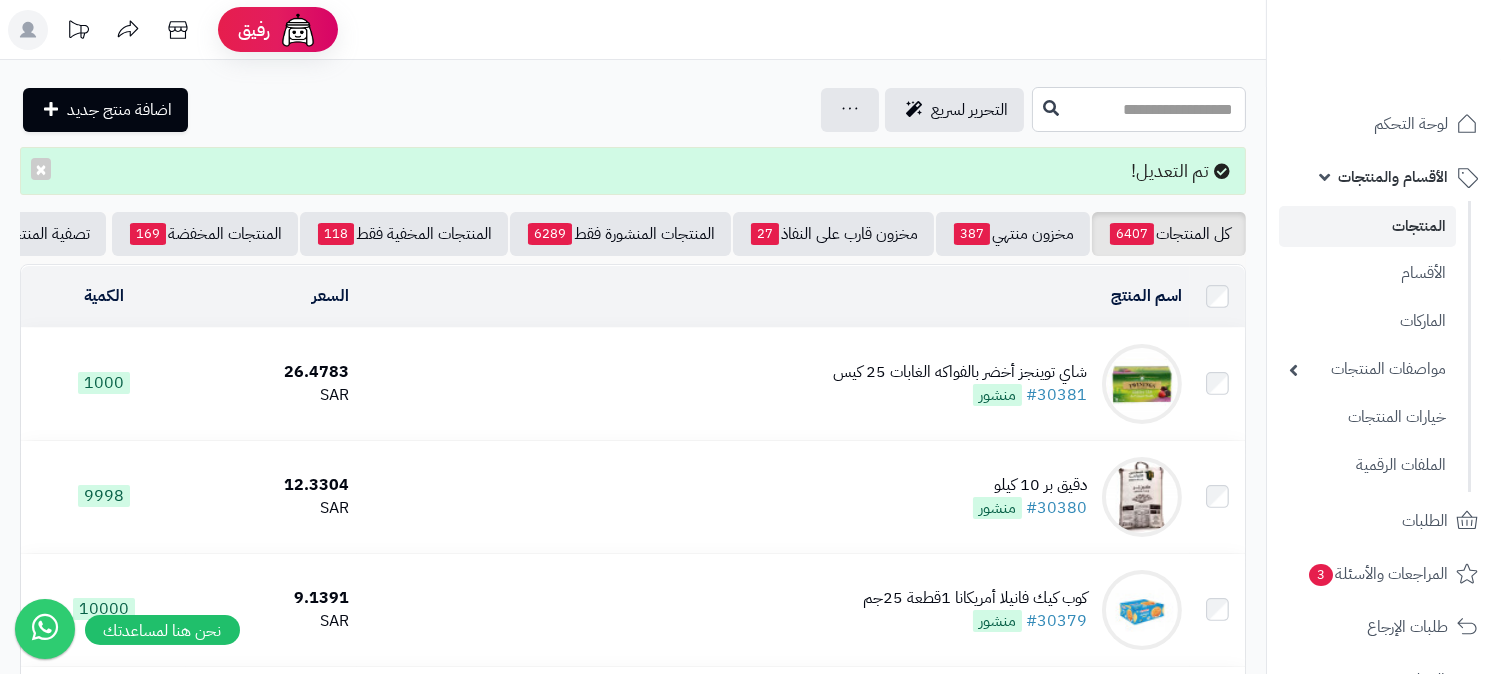 click at bounding box center (1139, 109) 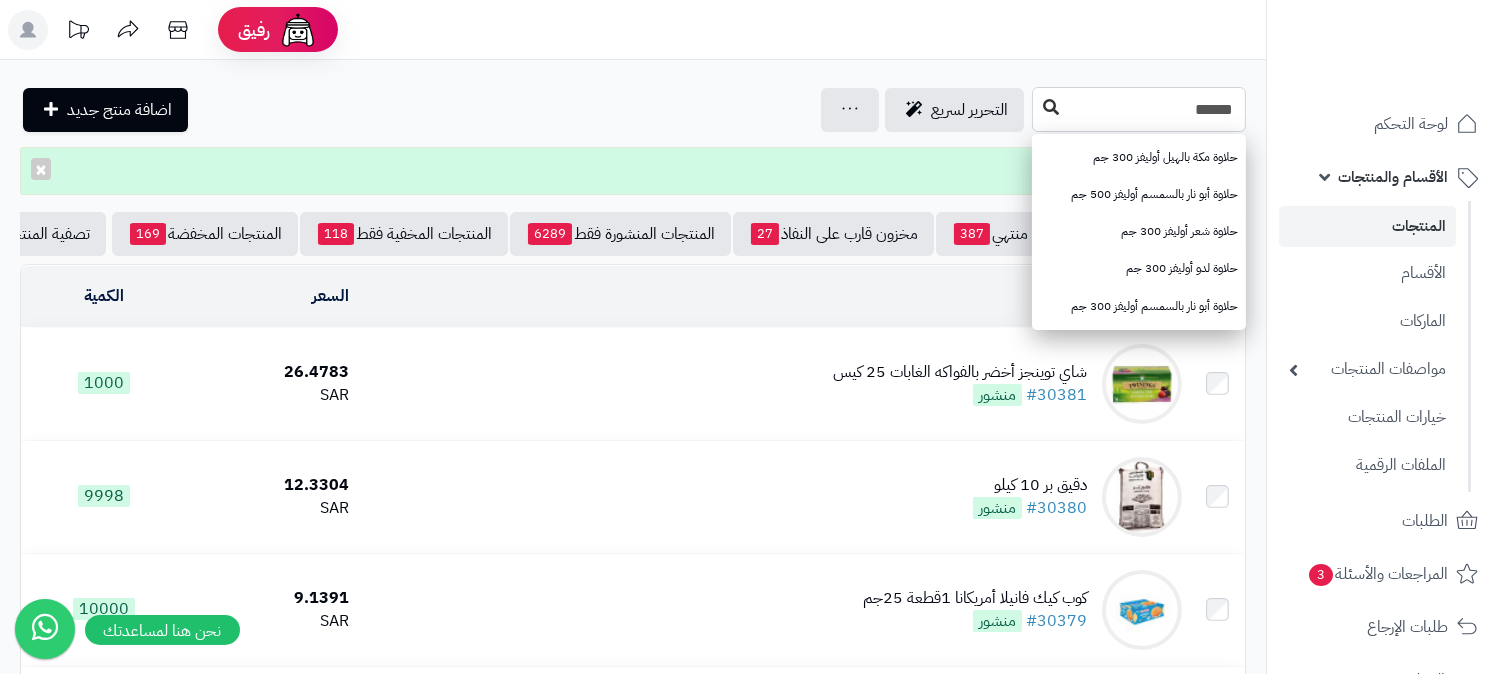 type on "******" 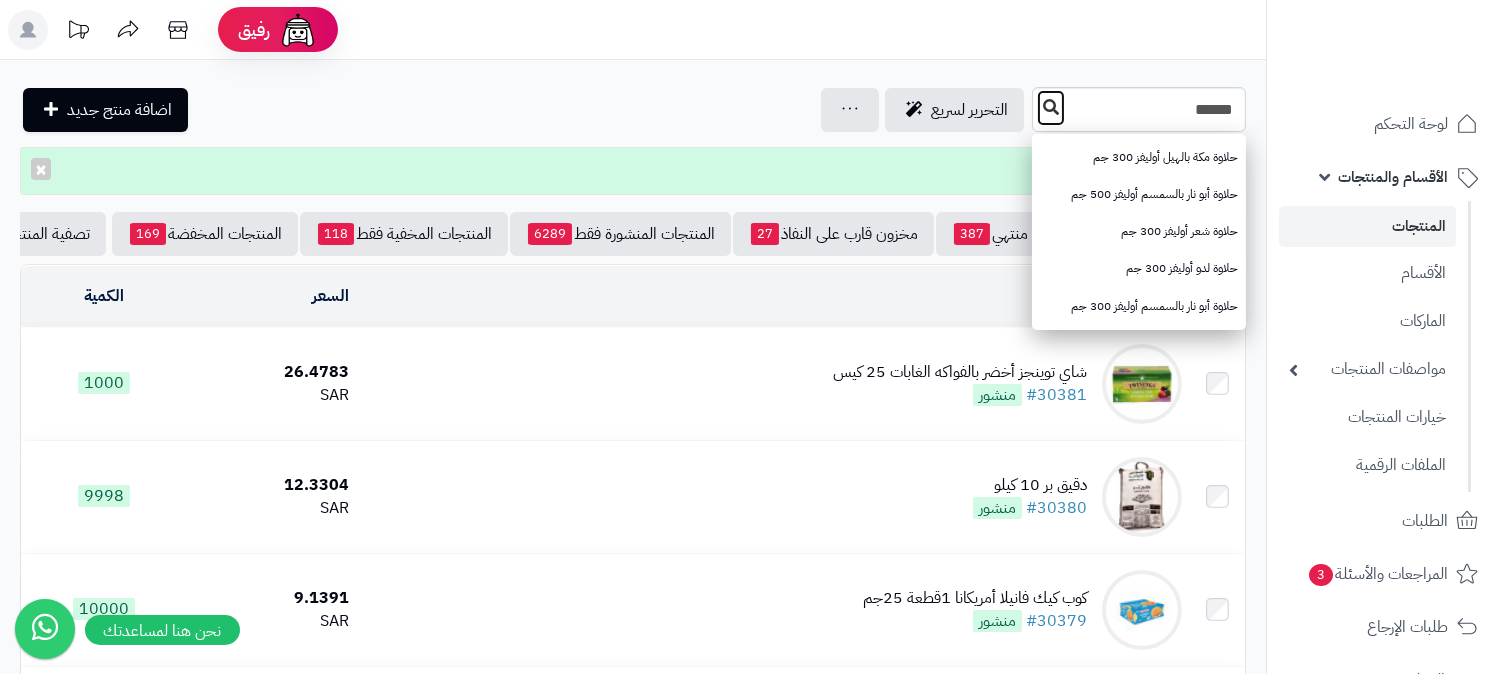 click at bounding box center (1051, 107) 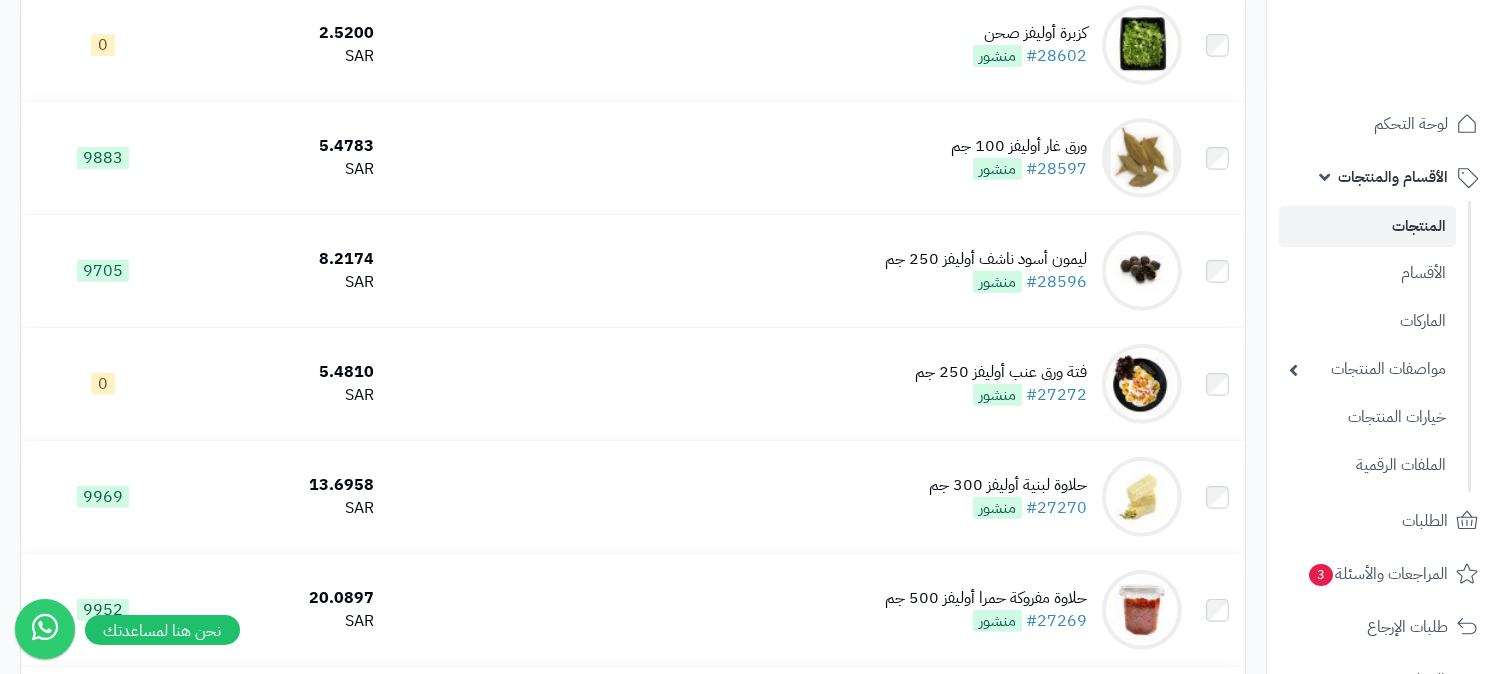 scroll, scrollTop: 1555, scrollLeft: 0, axis: vertical 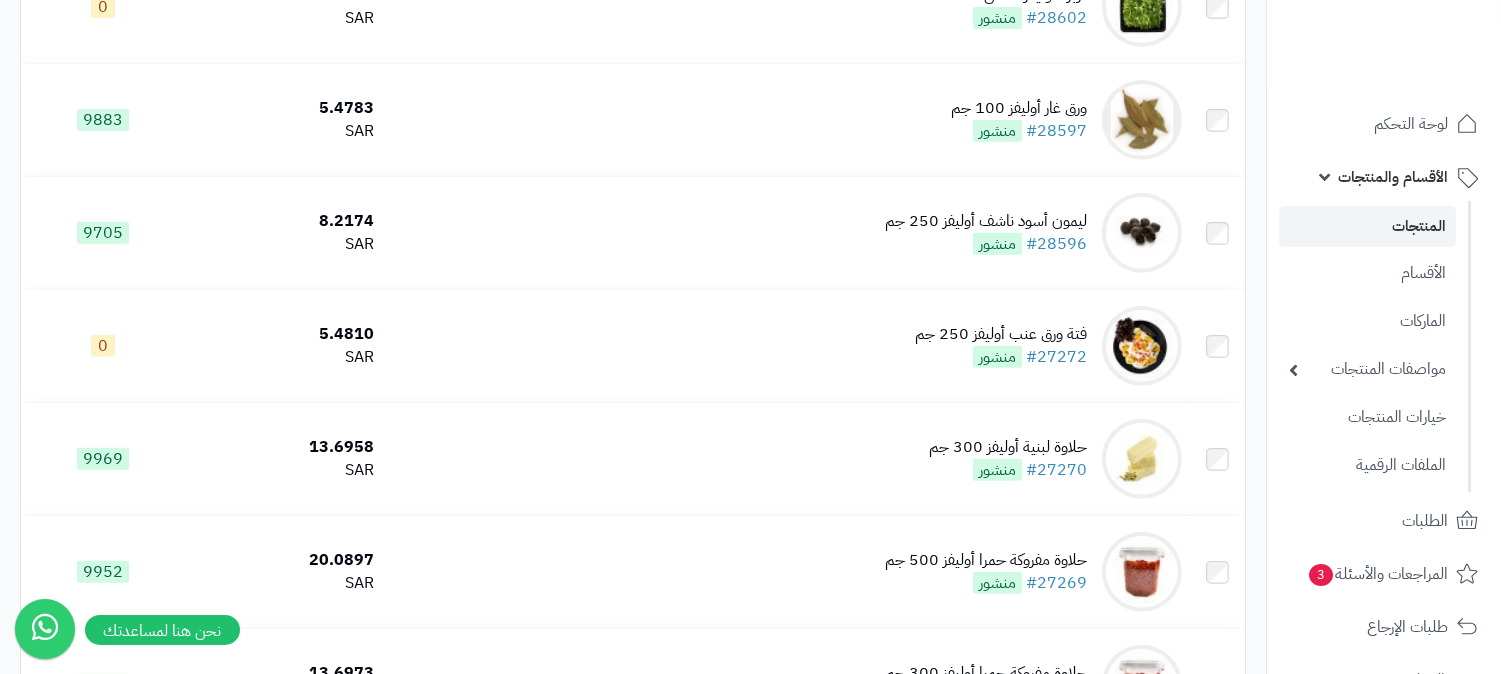 click on "المنتجات" at bounding box center (1367, 226) 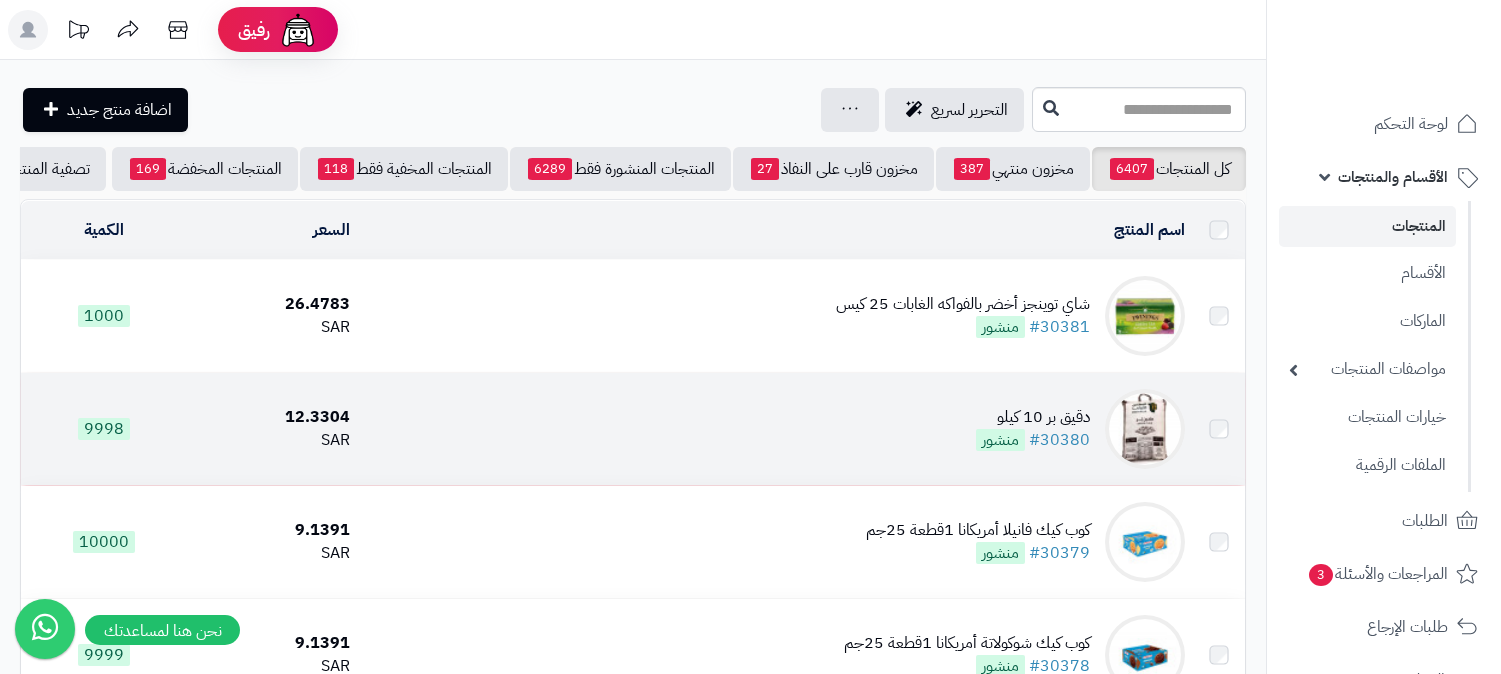 scroll, scrollTop: 0, scrollLeft: 0, axis: both 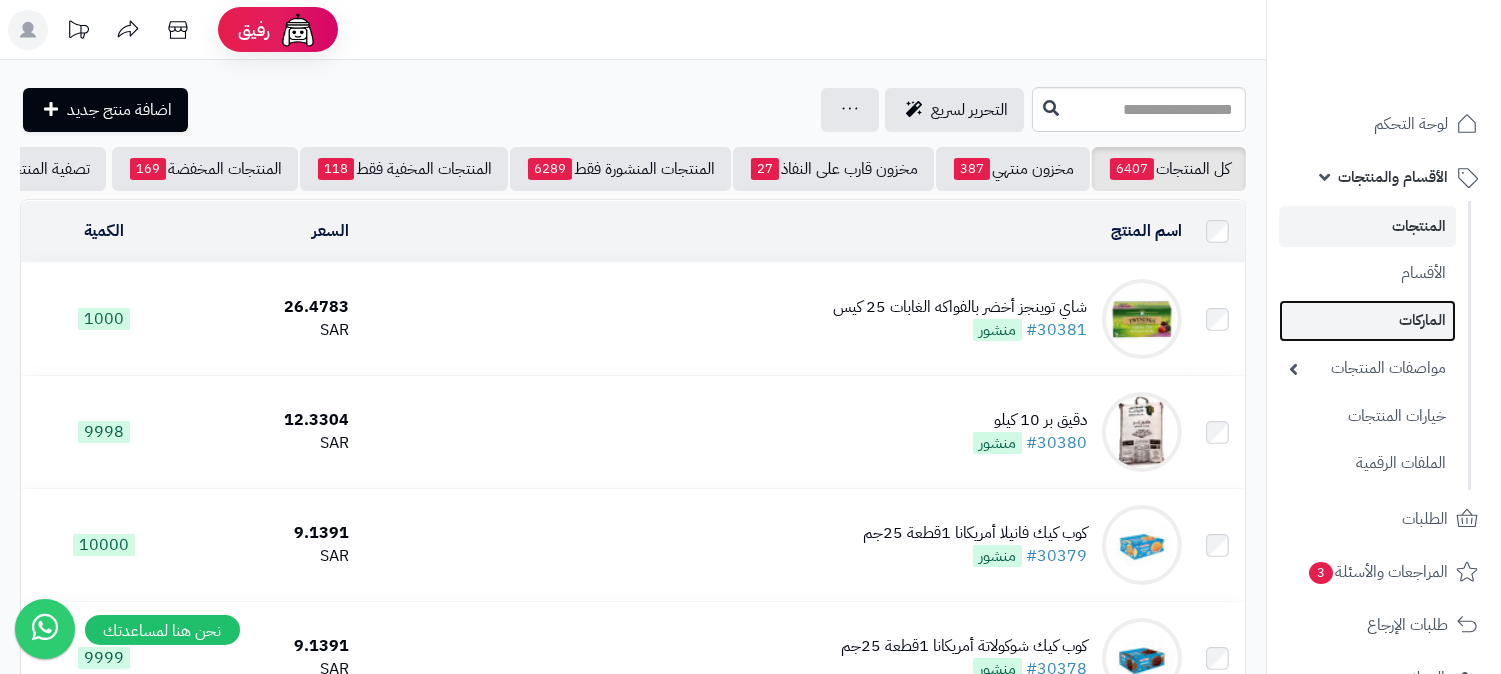 click on "الماركات" at bounding box center [1367, 320] 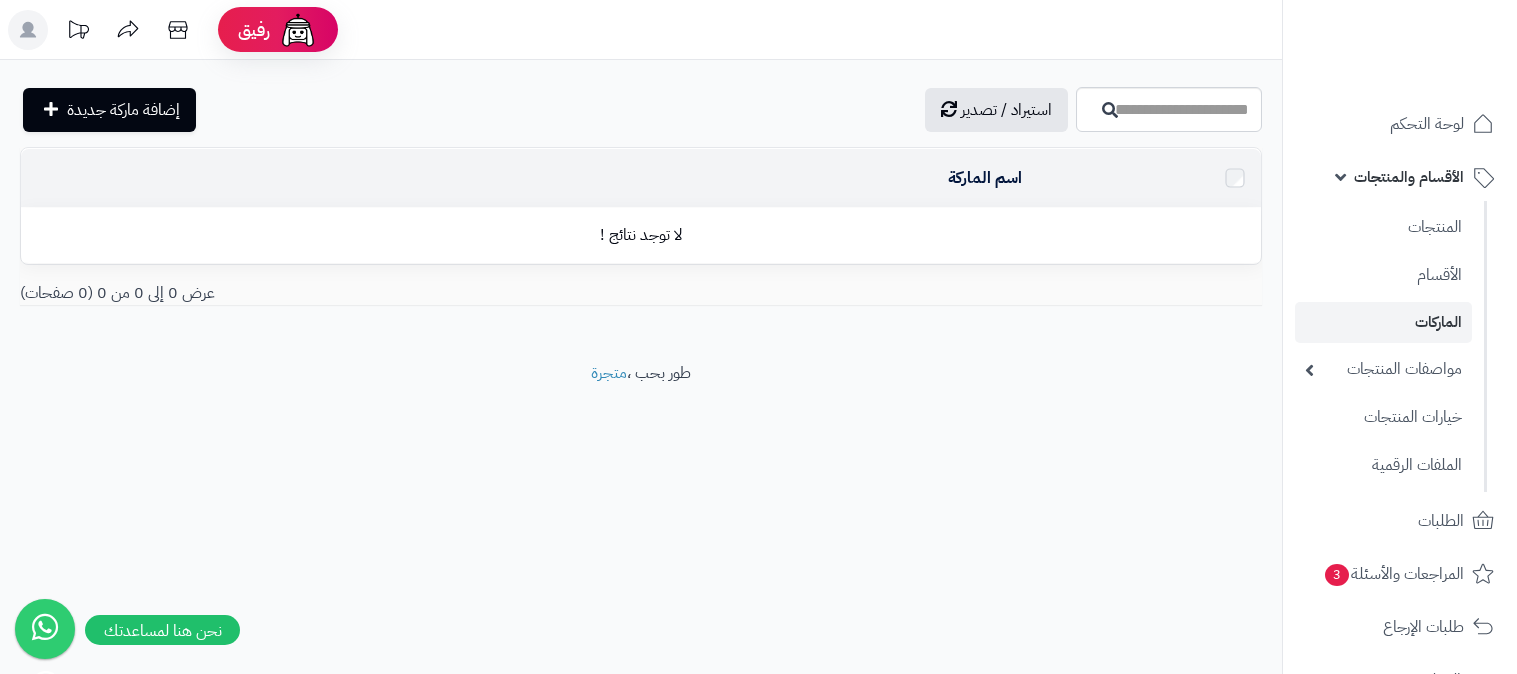 scroll, scrollTop: 0, scrollLeft: 0, axis: both 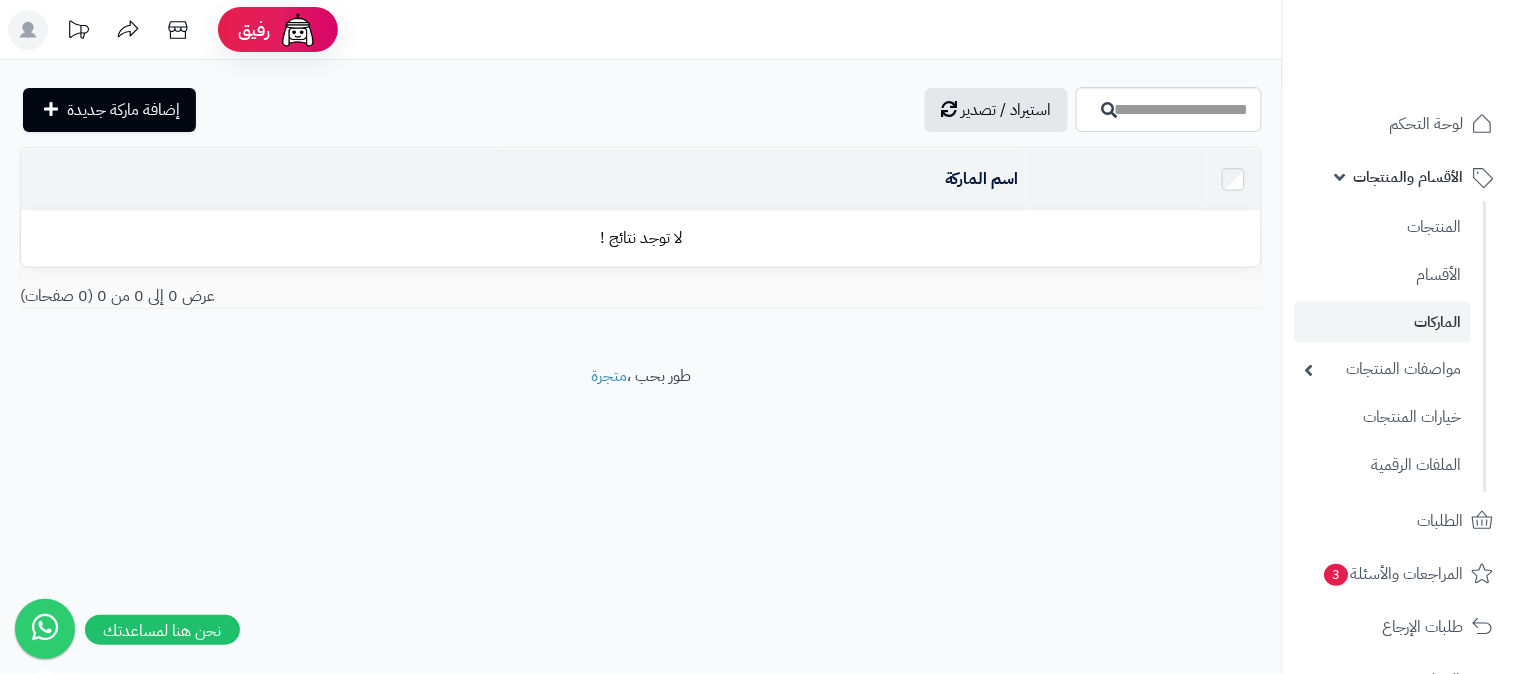 click on "الأقسام والمنتجات" at bounding box center [1409, 177] 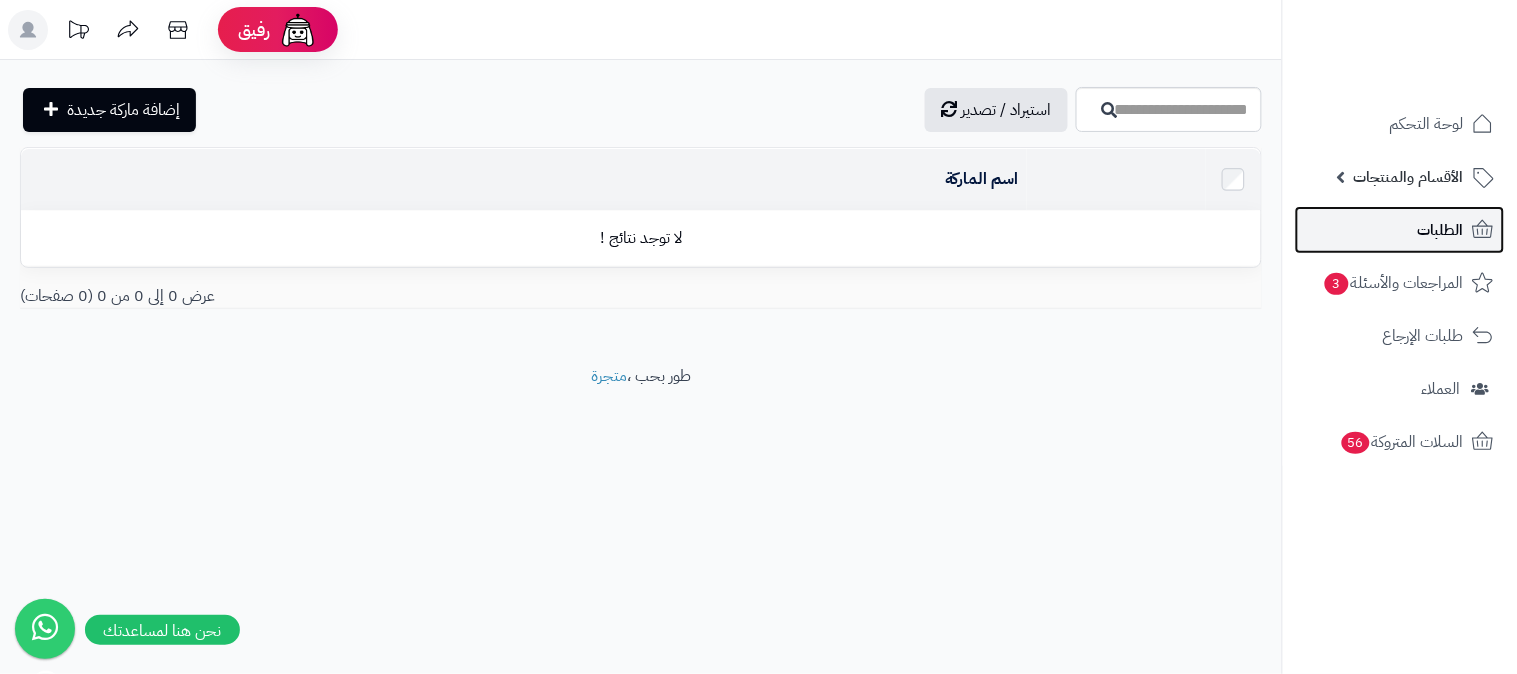click on "الطلبات" at bounding box center (1400, 230) 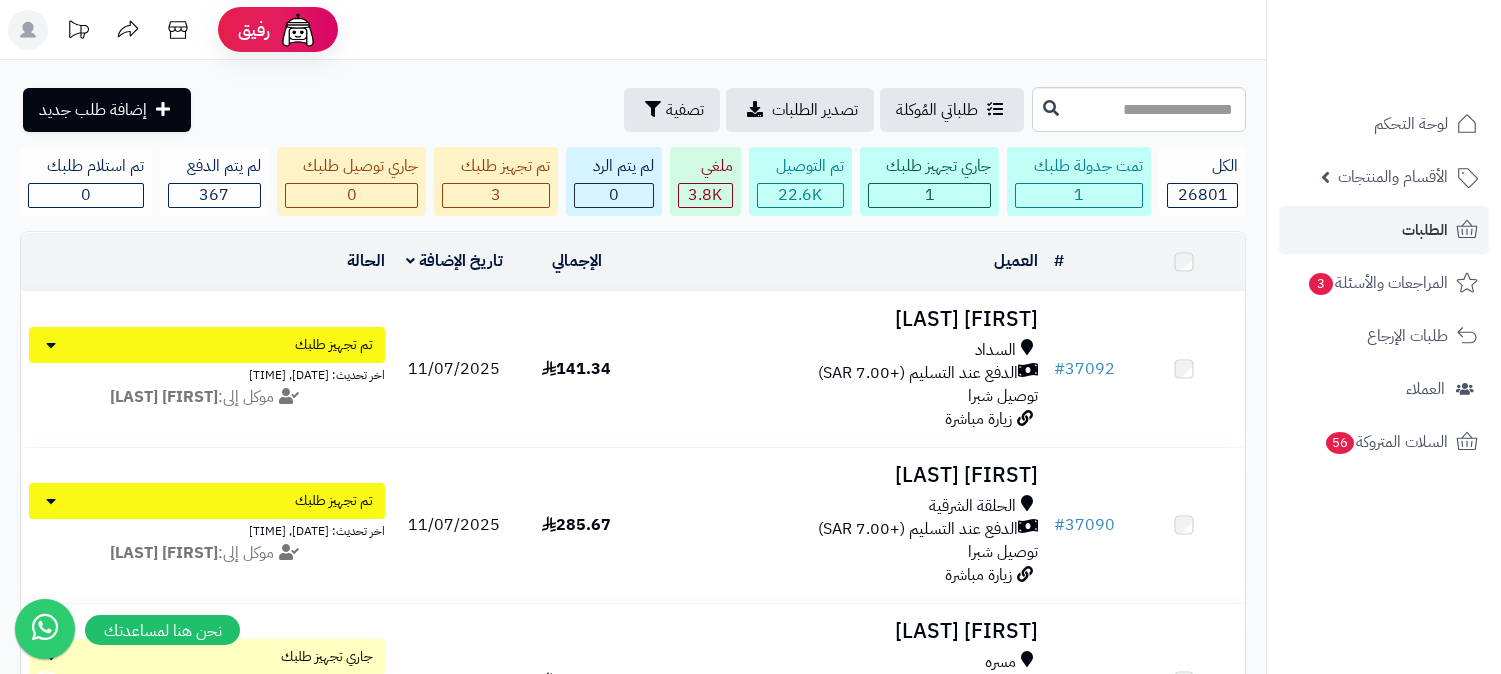 scroll, scrollTop: 0, scrollLeft: 0, axis: both 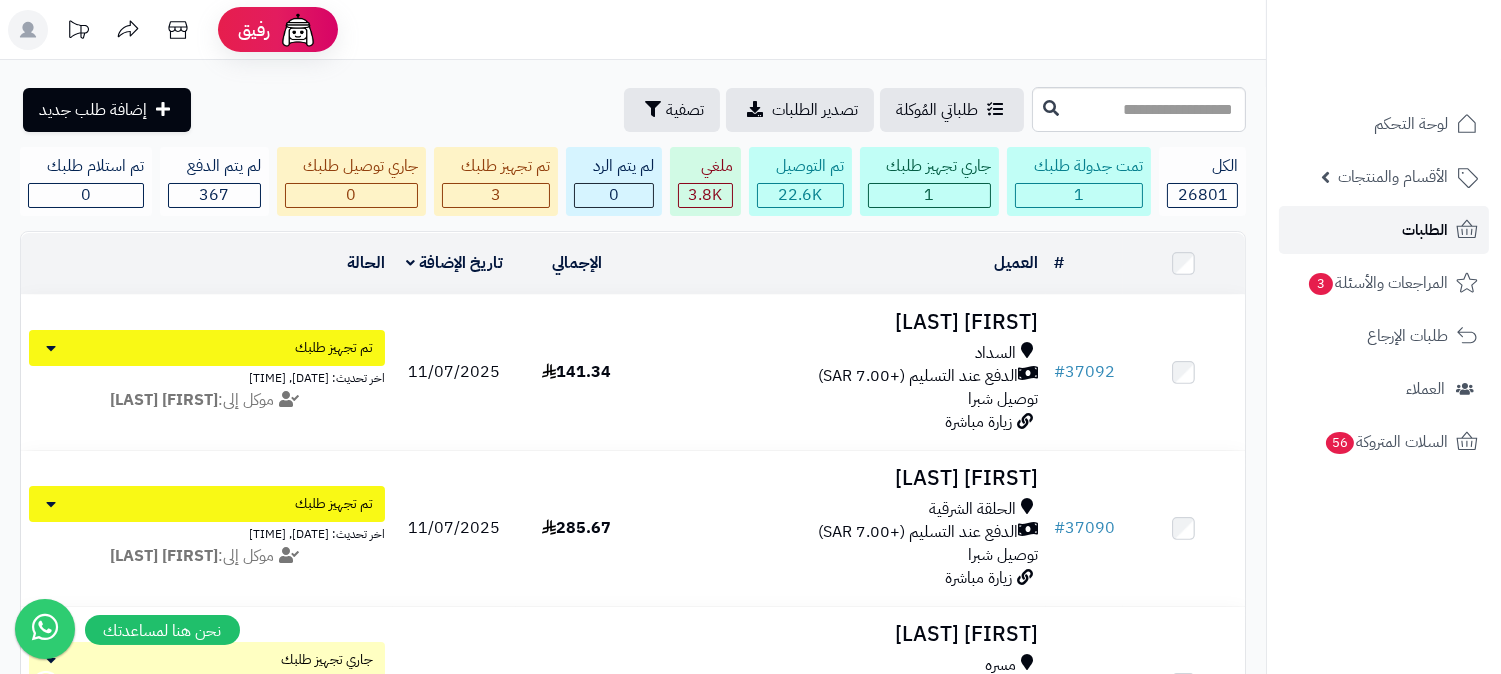 click on "الطلبات" at bounding box center [1384, 230] 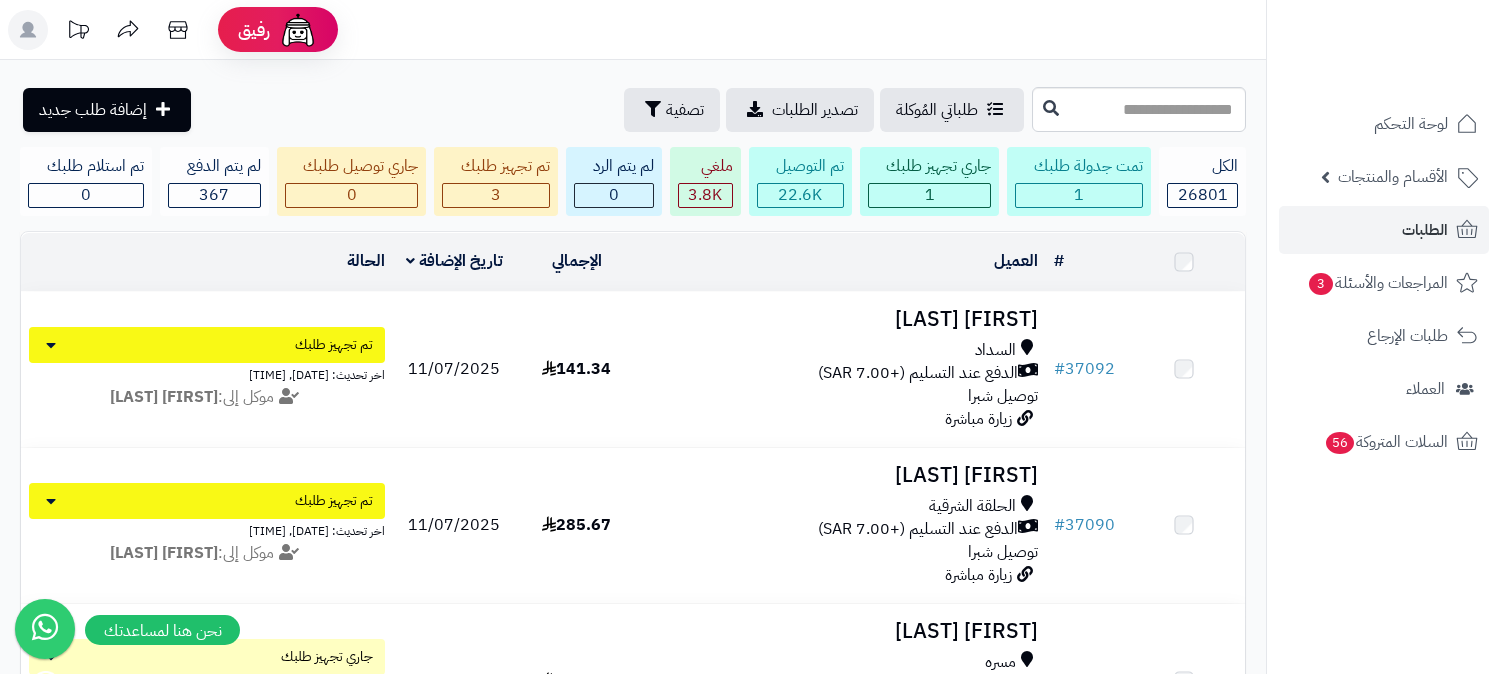 scroll, scrollTop: 0, scrollLeft: 0, axis: both 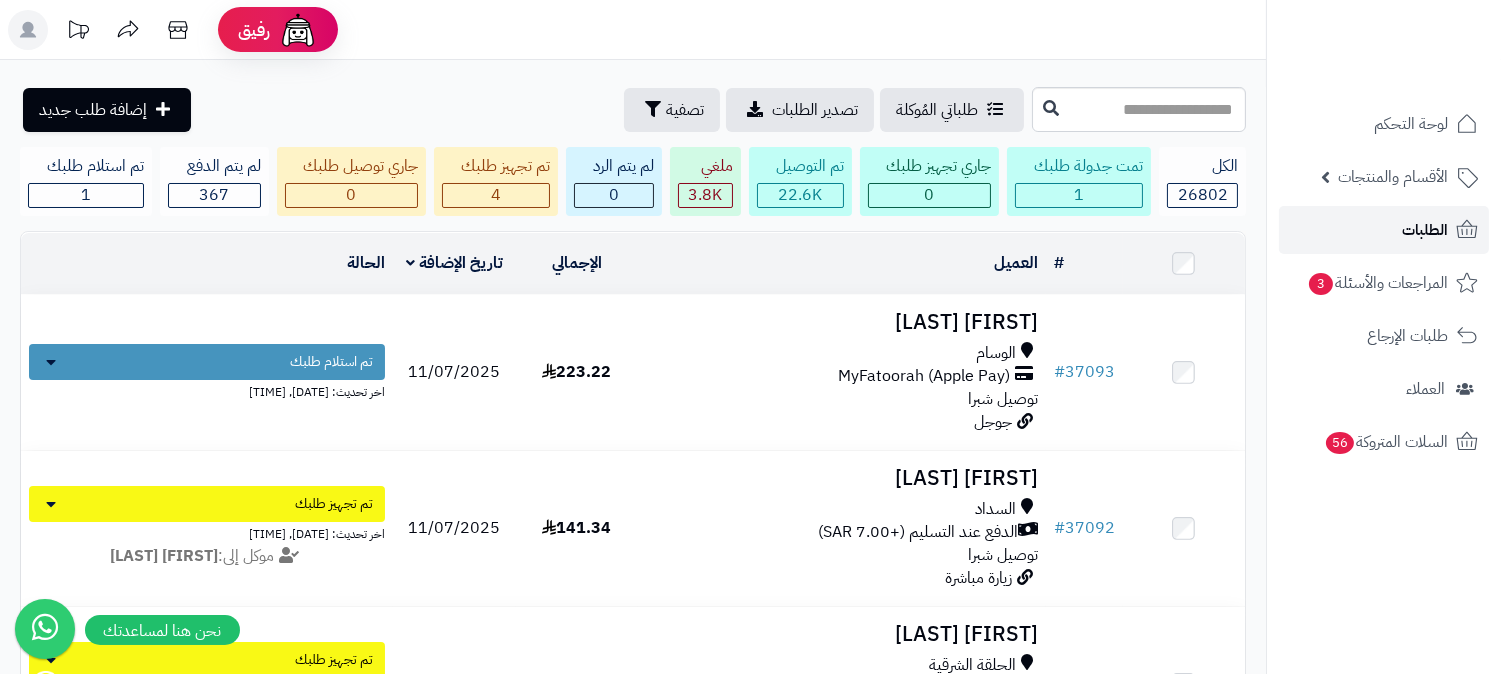 click on "الطلبات" at bounding box center (1425, 230) 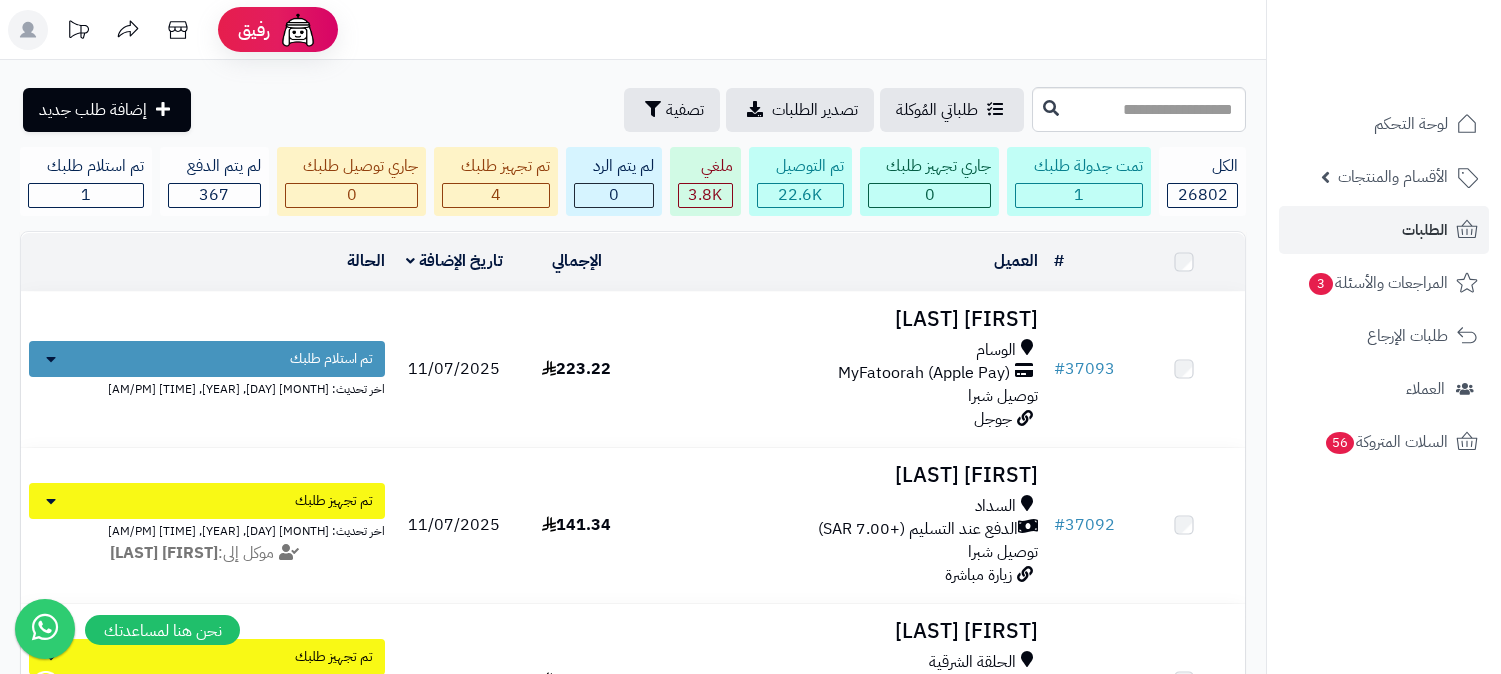 scroll, scrollTop: 0, scrollLeft: 0, axis: both 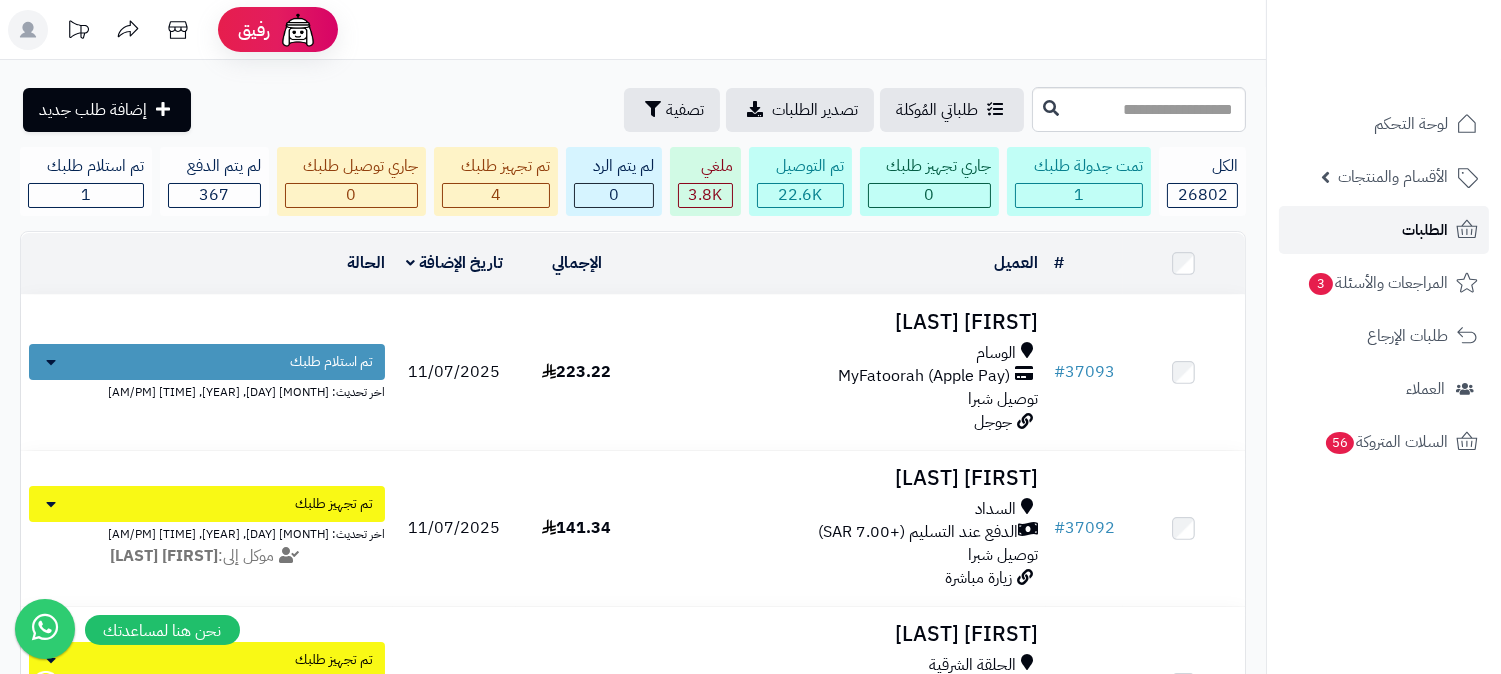 click on "الطلبات" at bounding box center (1384, 230) 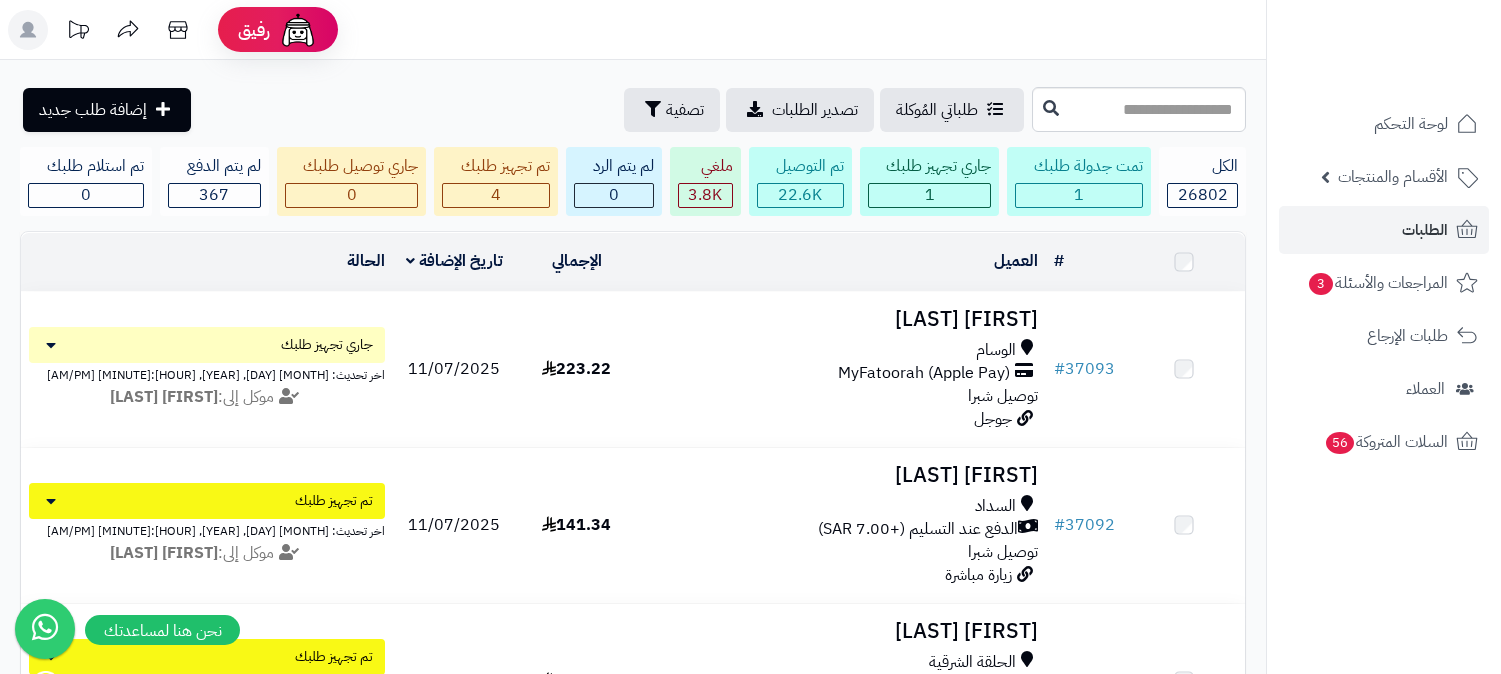 scroll, scrollTop: 0, scrollLeft: 0, axis: both 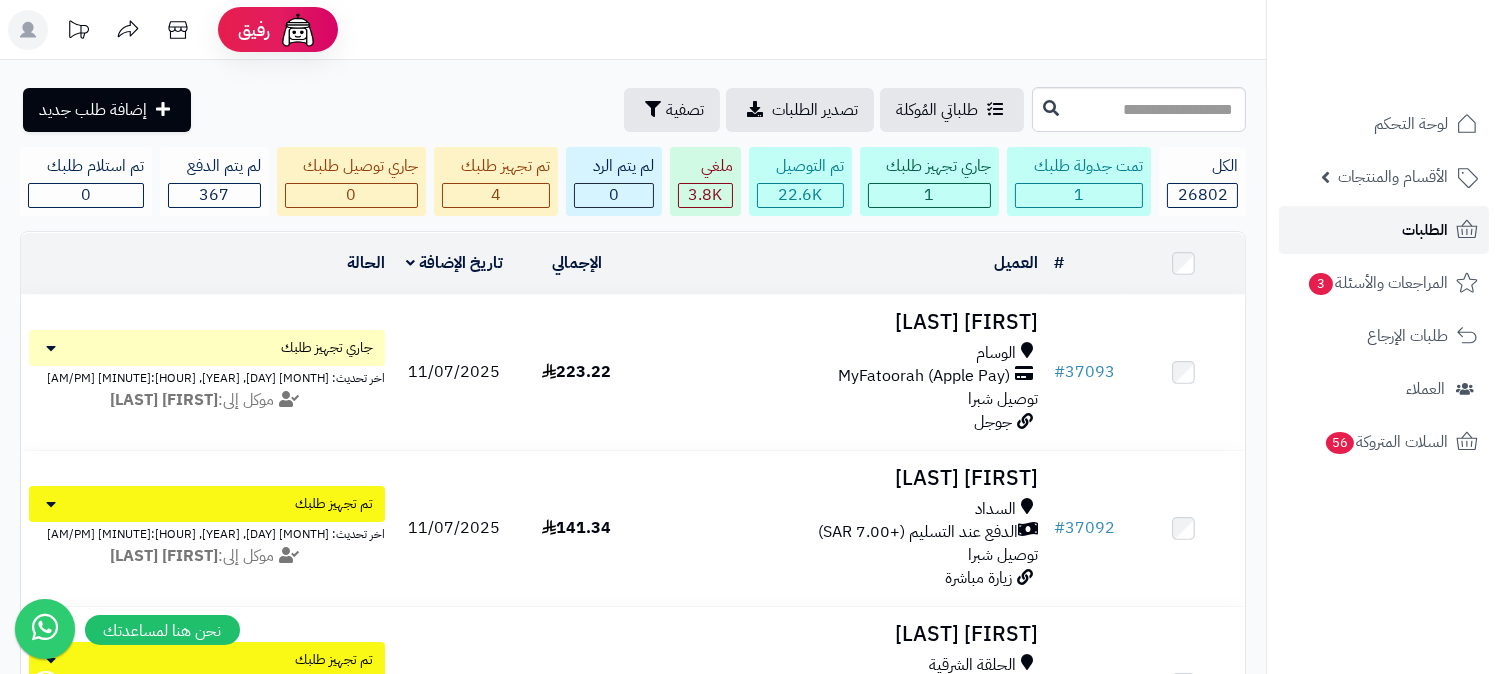click on "الطلبات" at bounding box center (1425, 230) 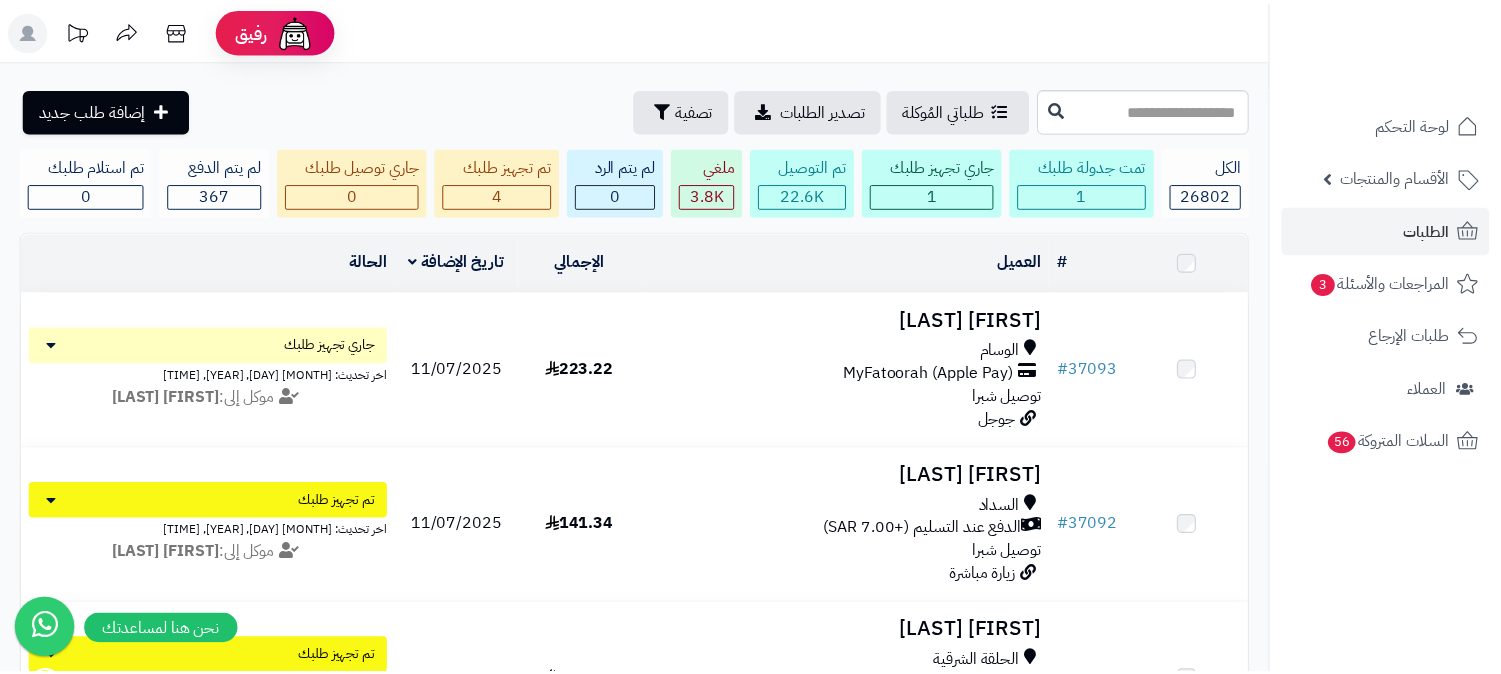 scroll, scrollTop: 0, scrollLeft: 0, axis: both 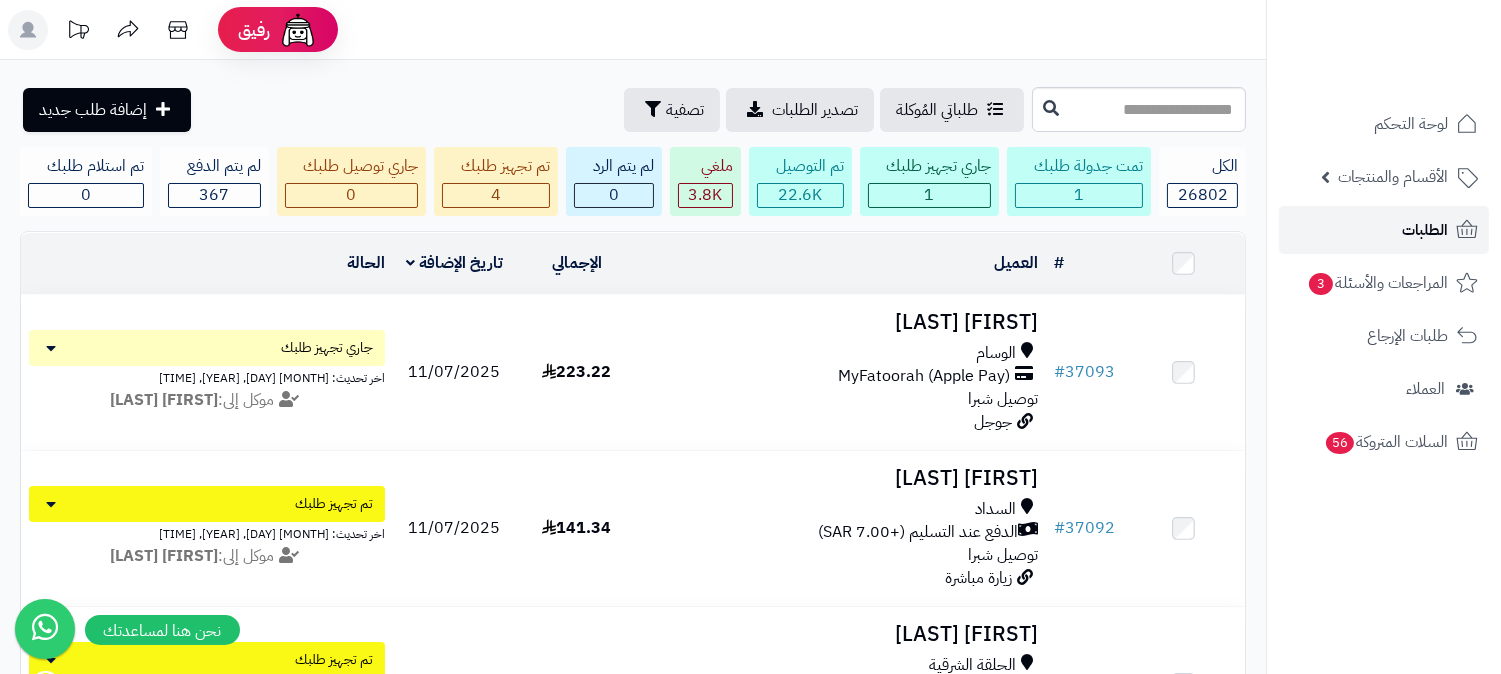 click on "الطلبات" at bounding box center (1384, 230) 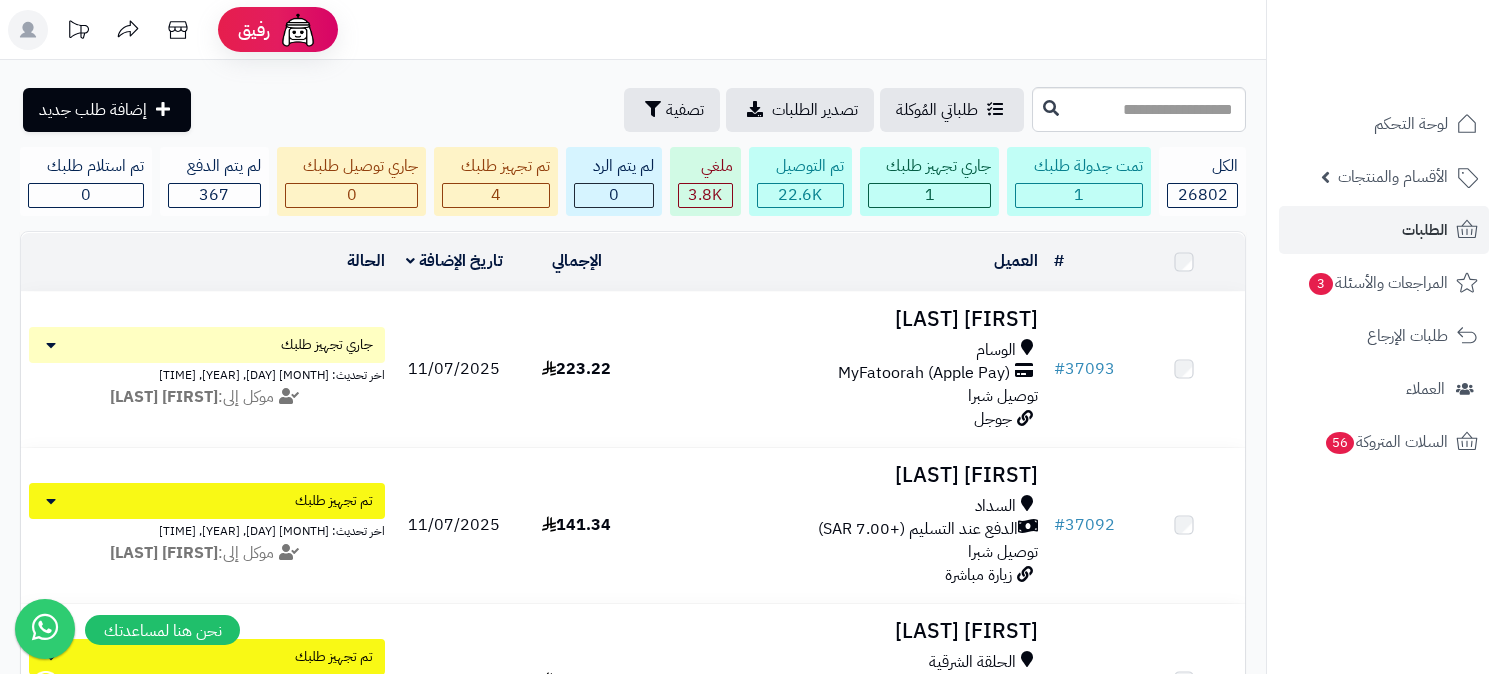 scroll, scrollTop: 0, scrollLeft: 0, axis: both 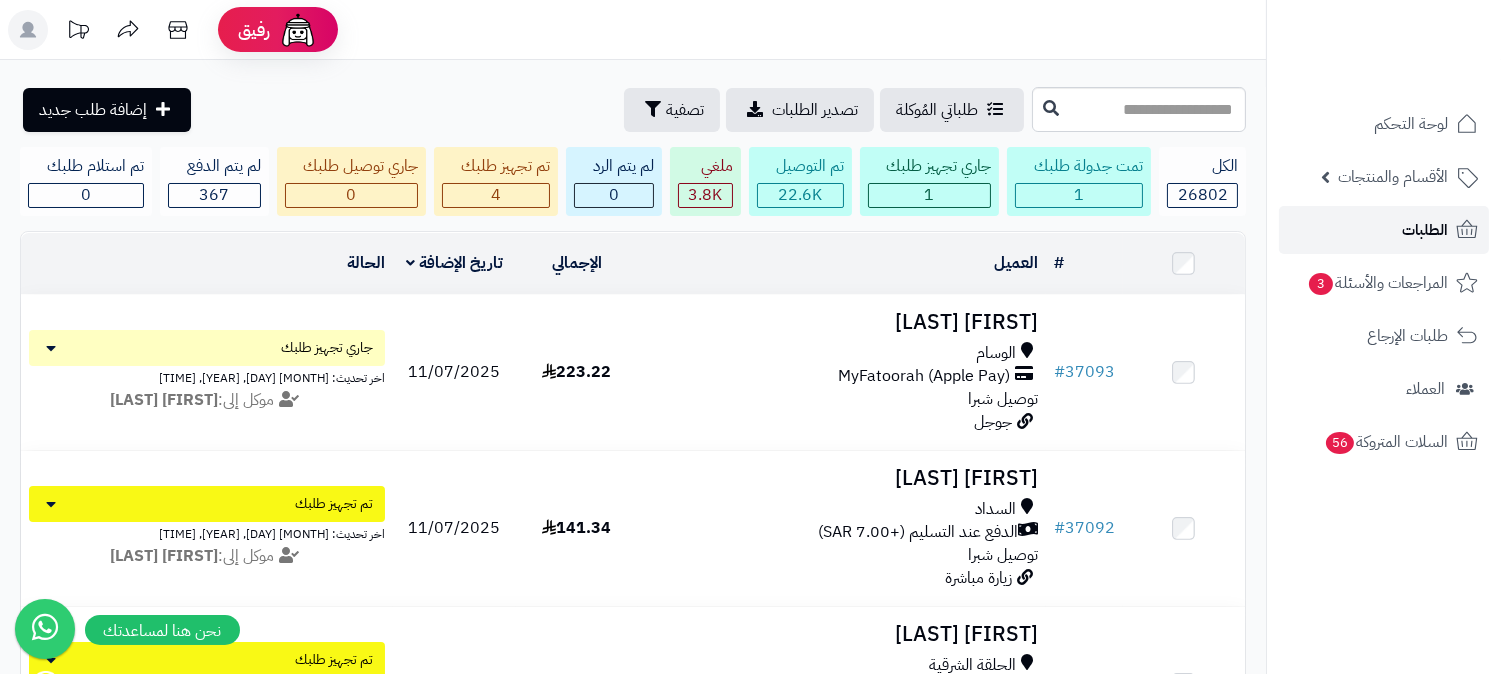 click on "الطلبات" at bounding box center [1384, 230] 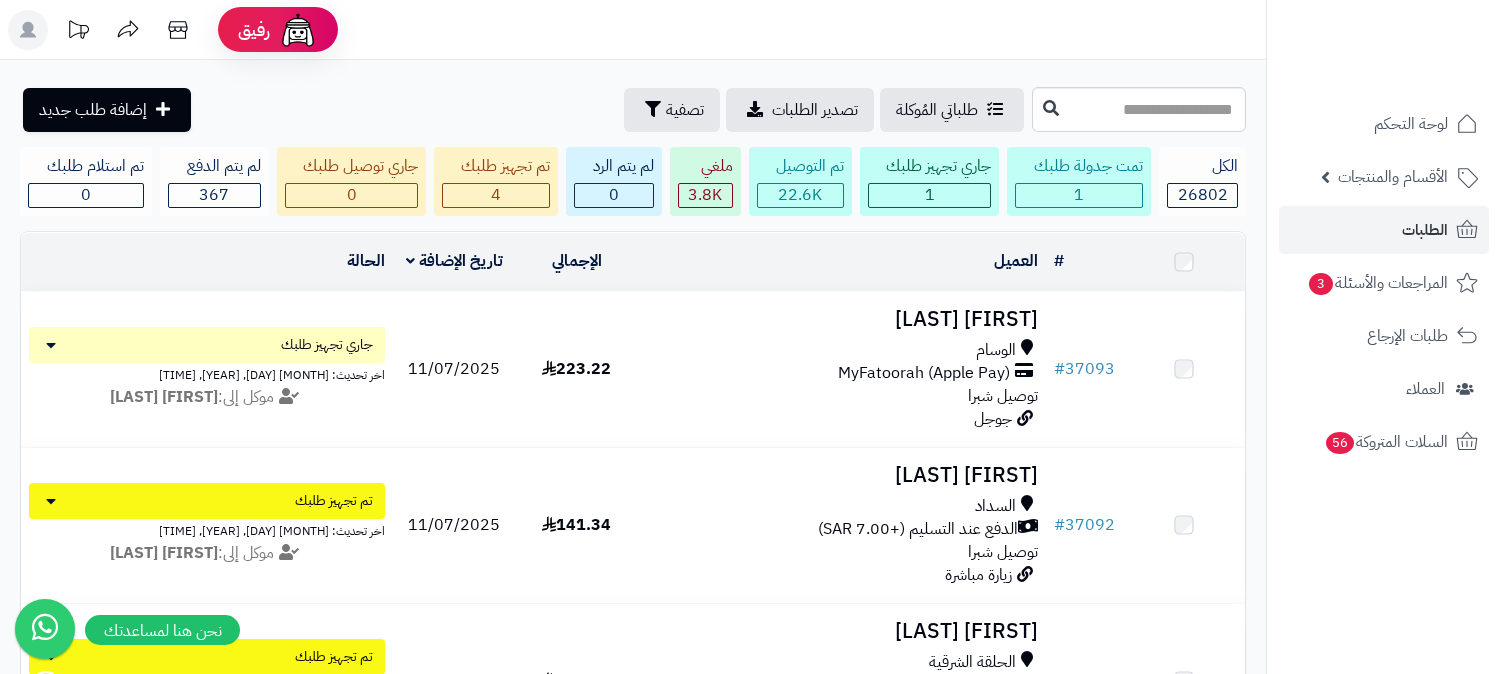 scroll, scrollTop: 0, scrollLeft: 0, axis: both 